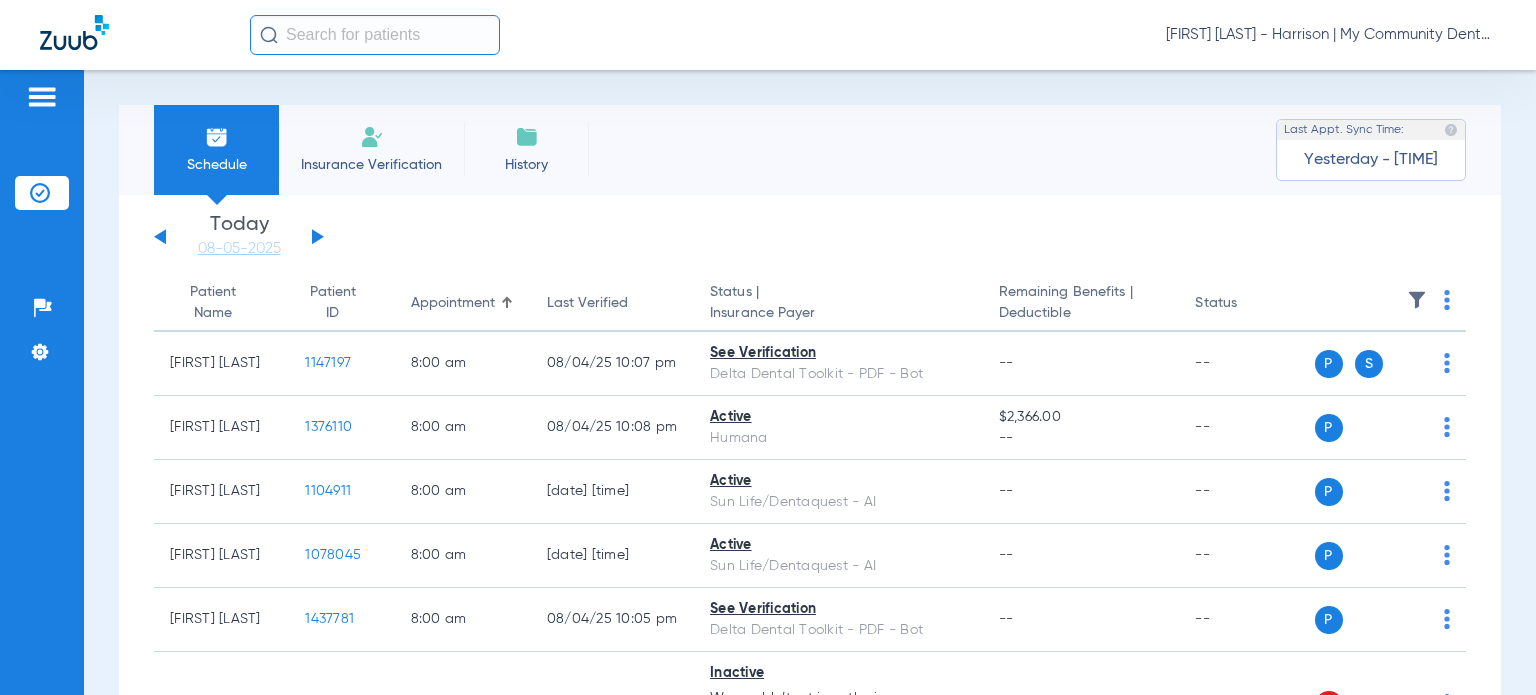 scroll, scrollTop: 0, scrollLeft: 0, axis: both 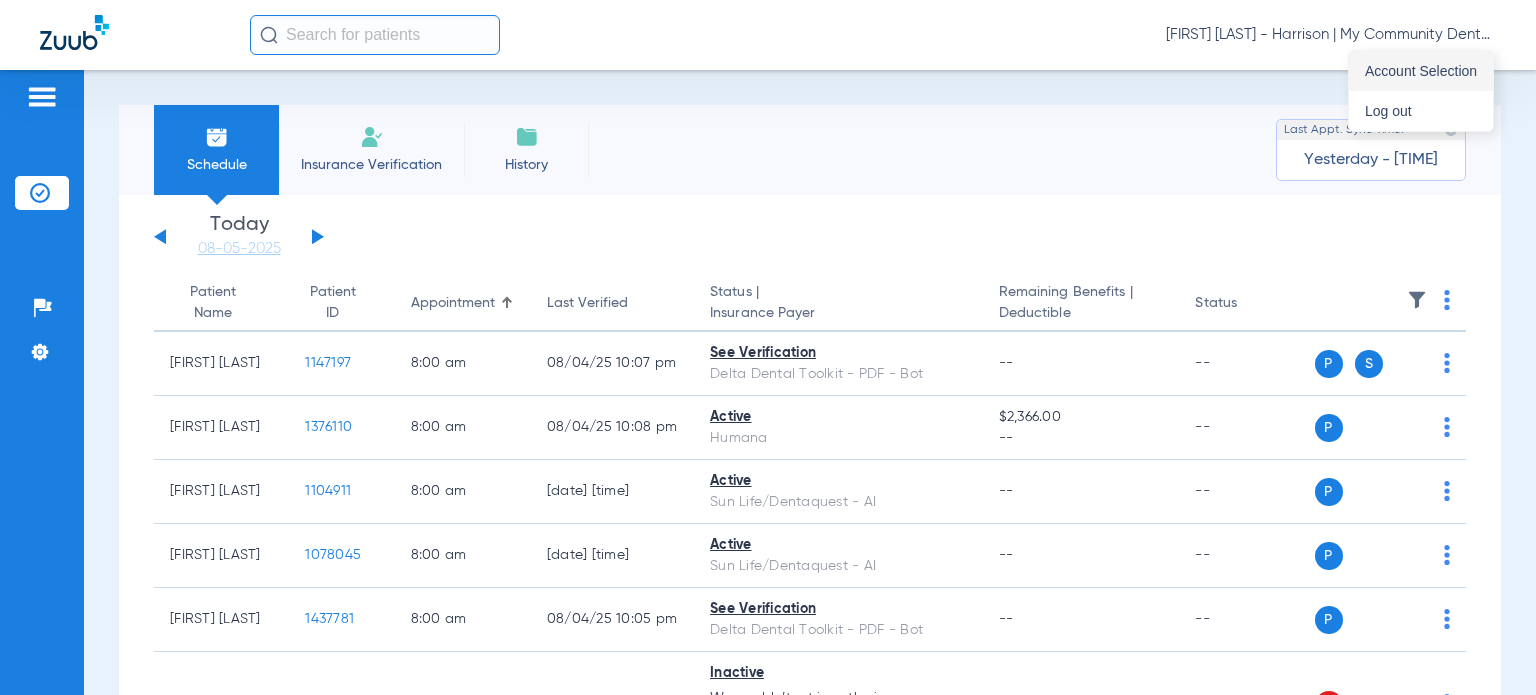 click on "Account Selection" at bounding box center [1421, 71] 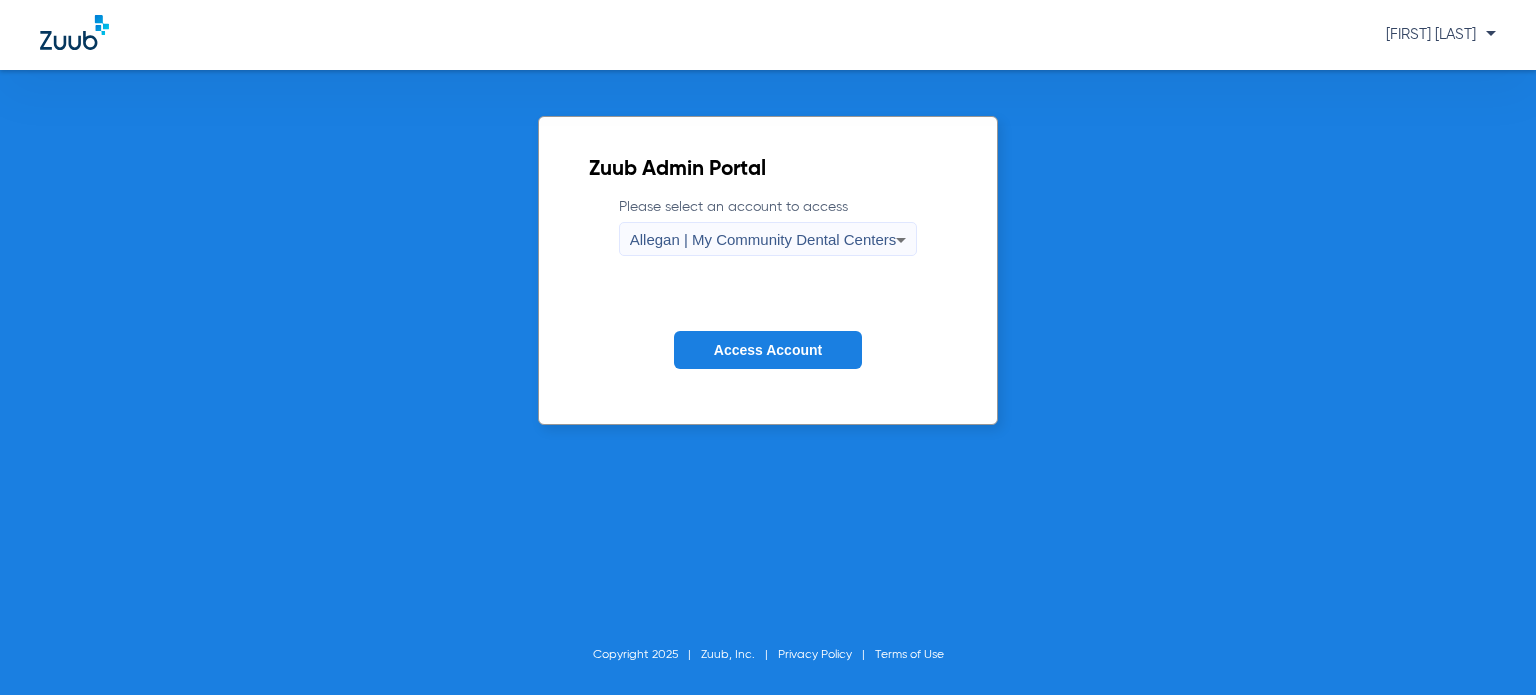 click on "Allegan | My Community Dental Centers" at bounding box center [763, 239] 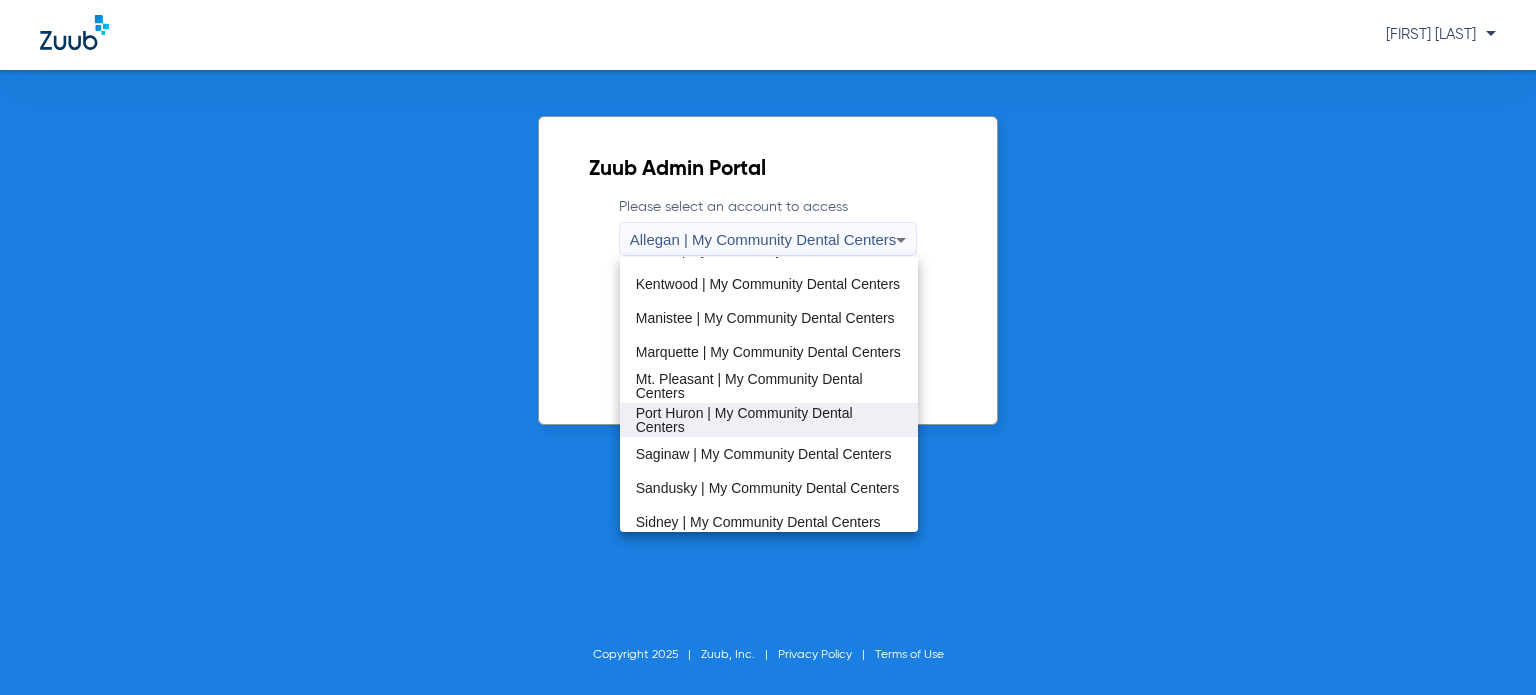 scroll, scrollTop: 600, scrollLeft: 0, axis: vertical 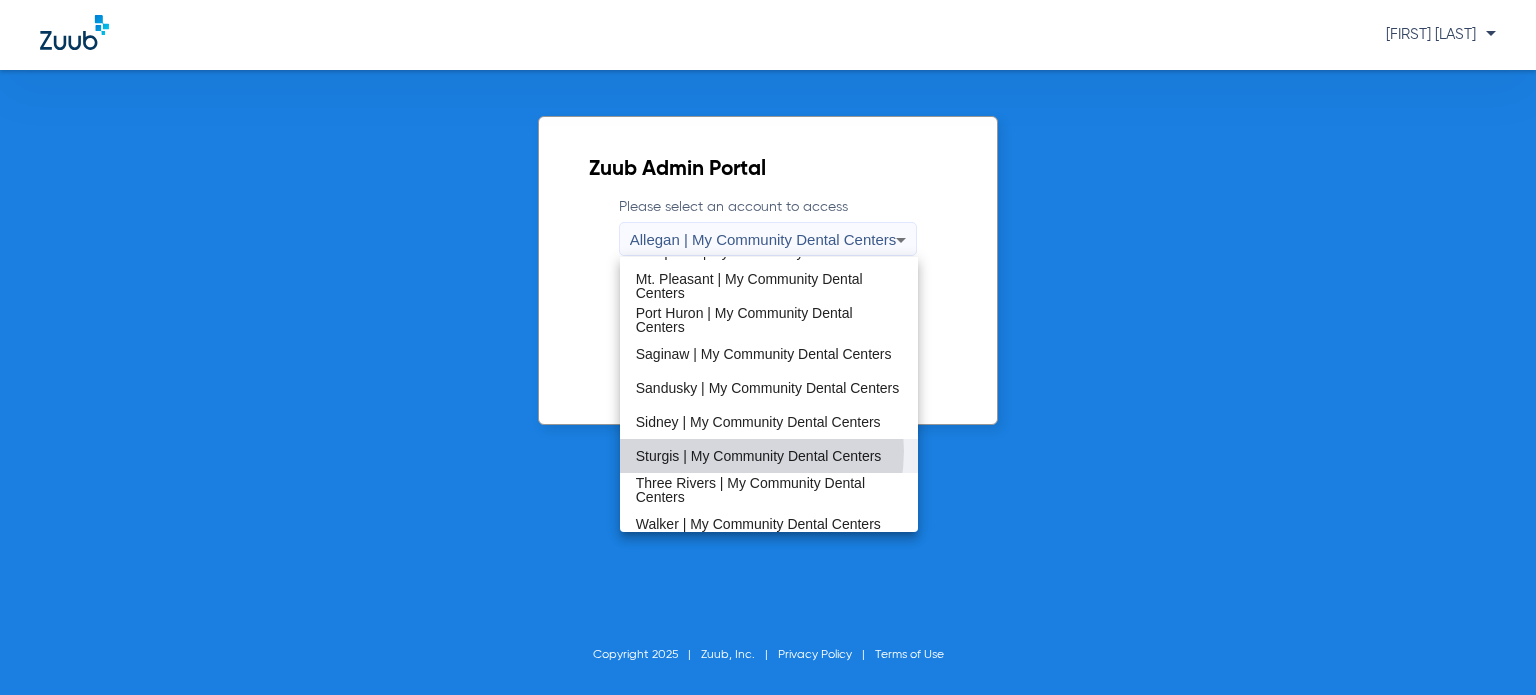 click on "Sturgis | My Community Dental Centers" at bounding box center [759, 456] 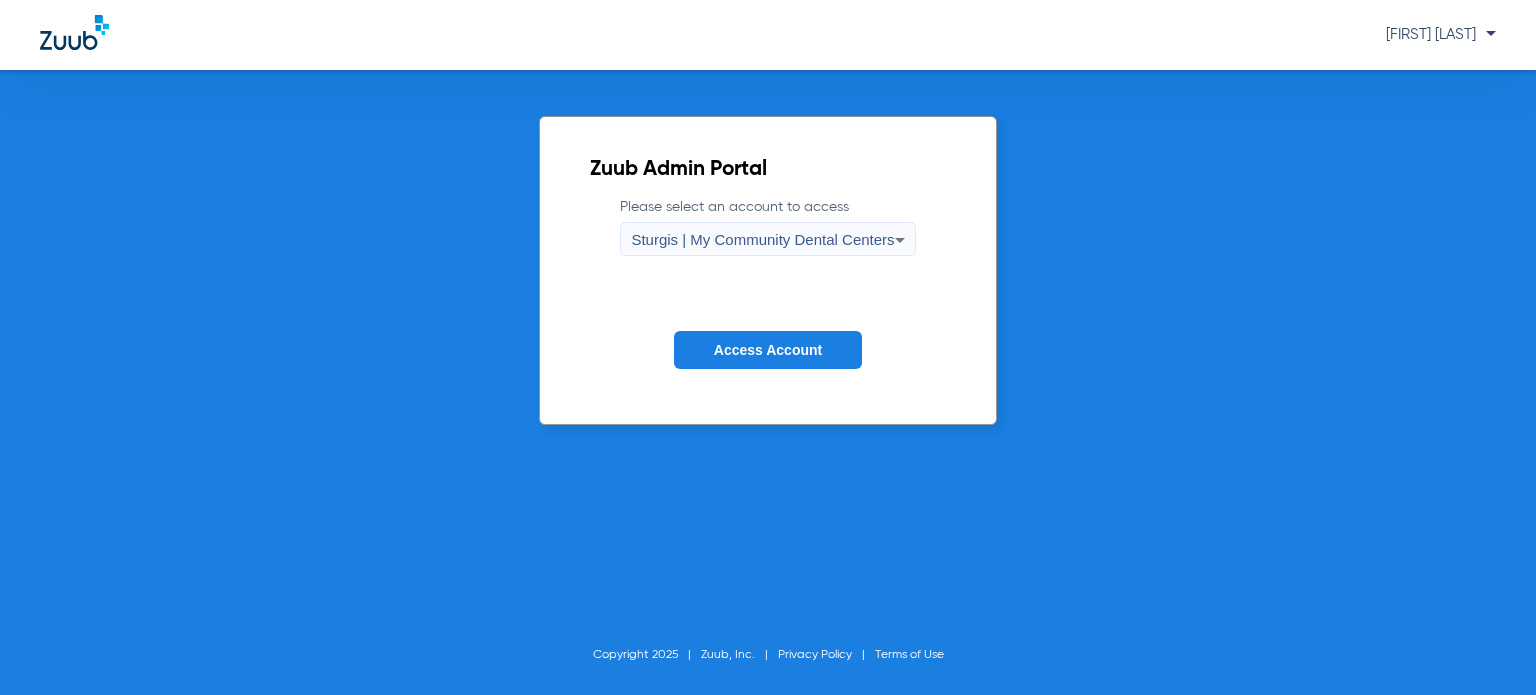 click on "Access Account" 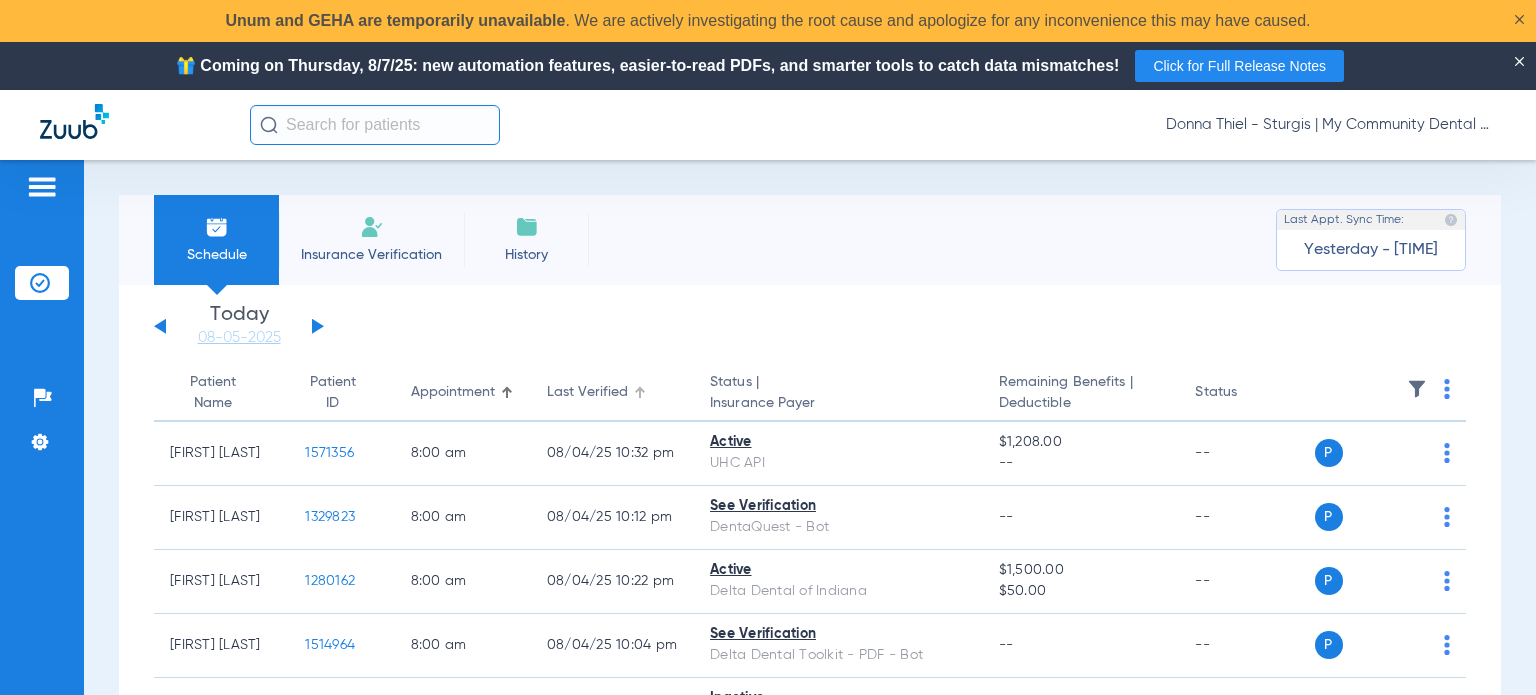 click 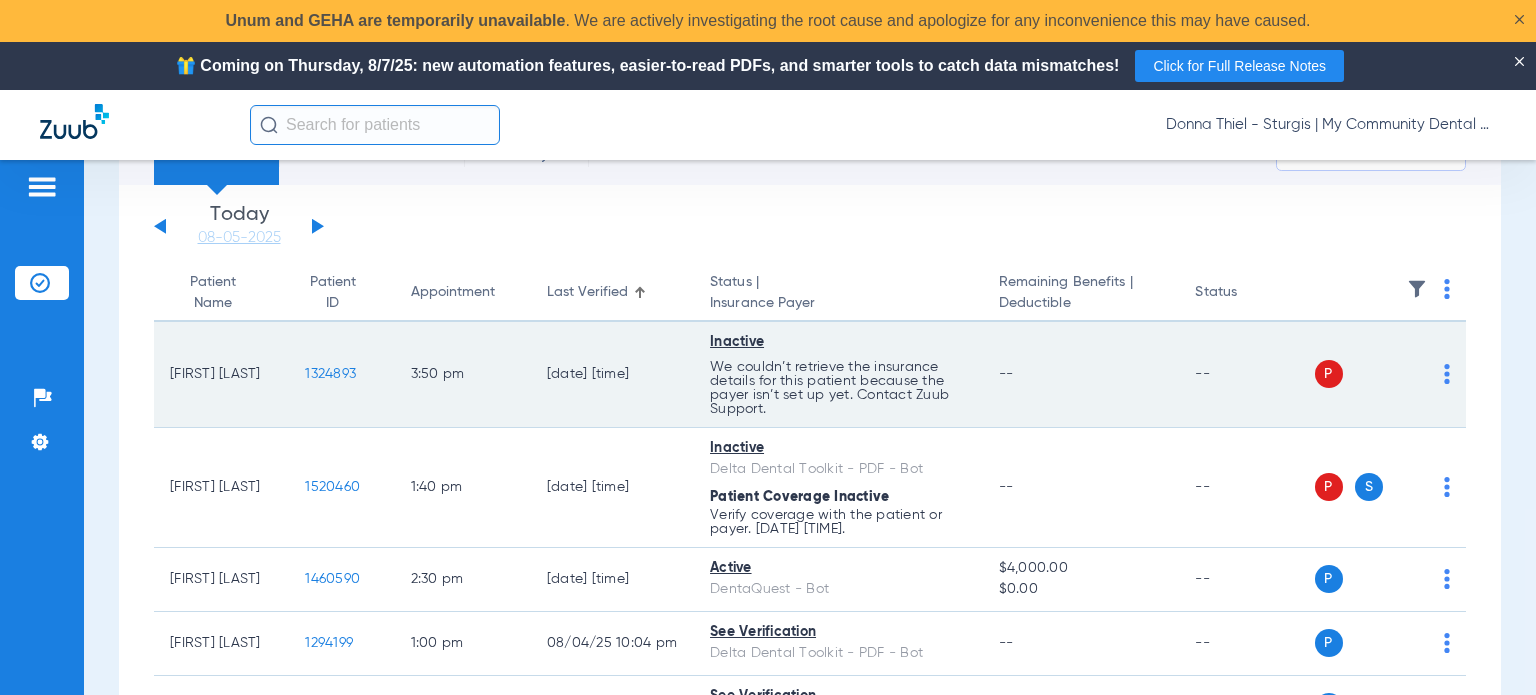 scroll, scrollTop: 200, scrollLeft: 0, axis: vertical 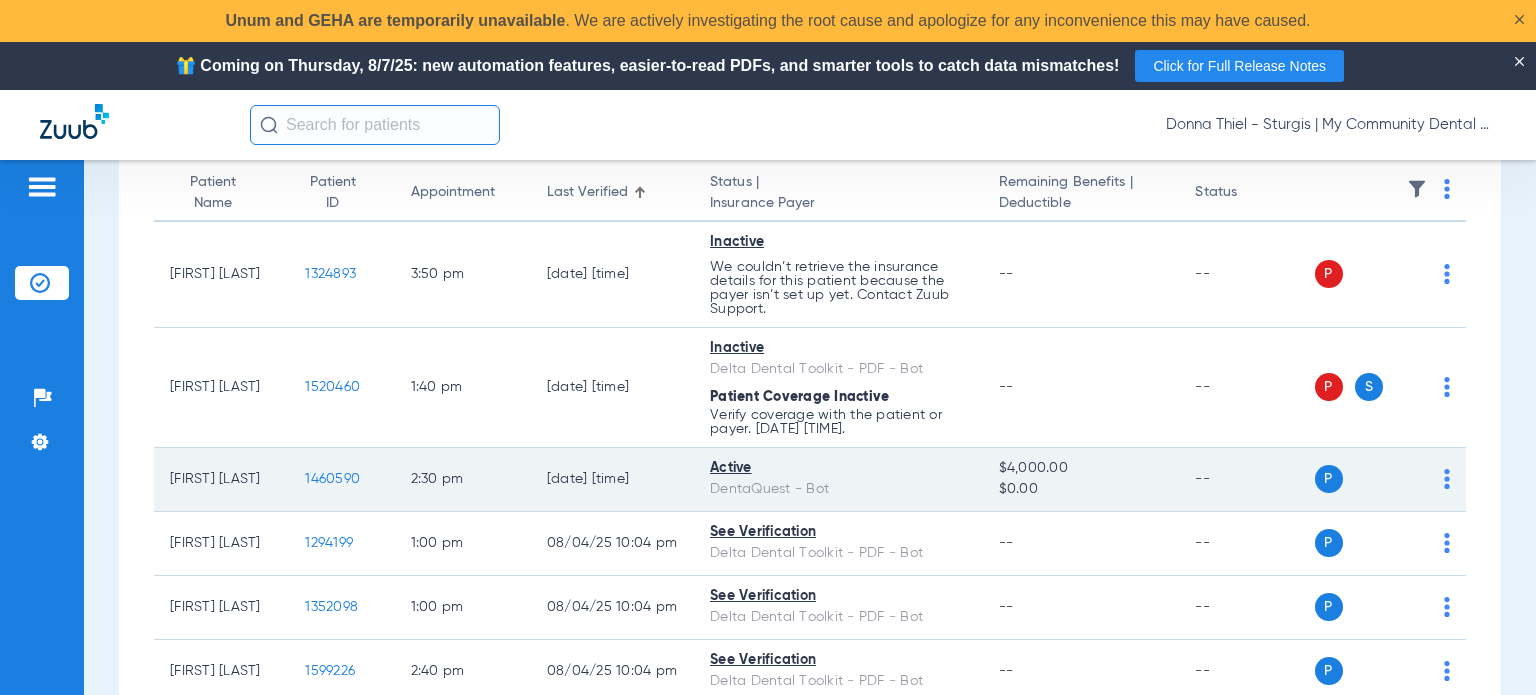 click 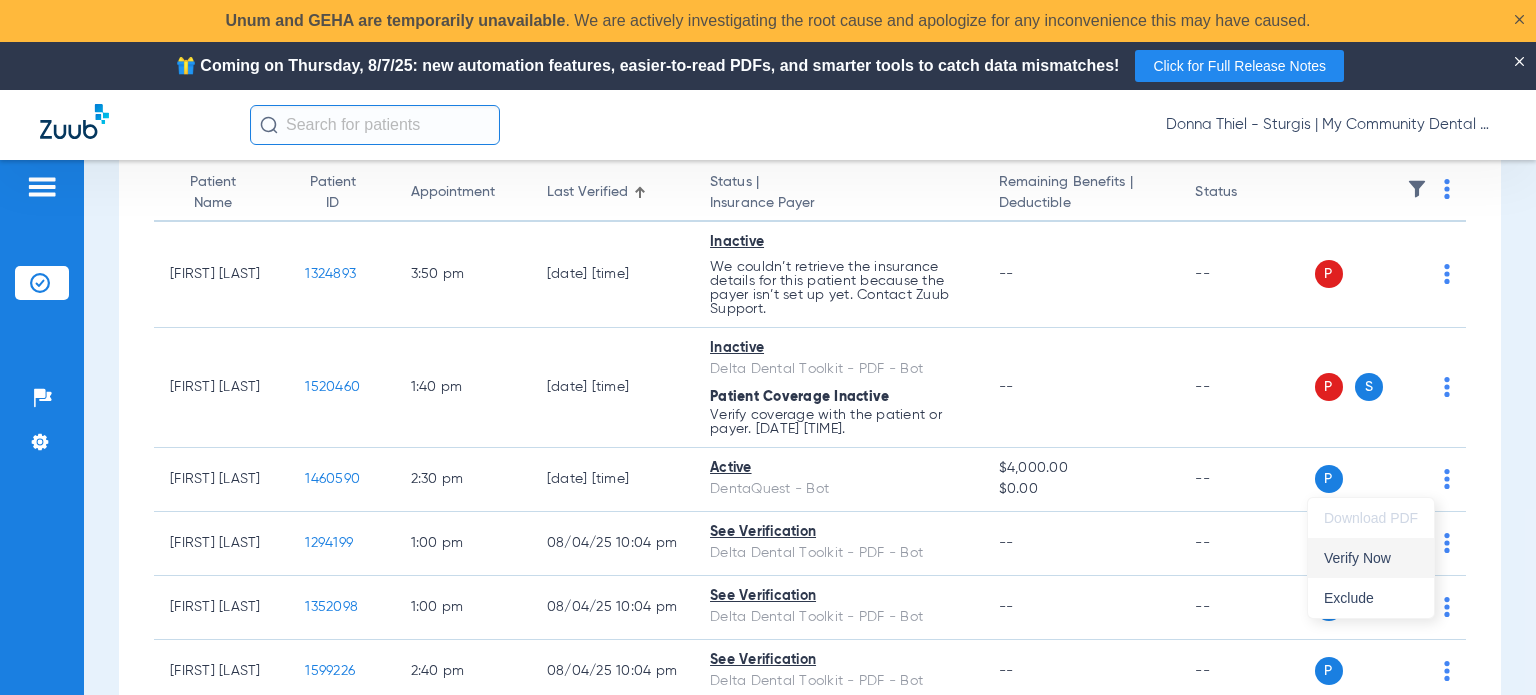 click on "Verify Now" at bounding box center [1371, 558] 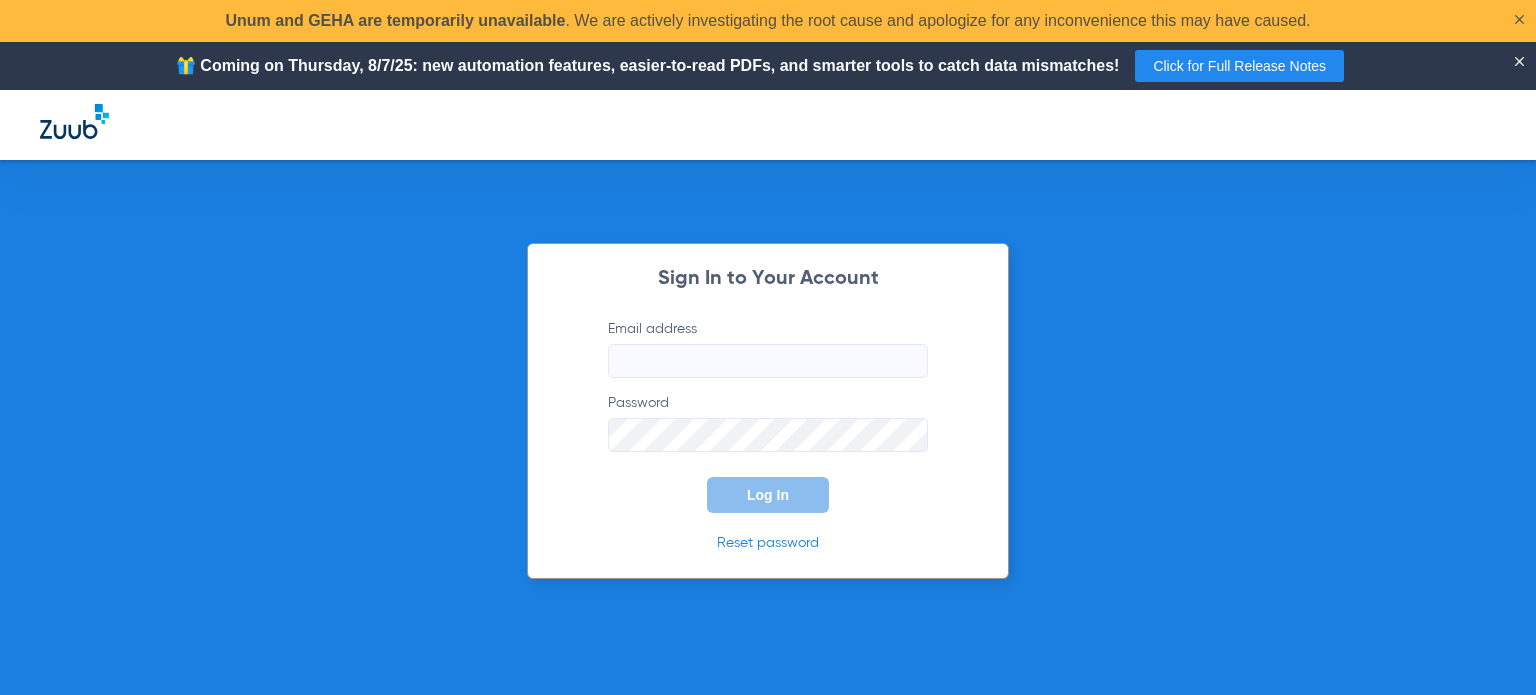 type on "dthiel@[EMAIL_DOMAIN]" 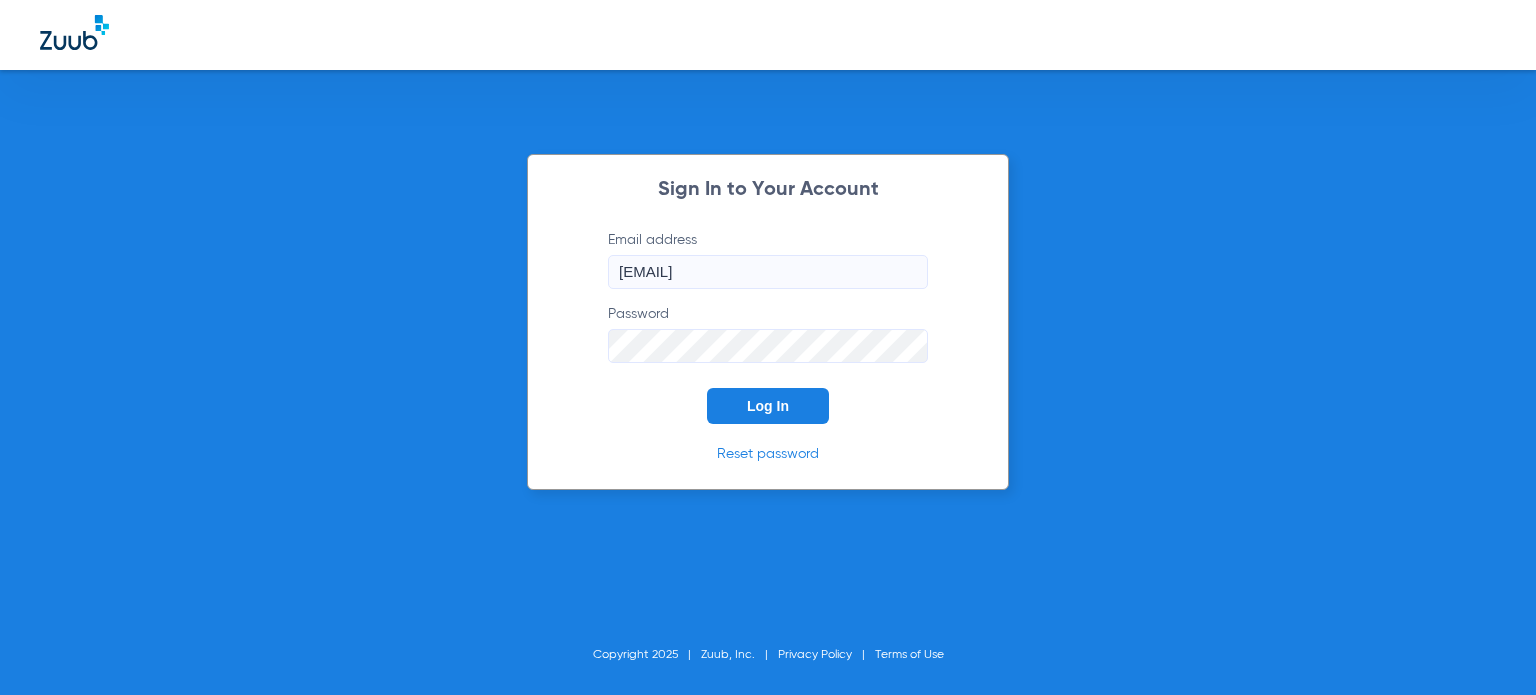 click on "Log In" 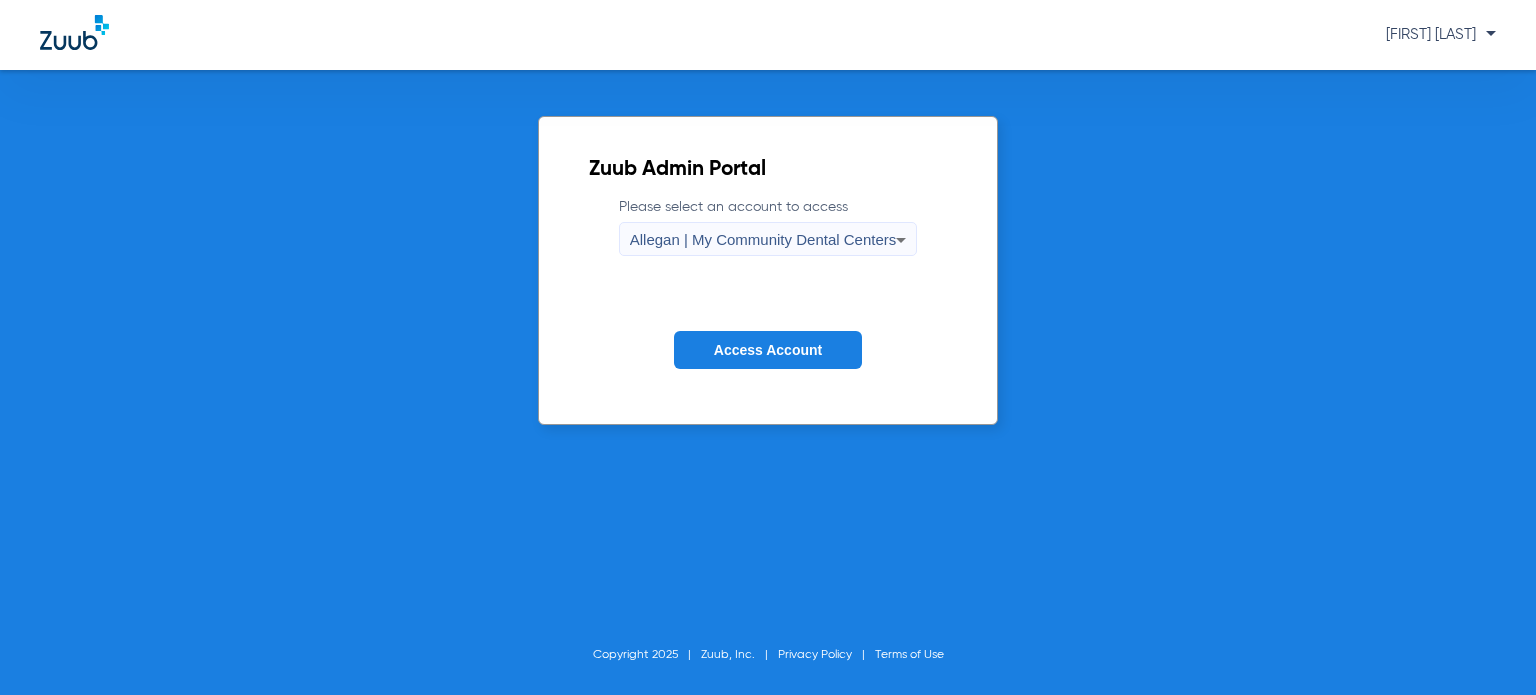click on "Allegan | My Community Dental Centers" at bounding box center [763, 239] 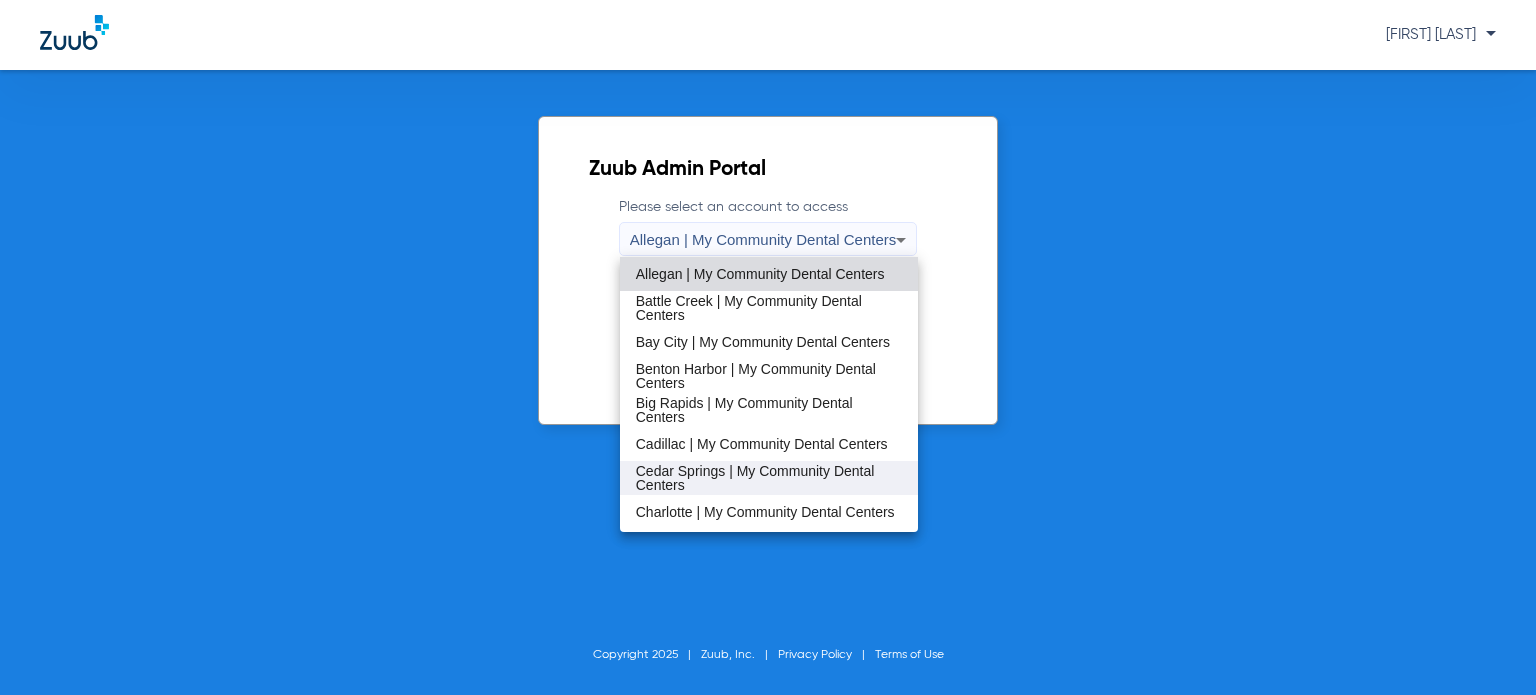click on "Cedar Springs | My Community Dental Centers" at bounding box center (769, 478) 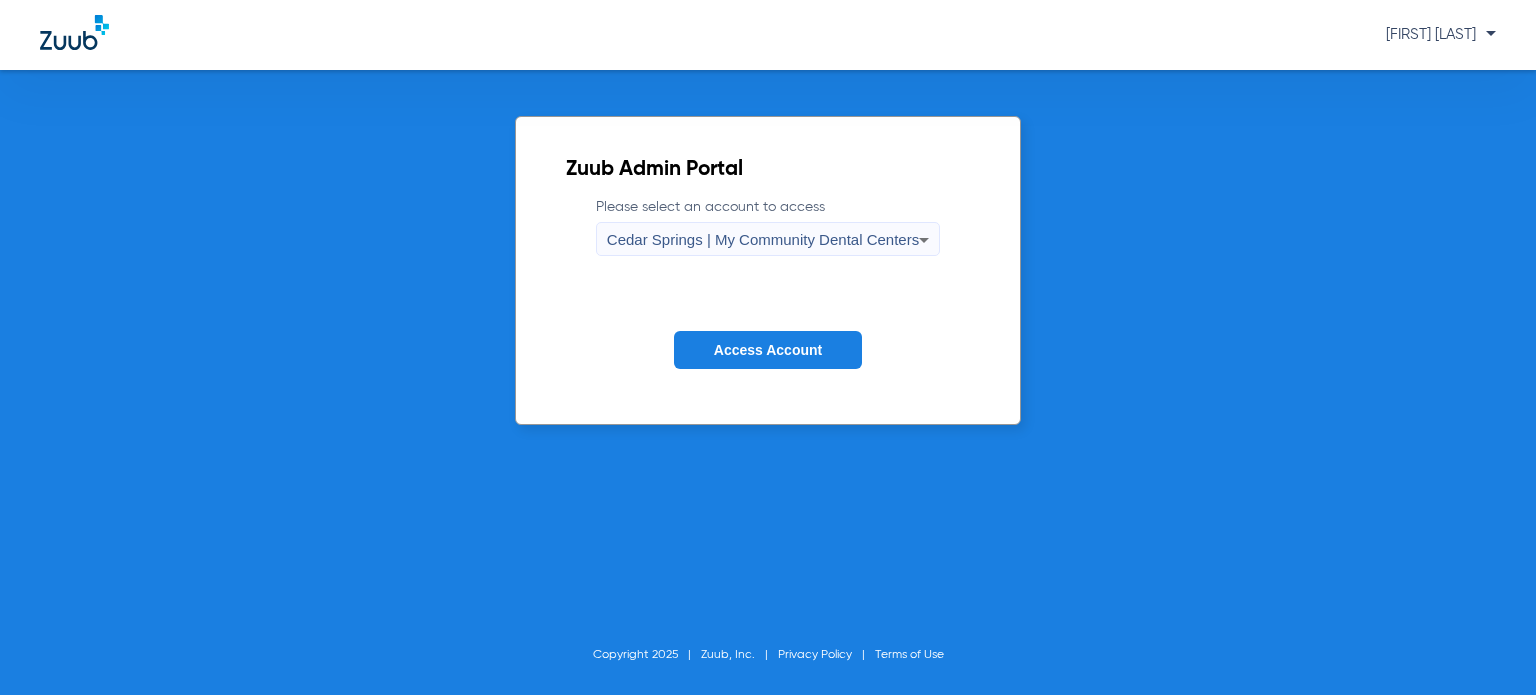 click on "Access Account" 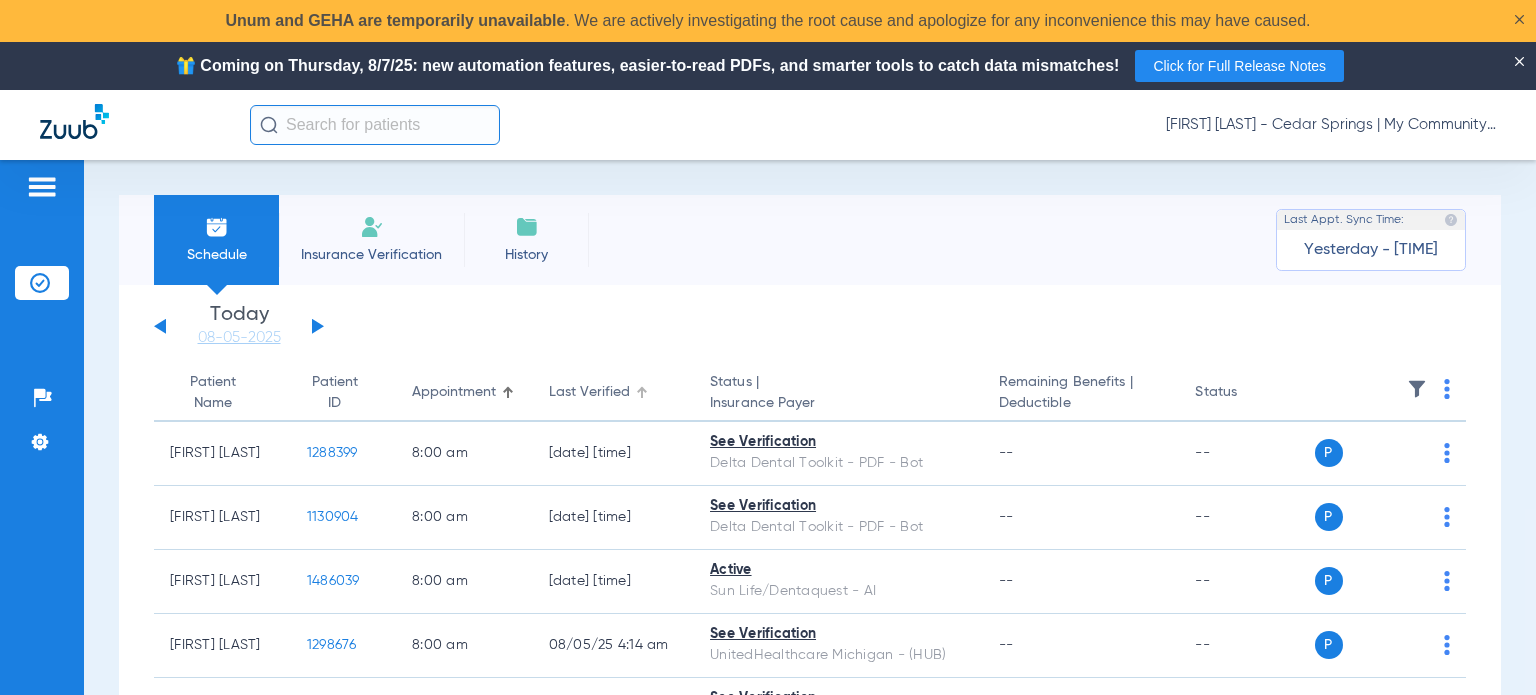 click on "Last Verified" 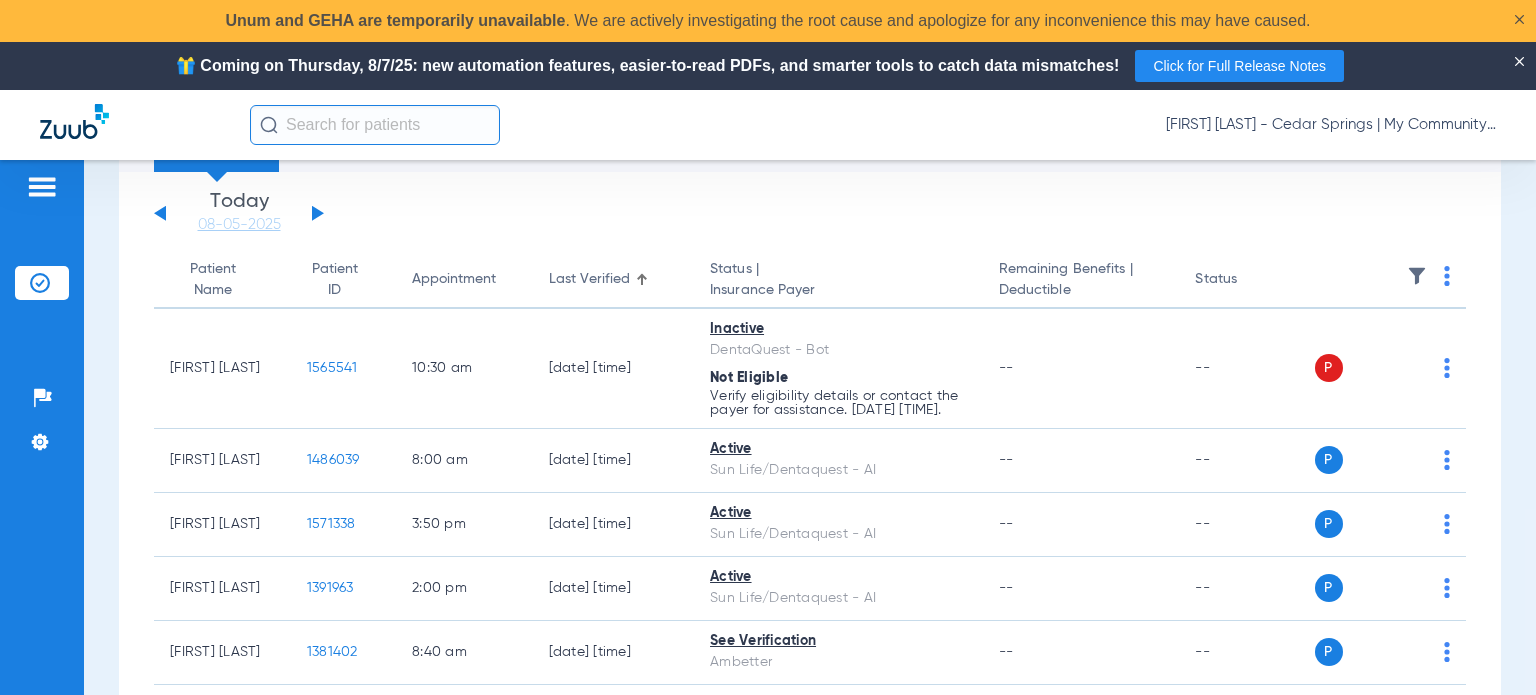 scroll, scrollTop: 200, scrollLeft: 0, axis: vertical 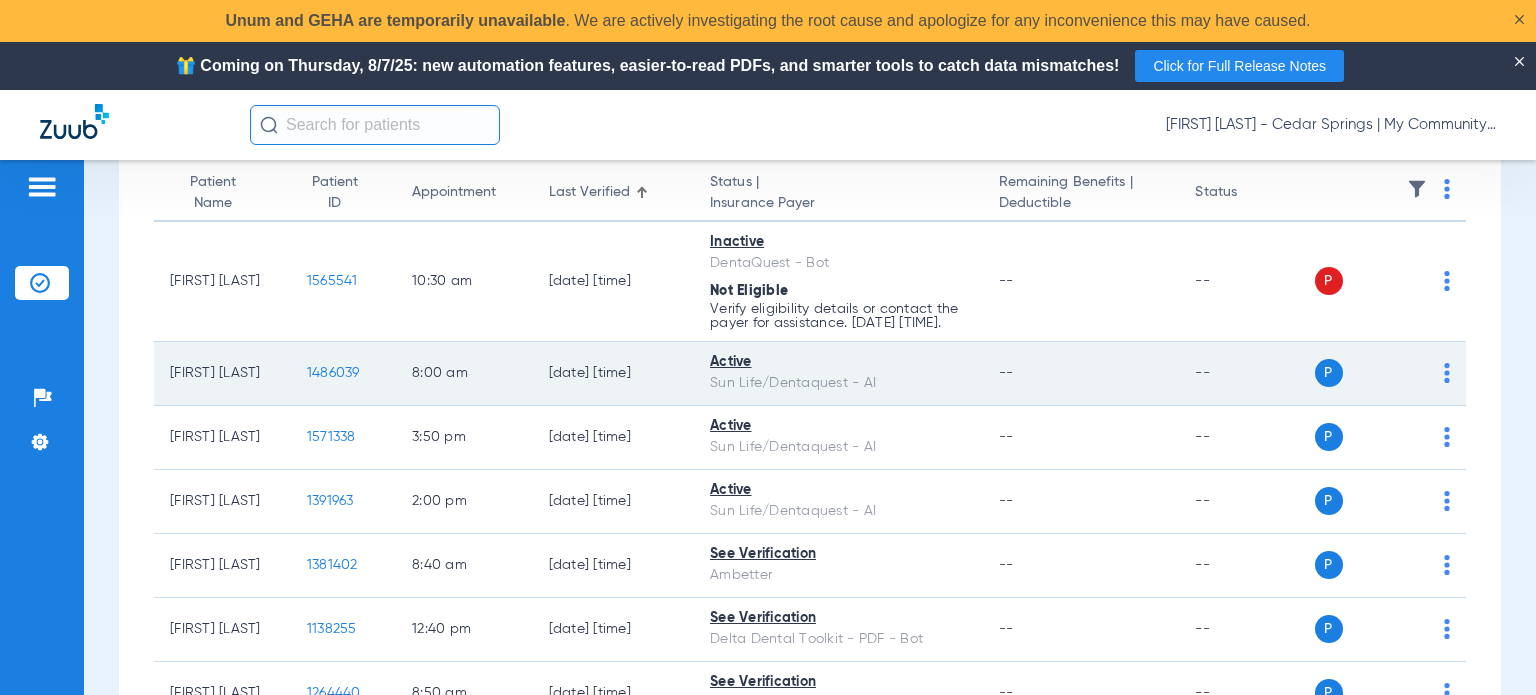 click 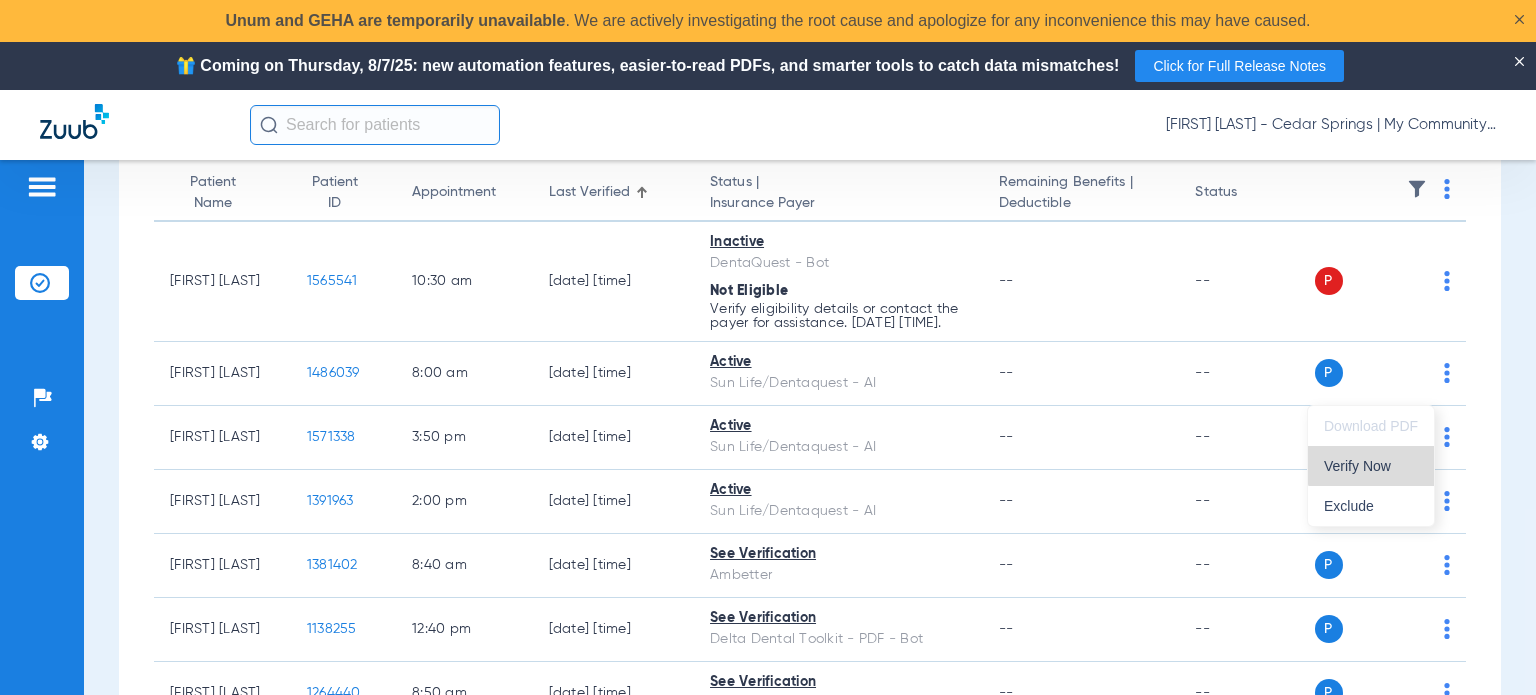 click on "Verify Now" at bounding box center (1371, 466) 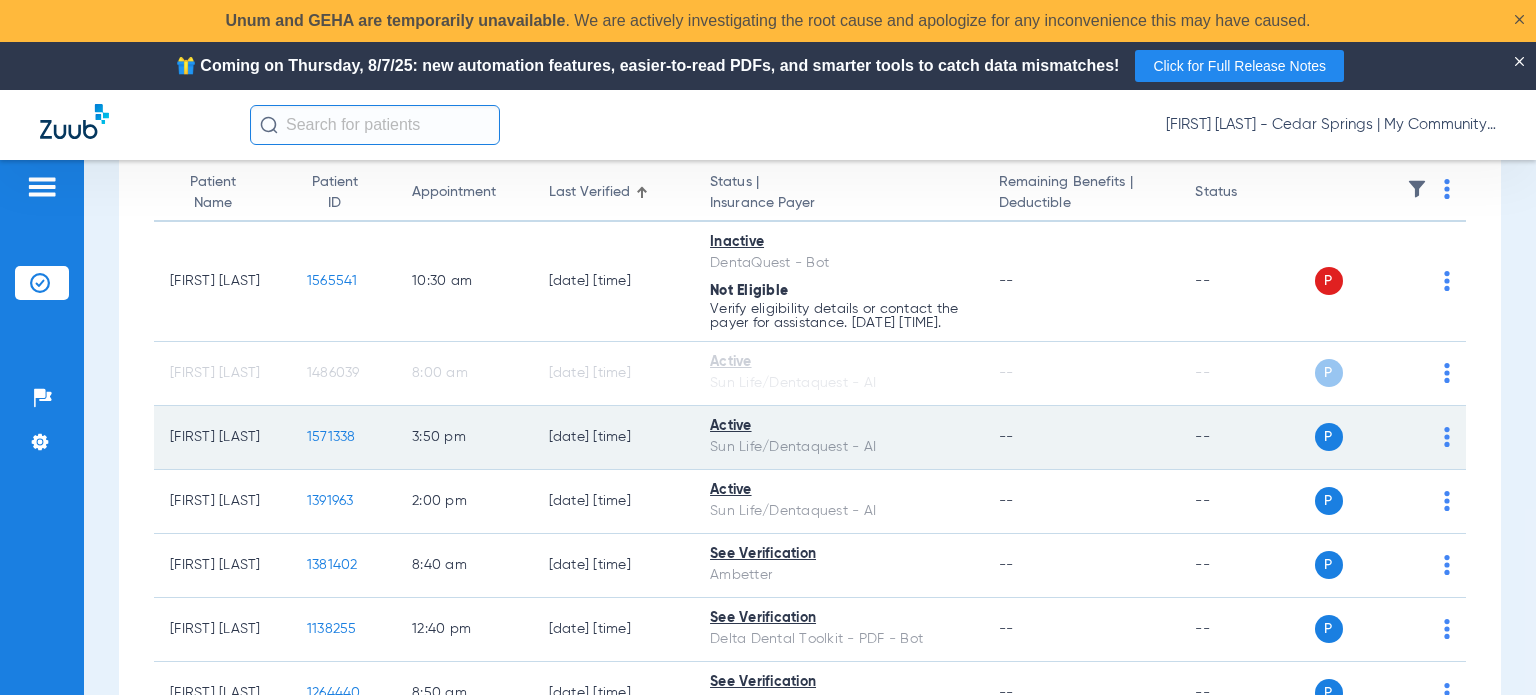 click 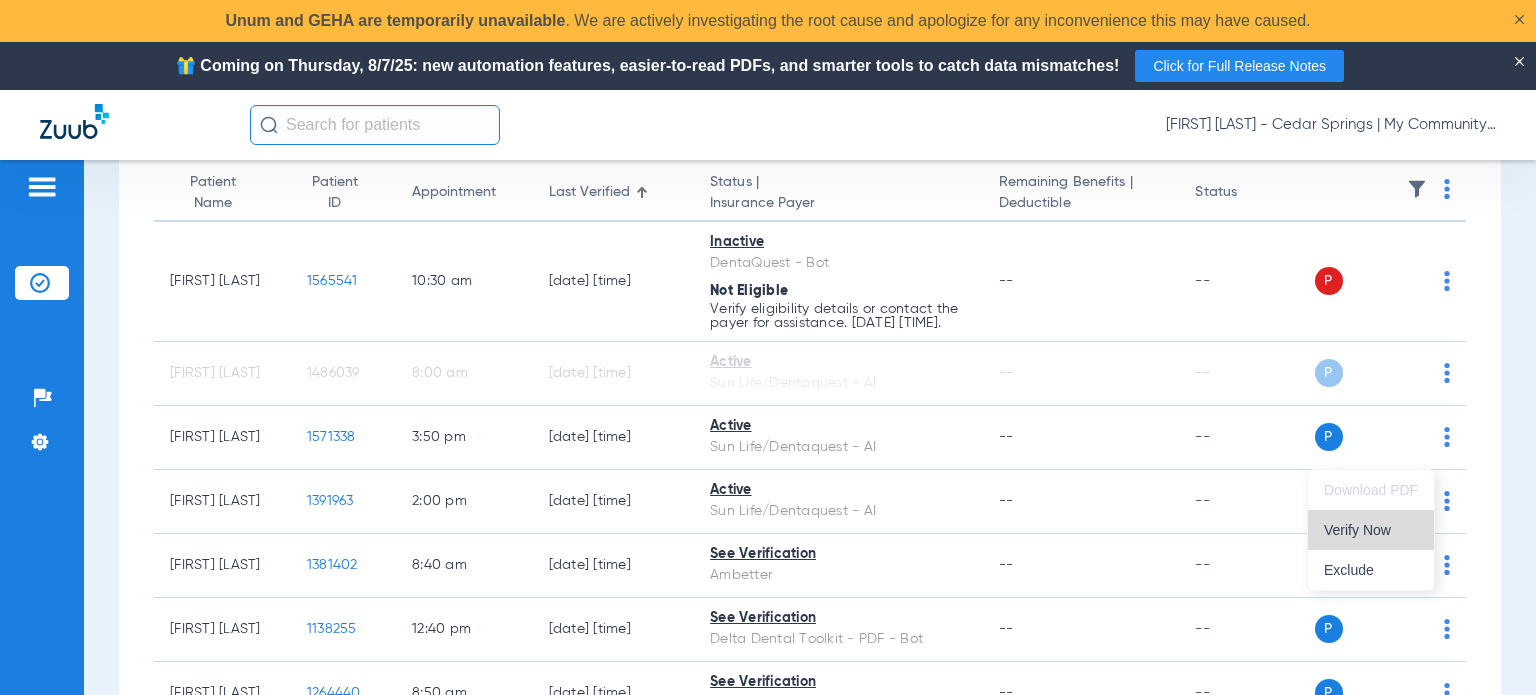 click on "Verify Now" at bounding box center [1371, 530] 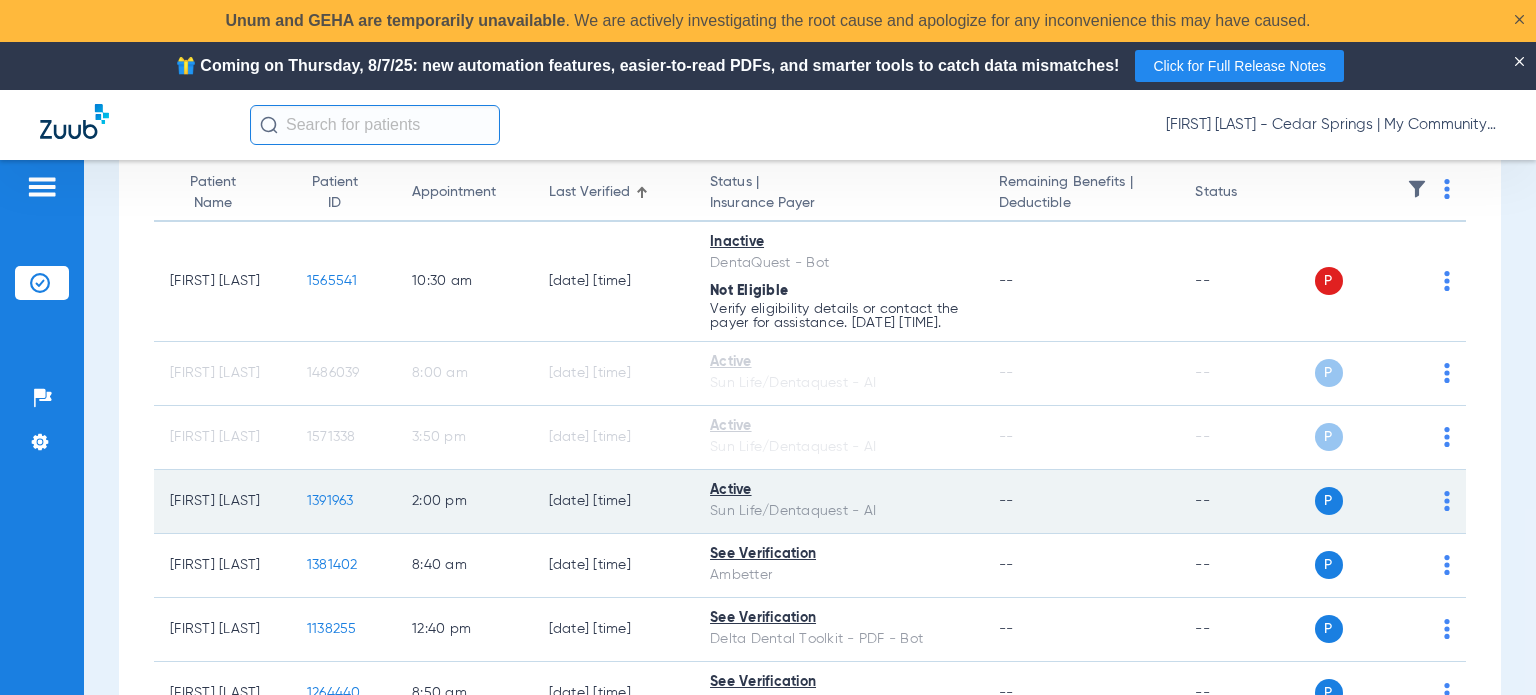 click 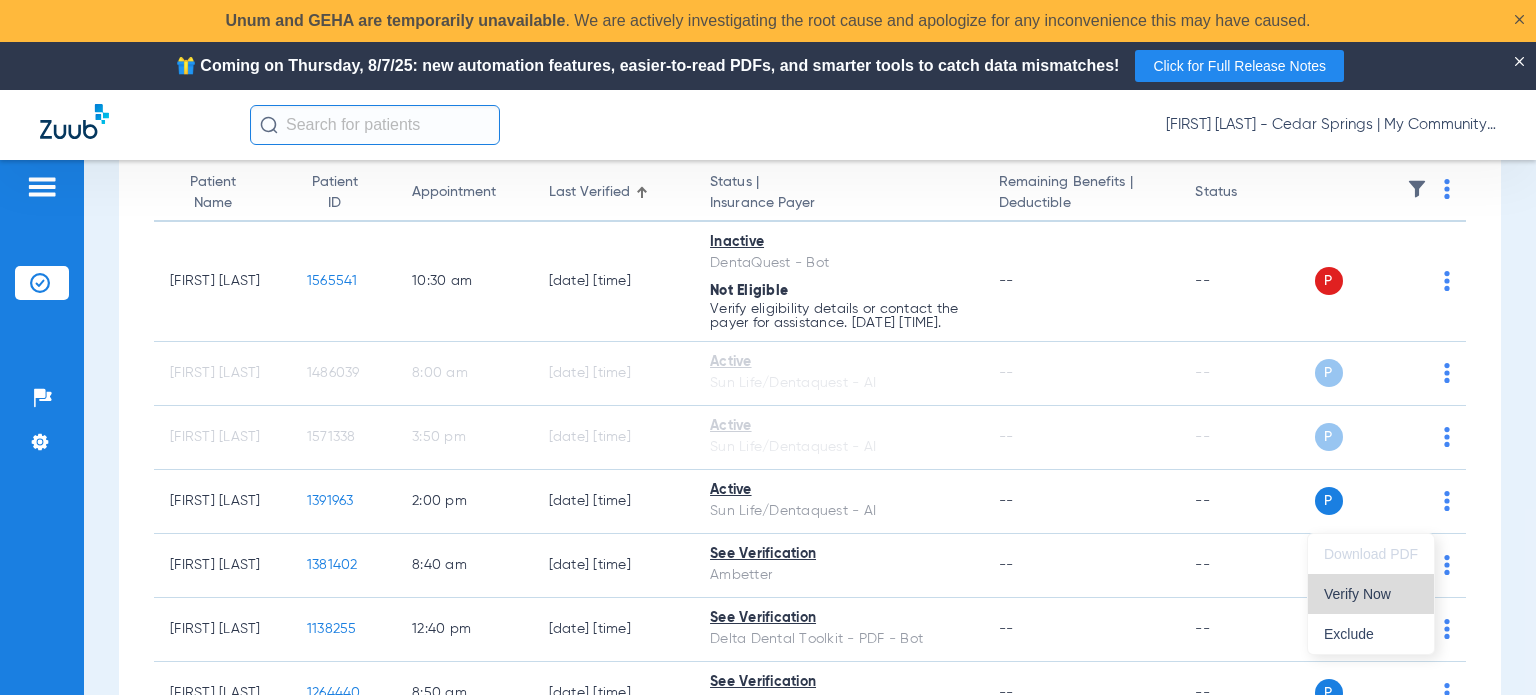 click on "Verify Now" at bounding box center (1371, 594) 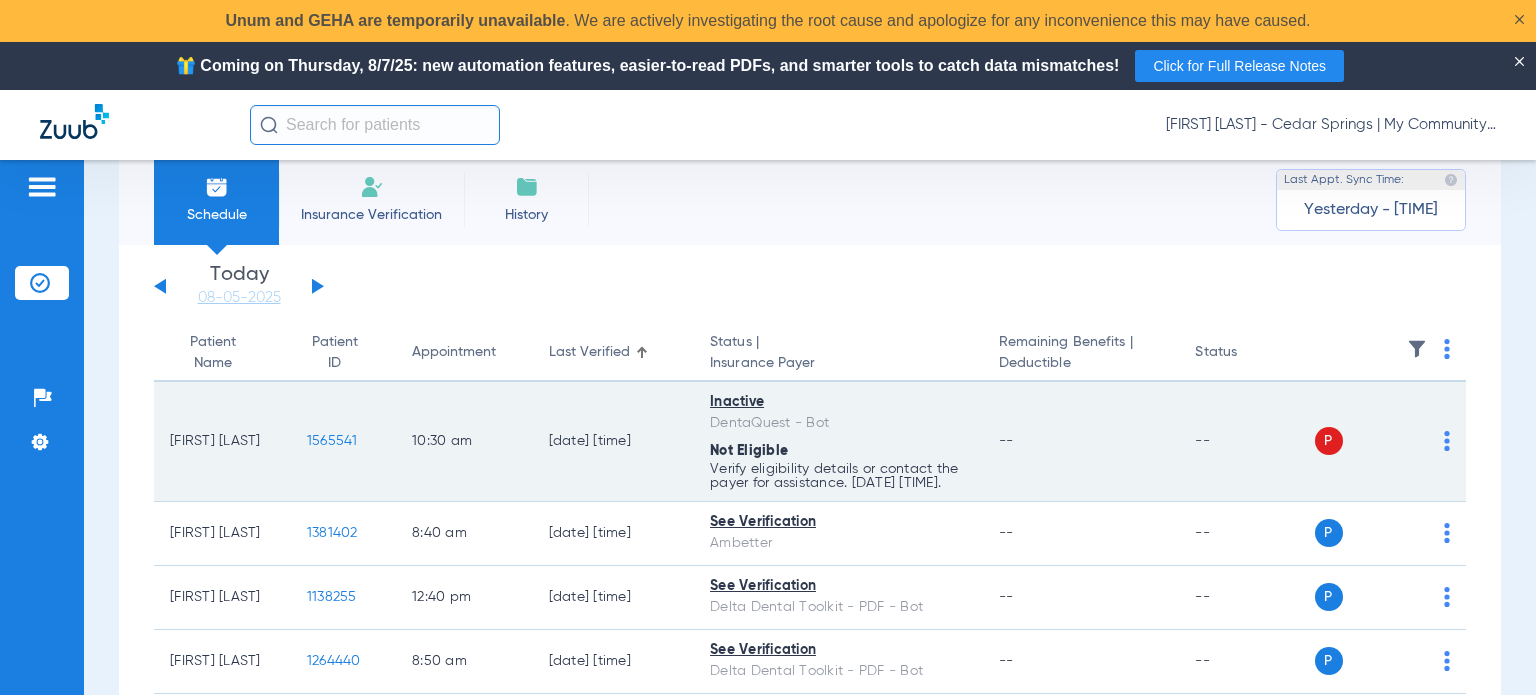 scroll, scrollTop: 0, scrollLeft: 0, axis: both 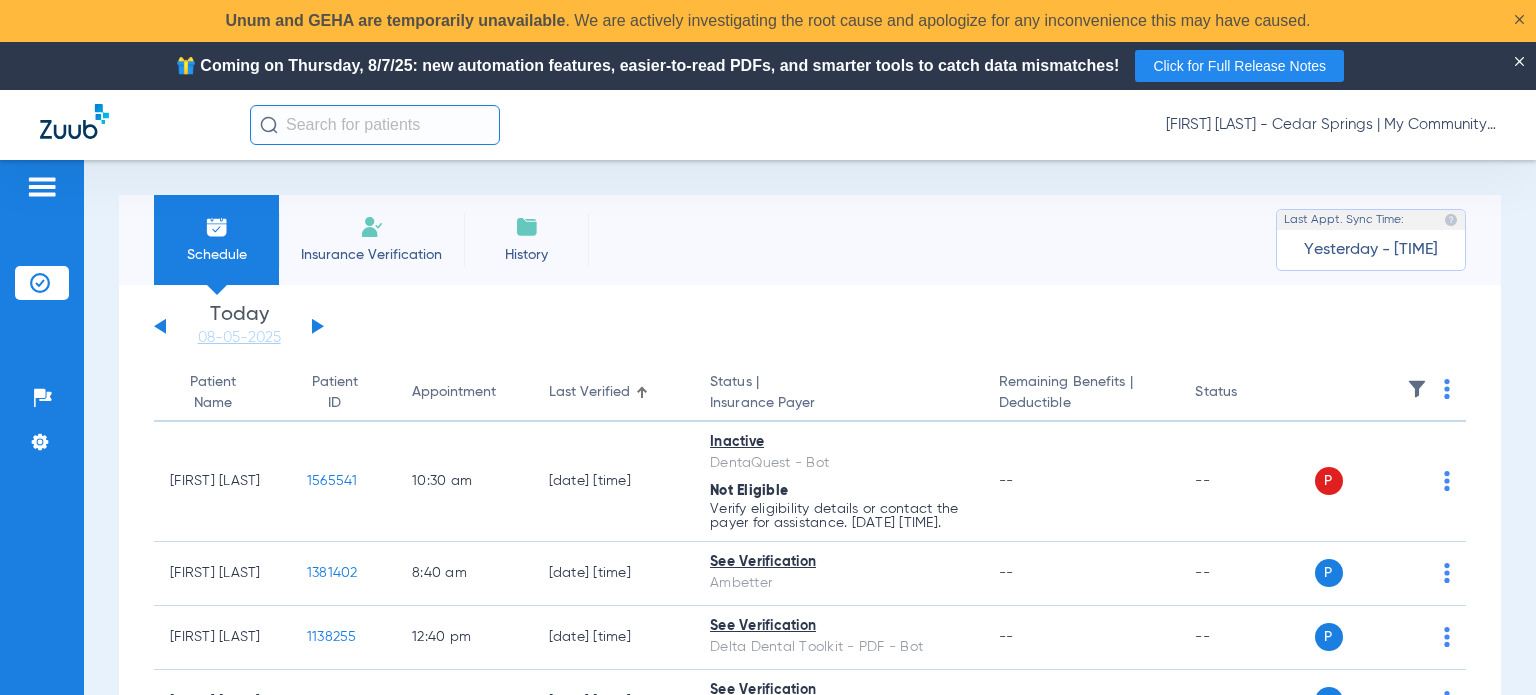 click on "Last Verified" 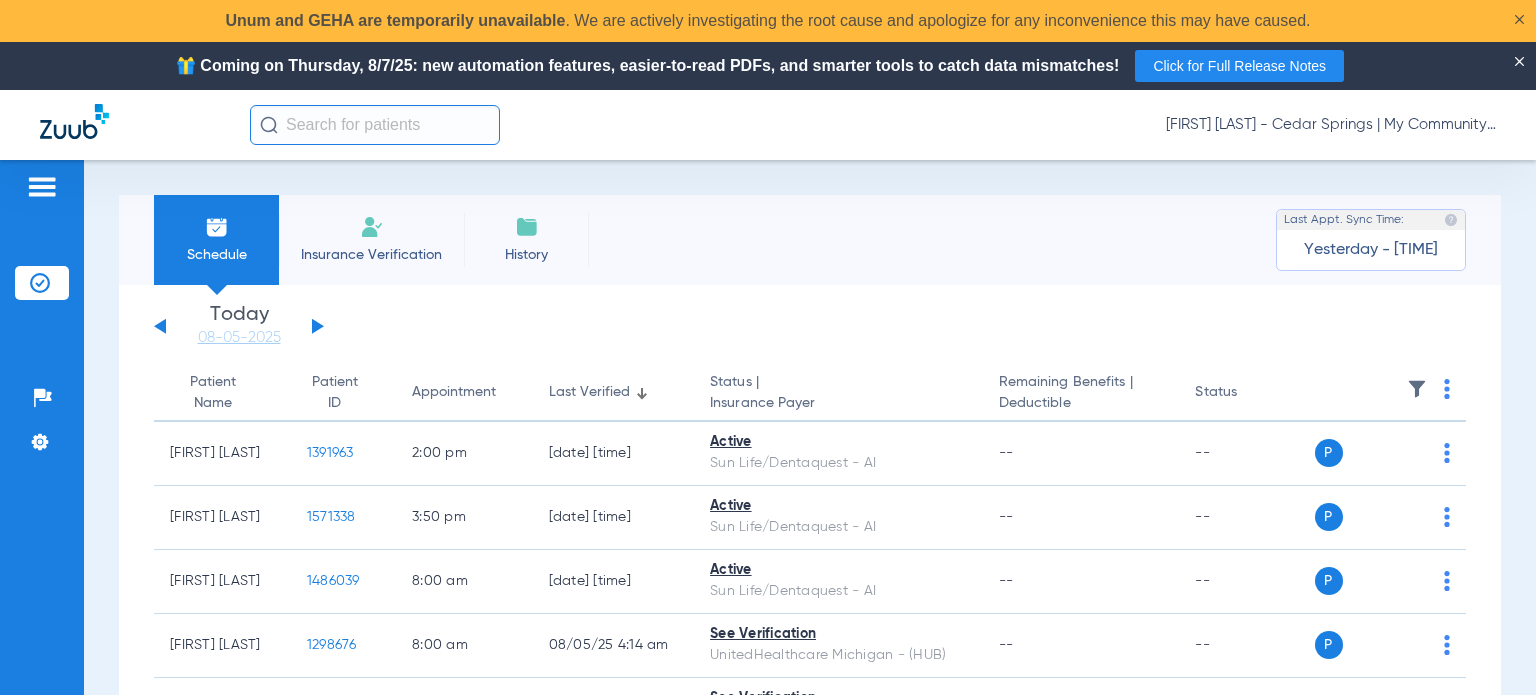 click on "Last Verified" 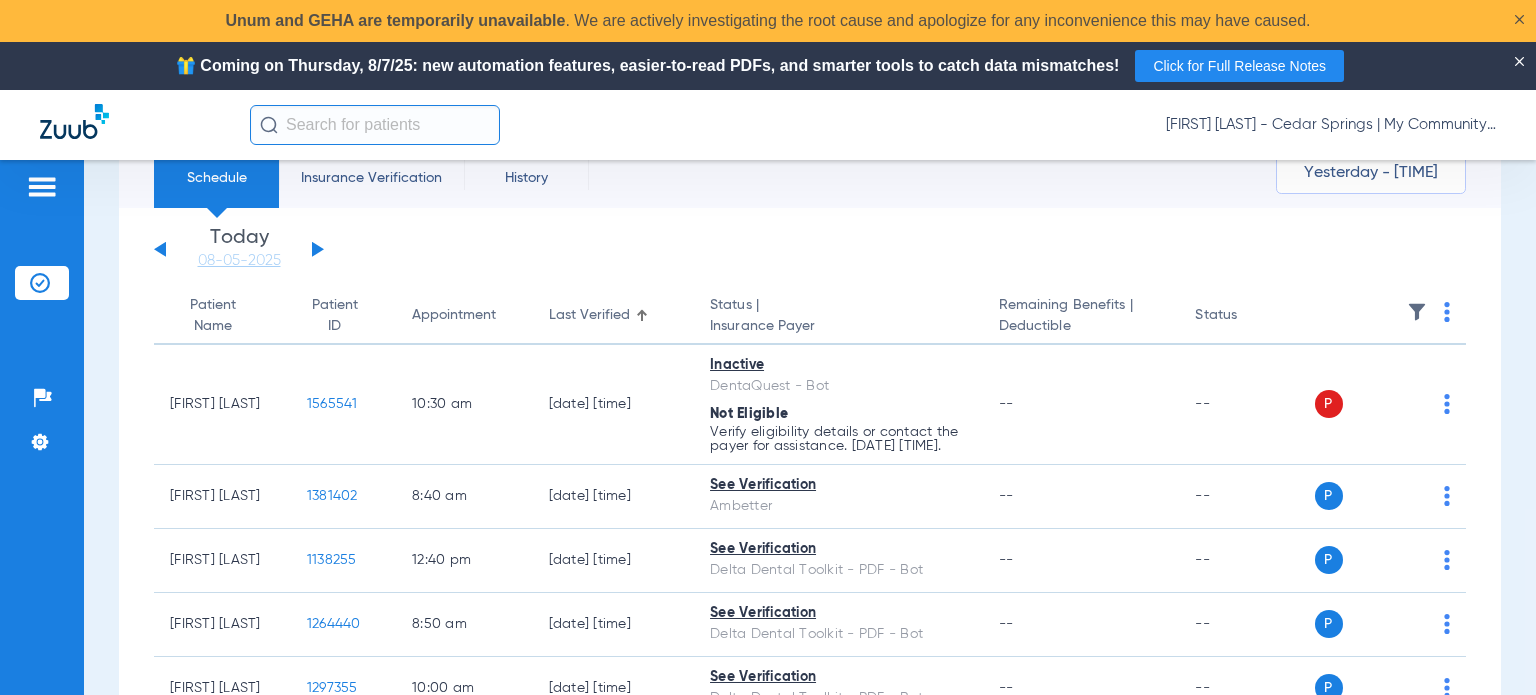 scroll, scrollTop: 100, scrollLeft: 0, axis: vertical 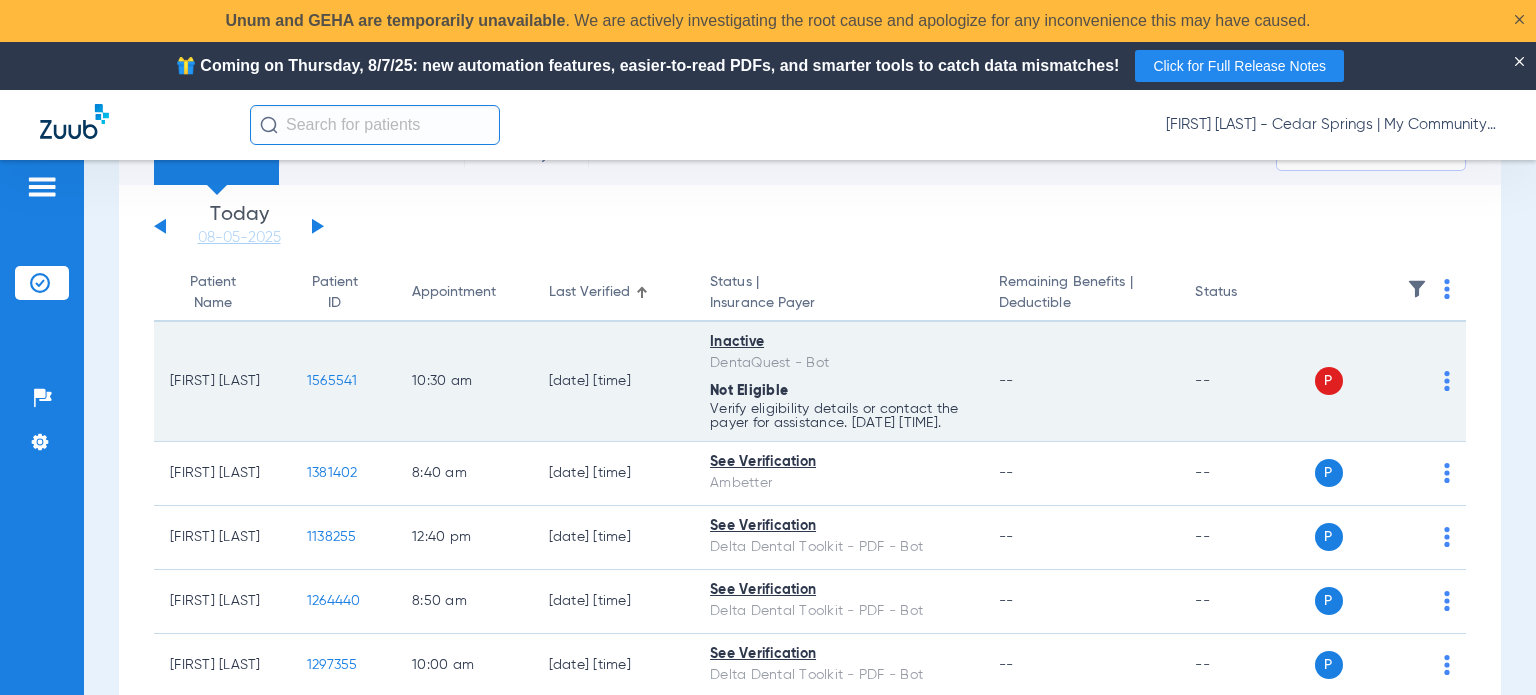 drag, startPoint x: 260, startPoint y: 393, endPoint x: 167, endPoint y: 385, distance: 93.34345 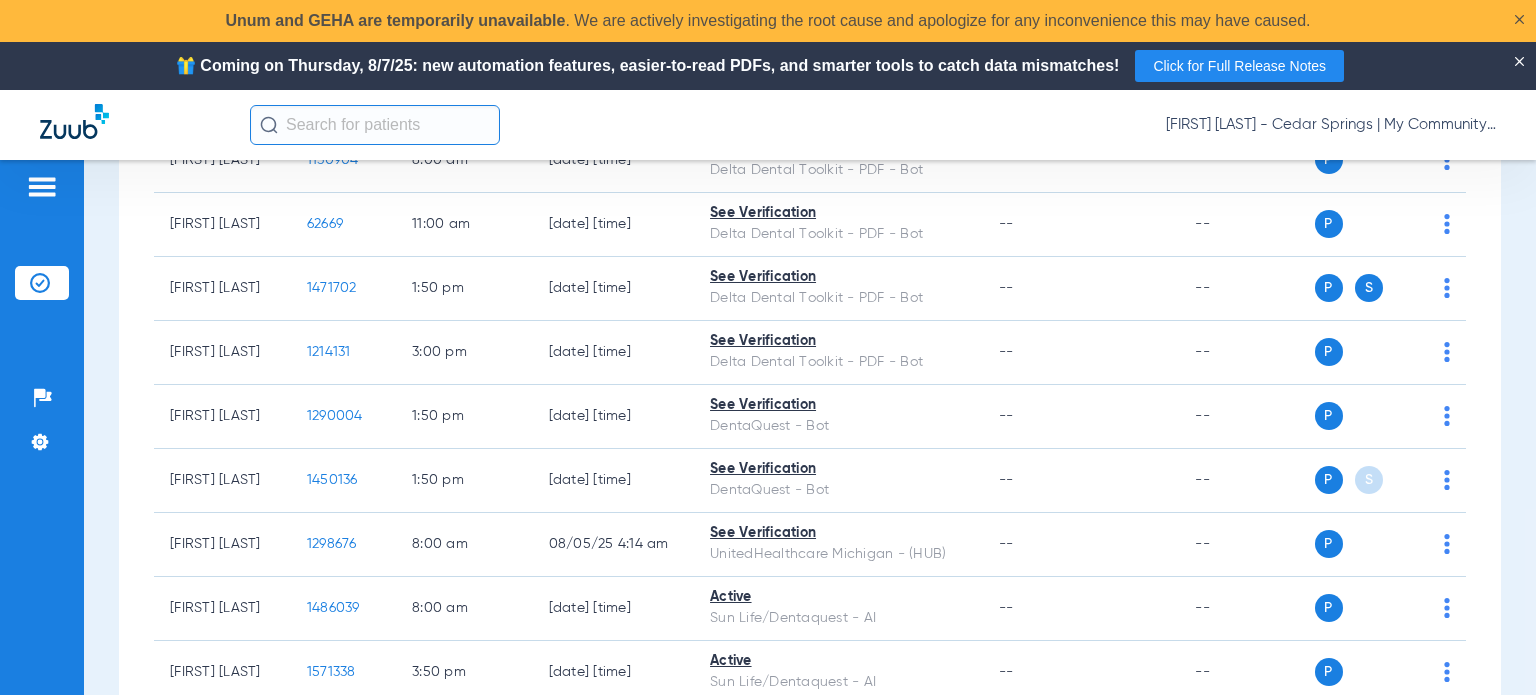 scroll, scrollTop: 1600, scrollLeft: 0, axis: vertical 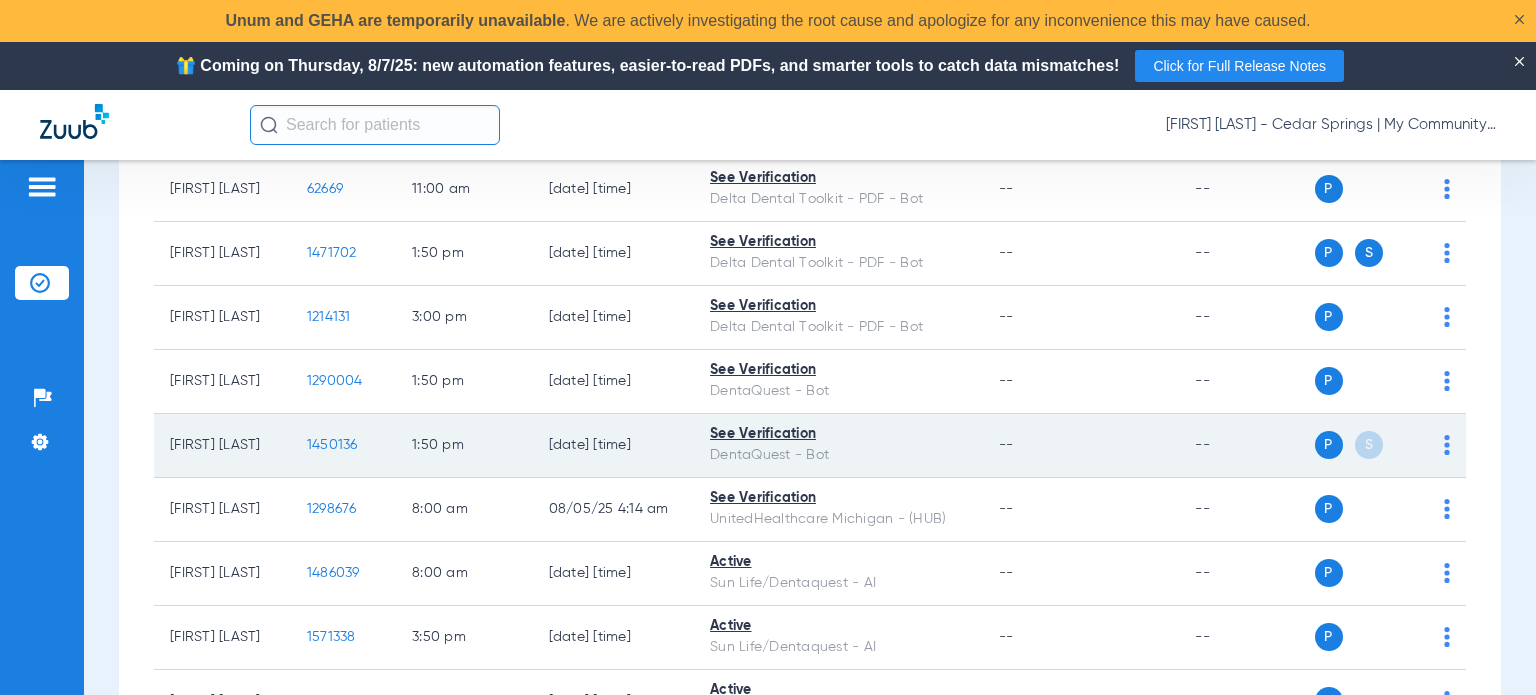 drag, startPoint x: 244, startPoint y: 463, endPoint x: 163, endPoint y: 446, distance: 82.764725 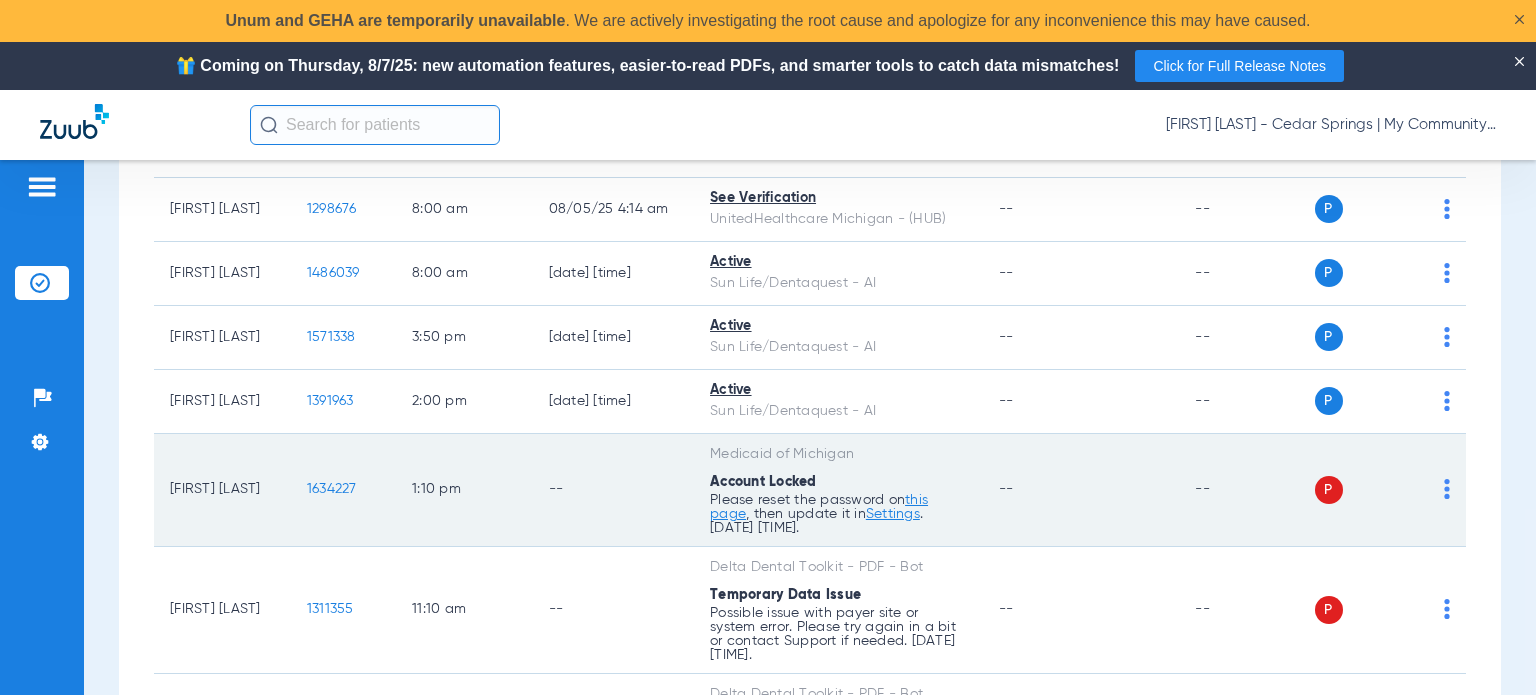 scroll, scrollTop: 1800, scrollLeft: 0, axis: vertical 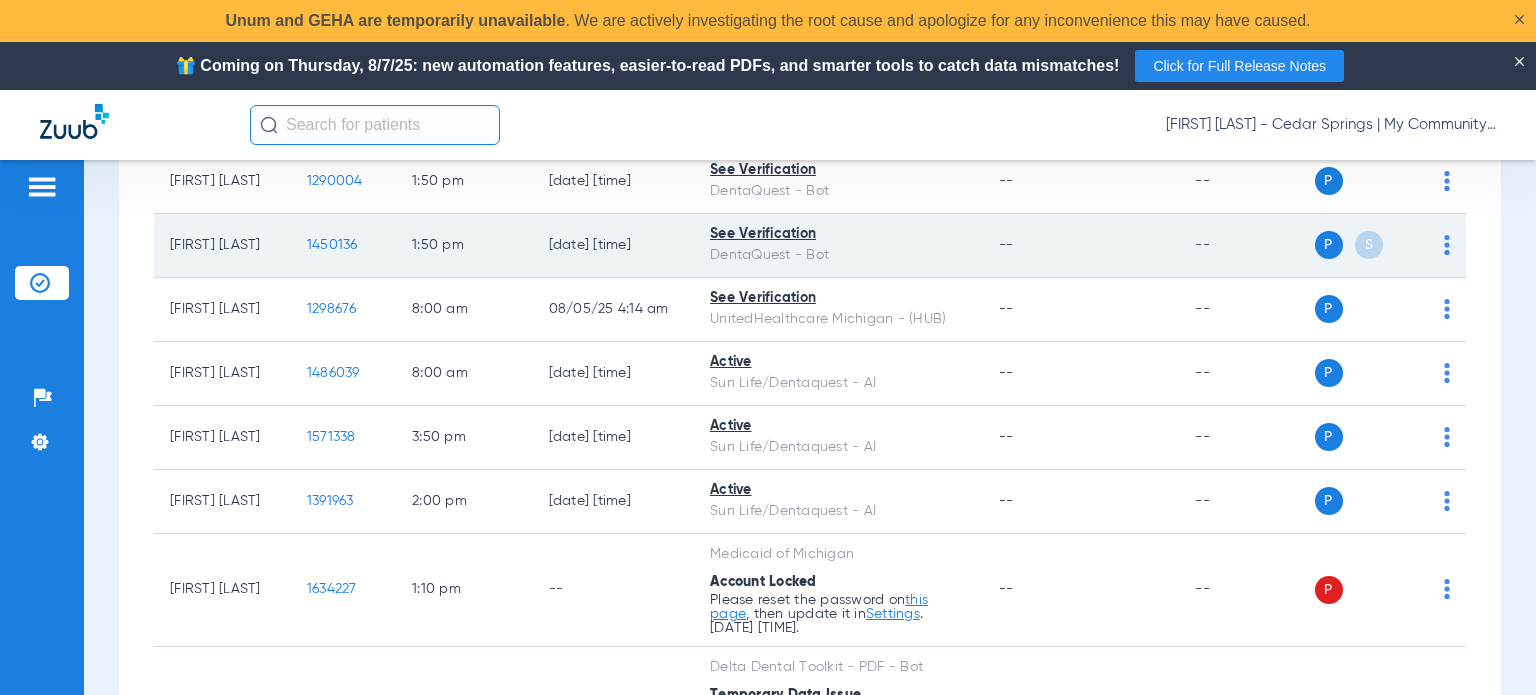 click on "--" 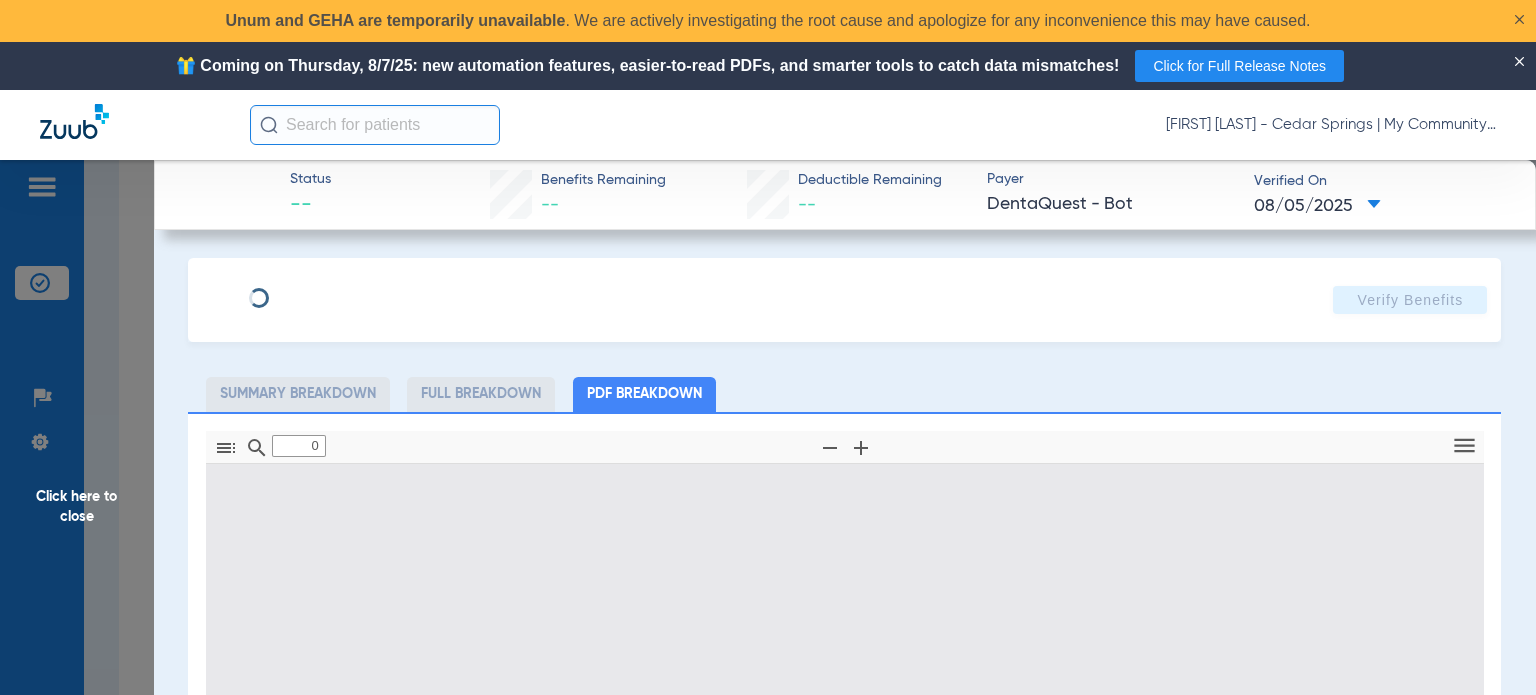 type on "1" 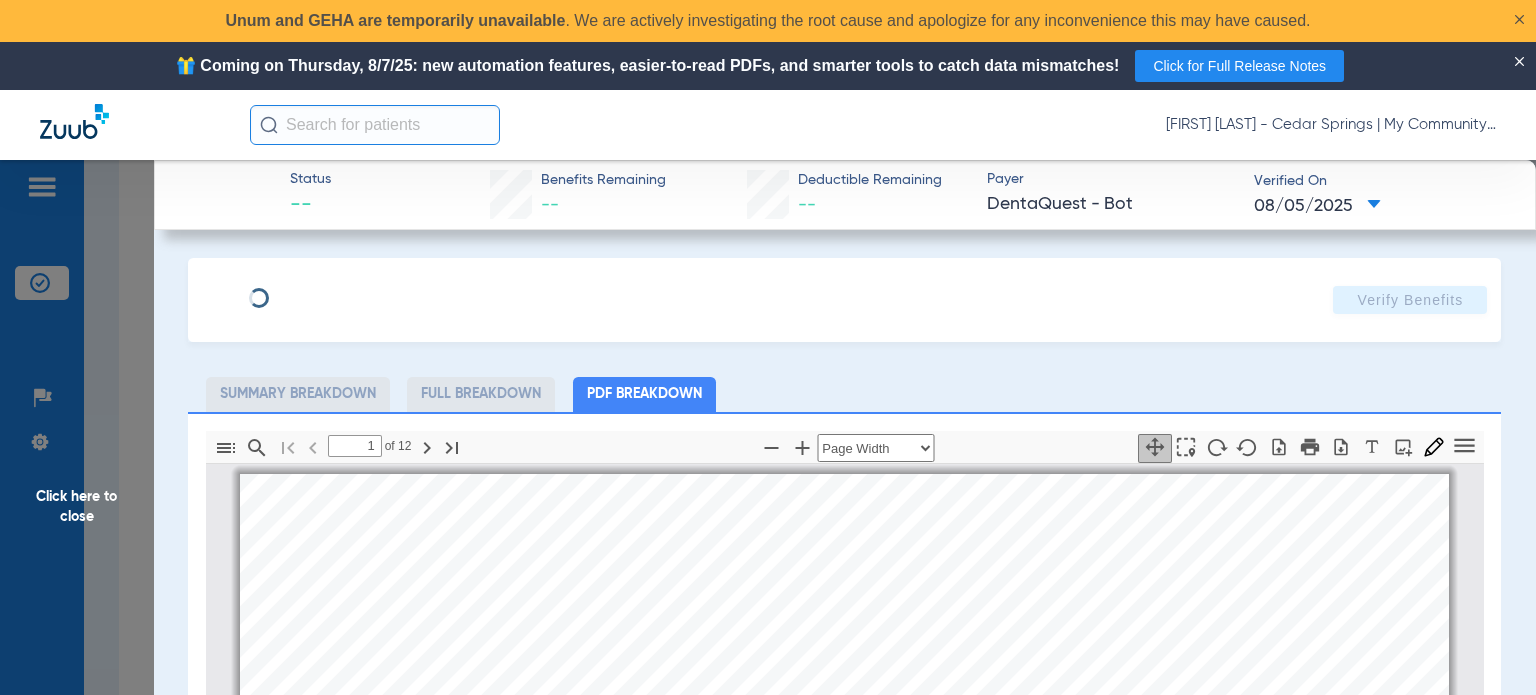 scroll, scrollTop: 10, scrollLeft: 0, axis: vertical 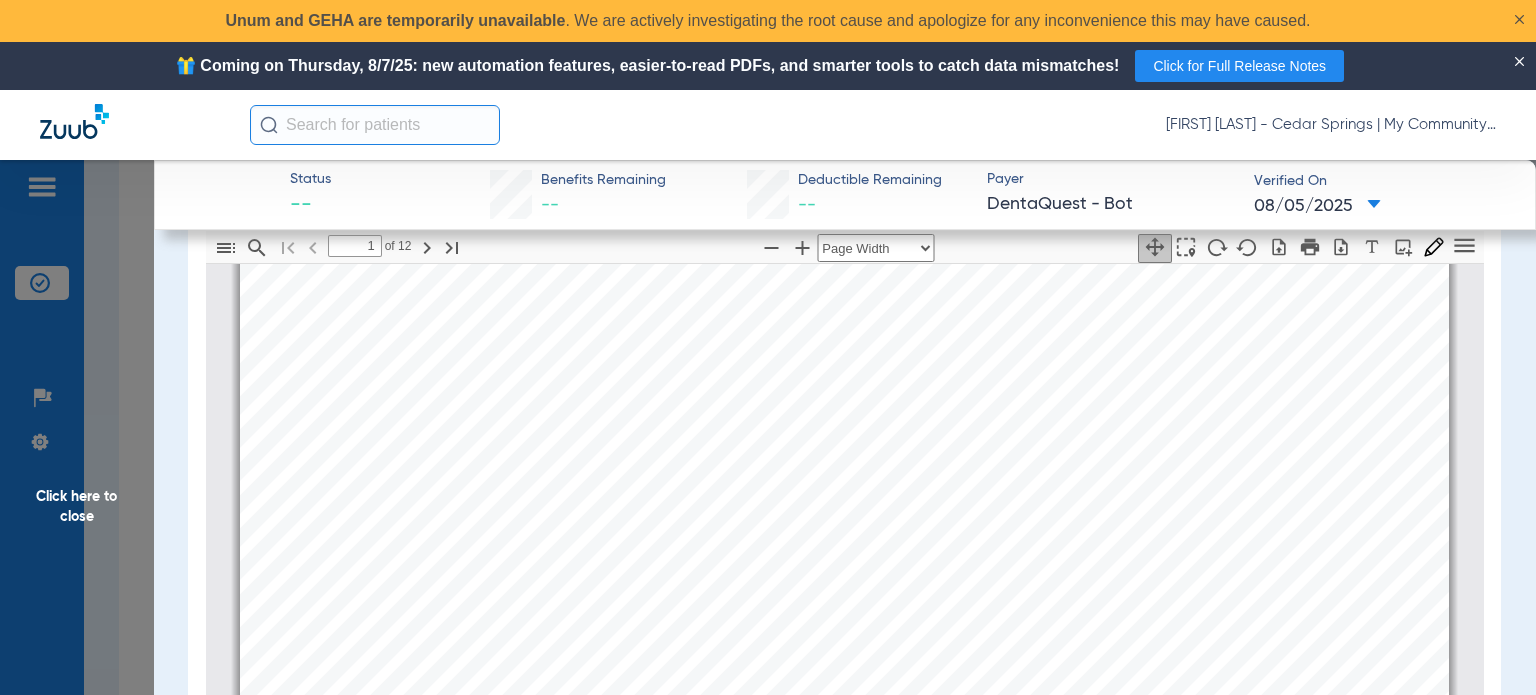 click on "Click here to close" 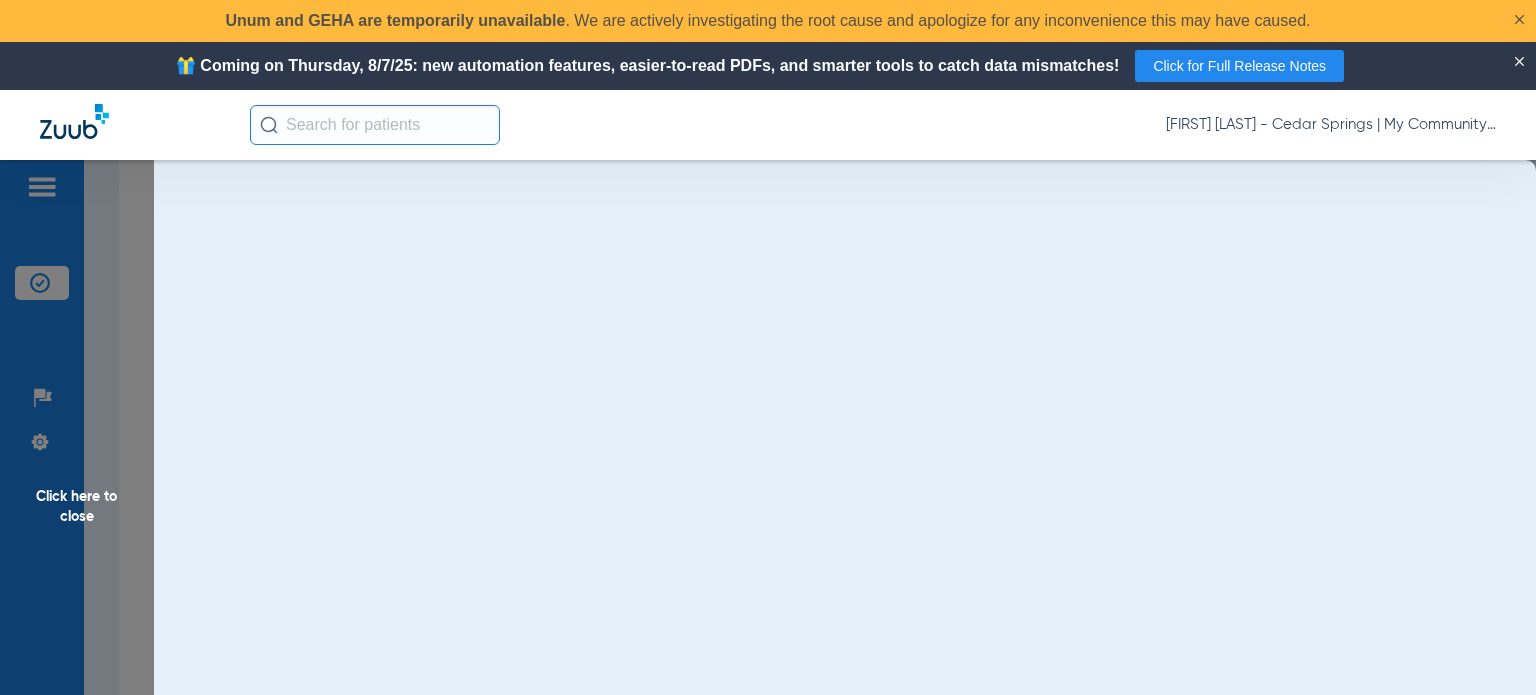 scroll, scrollTop: 0, scrollLeft: 0, axis: both 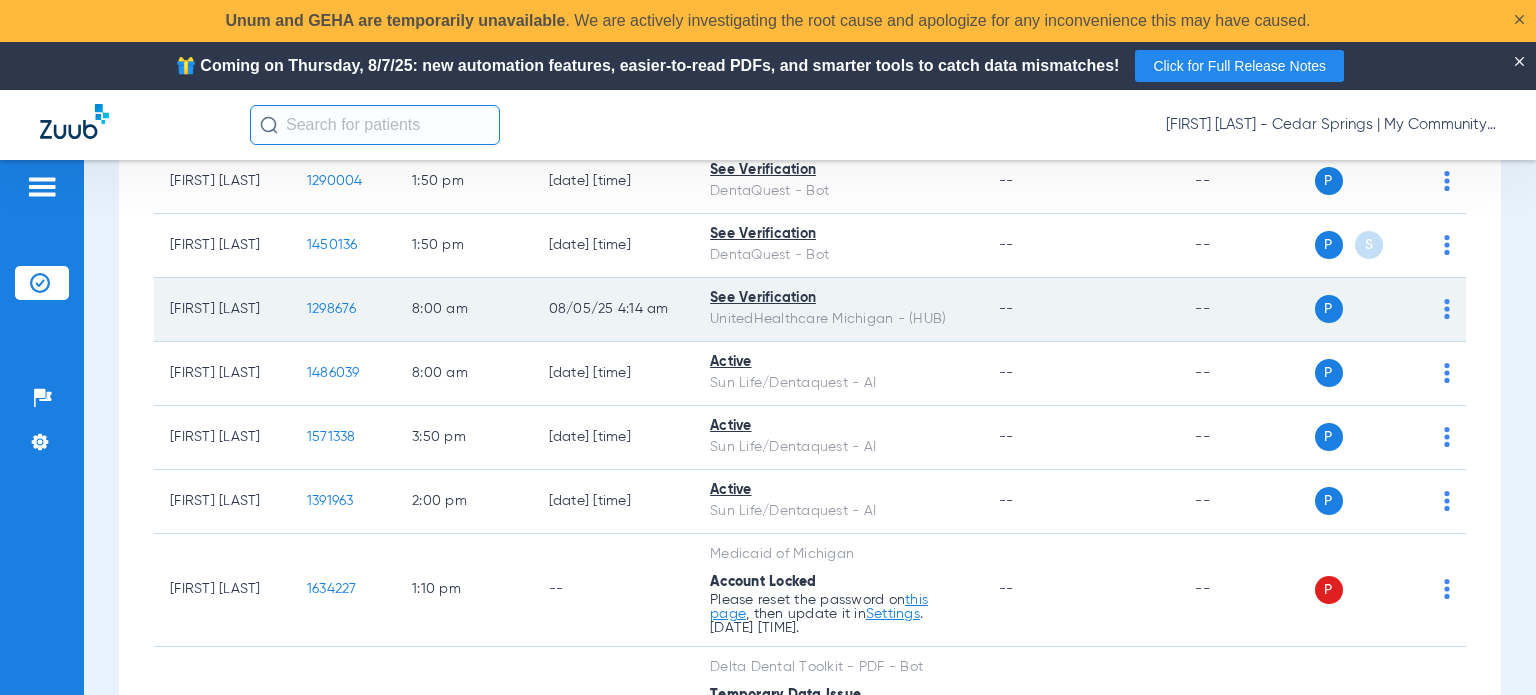click on "--" 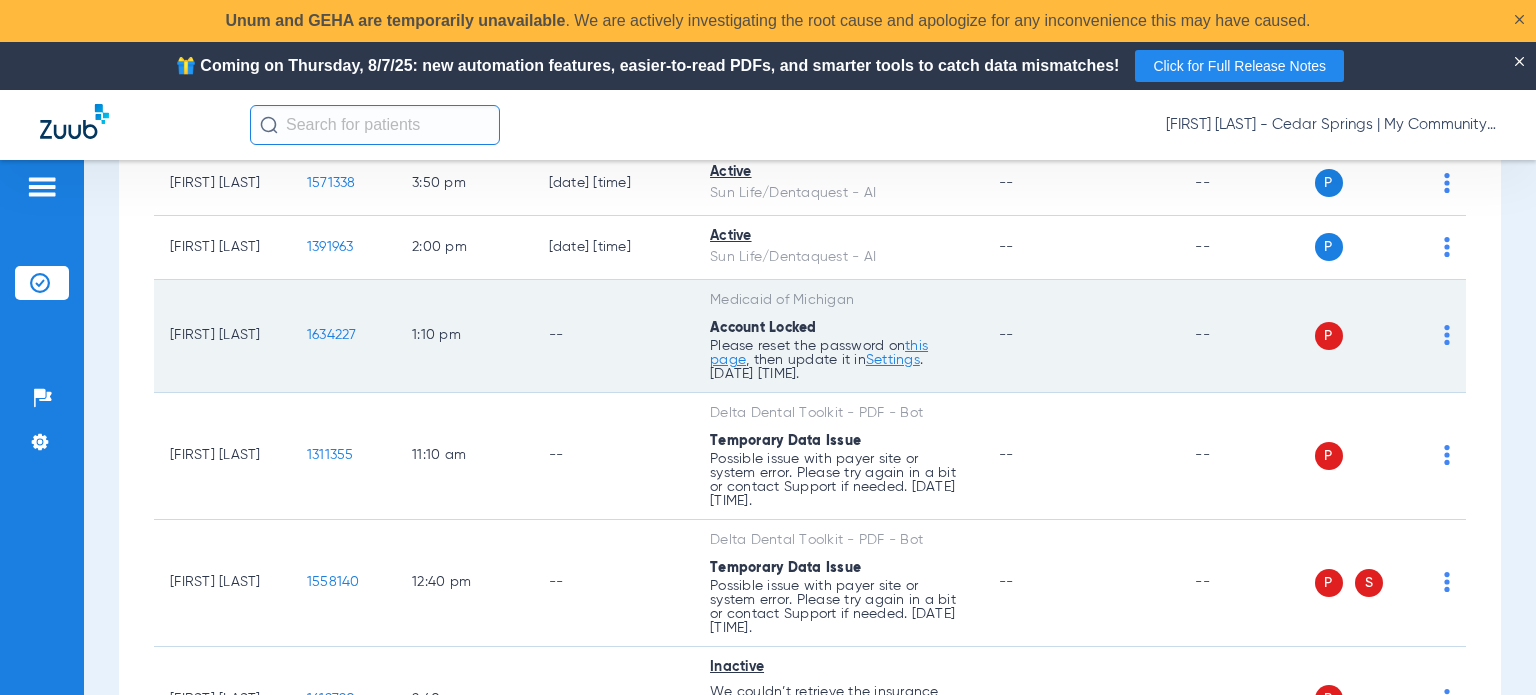 scroll, scrollTop: 2100, scrollLeft: 0, axis: vertical 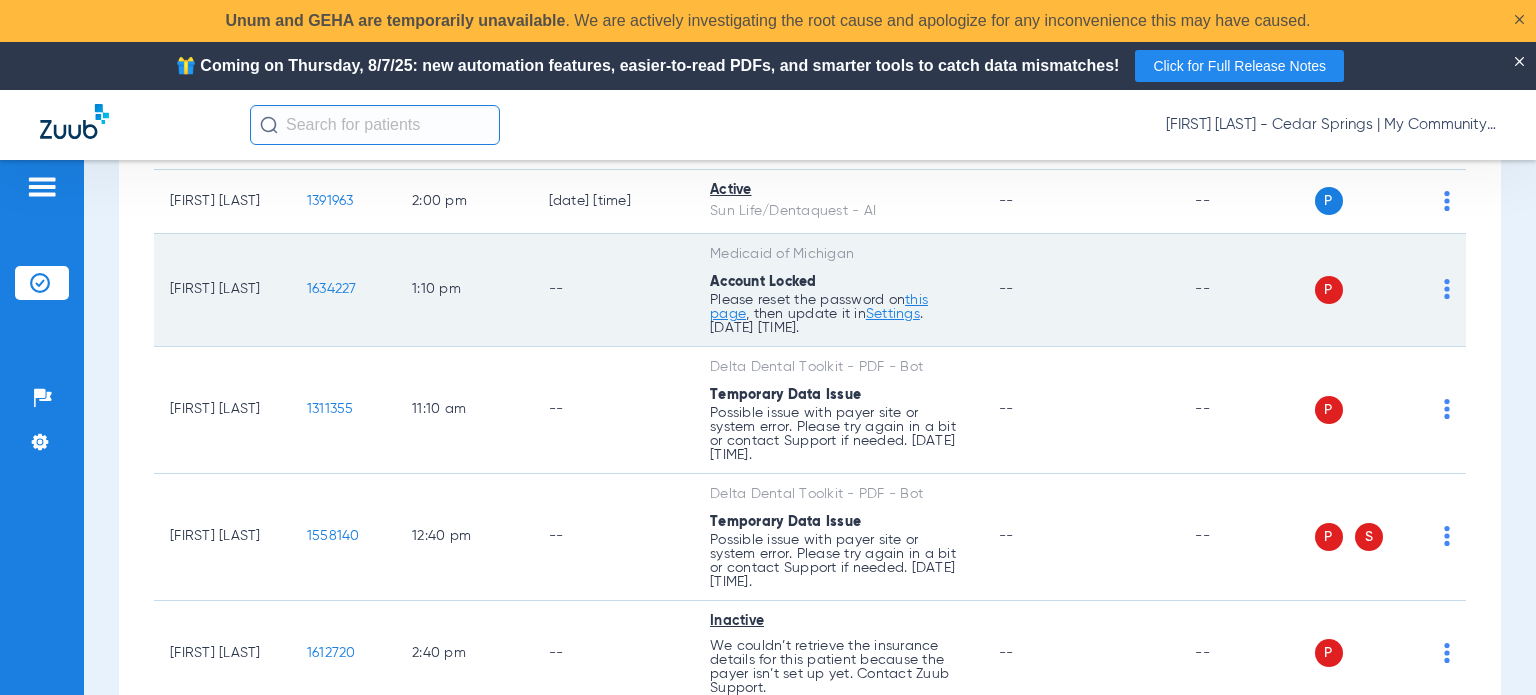 drag, startPoint x: 221, startPoint y: 309, endPoint x: 168, endPoint y: 291, distance: 55.97321 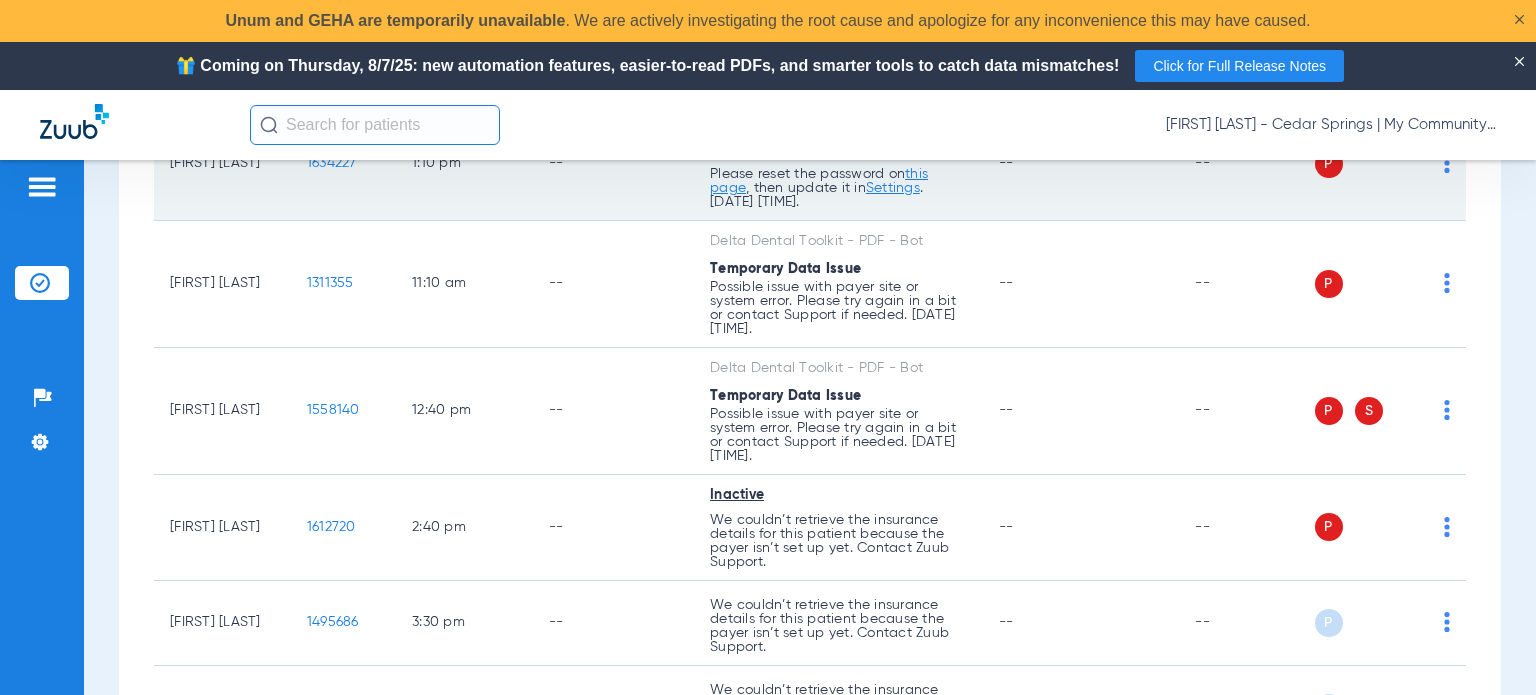 scroll, scrollTop: 2126, scrollLeft: 0, axis: vertical 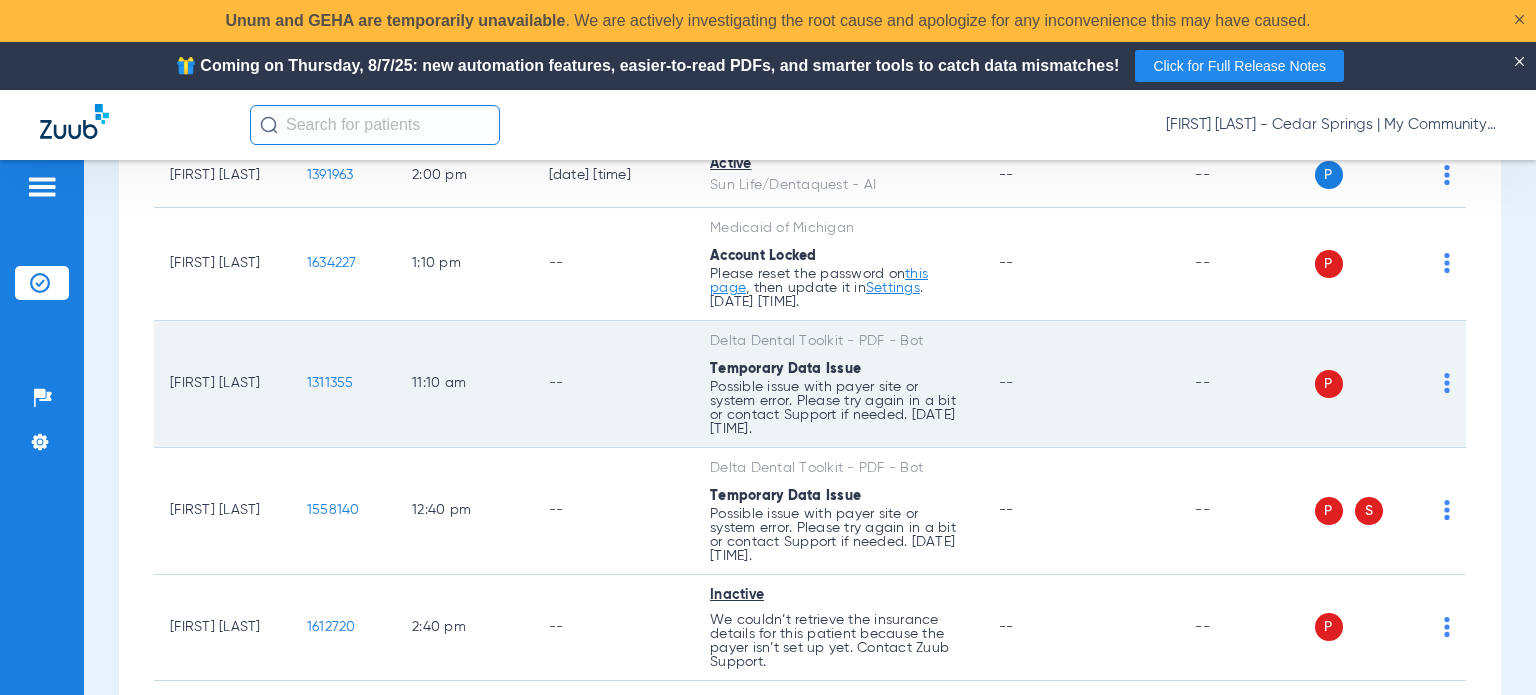 drag, startPoint x: 263, startPoint y: 394, endPoint x: 168, endPoint y: 391, distance: 95.047356 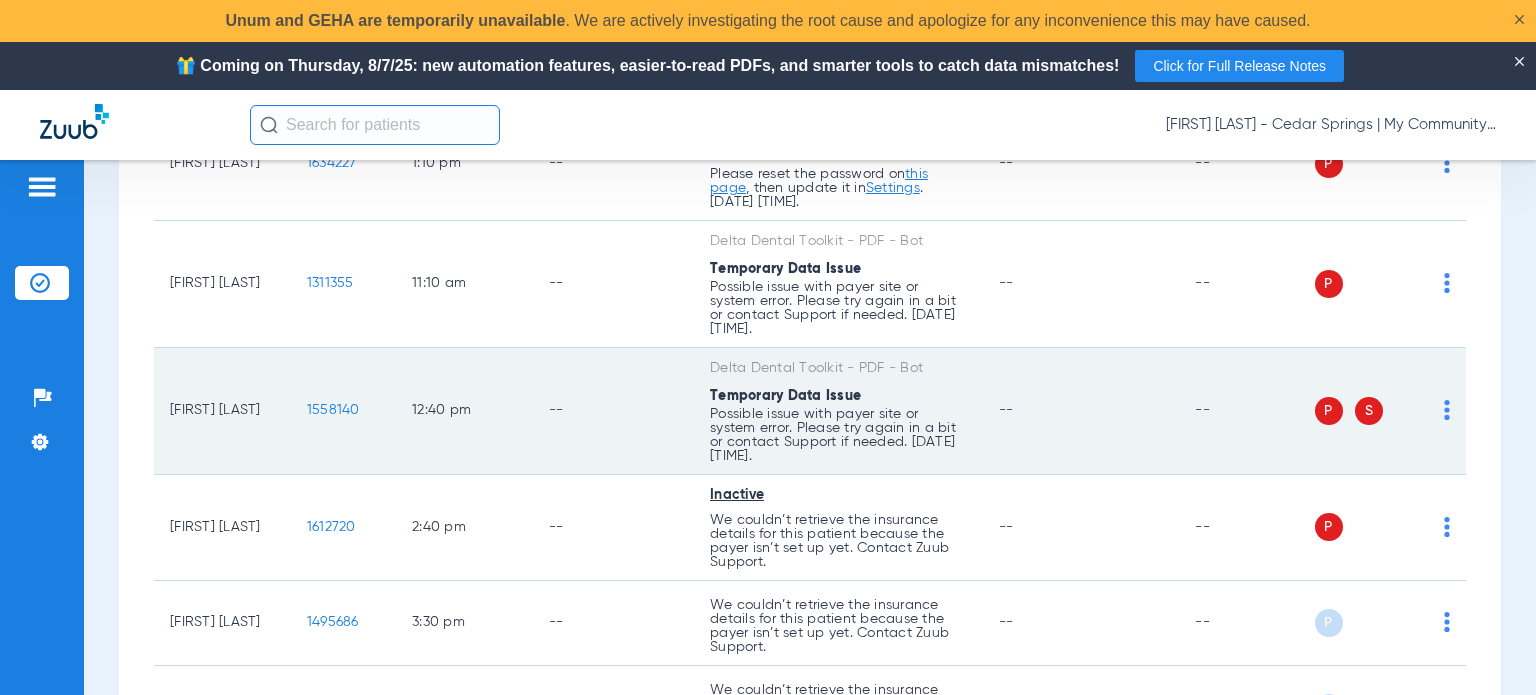 drag, startPoint x: 267, startPoint y: 421, endPoint x: 169, endPoint y: 419, distance: 98.02041 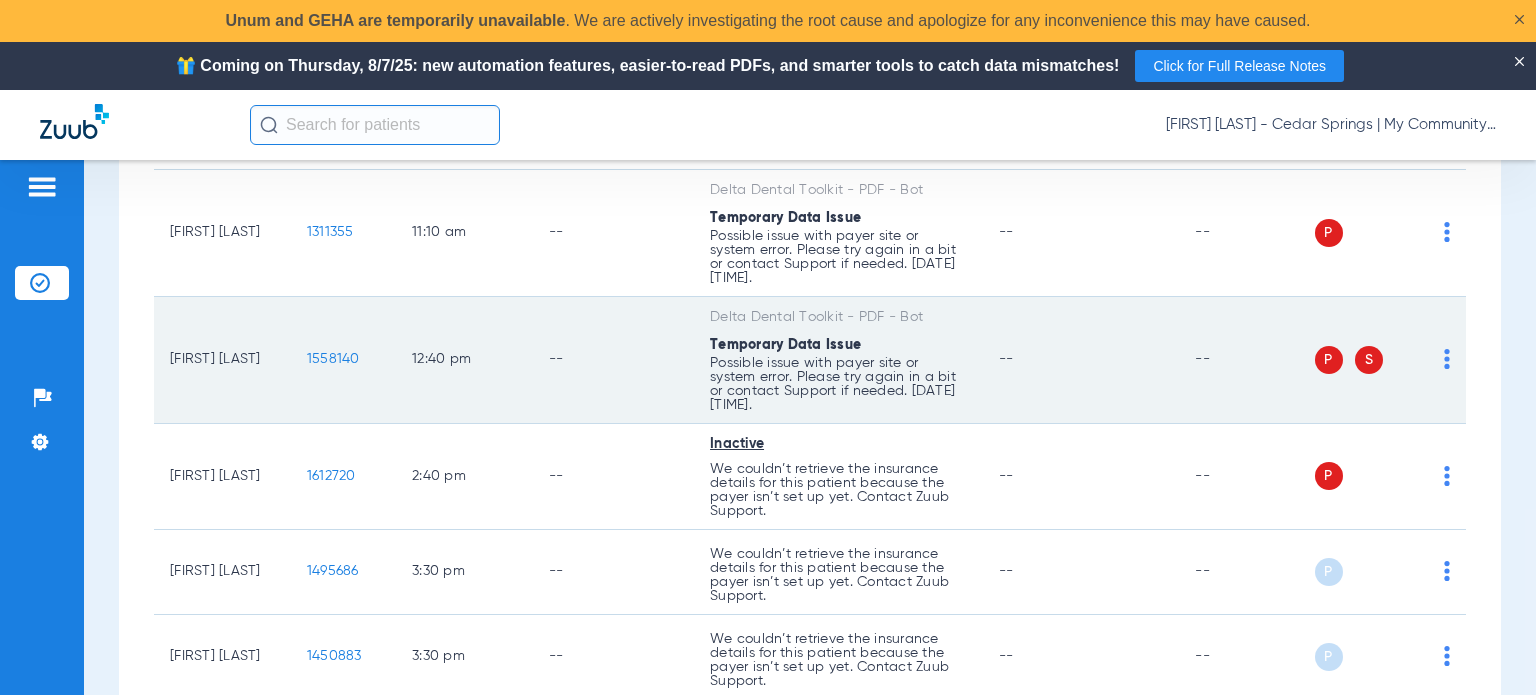 scroll, scrollTop: 2325, scrollLeft: 0, axis: vertical 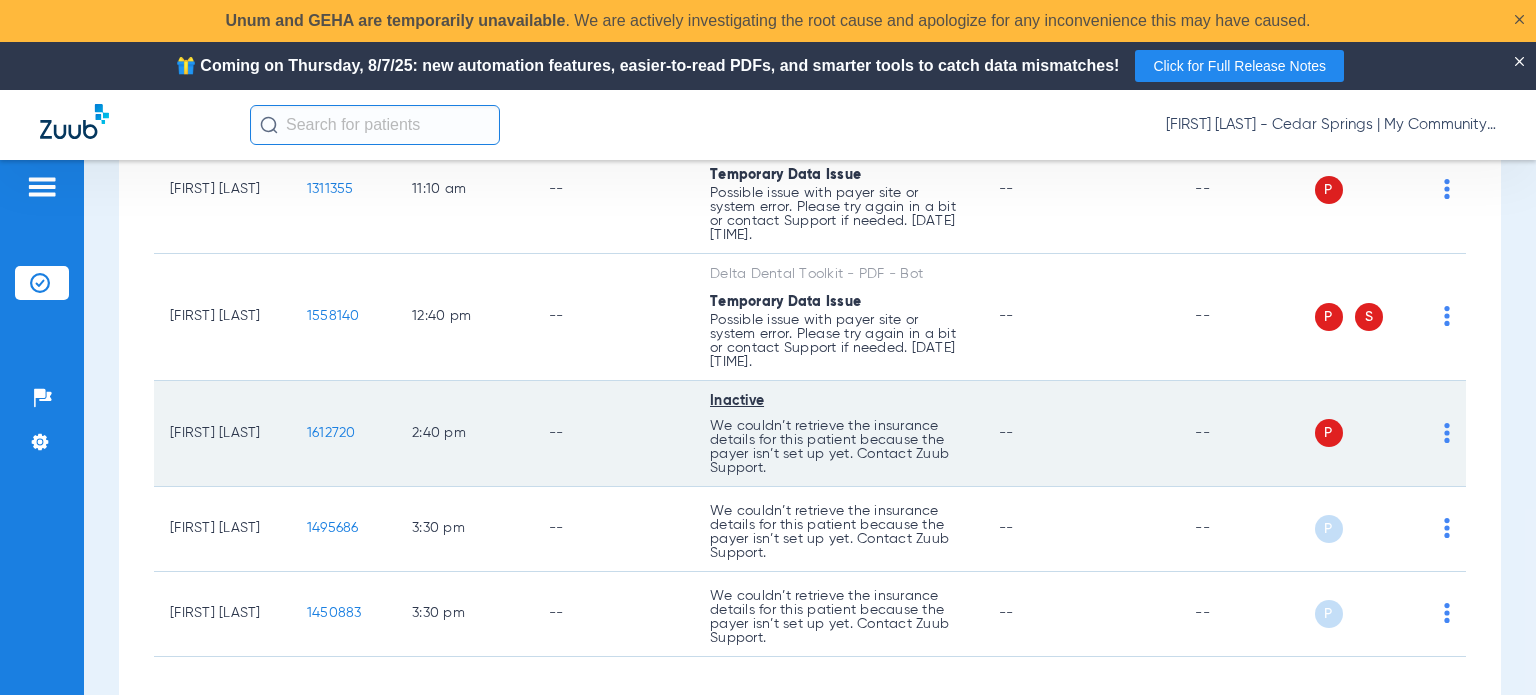 drag, startPoint x: 273, startPoint y: 437, endPoint x: 160, endPoint y: 438, distance: 113.004425 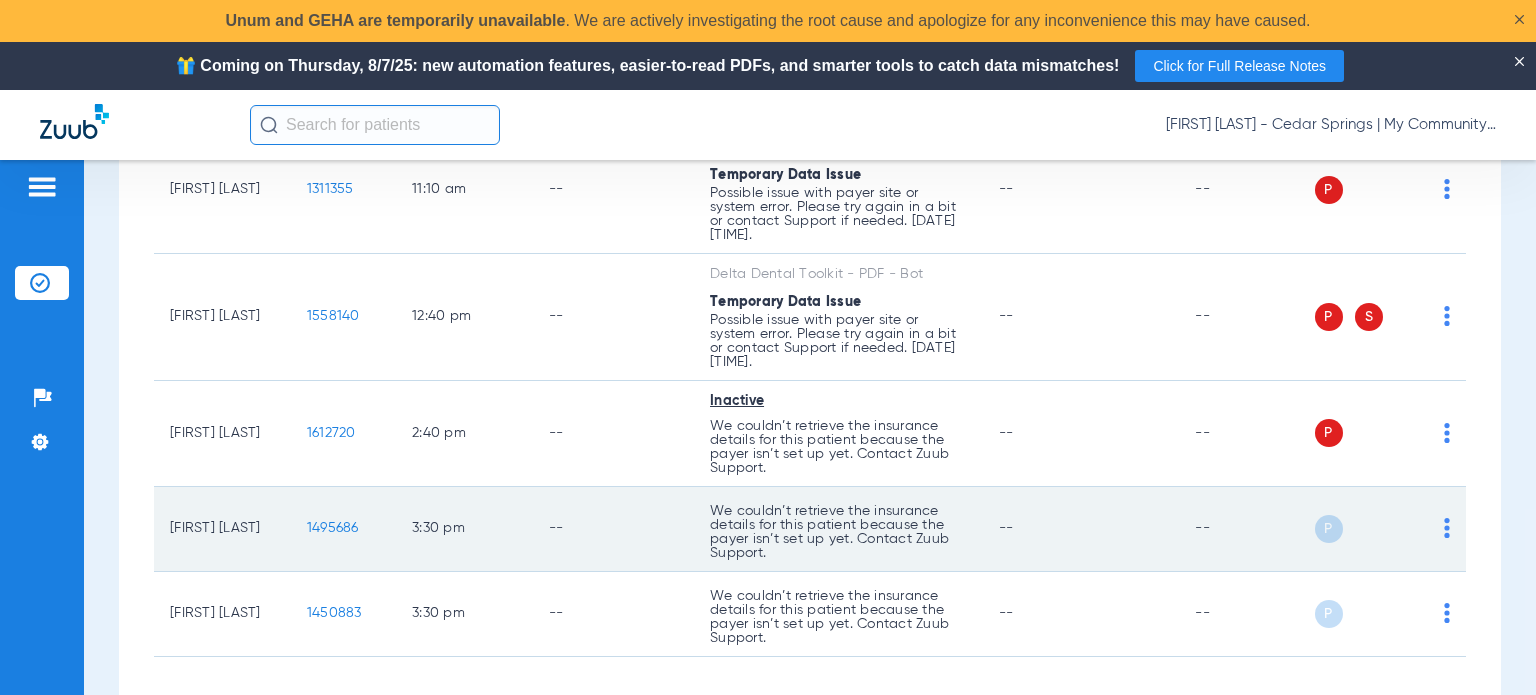 click on "We couldn’t retrieve the insurance details for this patient because the payer isn’t set up yet. Contact Zuub Support." at bounding box center [838, -1804] 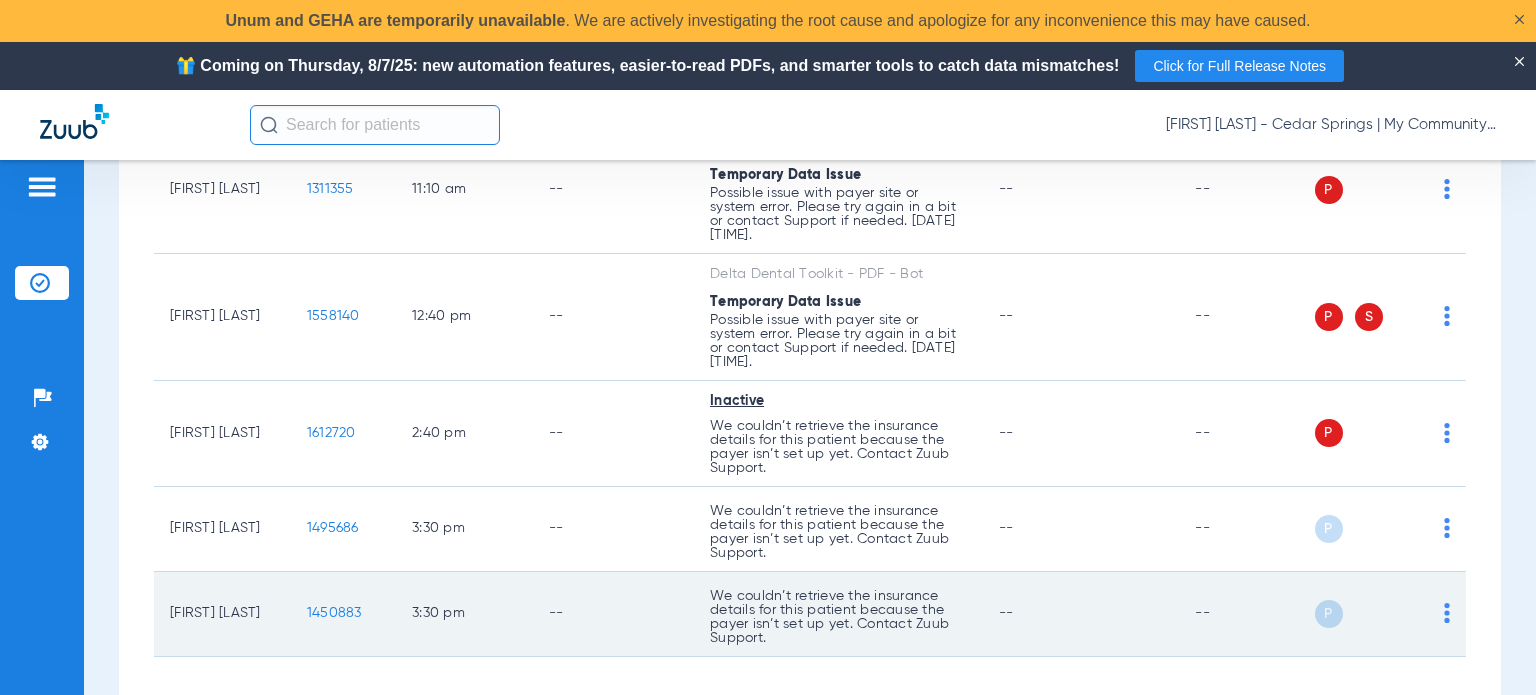 click on "Richard Ford" 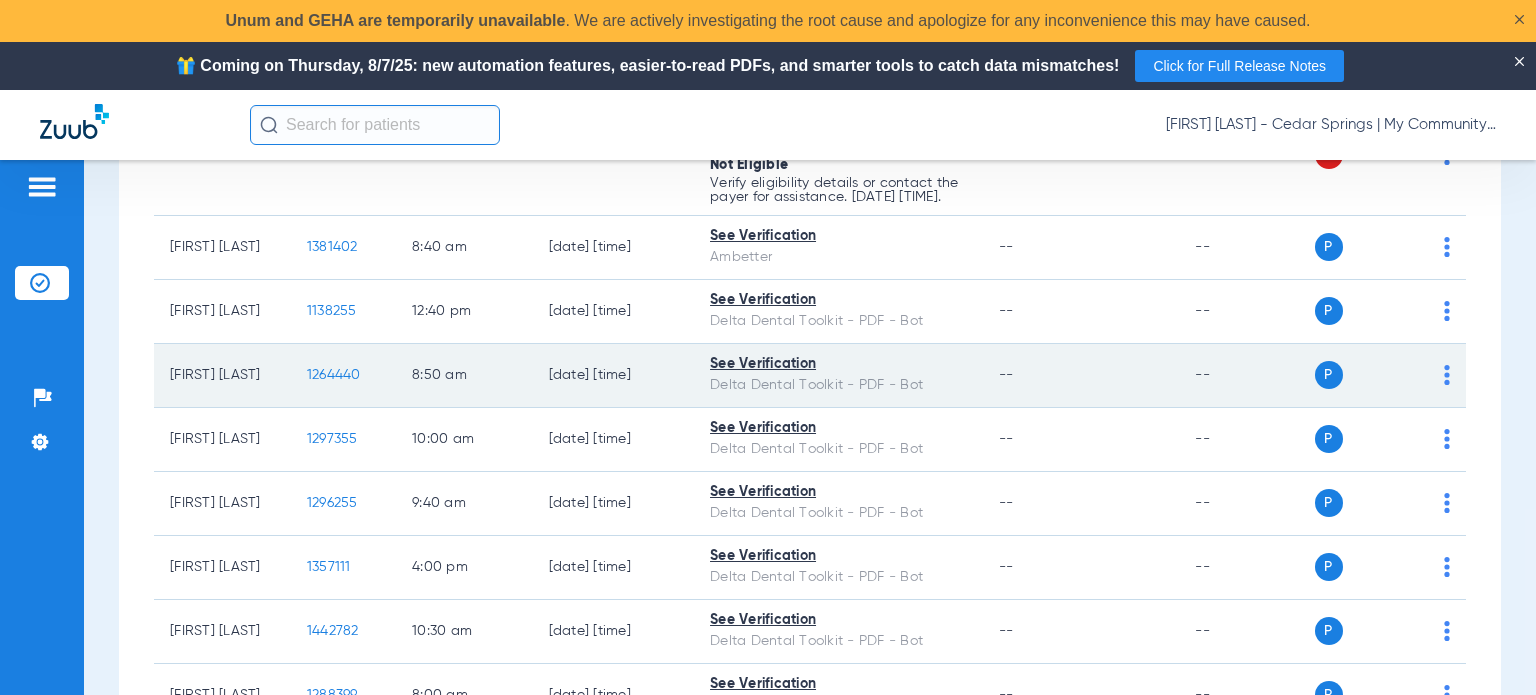 scroll, scrollTop: 0, scrollLeft: 0, axis: both 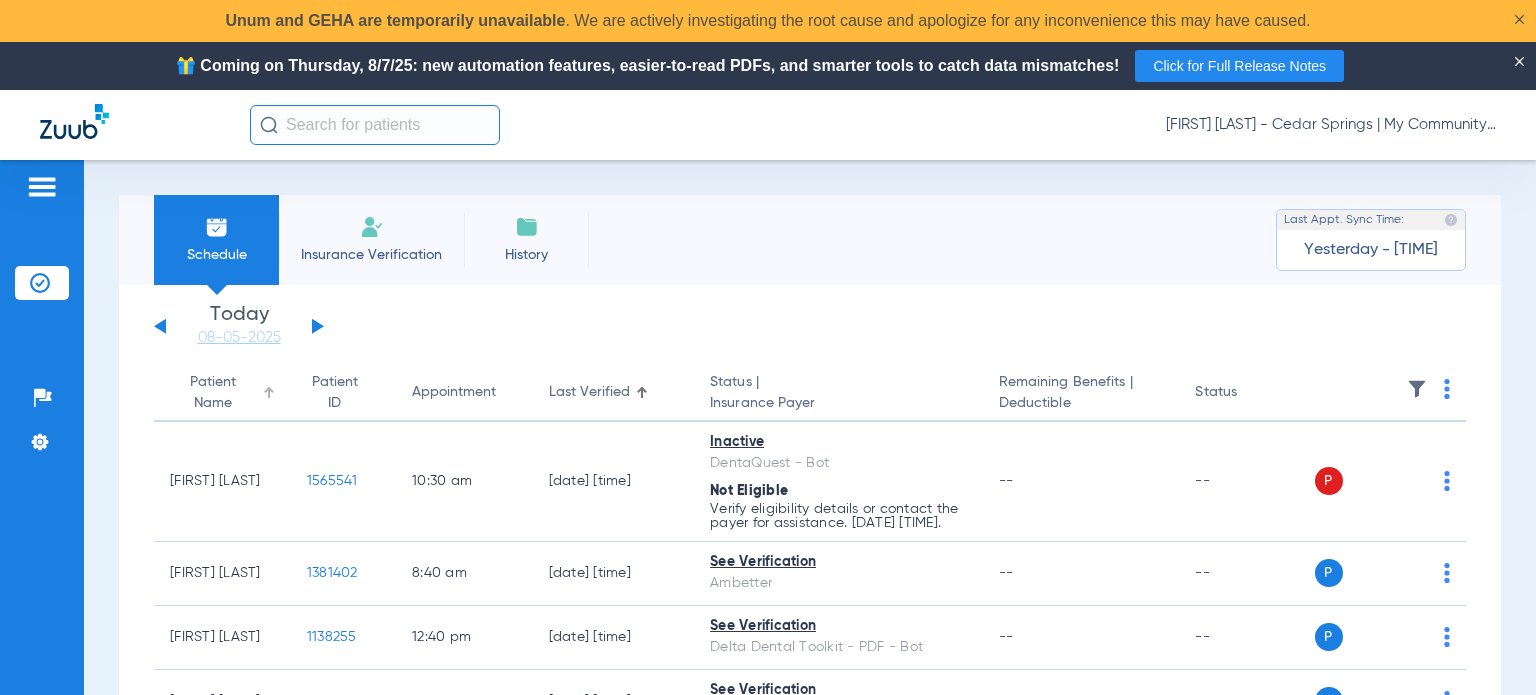 click on "Patient Name" 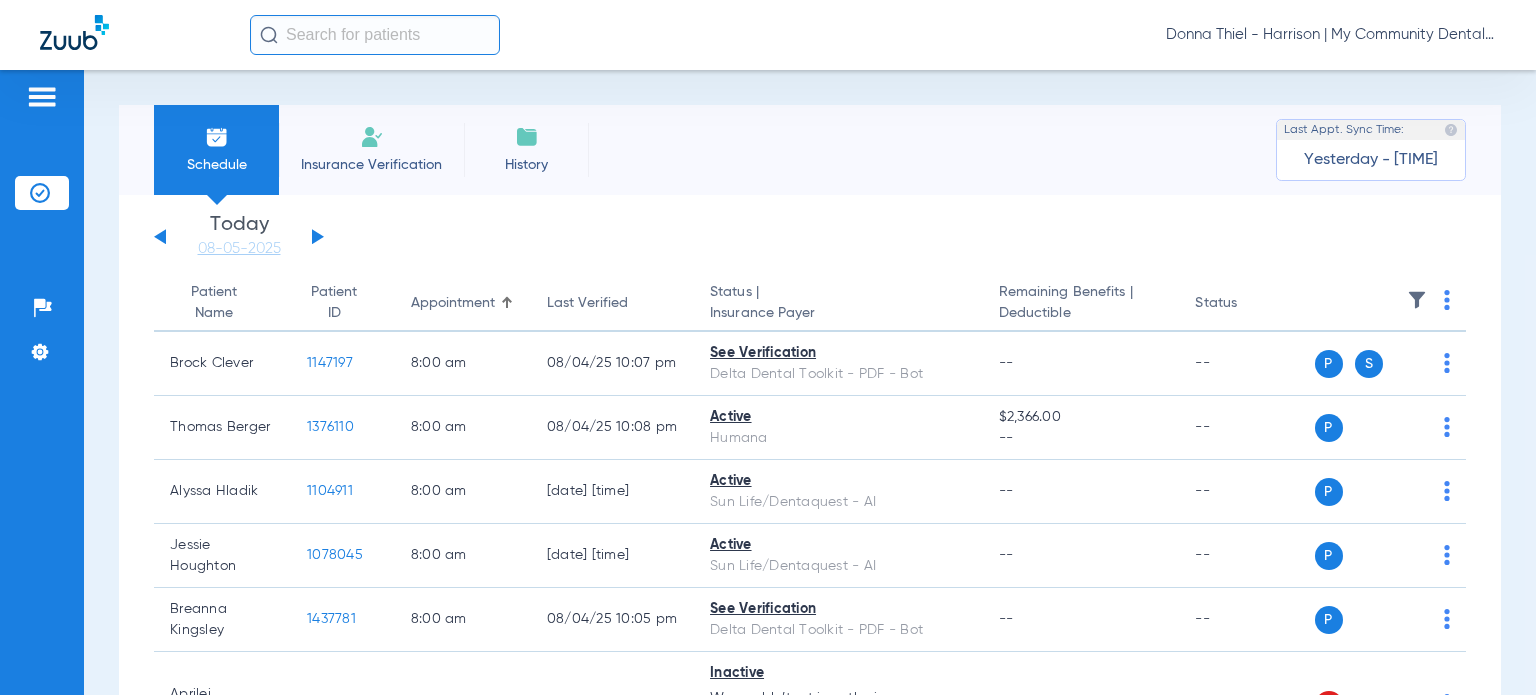 scroll, scrollTop: 0, scrollLeft: 0, axis: both 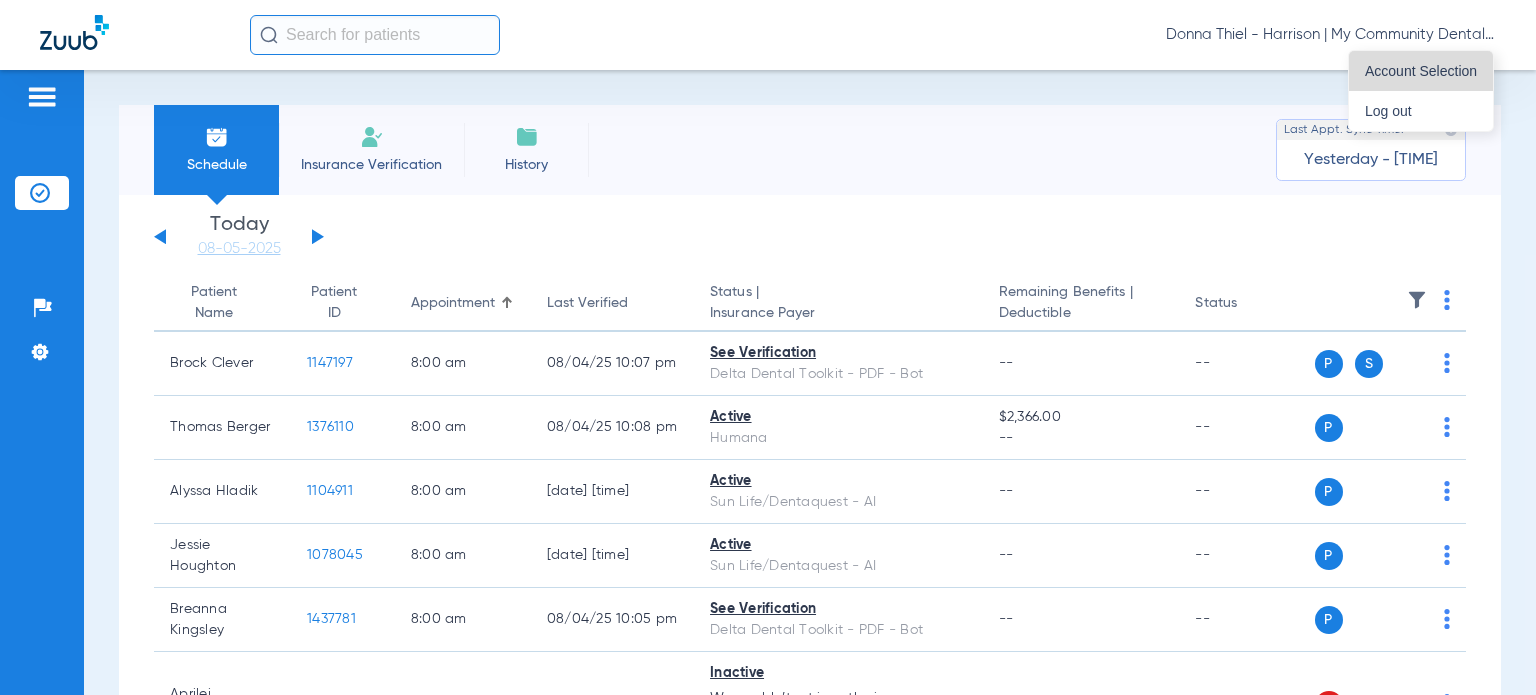 click on "Account Selection" at bounding box center (1421, 71) 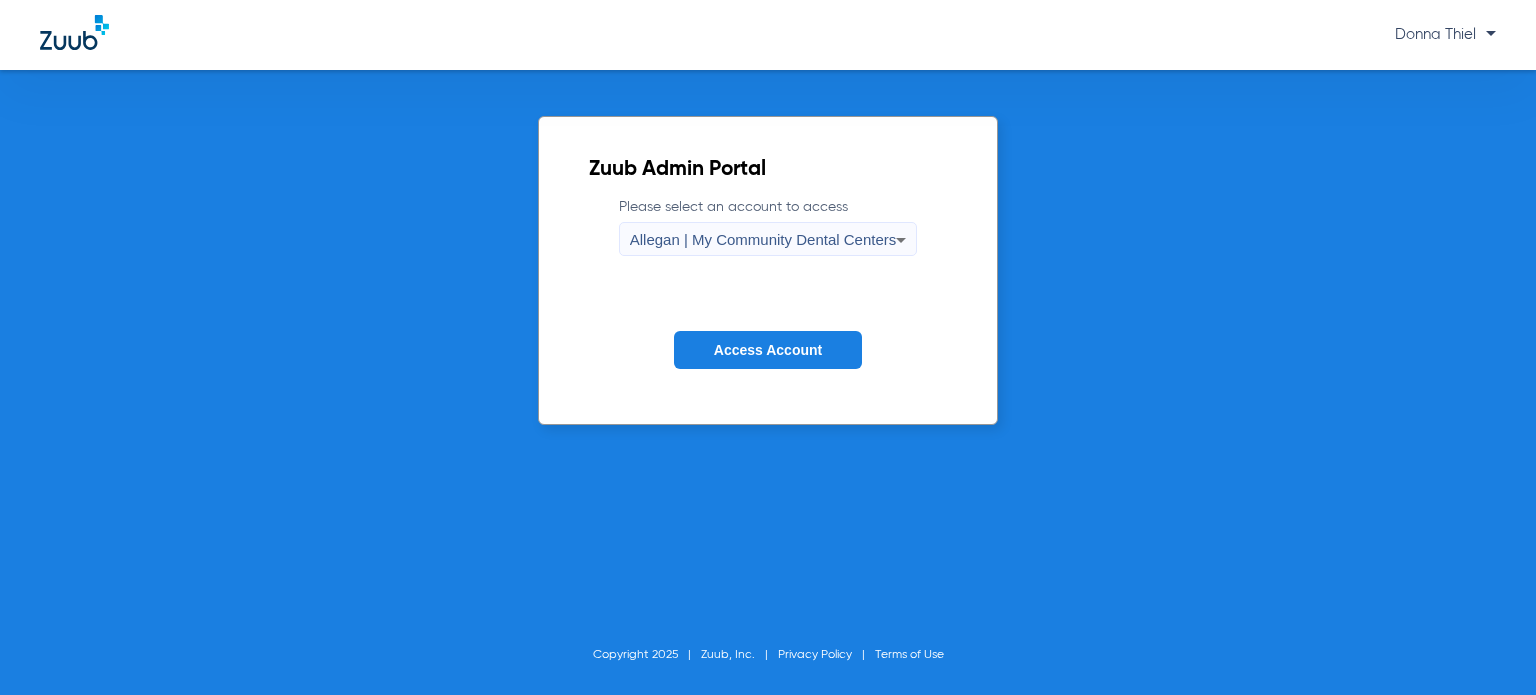 click on "Allegan | My Community Dental Centers" at bounding box center [763, 239] 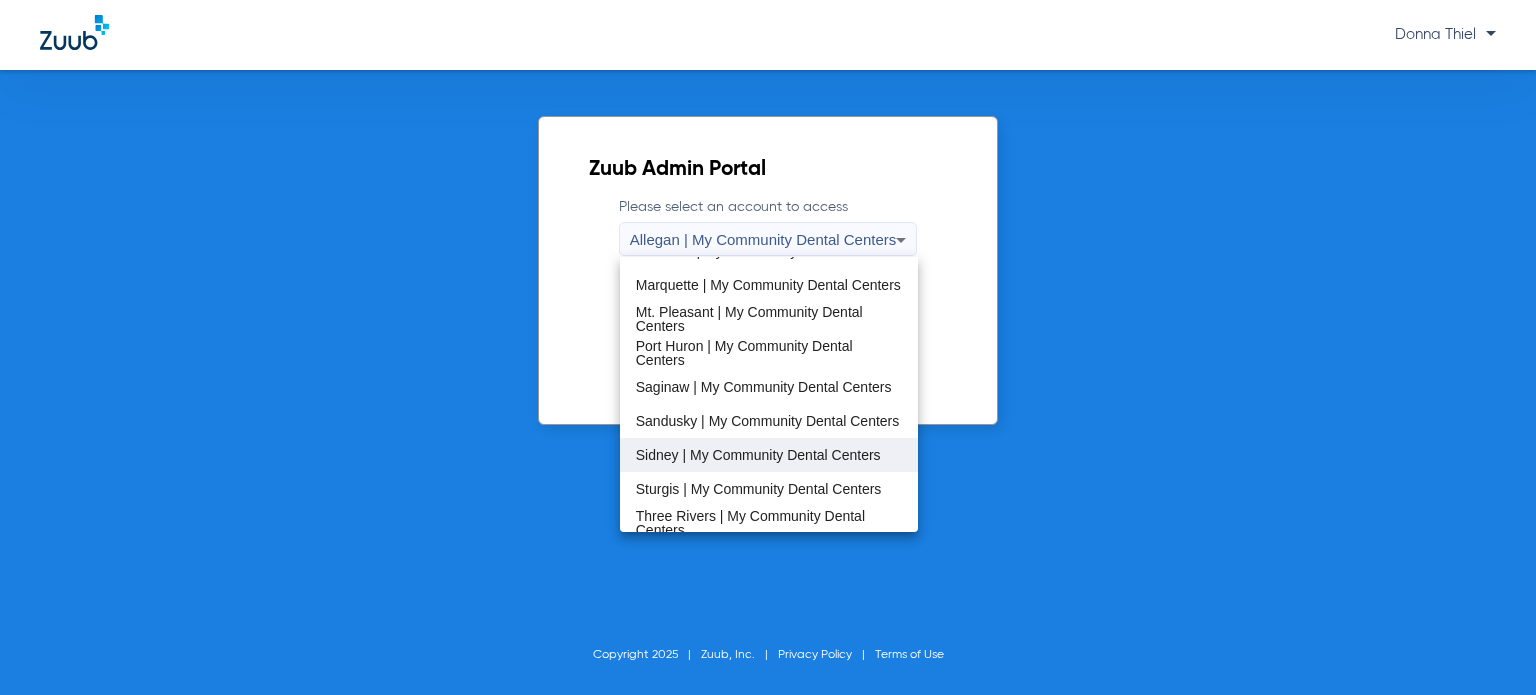 scroll, scrollTop: 643, scrollLeft: 0, axis: vertical 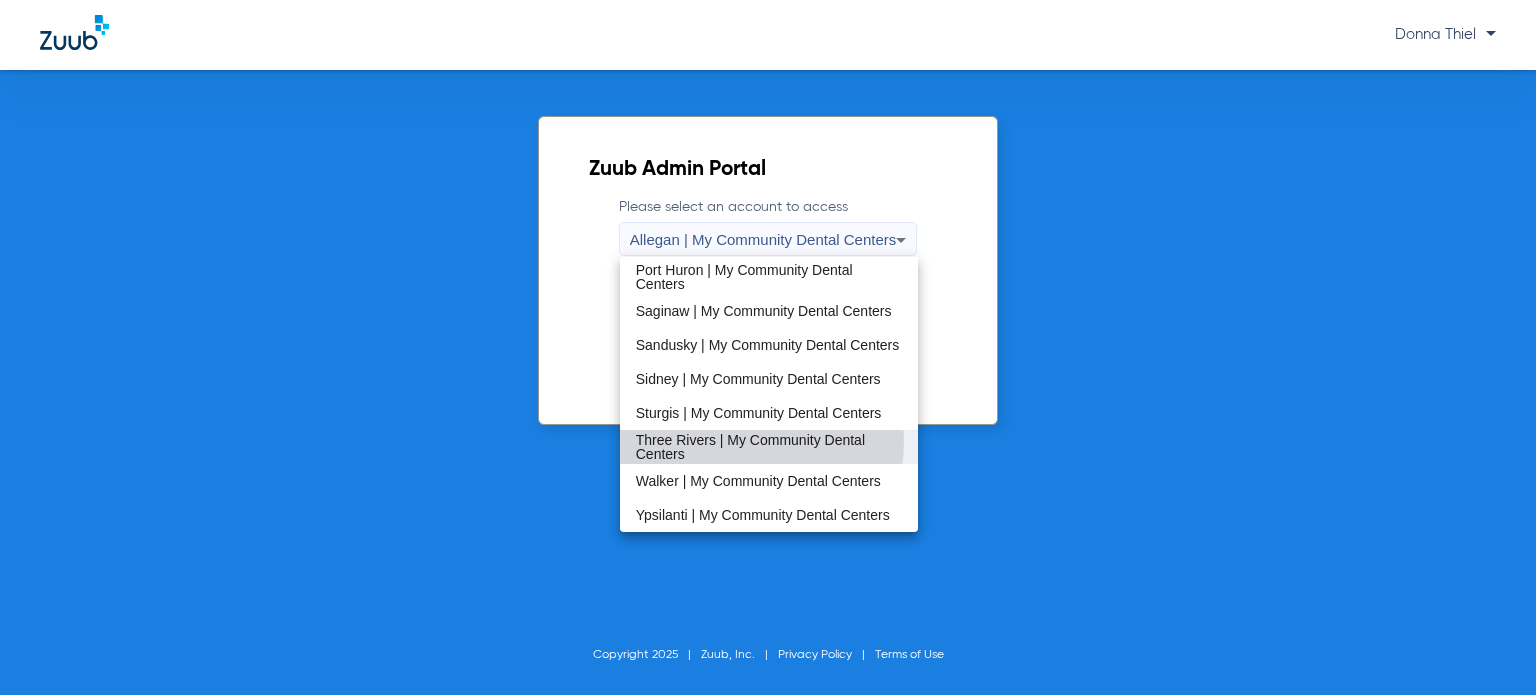 click on "Three Rivers | My Community Dental Centers" at bounding box center [769, 447] 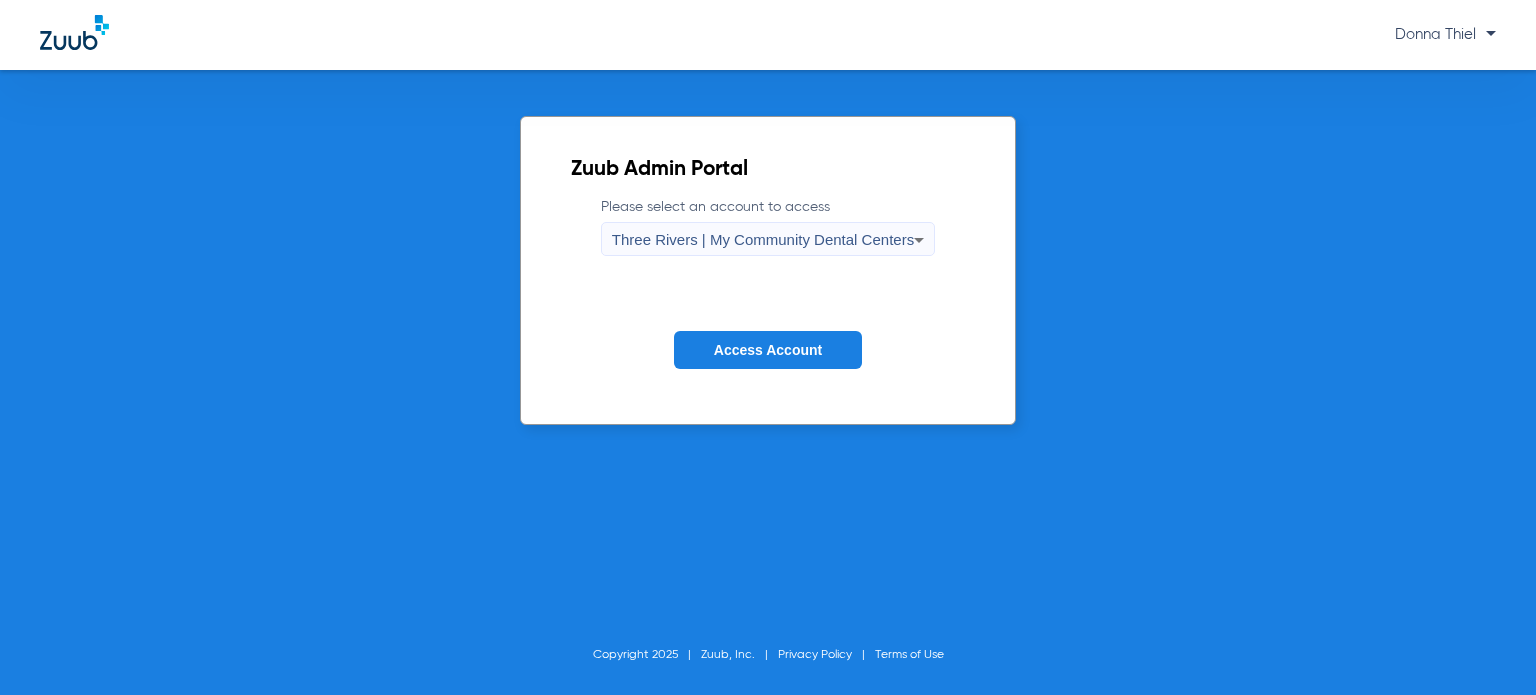 click on "Access Account" 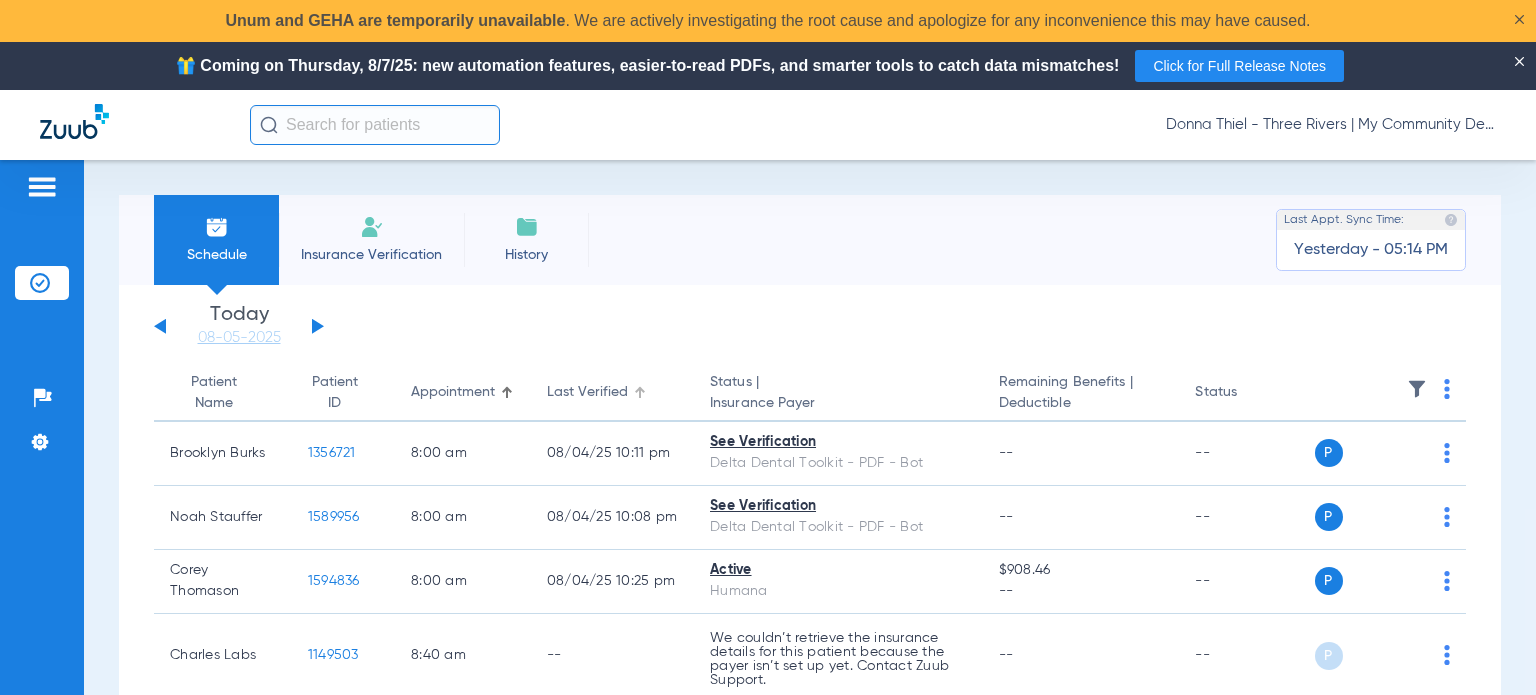 click on "Last Verified" 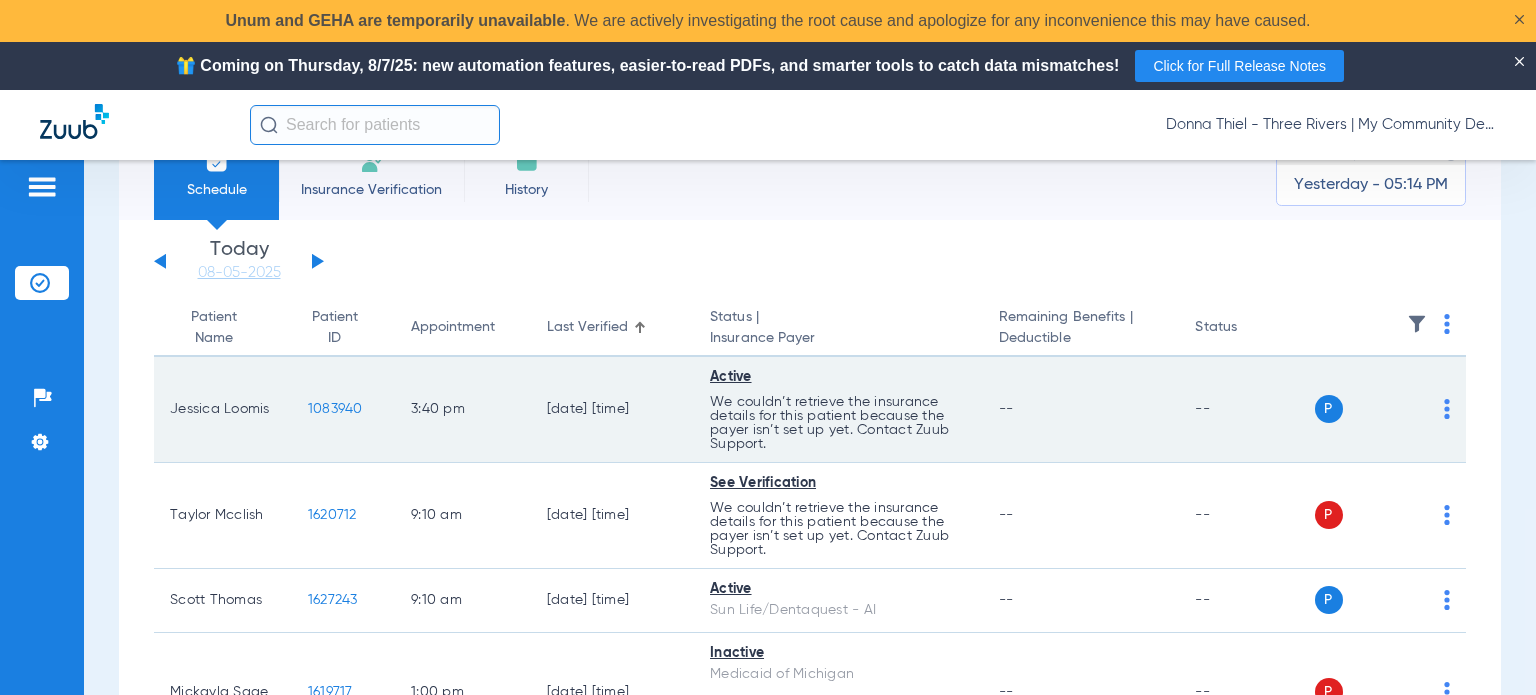 scroll, scrollTop: 100, scrollLeft: 0, axis: vertical 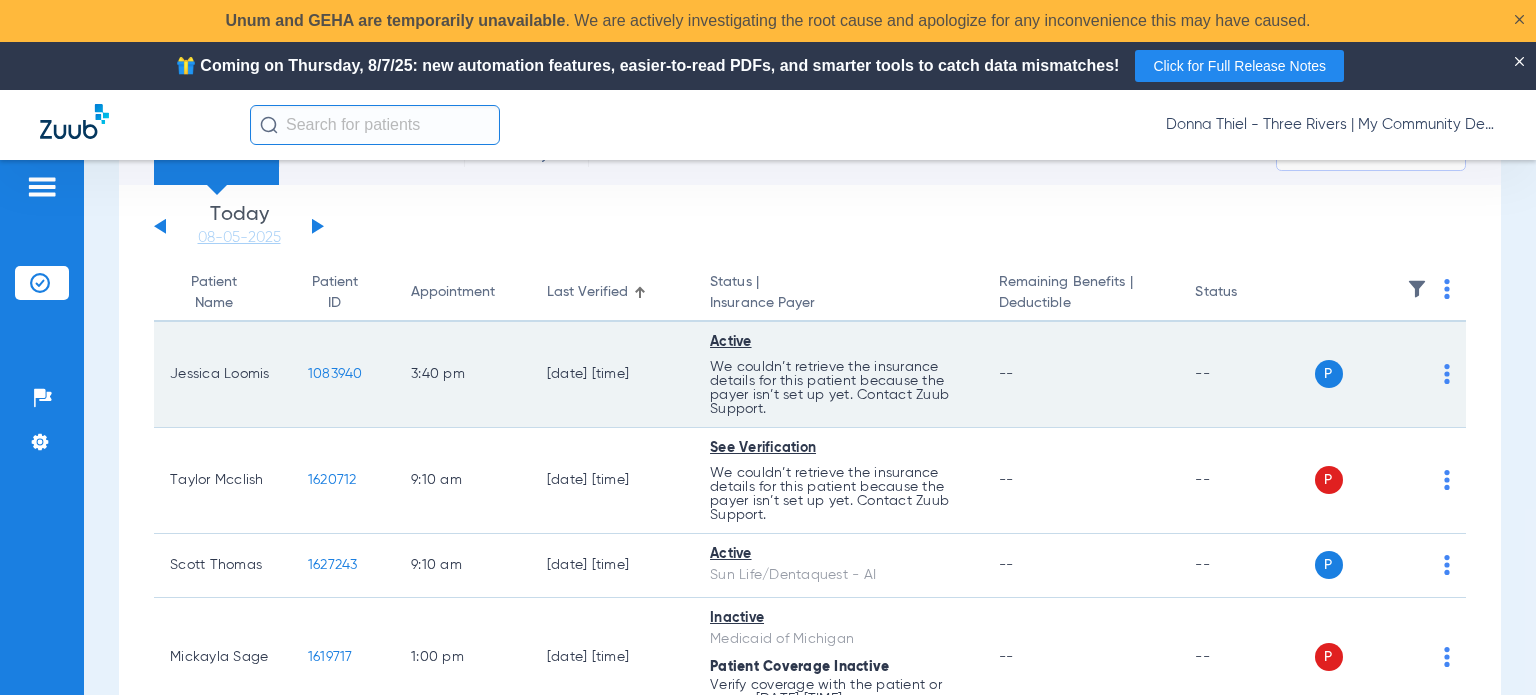 click 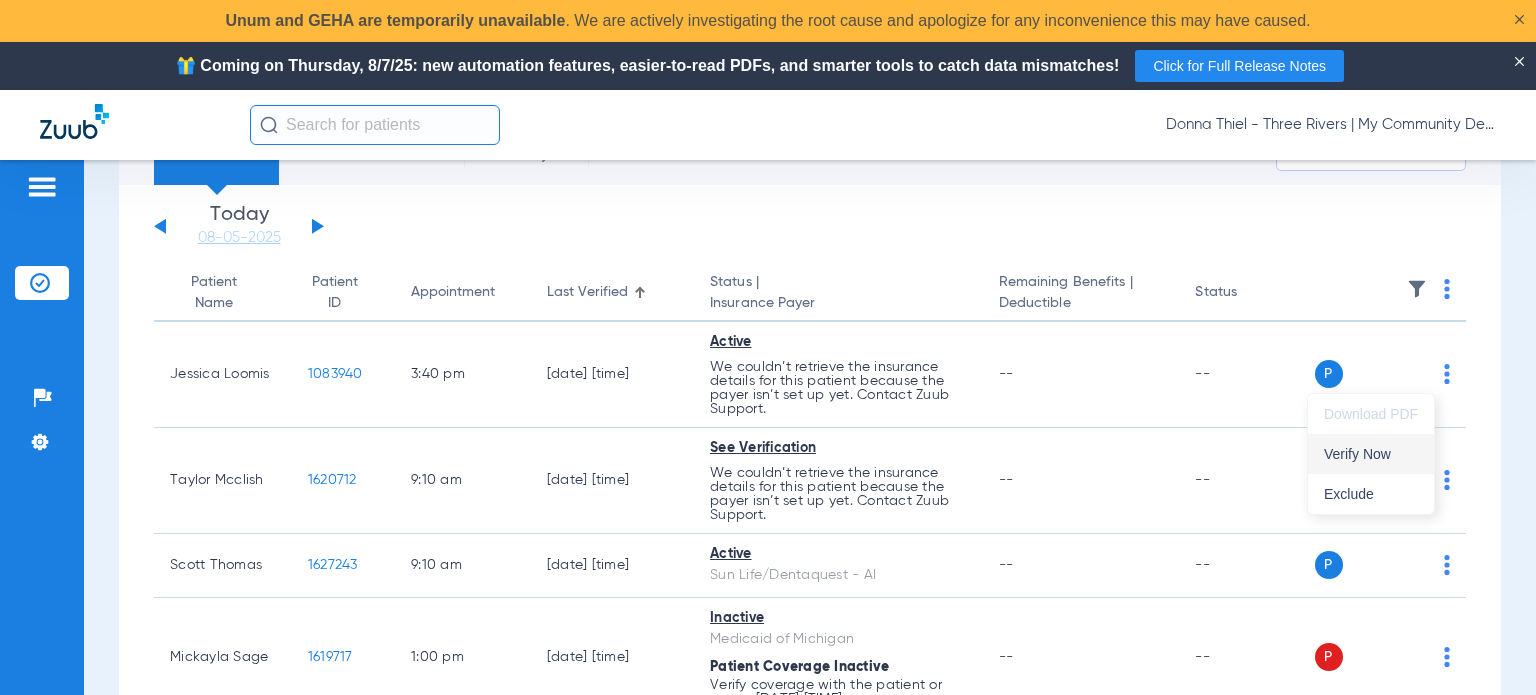 click on "Verify Now" at bounding box center (1371, 454) 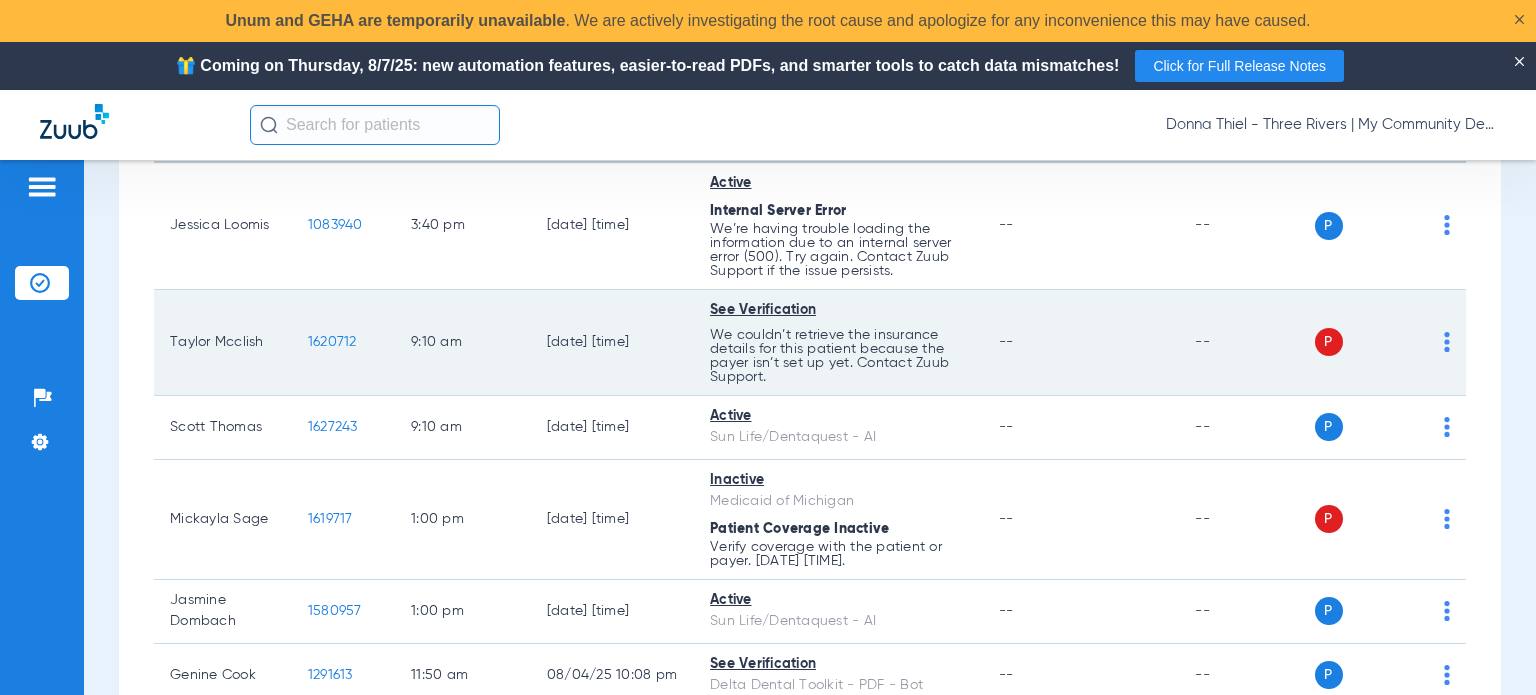 scroll, scrollTop: 300, scrollLeft: 0, axis: vertical 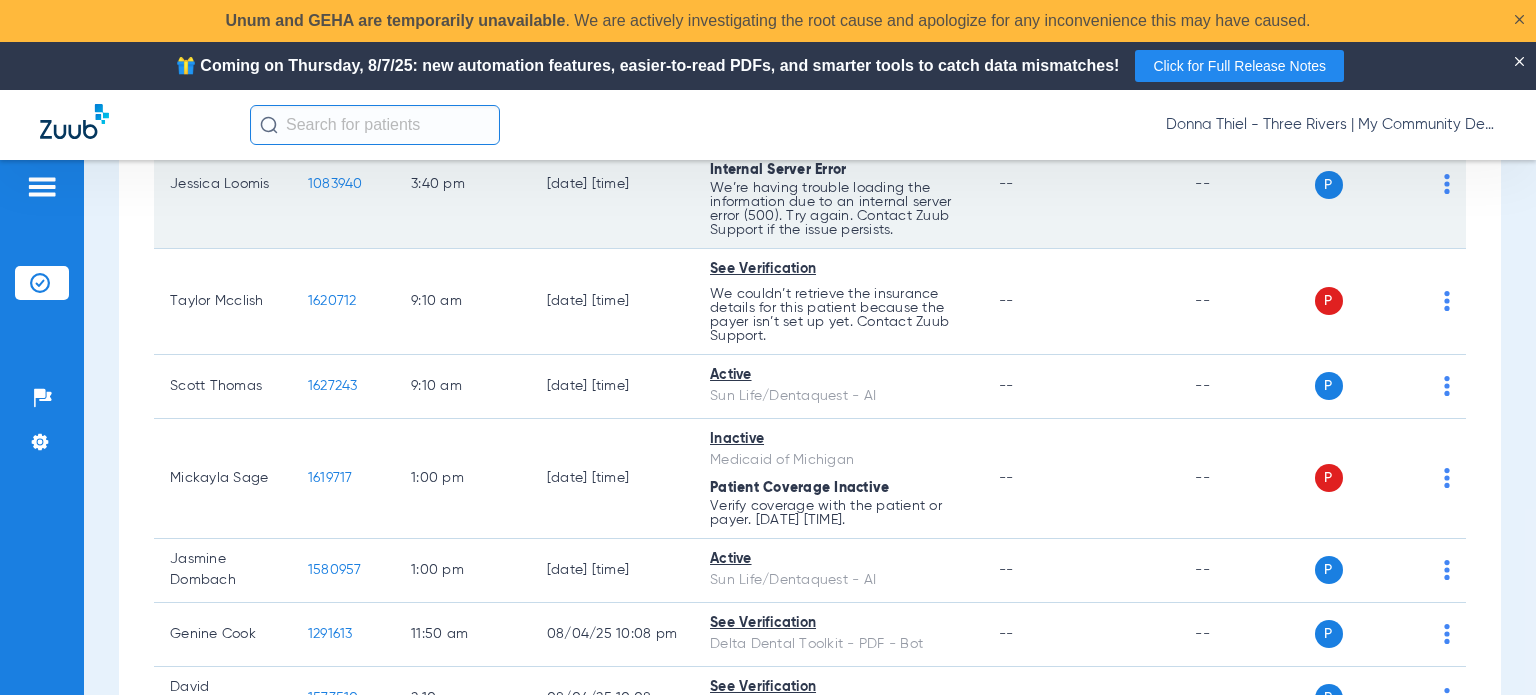 click 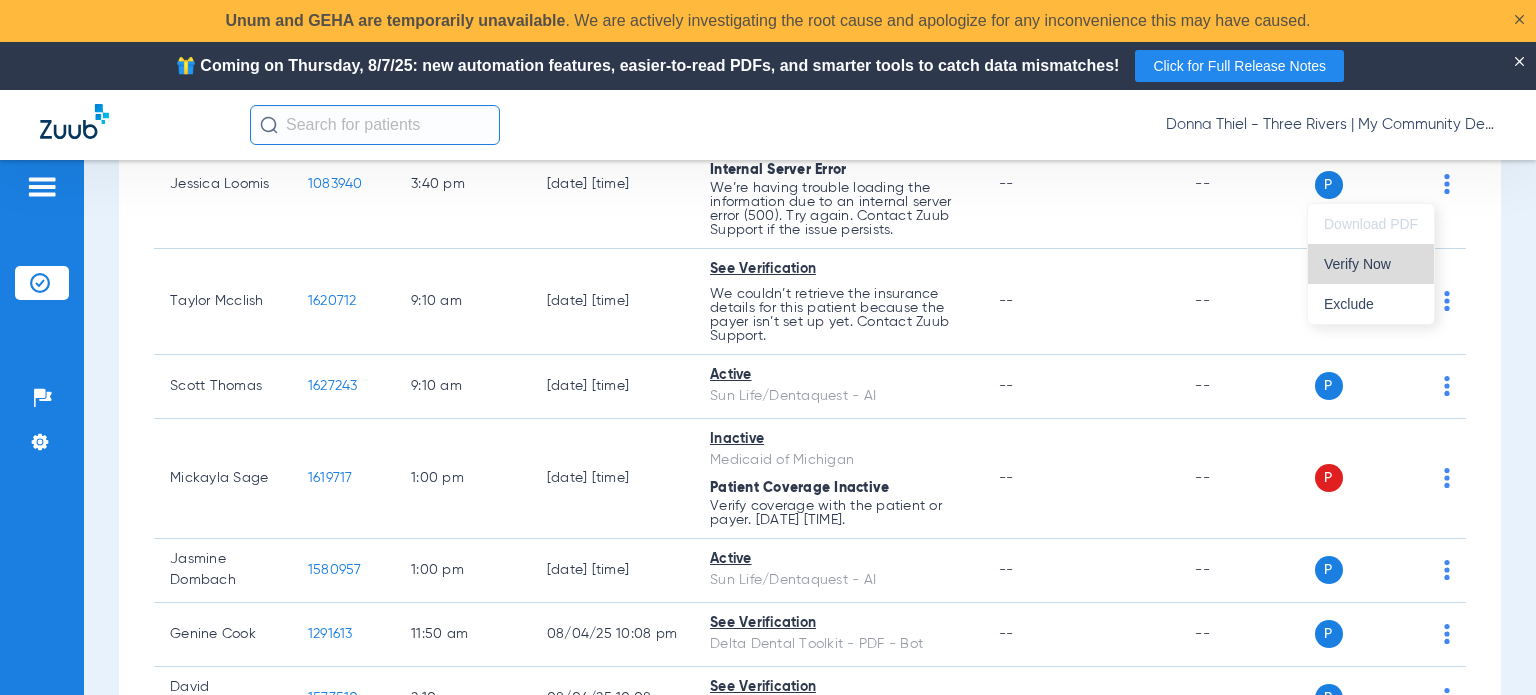 click on "Verify Now" at bounding box center [1371, 264] 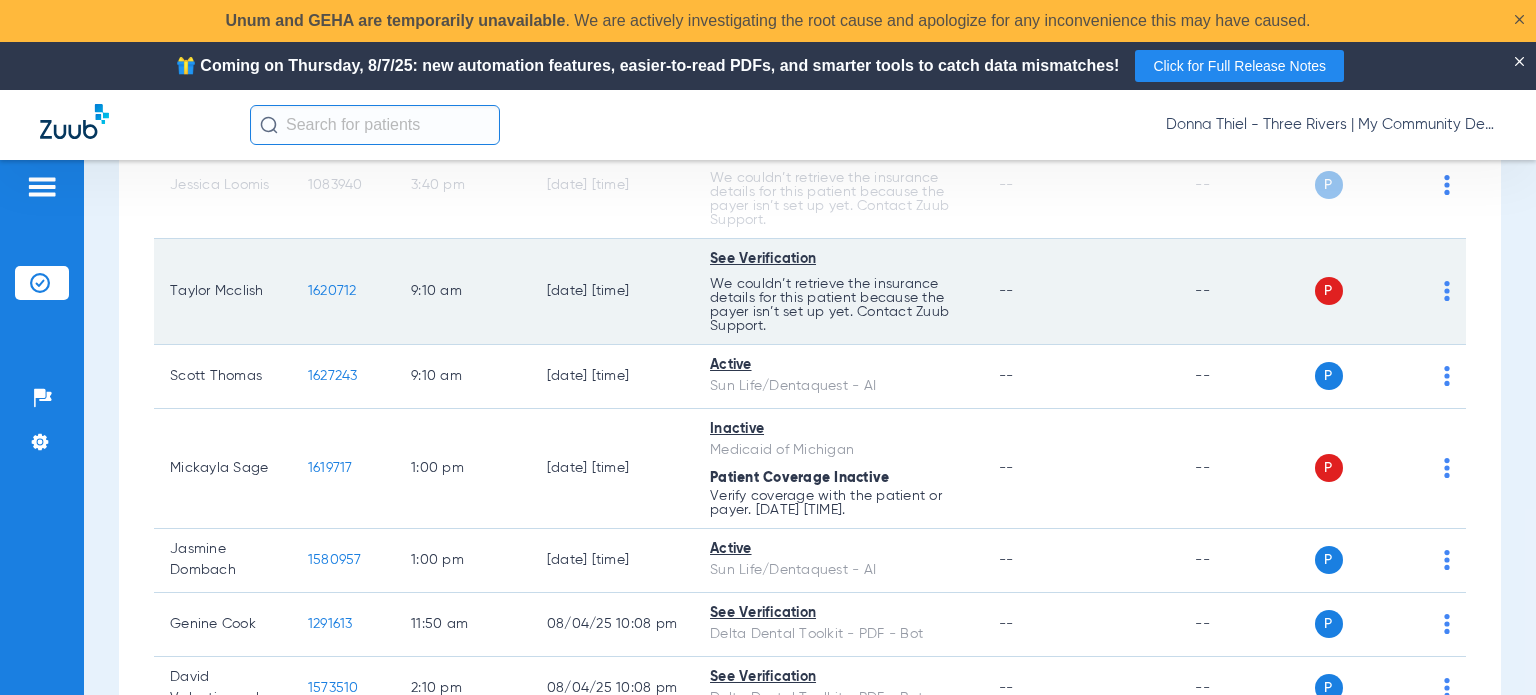 scroll, scrollTop: 300, scrollLeft: 0, axis: vertical 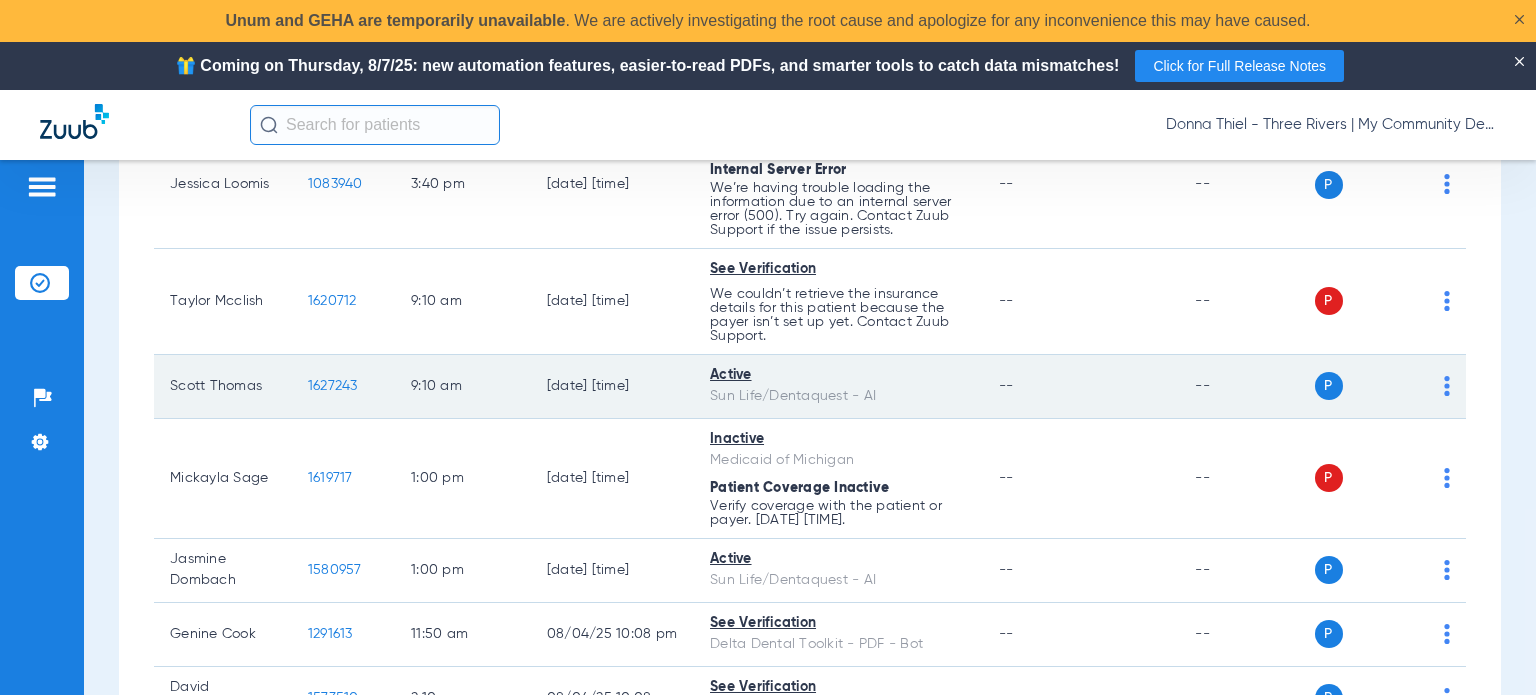 click 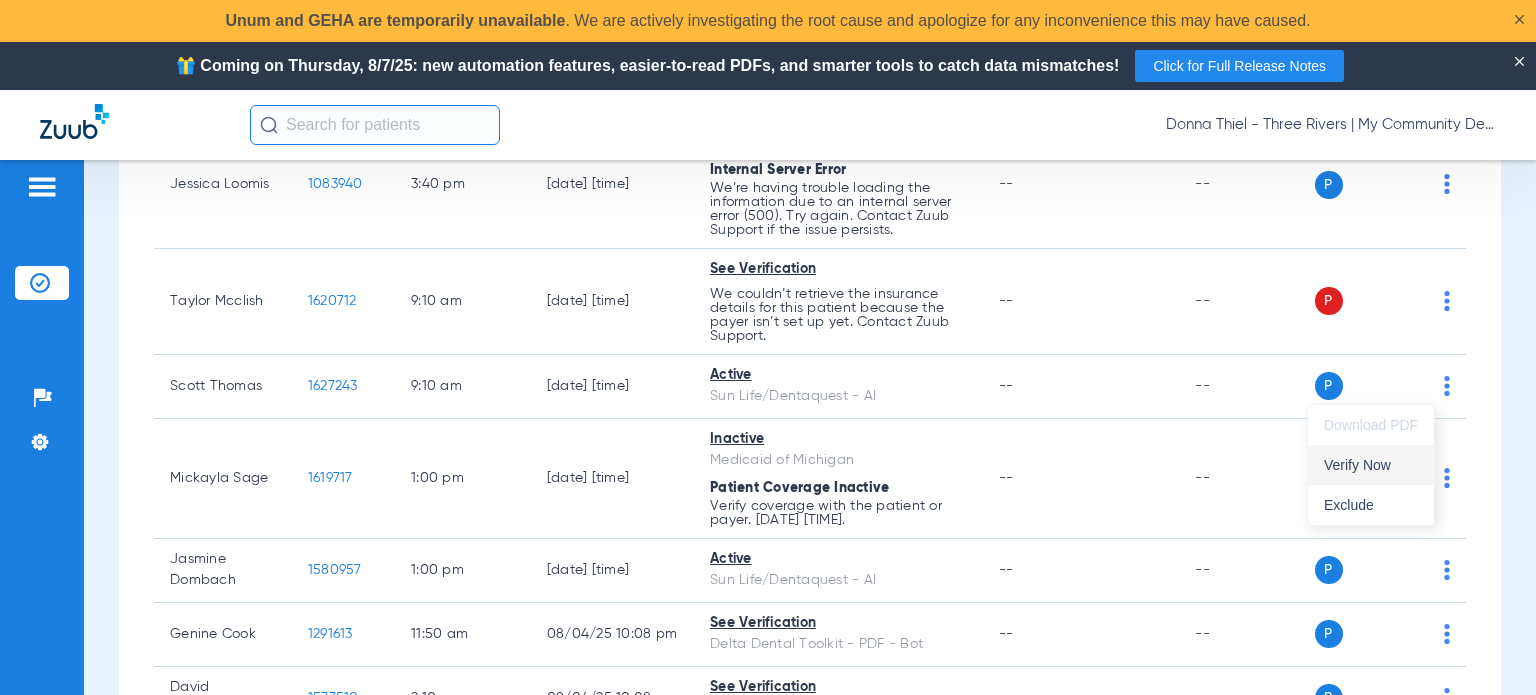 click on "Verify Now" at bounding box center (1371, 465) 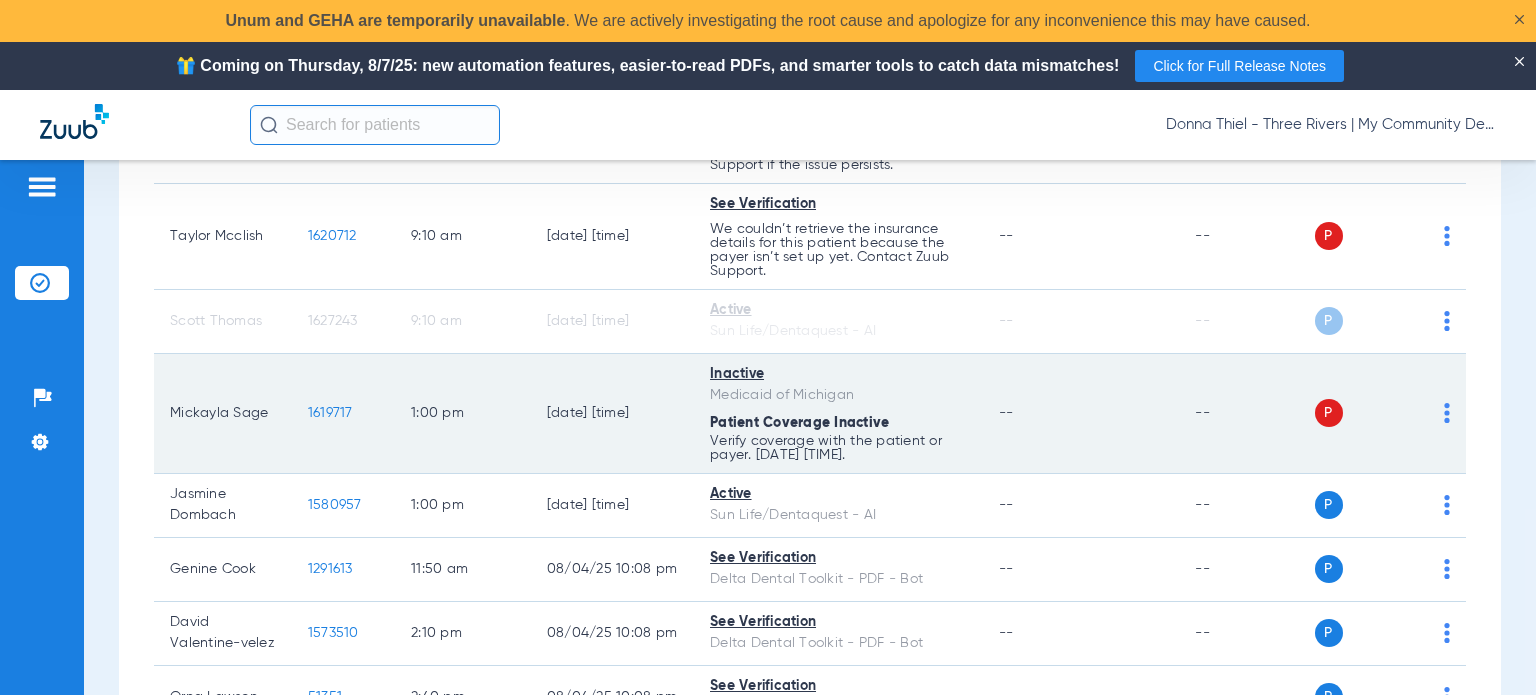scroll, scrollTop: 400, scrollLeft: 0, axis: vertical 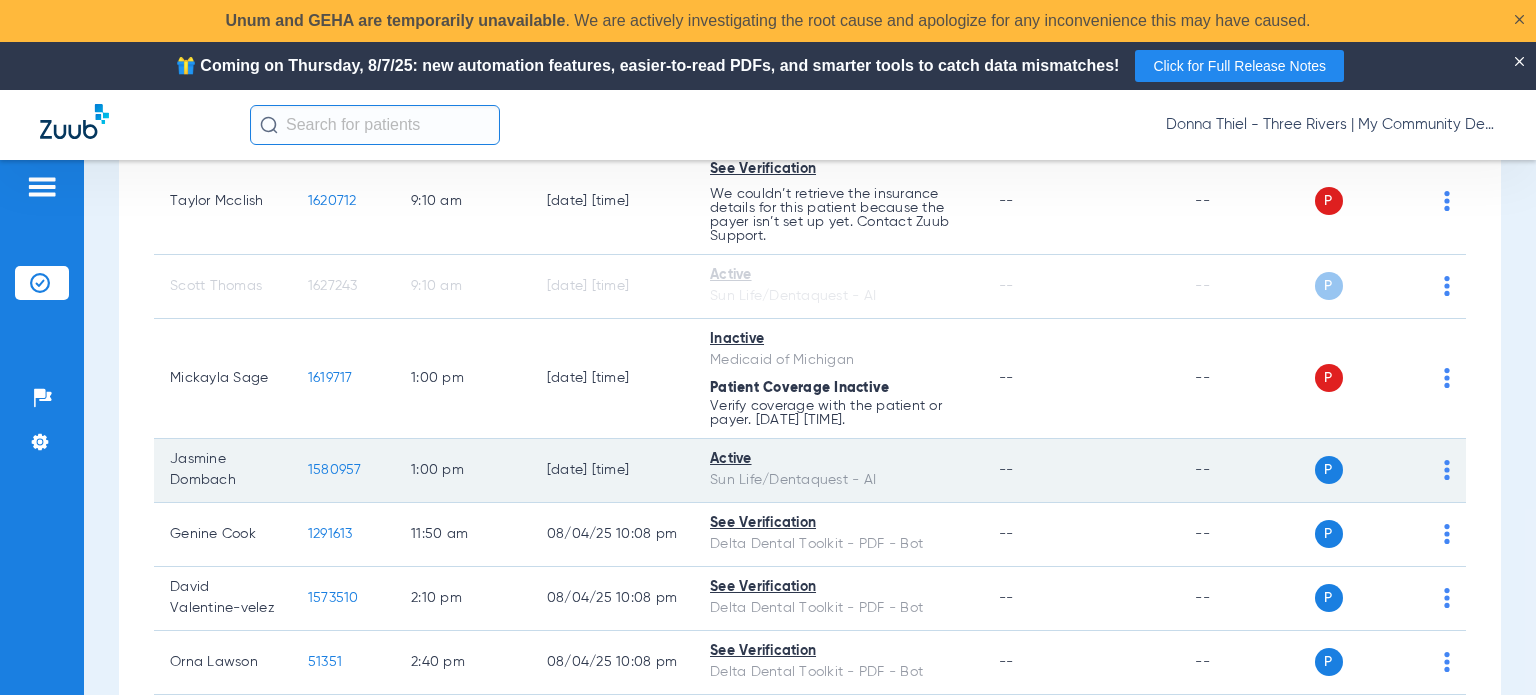 click 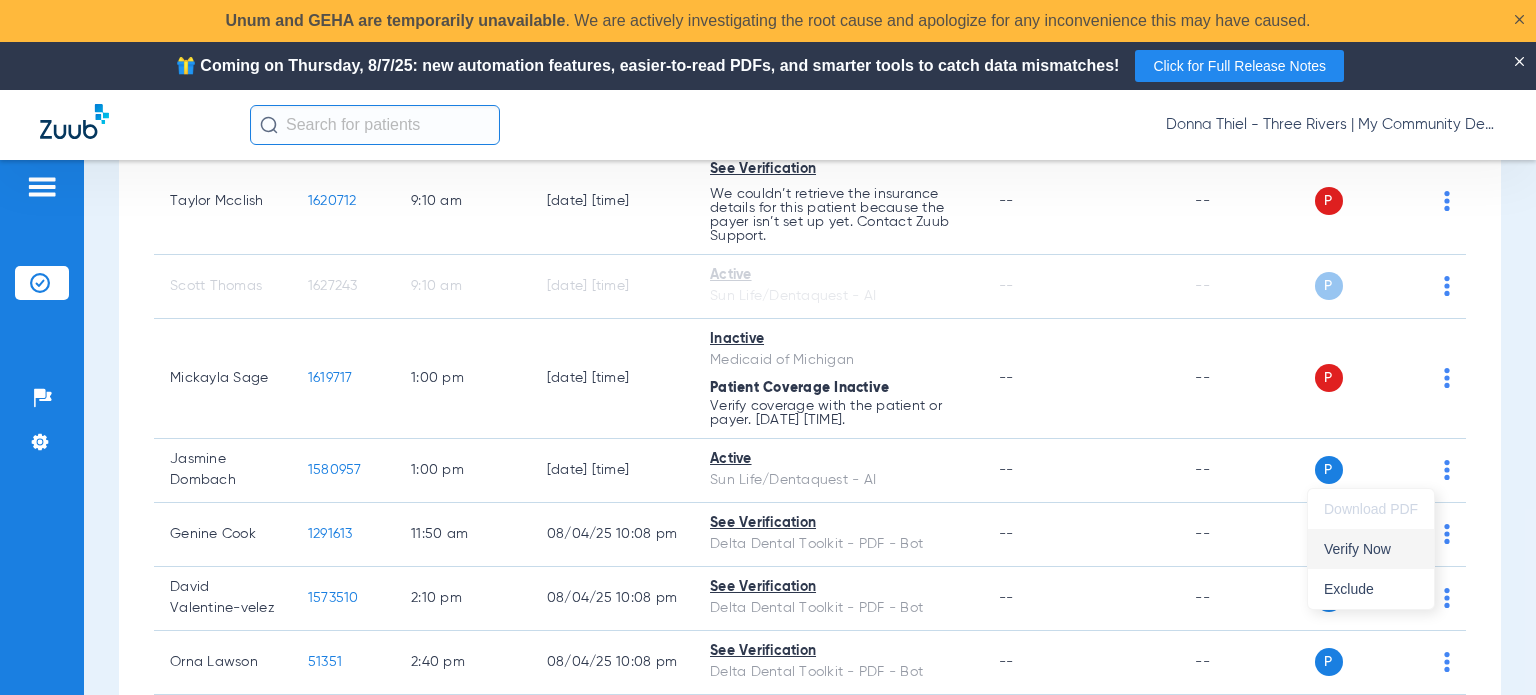 click on "Verify Now" at bounding box center (1371, 549) 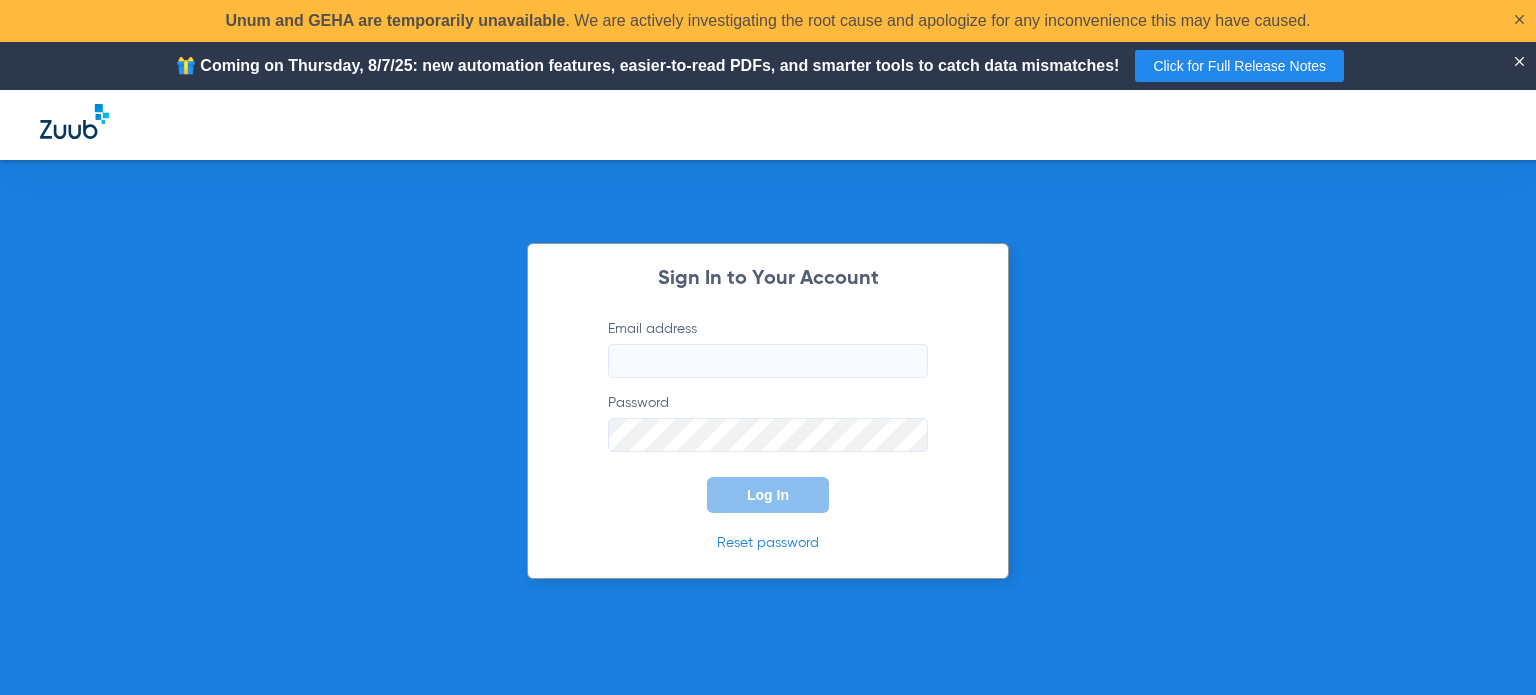 type on "[EMAIL]" 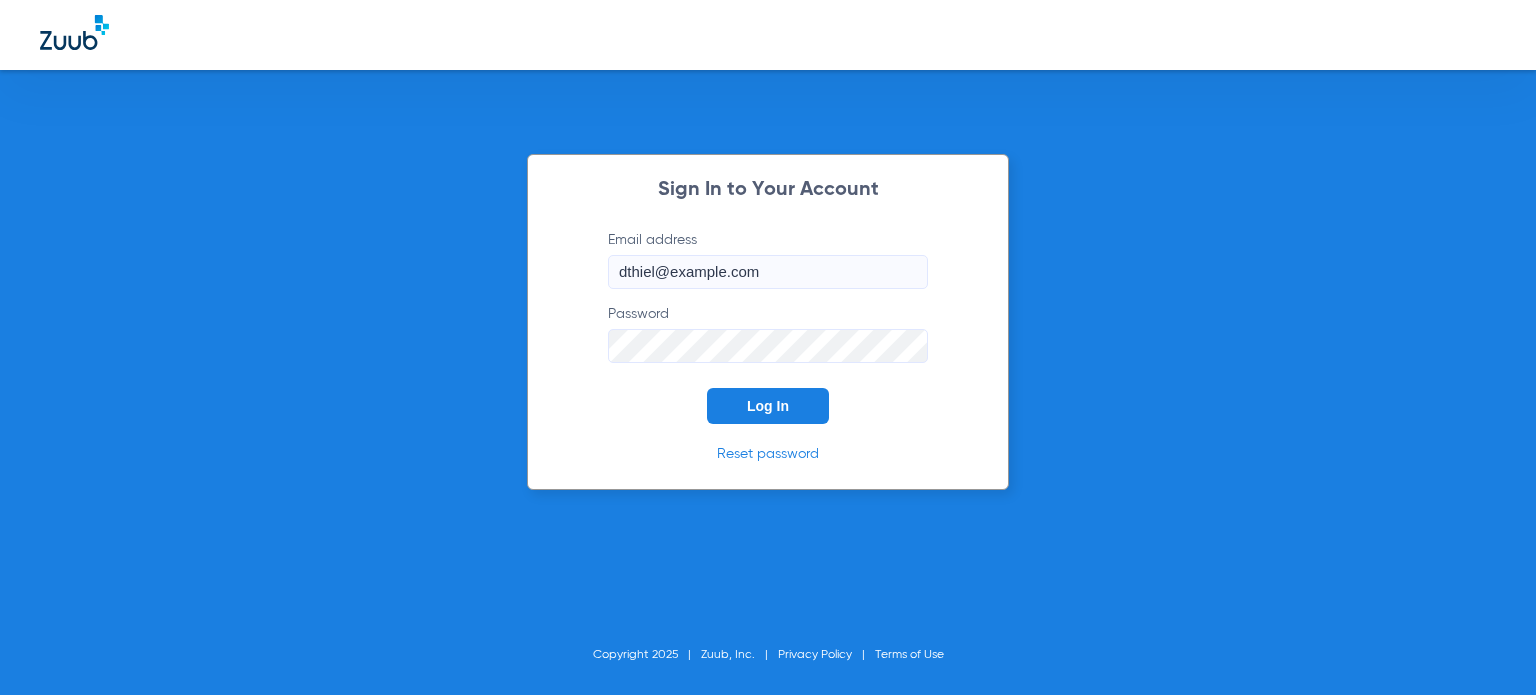 click on "Log In" 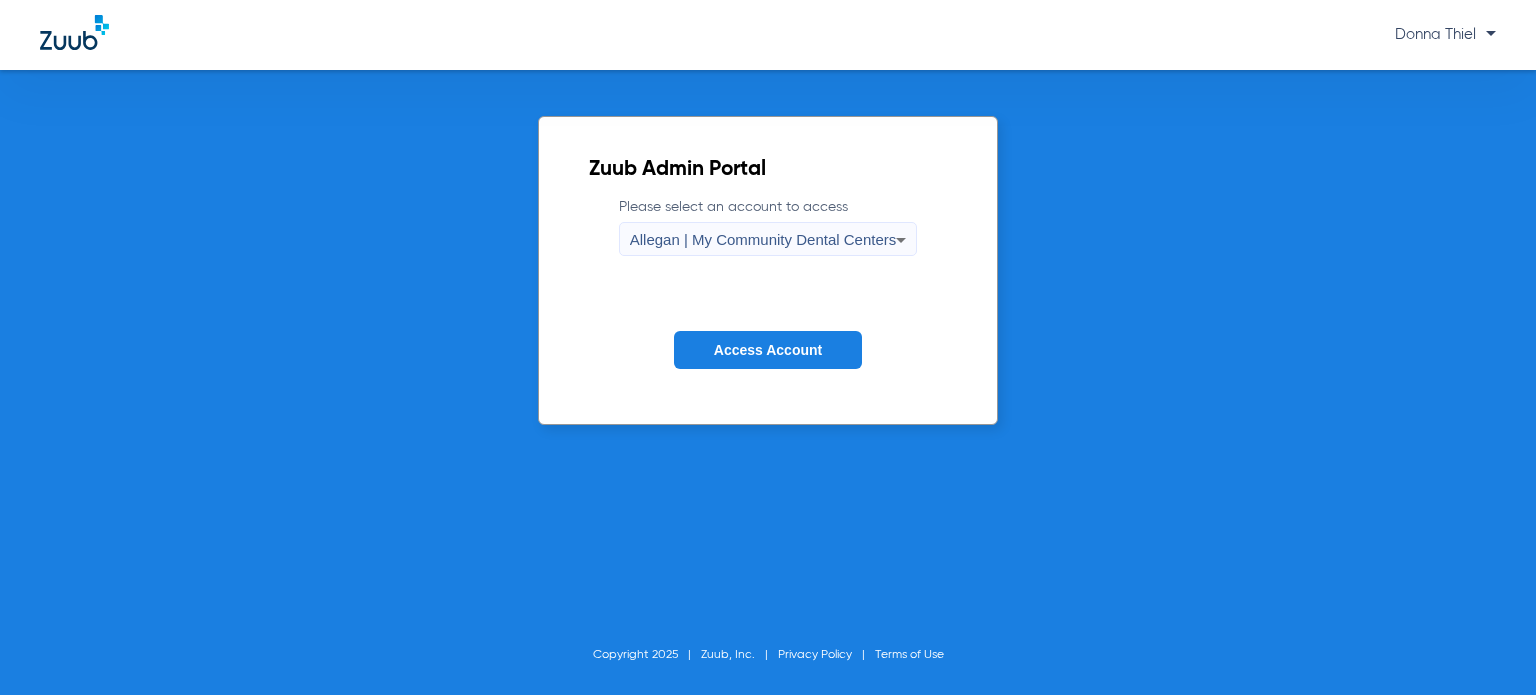 click on "Allegan | My Community Dental Centers" at bounding box center (763, 240) 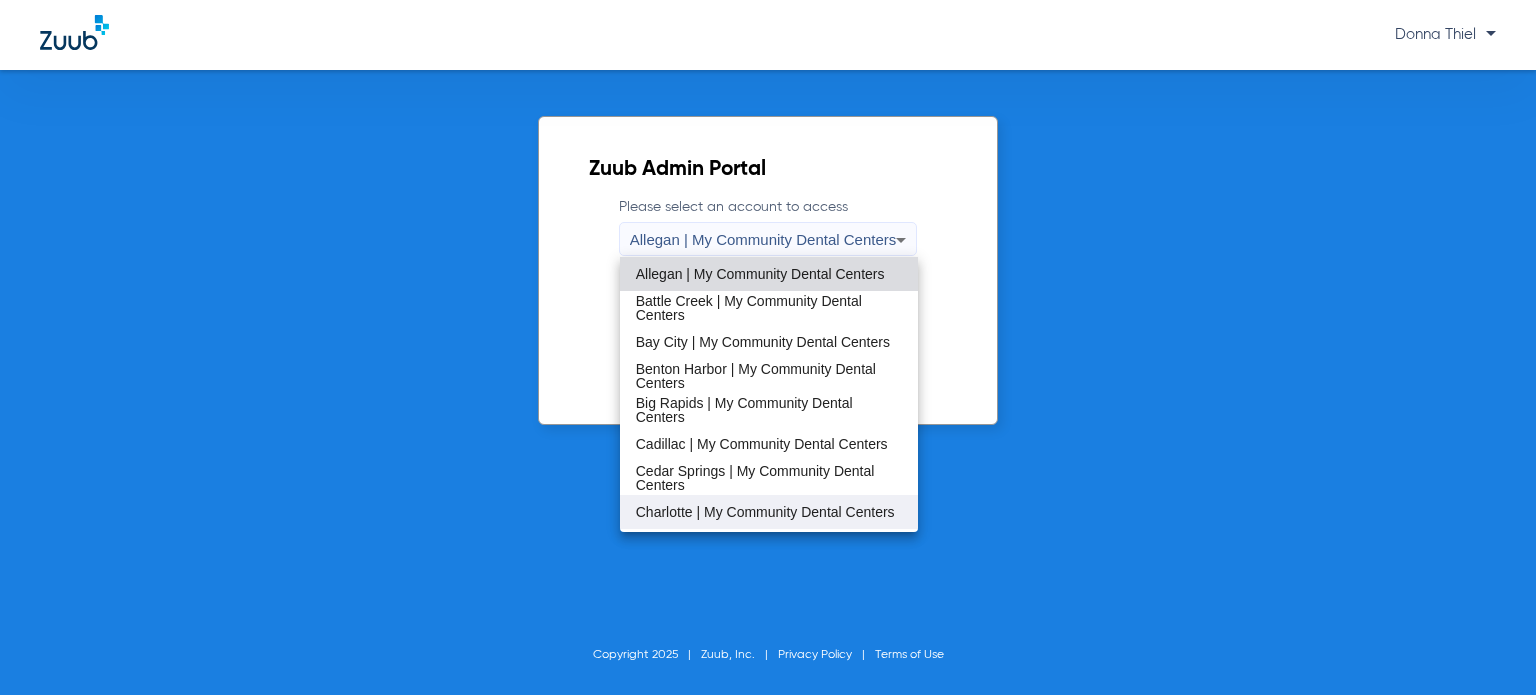 click on "Charlotte | My Community Dental Centers" at bounding box center (765, 512) 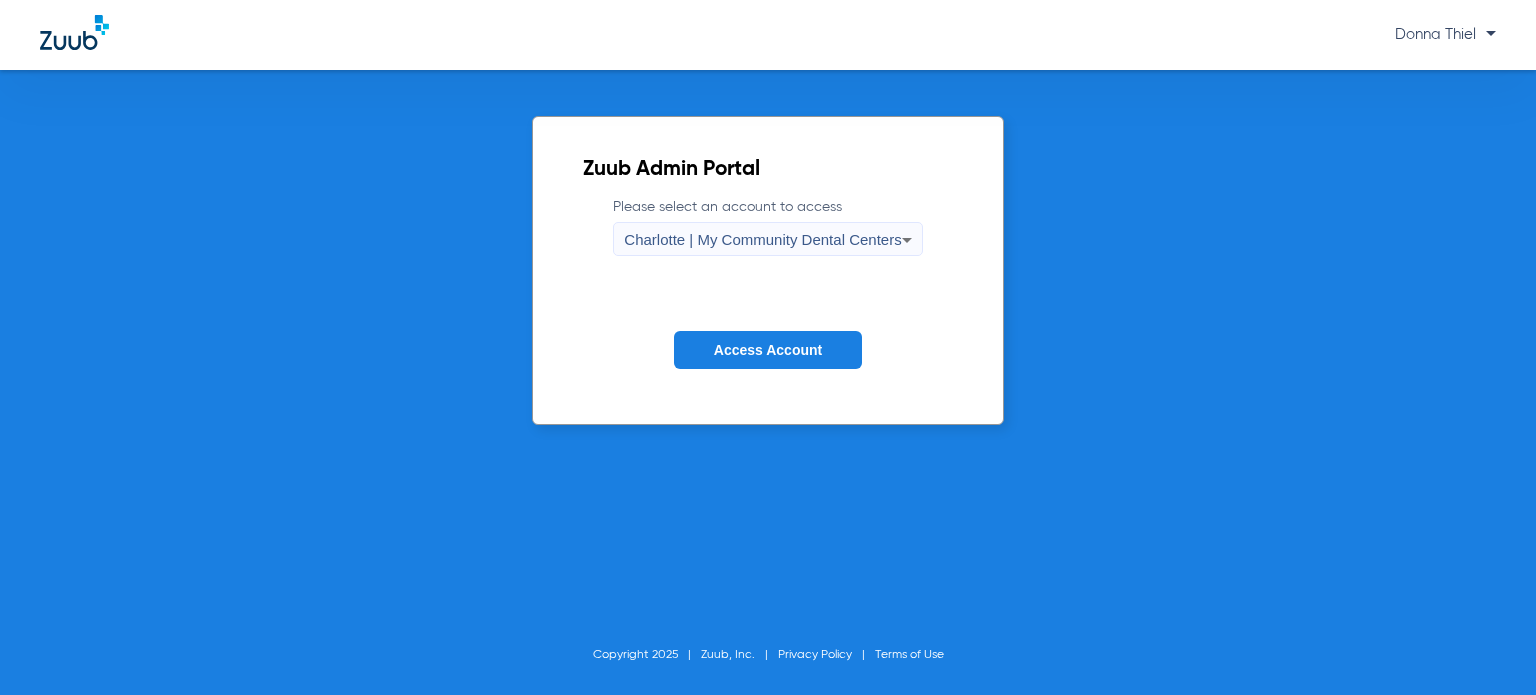 click on "Access Account" 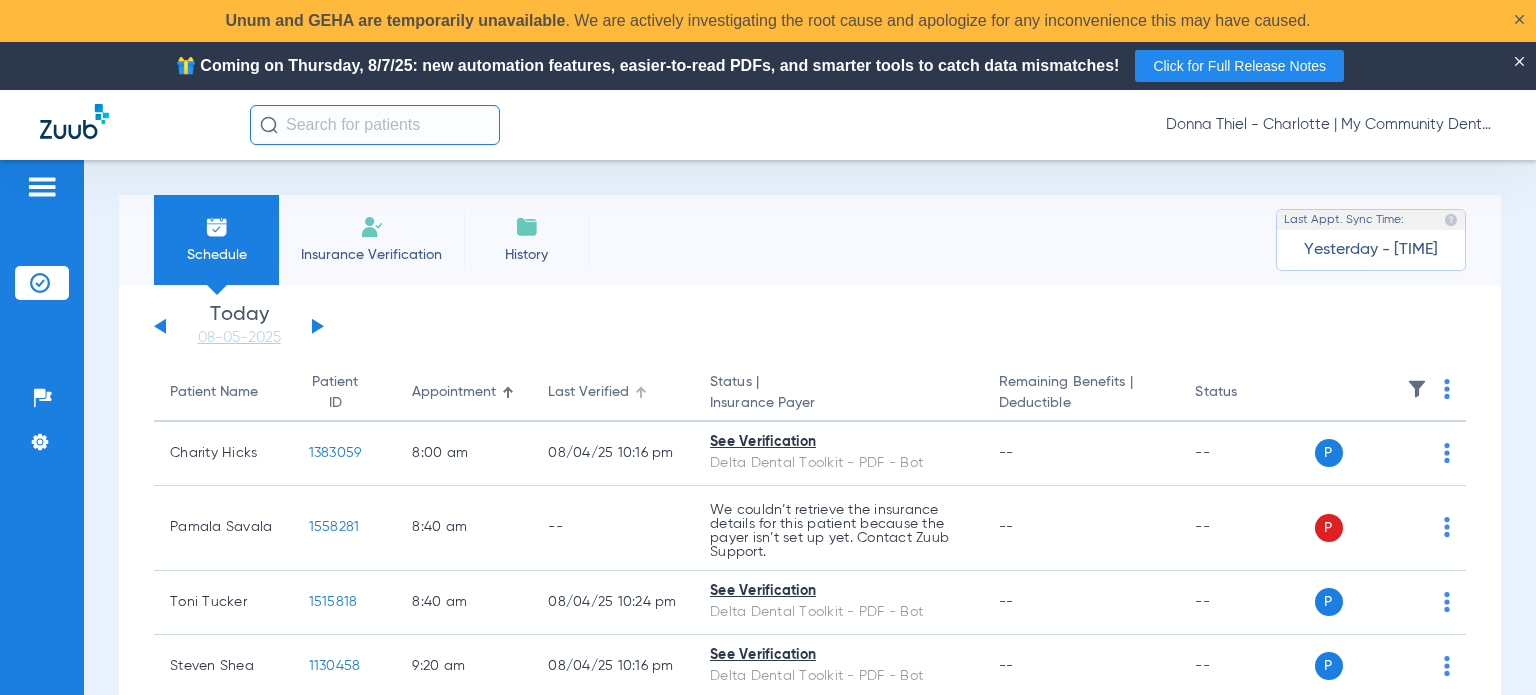 click on "Last Verified" 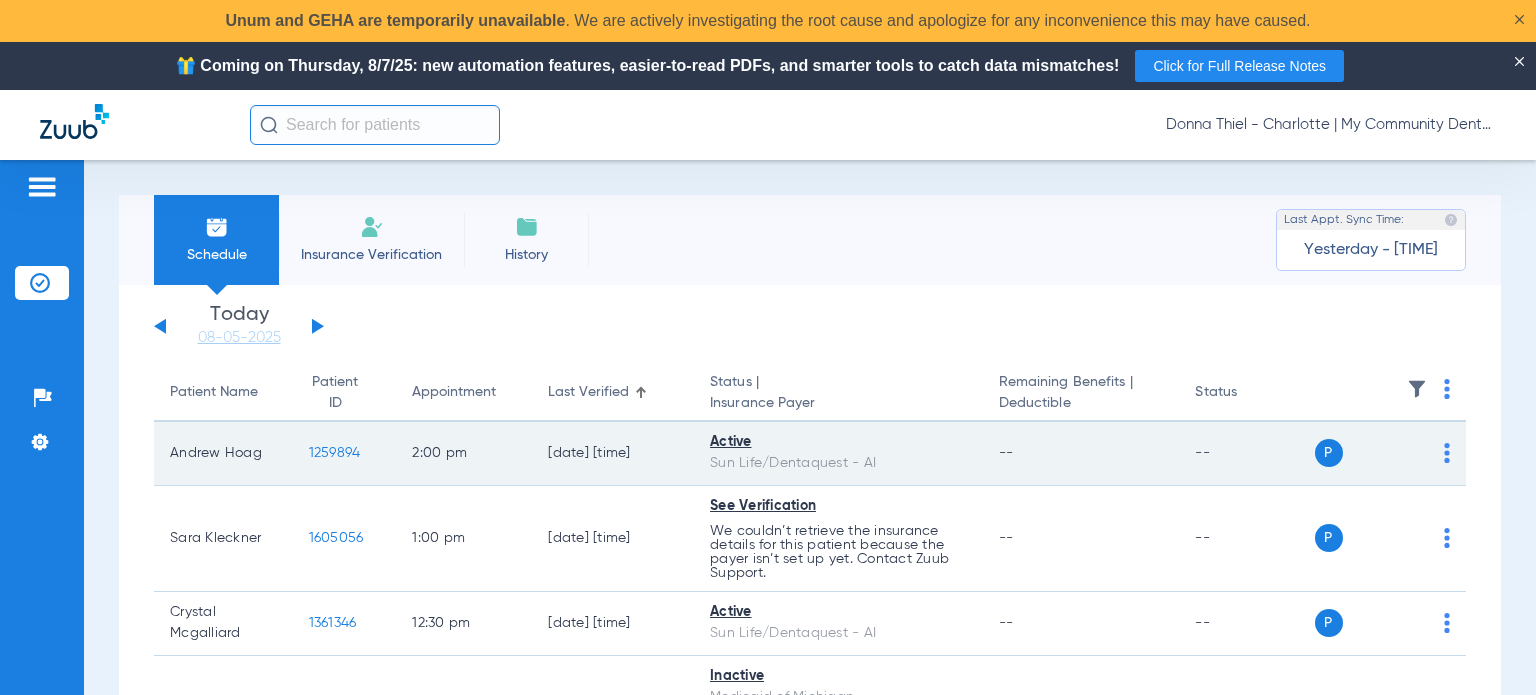 click on "P S" 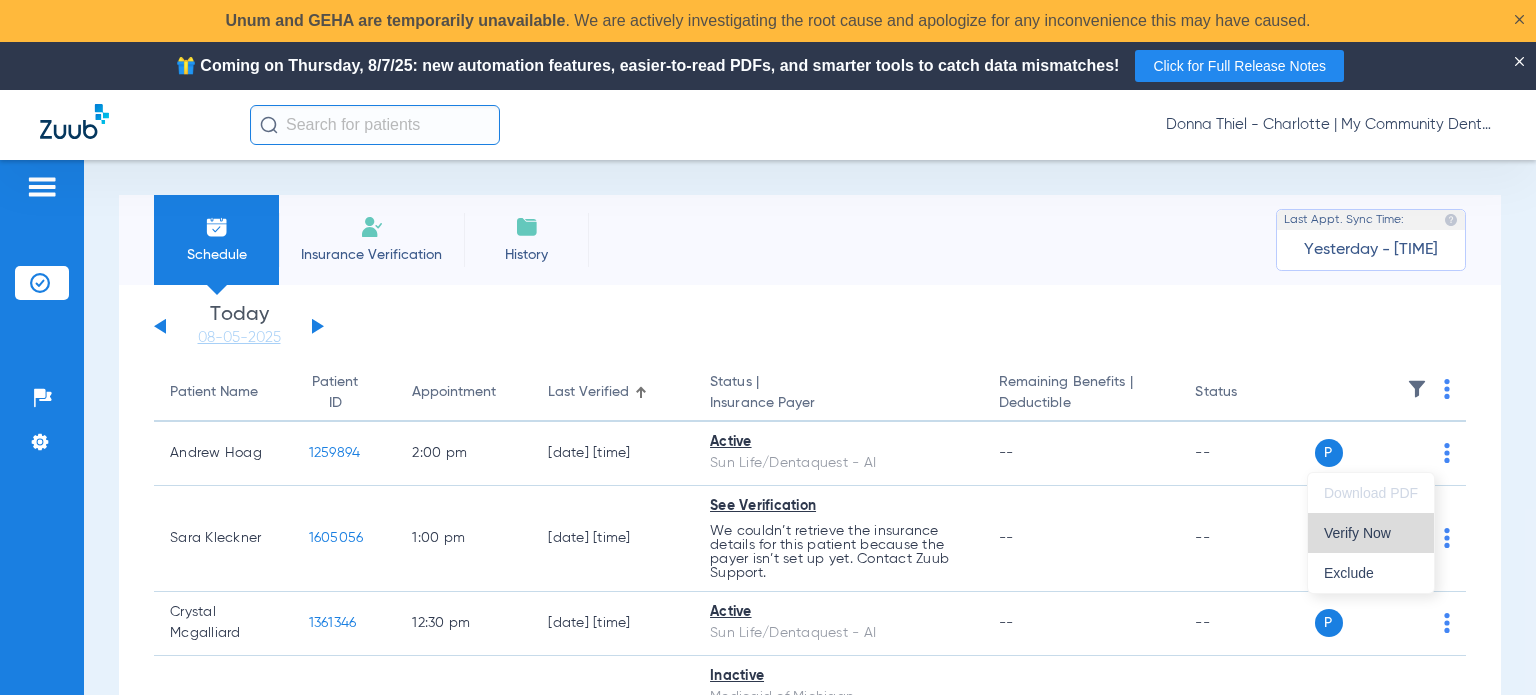 click on "Verify Now" at bounding box center [1371, 533] 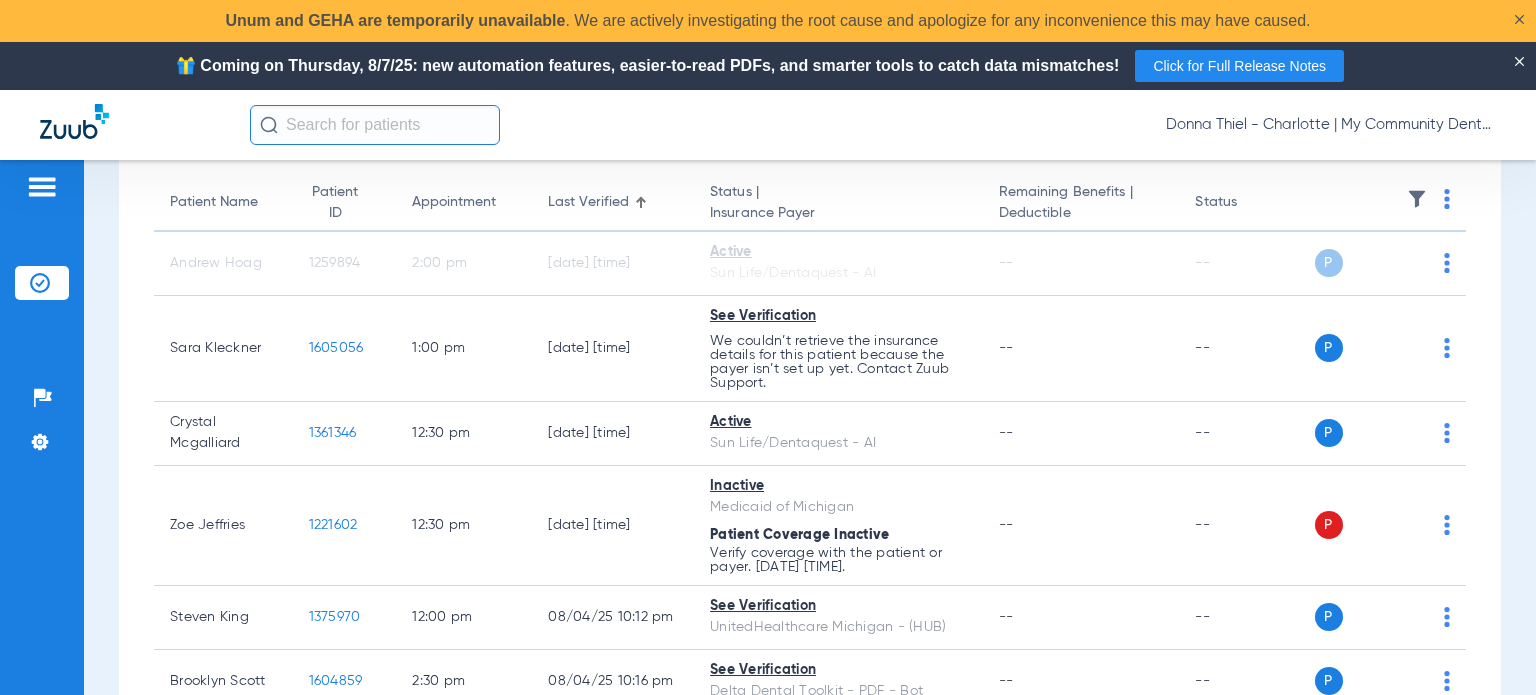 scroll, scrollTop: 200, scrollLeft: 0, axis: vertical 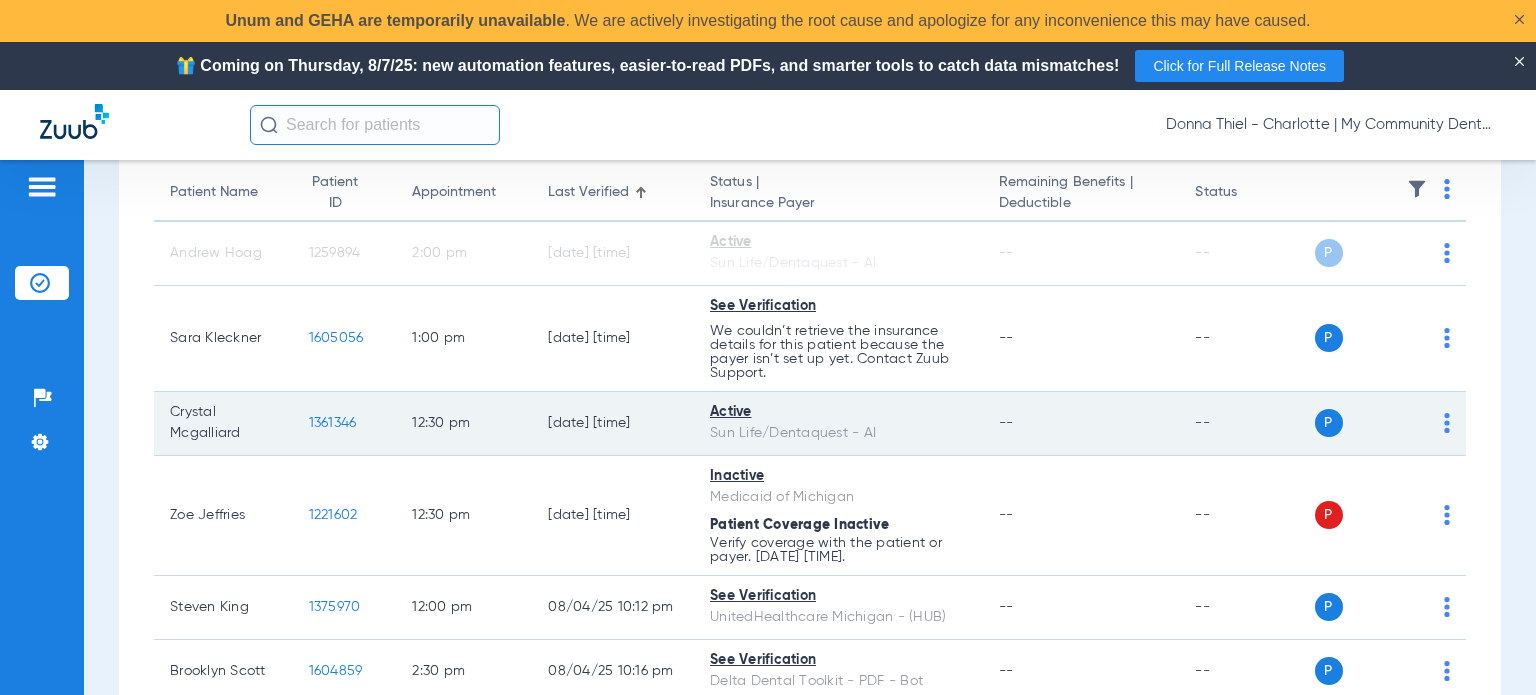 click 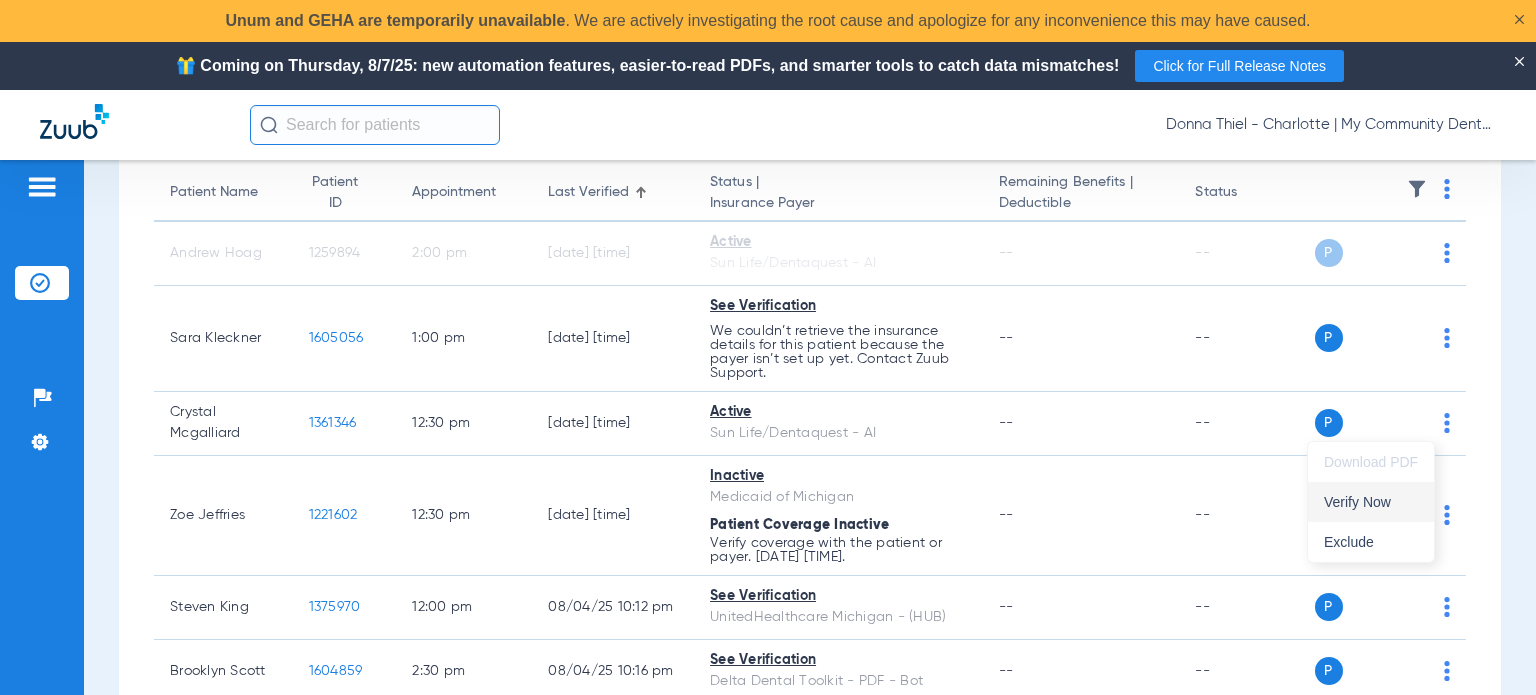 click on "Verify Now" at bounding box center [1371, 502] 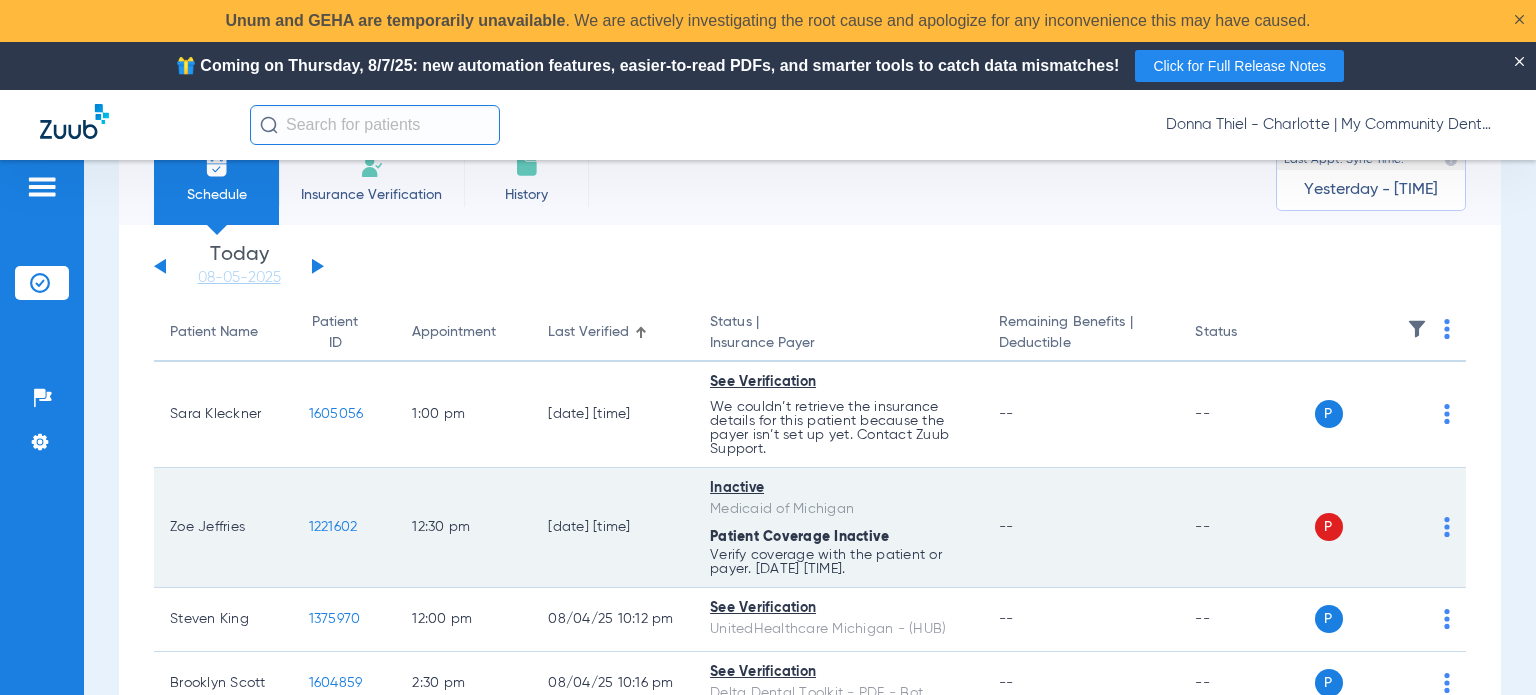 scroll, scrollTop: 0, scrollLeft: 0, axis: both 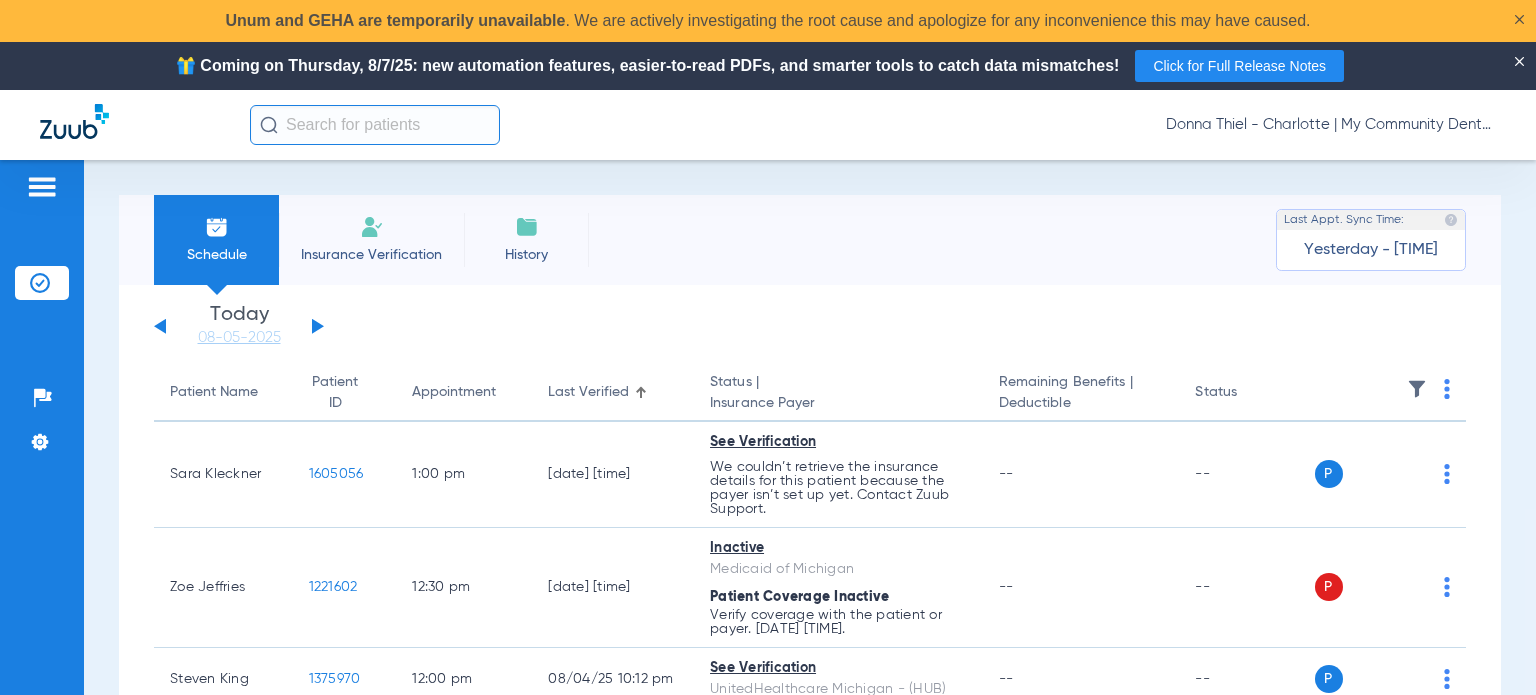 click on "Last Verified" 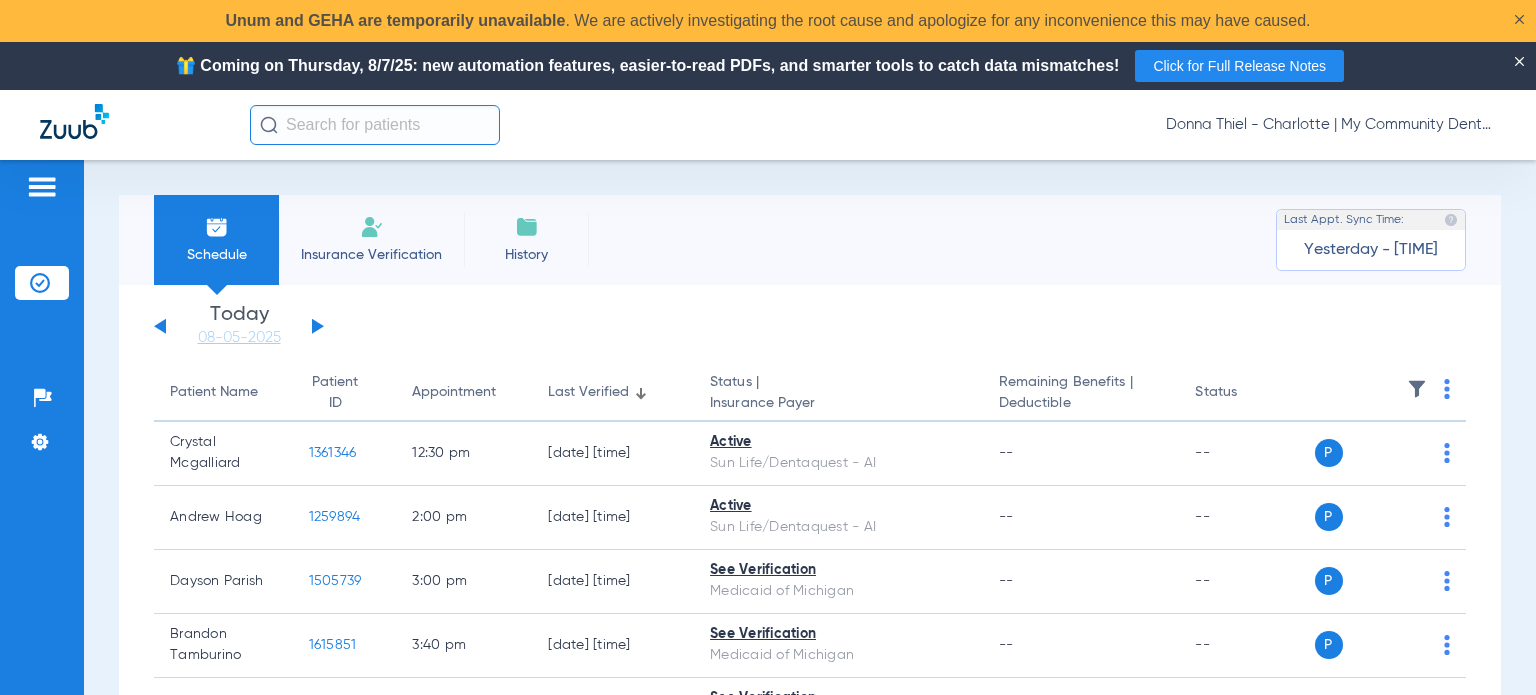 click on "Last Verified" 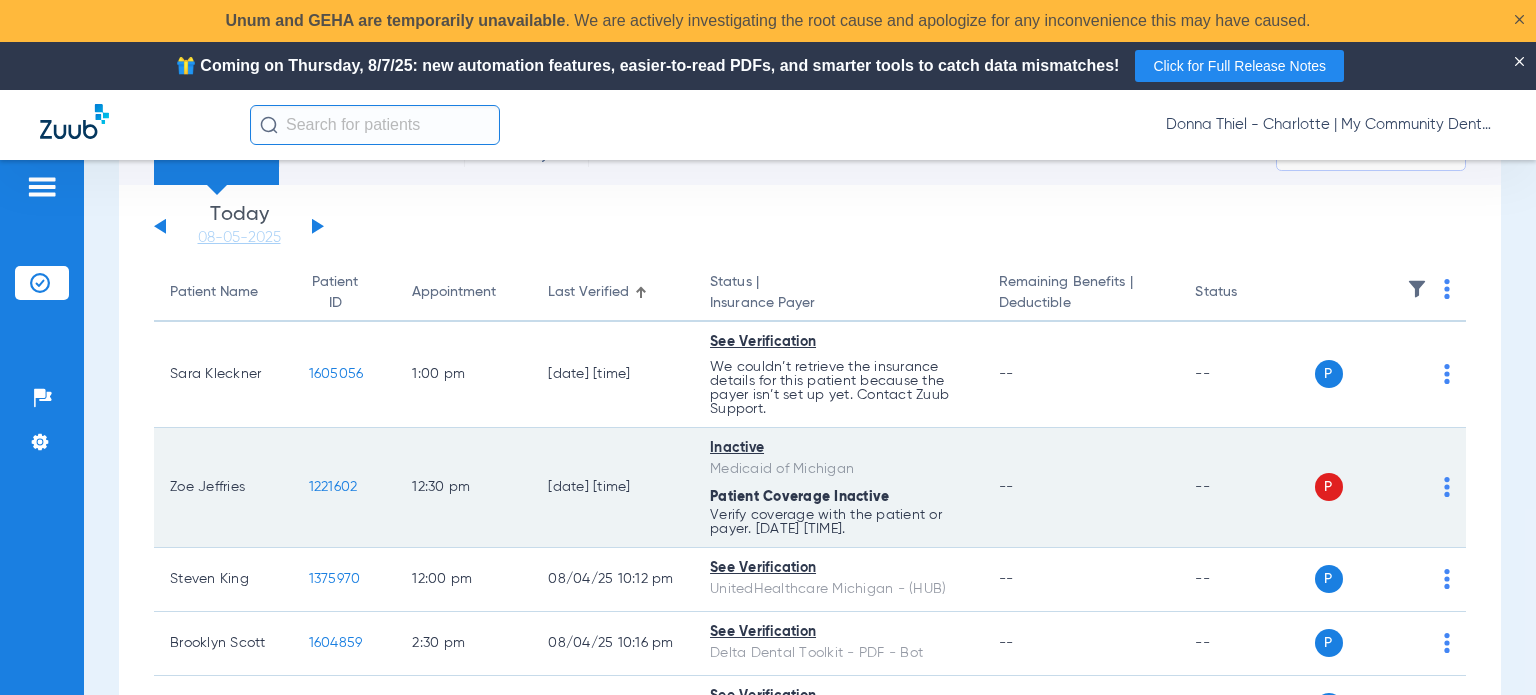 scroll, scrollTop: 200, scrollLeft: 0, axis: vertical 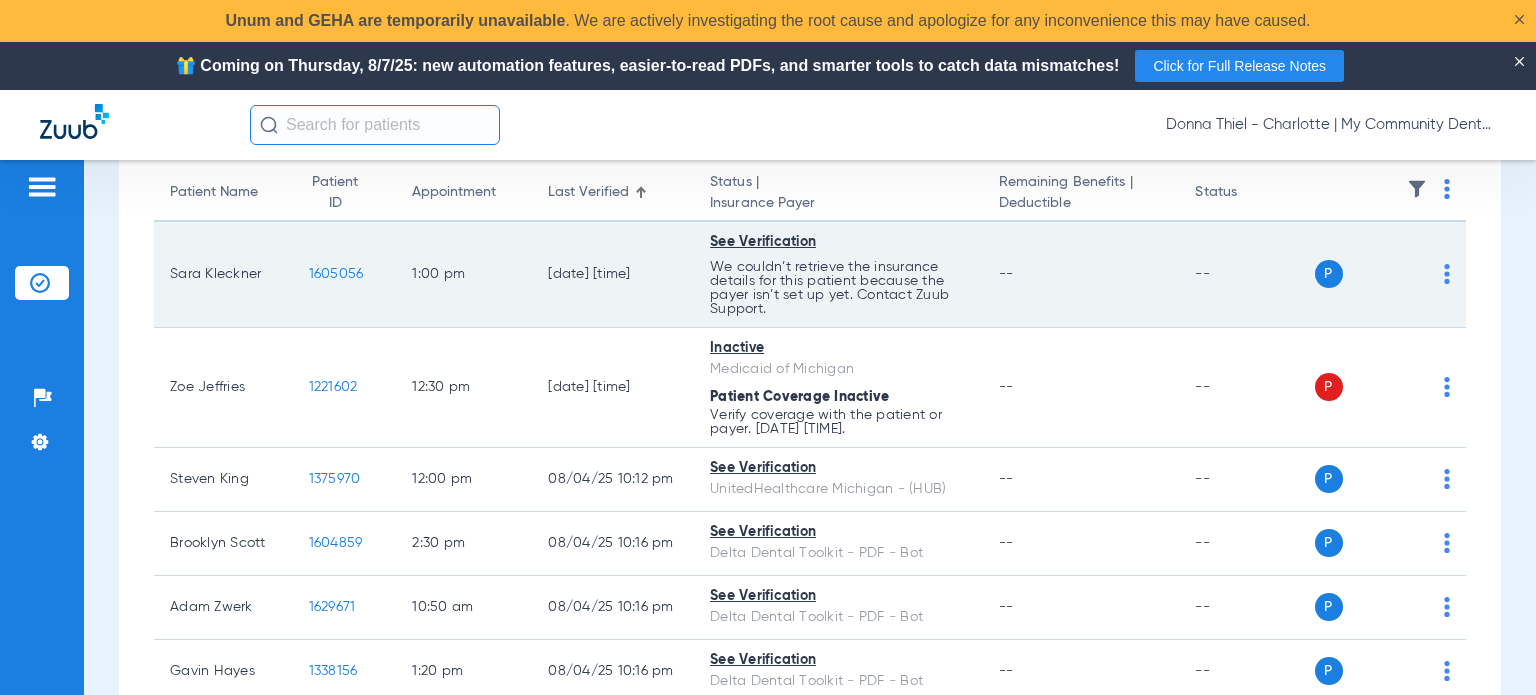 drag, startPoint x: 268, startPoint y: 276, endPoint x: 165, endPoint y: 279, distance: 103.04368 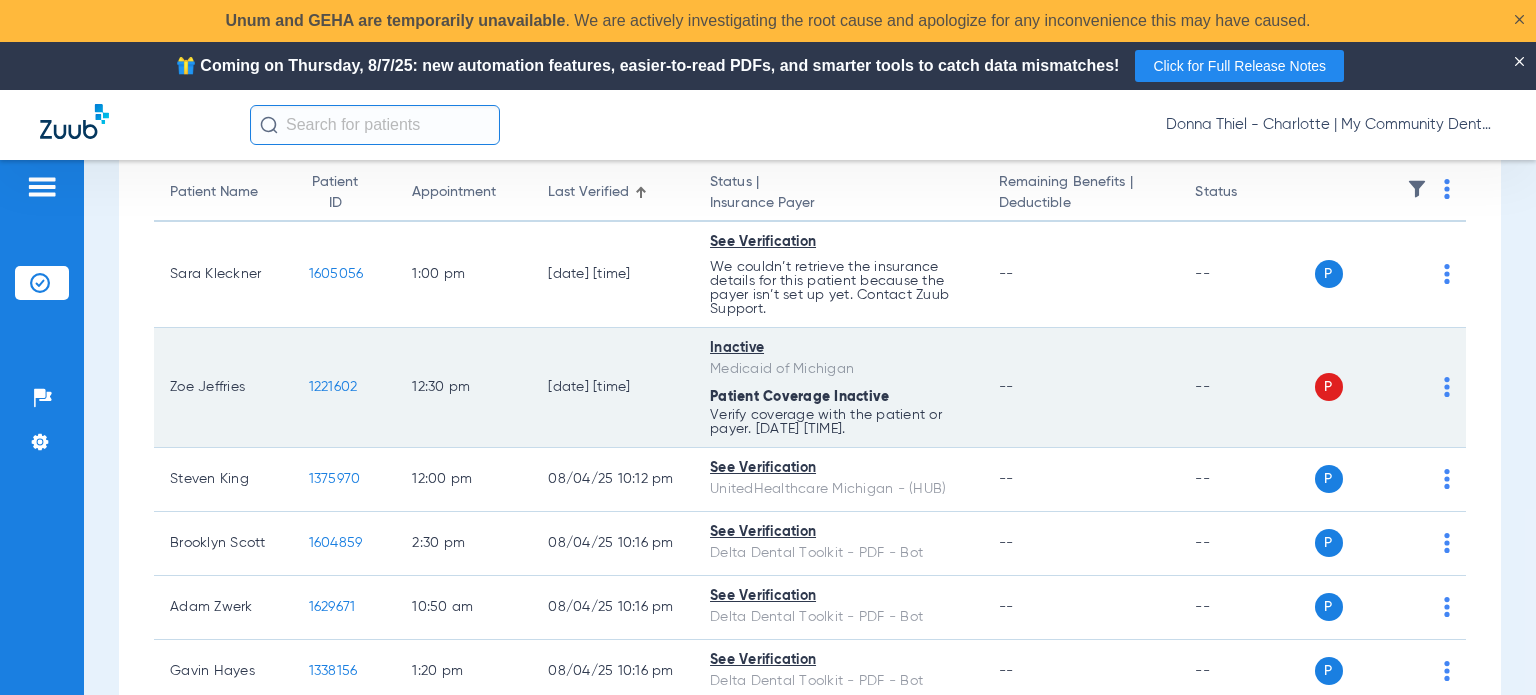 drag, startPoint x: 248, startPoint y: 387, endPoint x: 164, endPoint y: 391, distance: 84.095184 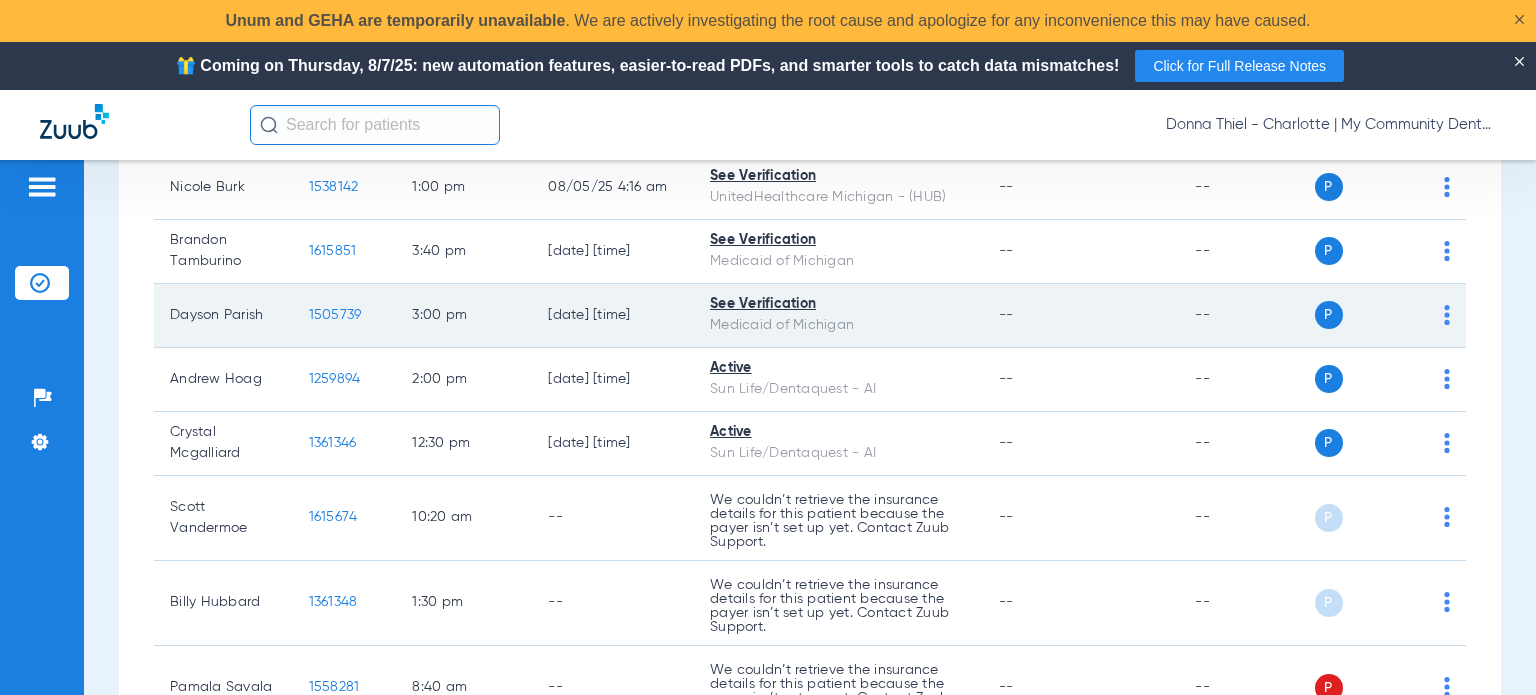 scroll, scrollTop: 1966, scrollLeft: 0, axis: vertical 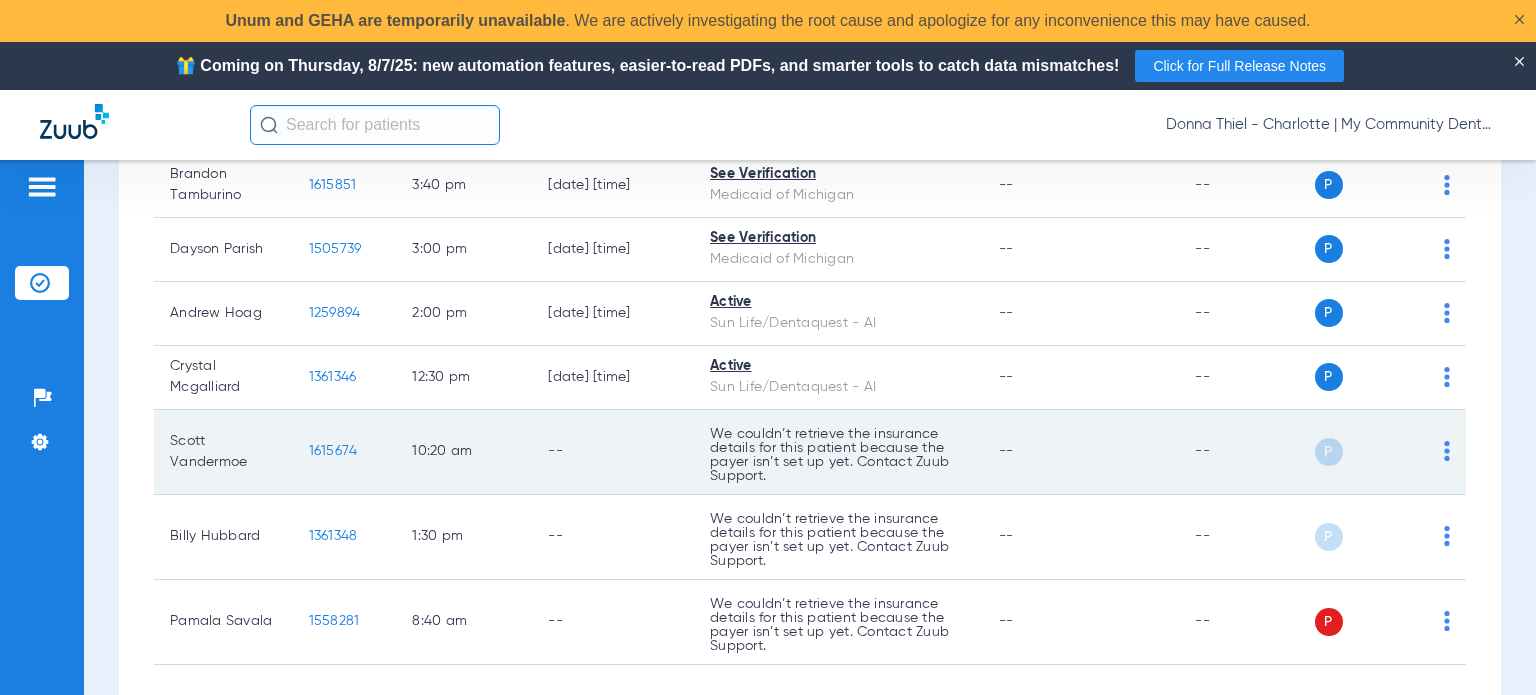 drag, startPoint x: 264, startPoint y: 452, endPoint x: 168, endPoint y: 440, distance: 96.74709 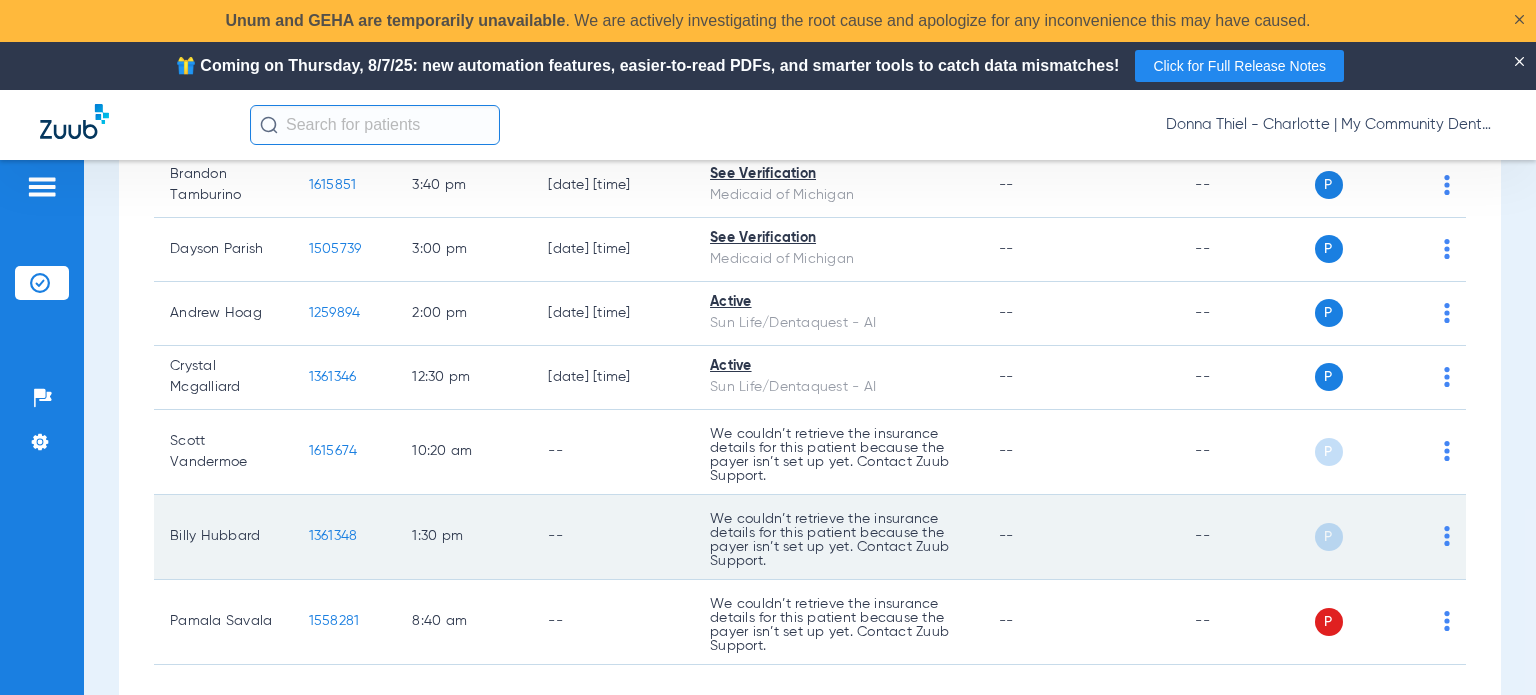click on "--" 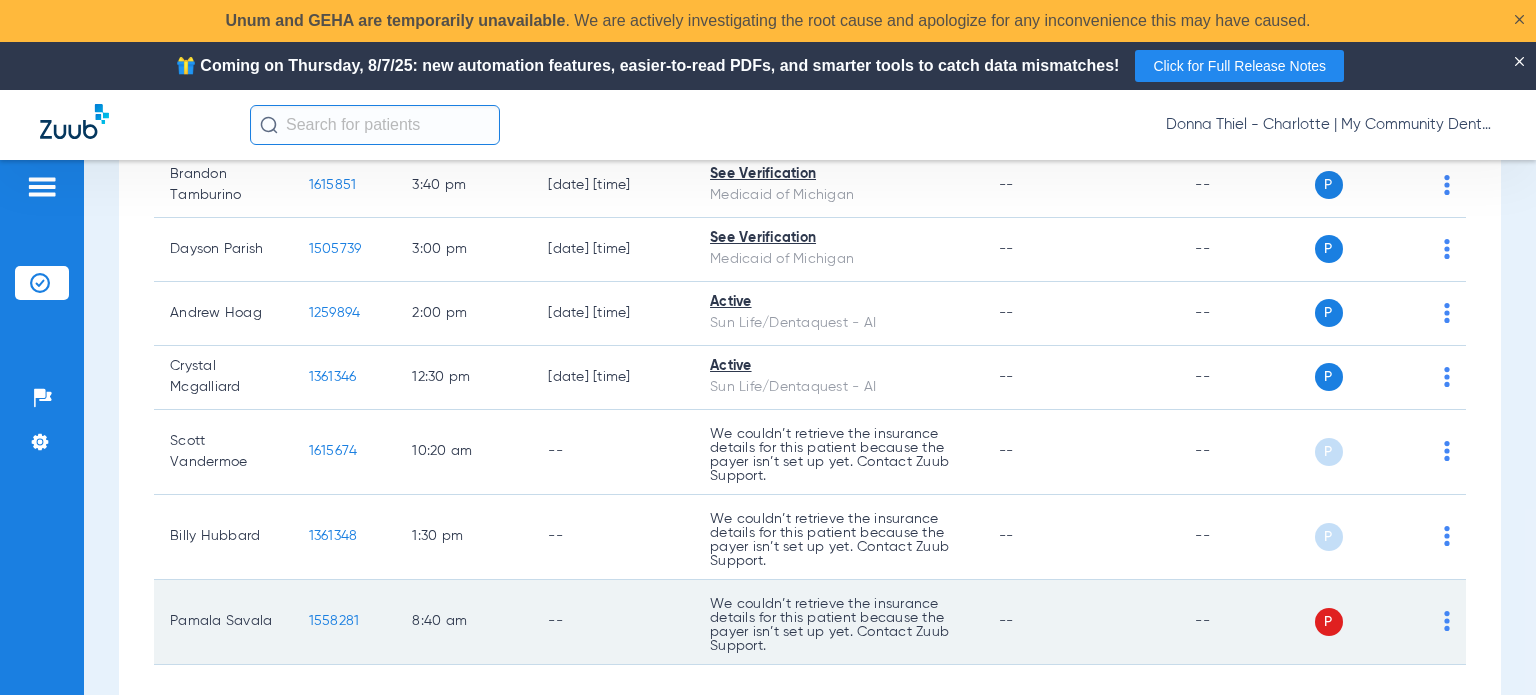 click on "Pamala Savala" 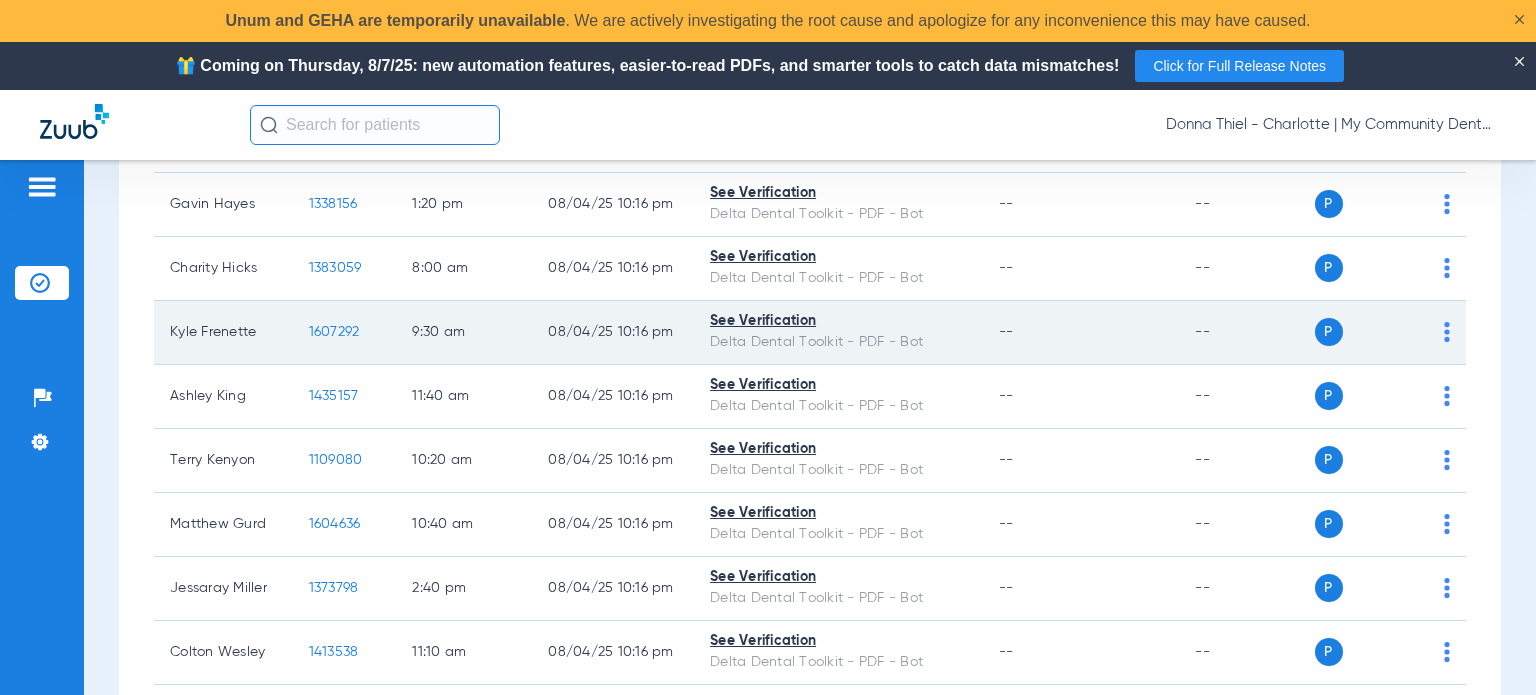 scroll, scrollTop: 0, scrollLeft: 0, axis: both 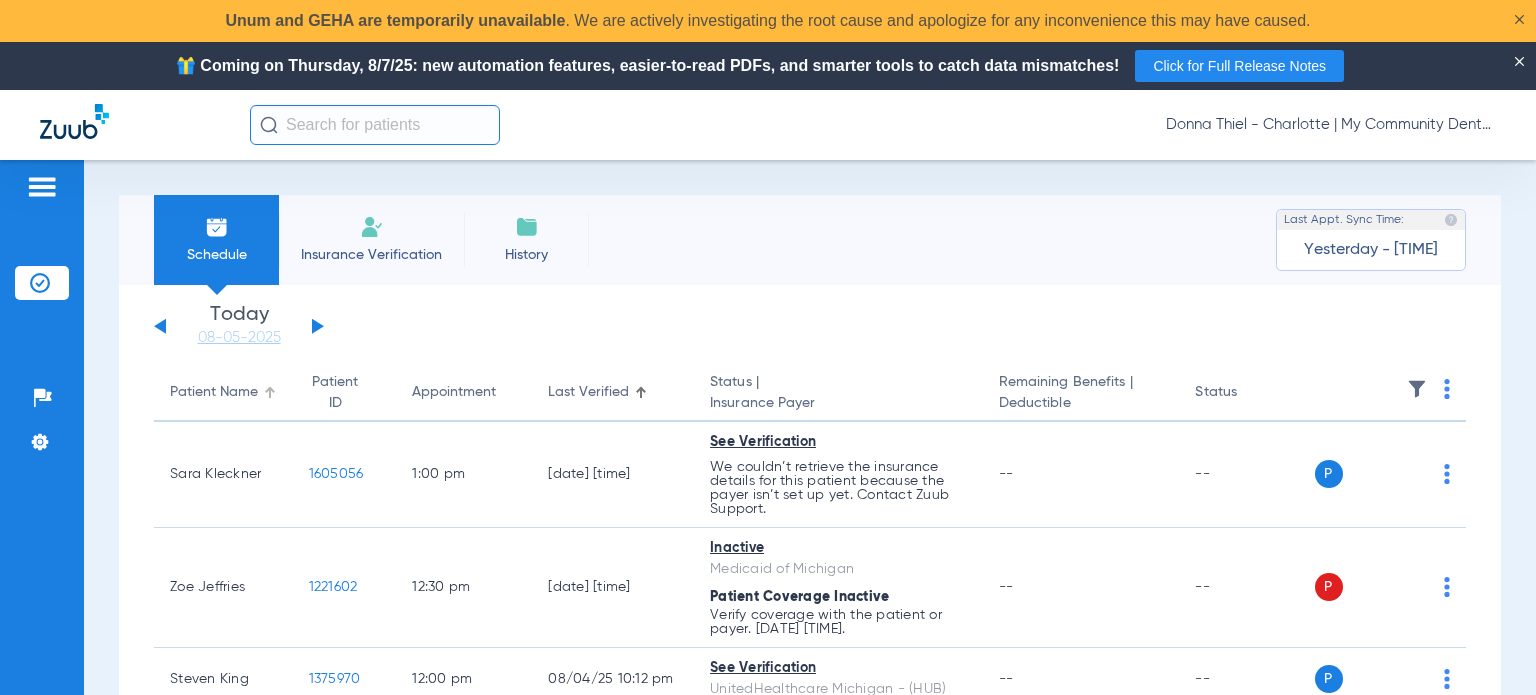 click on "Patient Name" 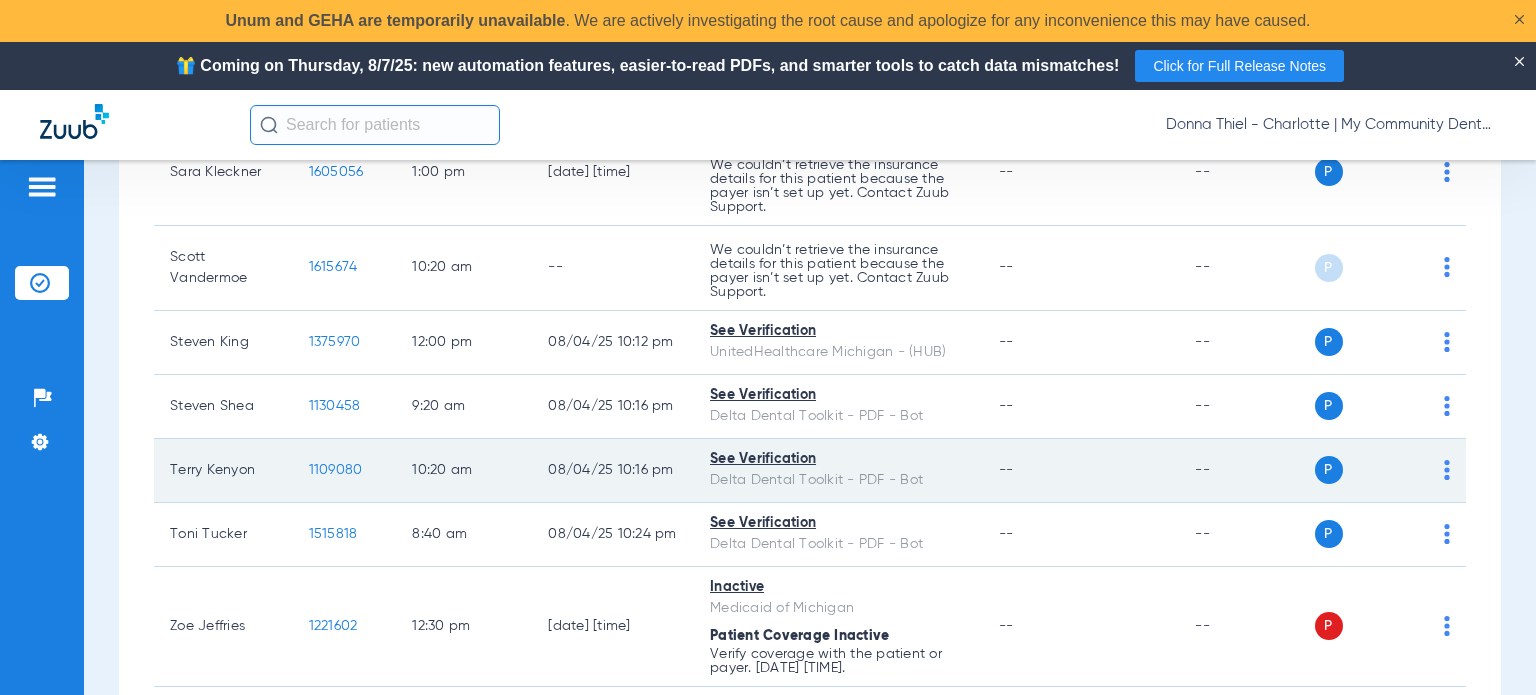 scroll, scrollTop: 1966, scrollLeft: 0, axis: vertical 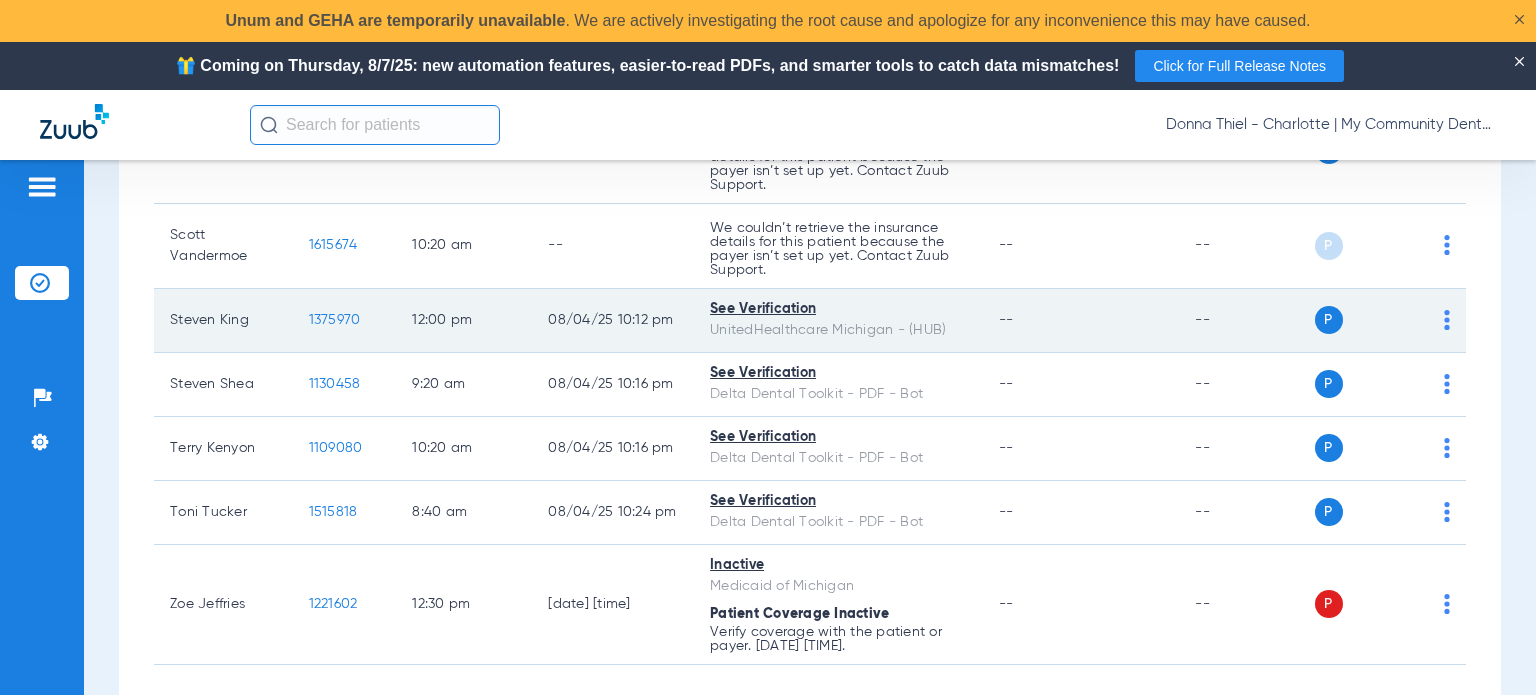 click on "1375970" 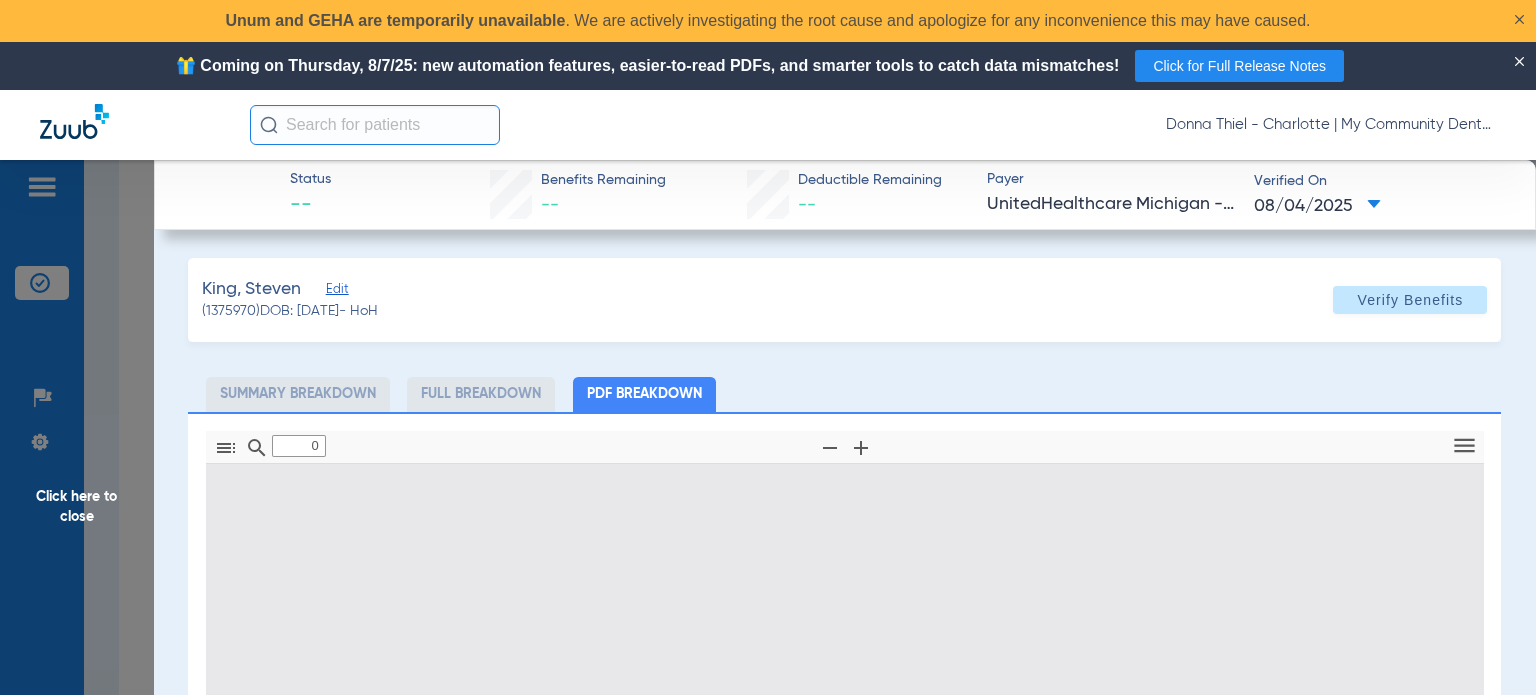 type on "1" 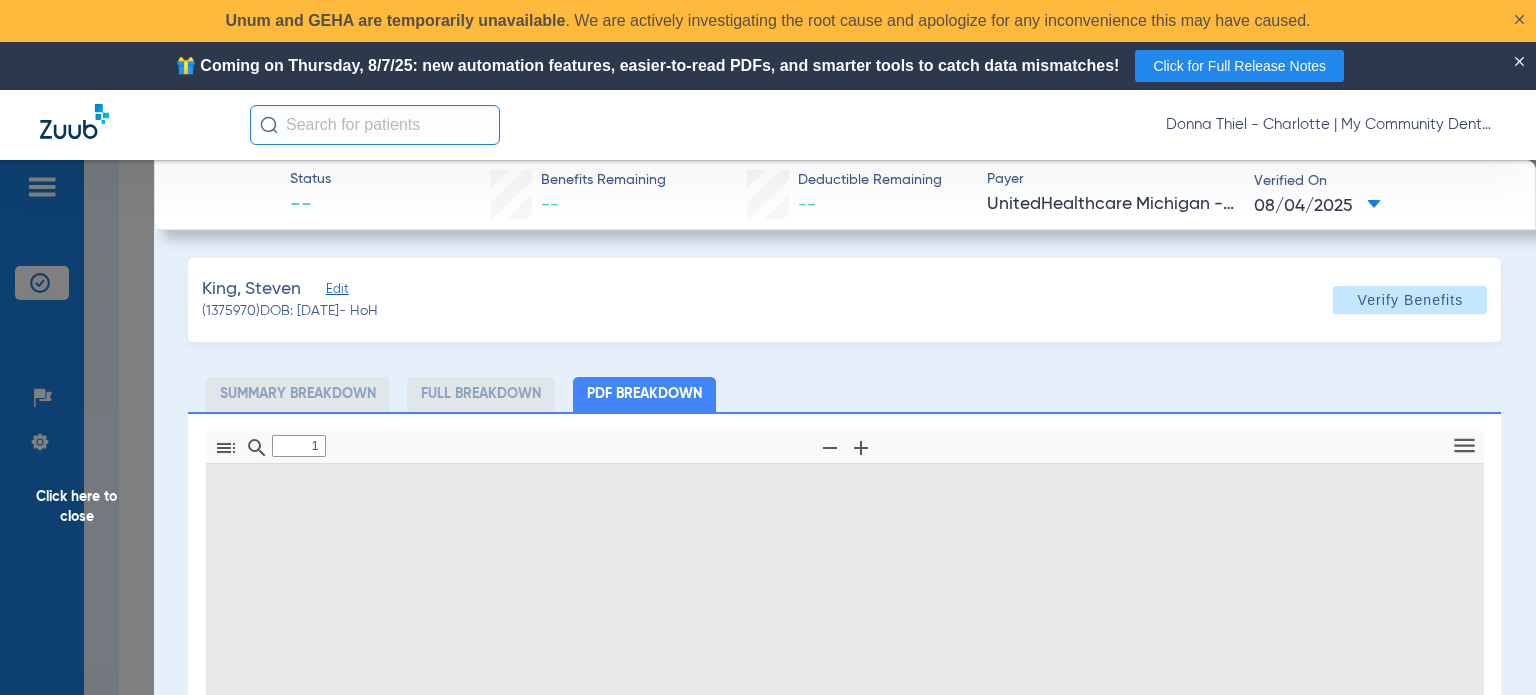 scroll, scrollTop: 10, scrollLeft: 0, axis: vertical 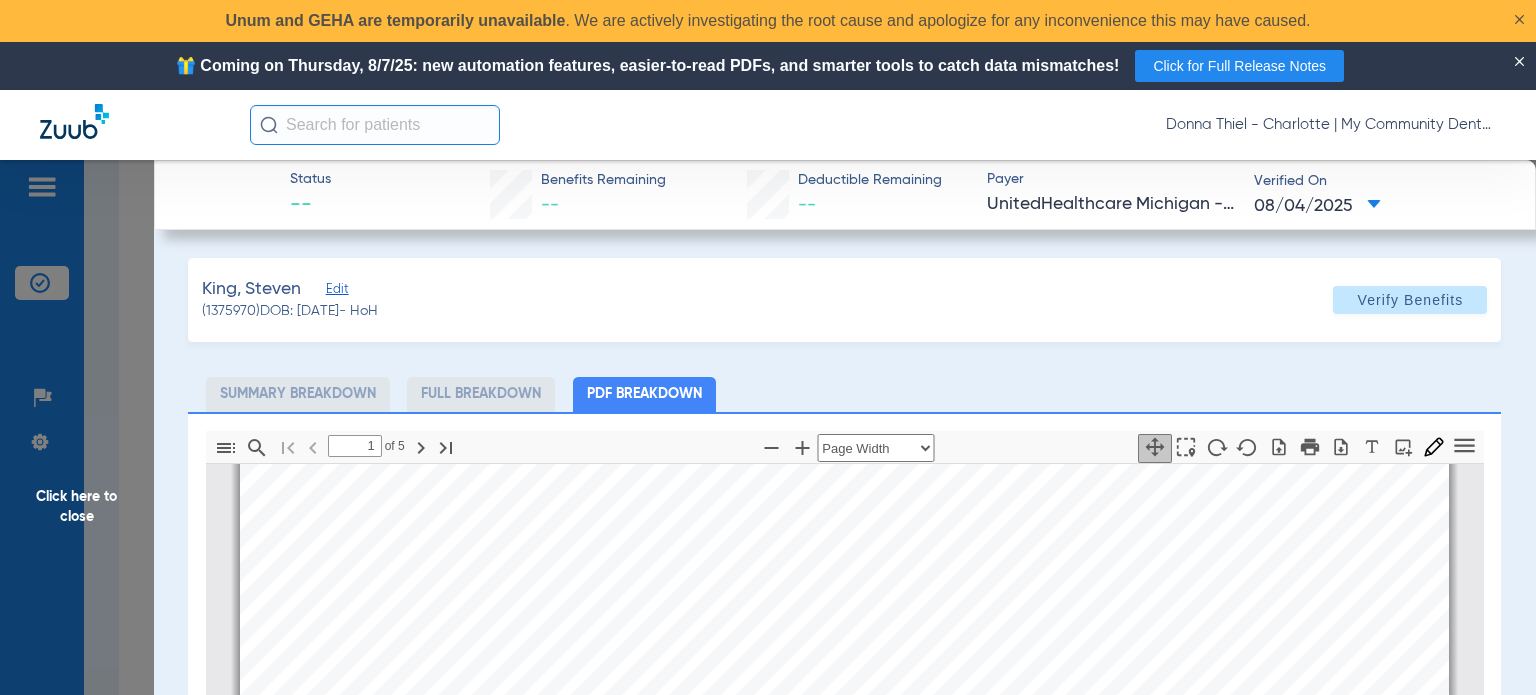 click on "Summary Breakdown   Full Breakdown   PDF Breakdown" 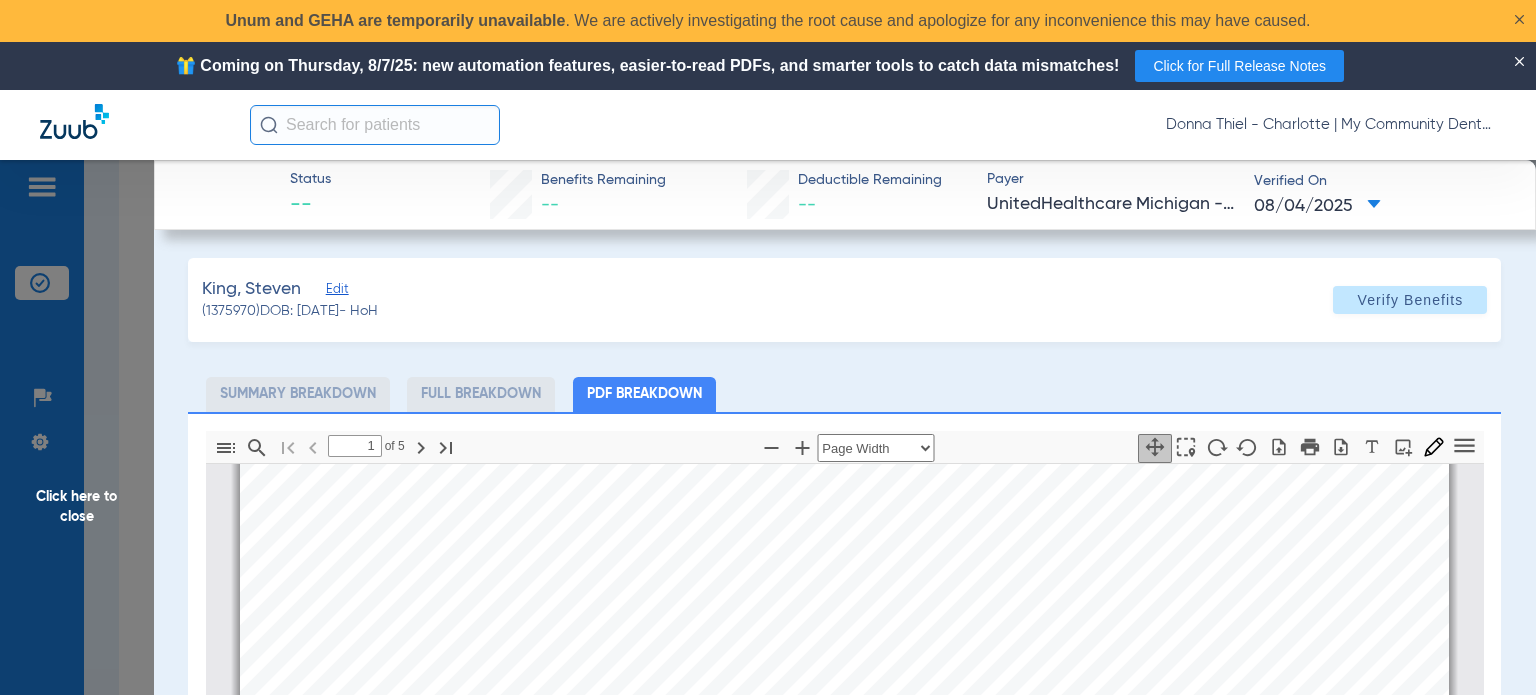 scroll, scrollTop: 510, scrollLeft: 0, axis: vertical 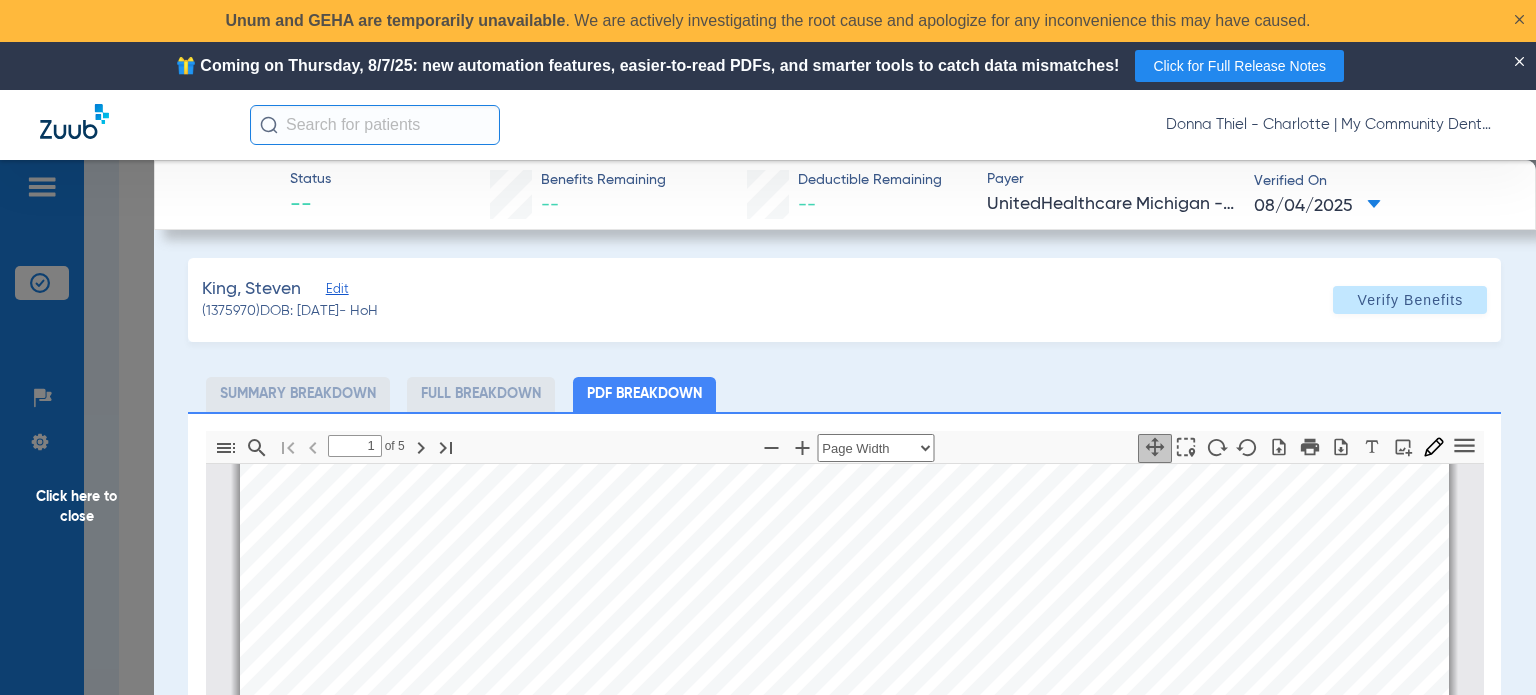 drag, startPoint x: 111, startPoint y: 495, endPoint x: 672, endPoint y: 613, distance: 573.2757 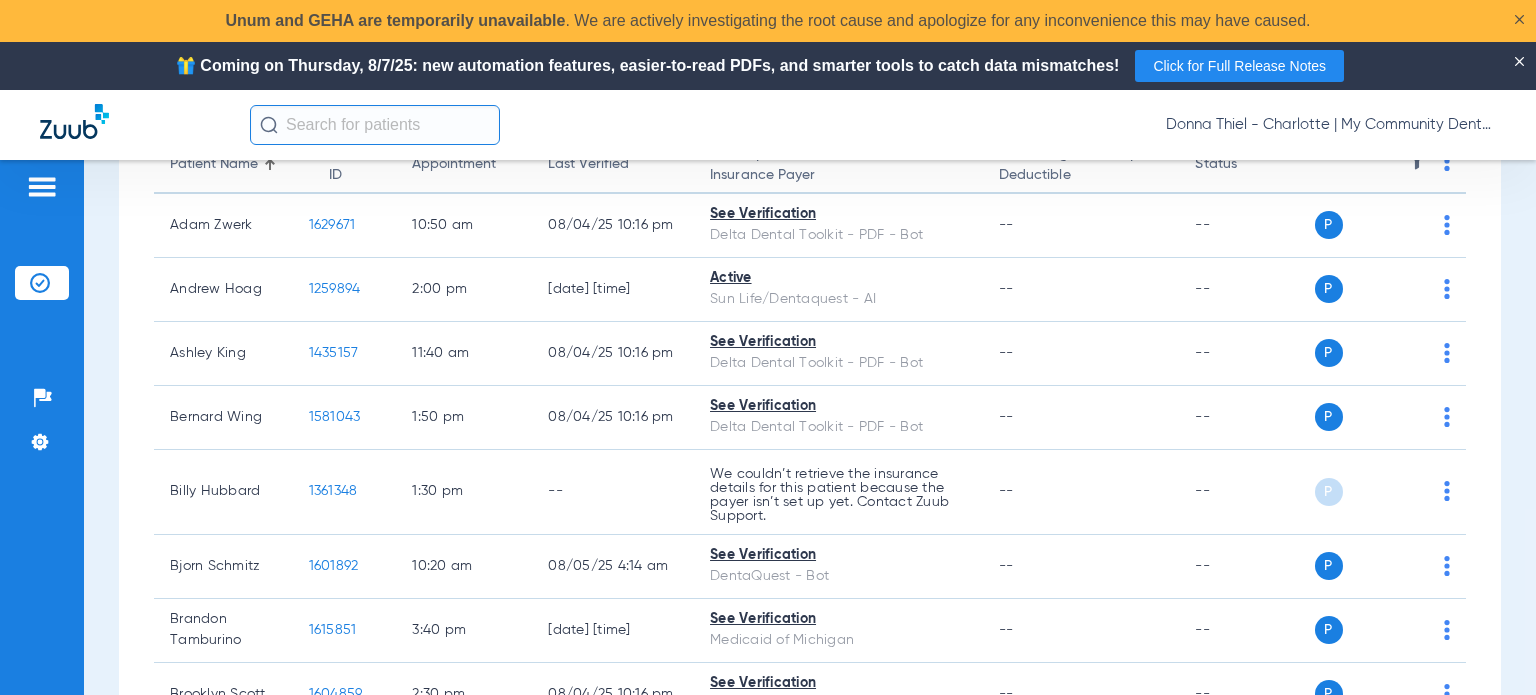 scroll, scrollTop: 0, scrollLeft: 0, axis: both 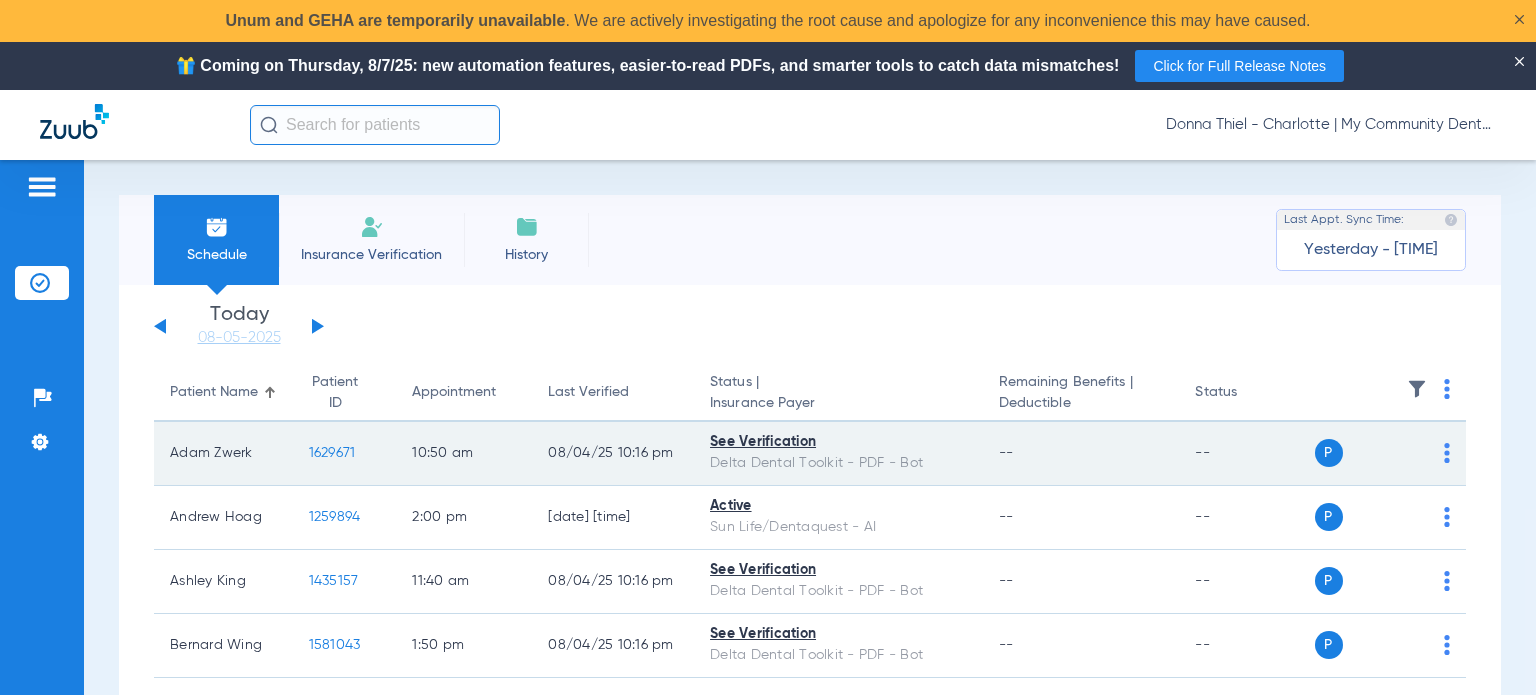click on "1629671" 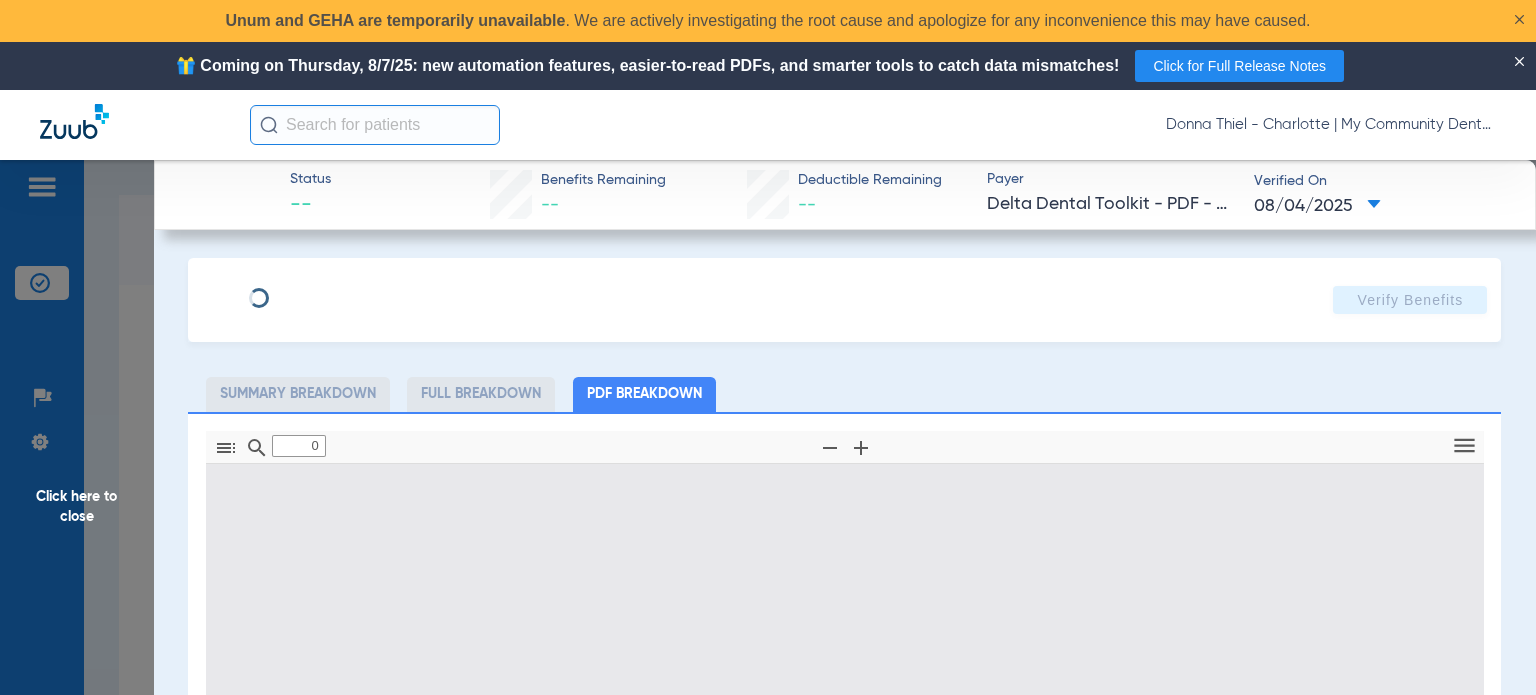type on "1" 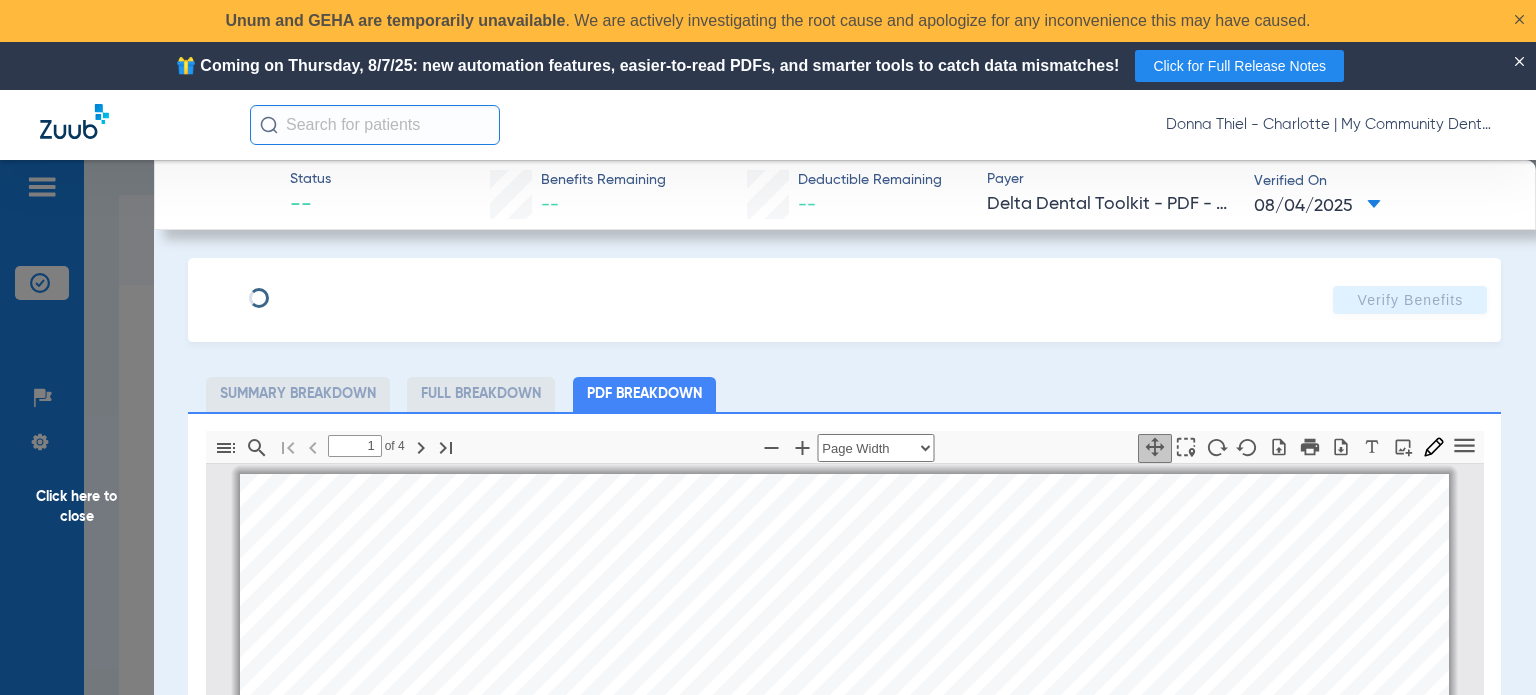 scroll, scrollTop: 10, scrollLeft: 0, axis: vertical 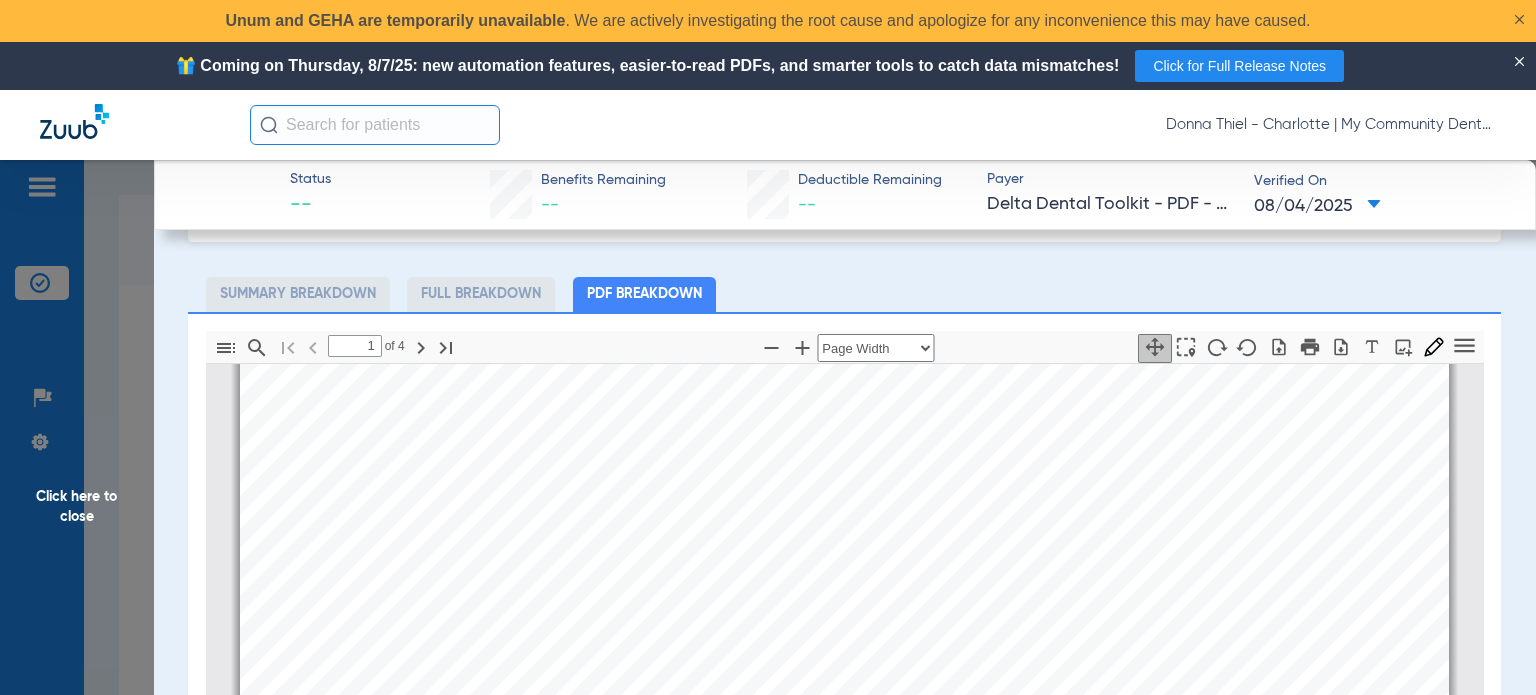 click on "Click here to close" 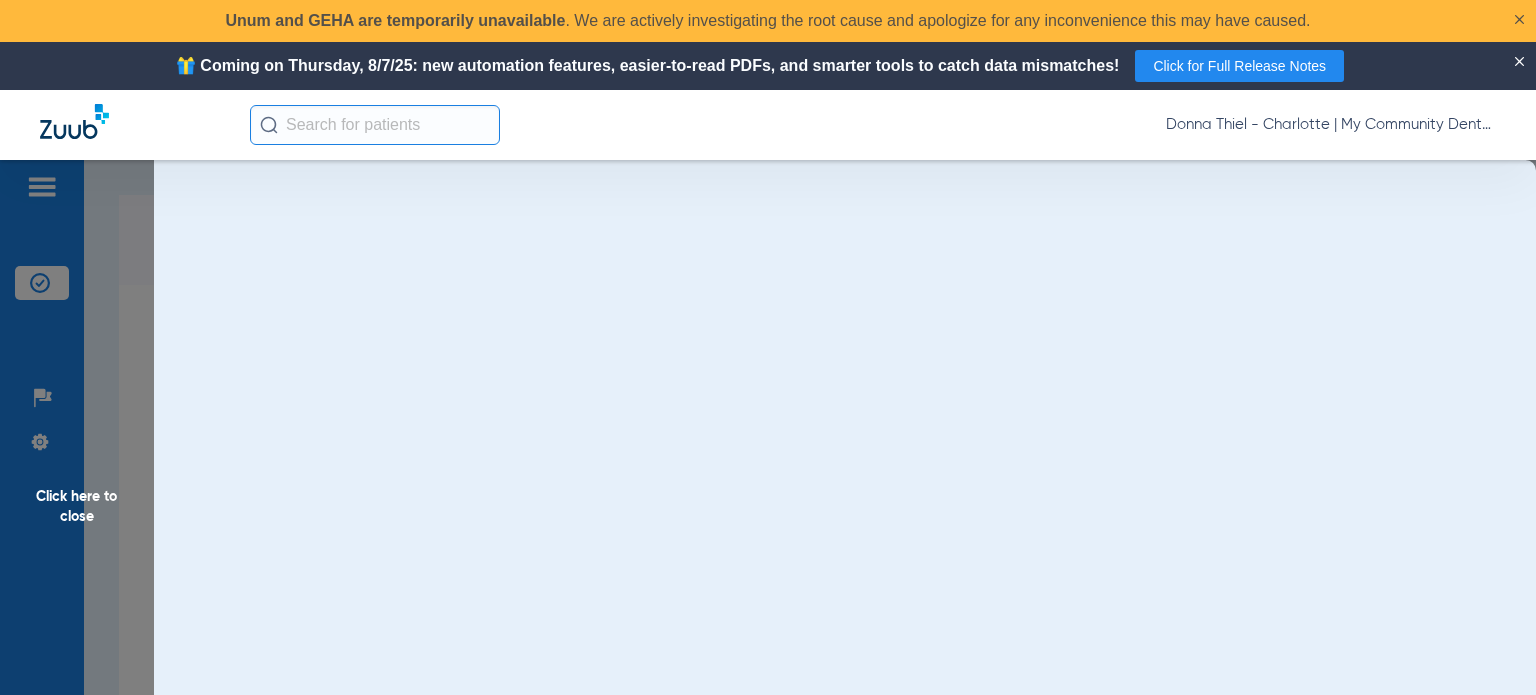 scroll, scrollTop: 0, scrollLeft: 0, axis: both 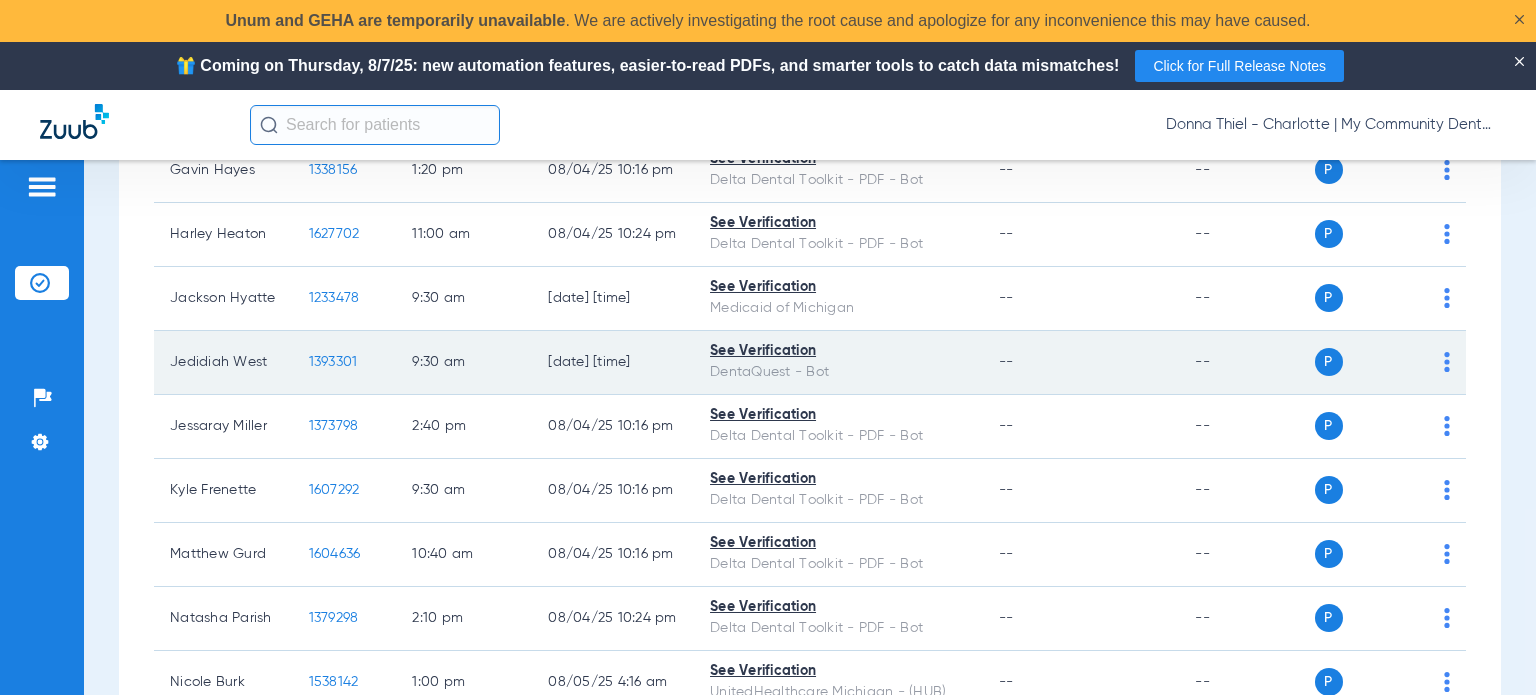 click on "1393301" 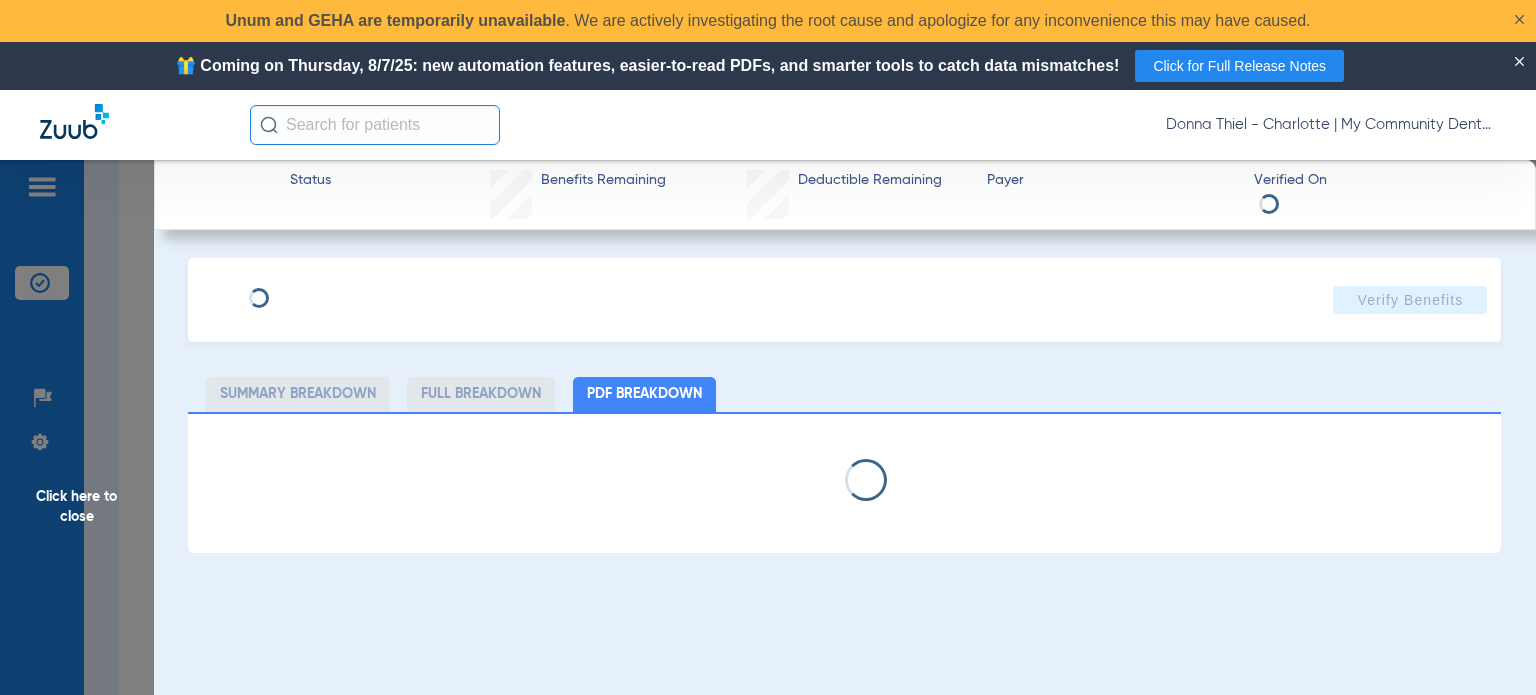 select on "page-width" 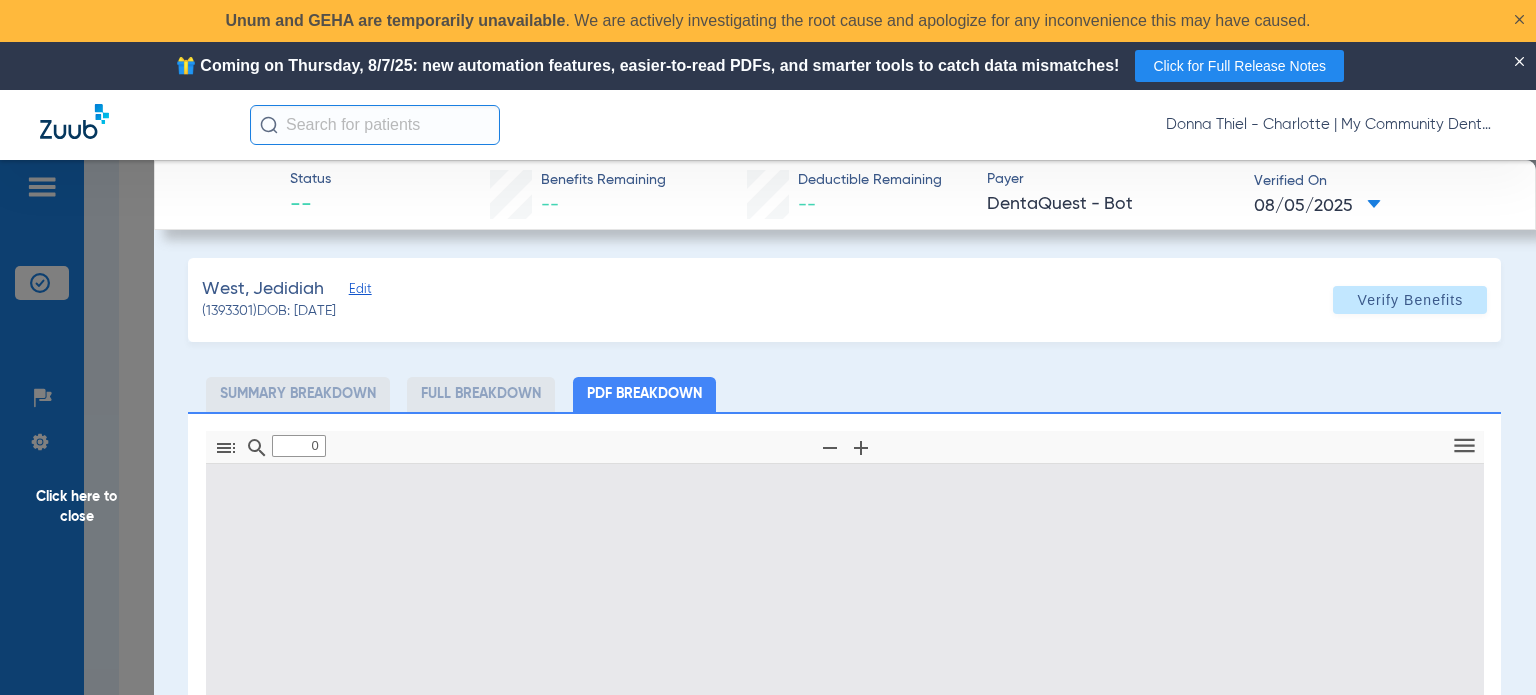 type on "1" 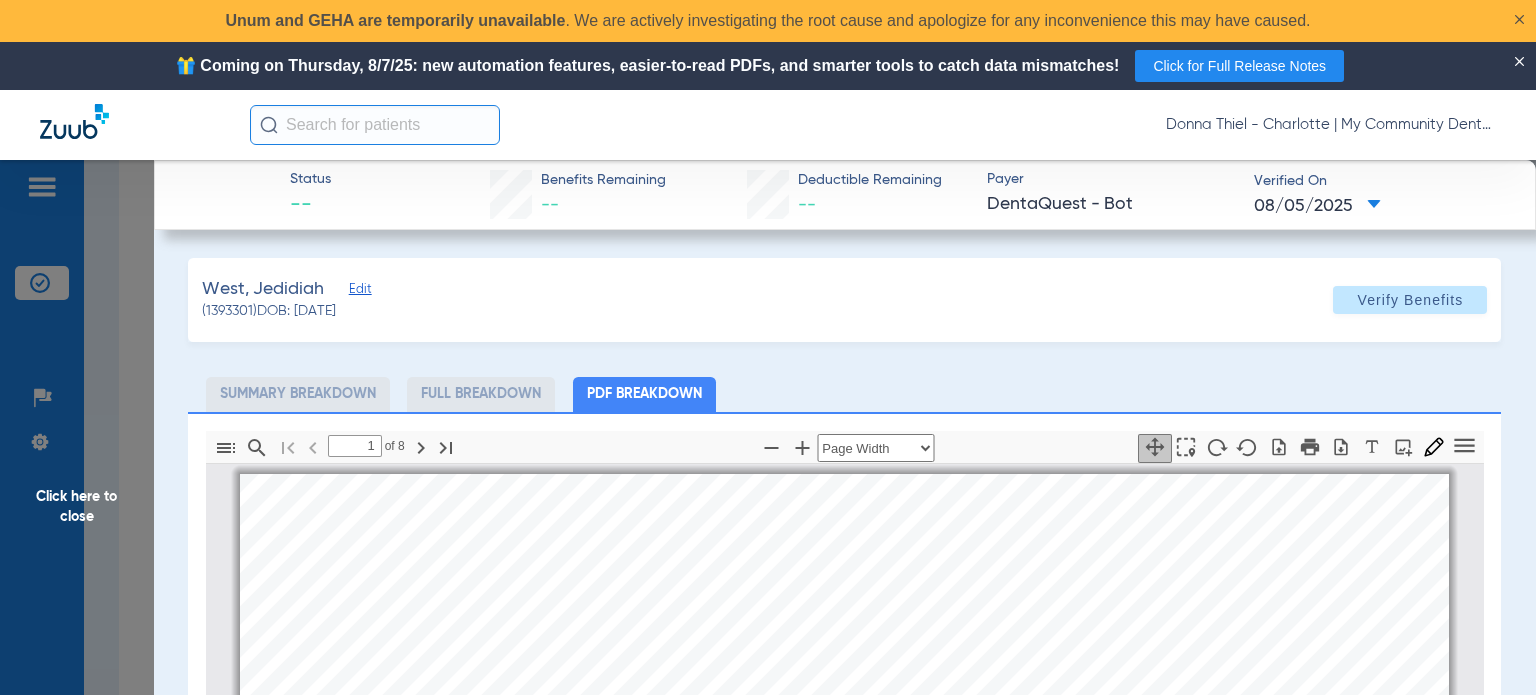 scroll, scrollTop: 10, scrollLeft: 0, axis: vertical 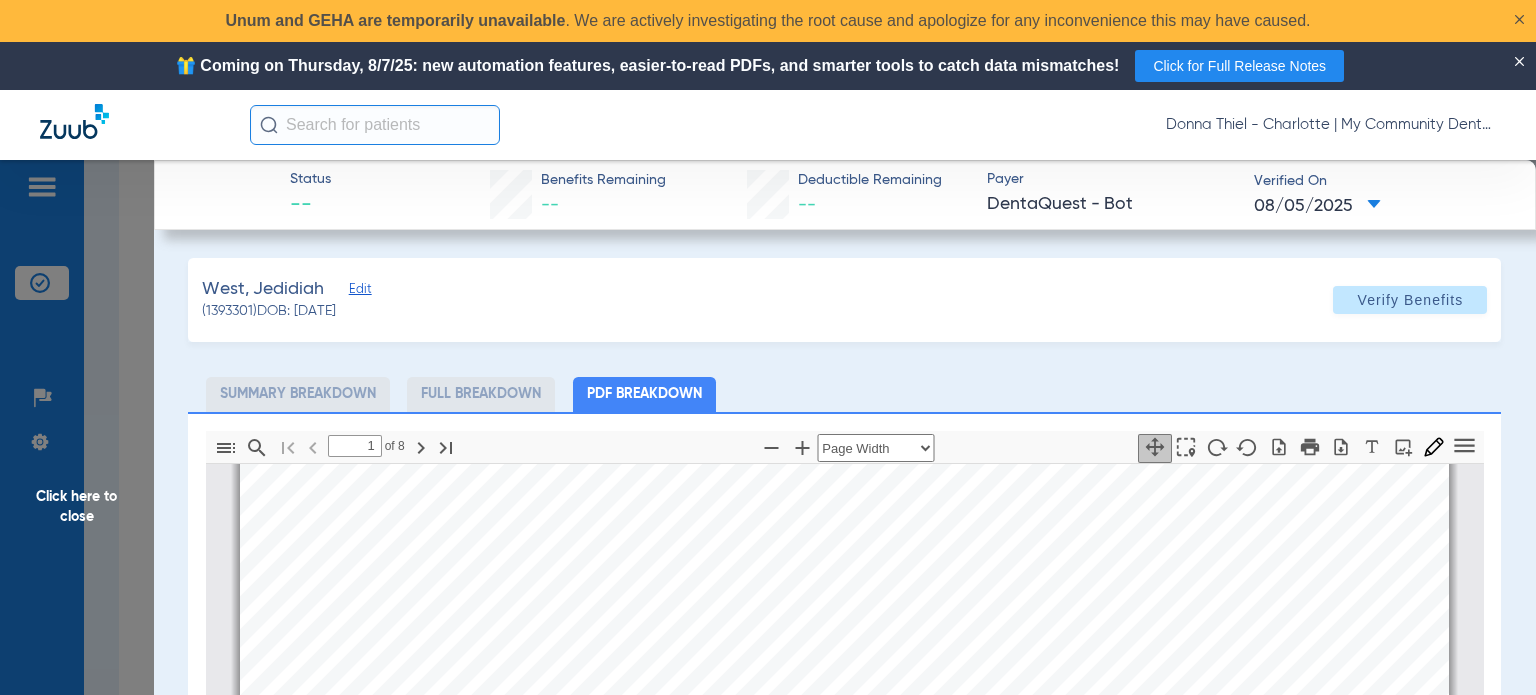 click on "Click here to close" 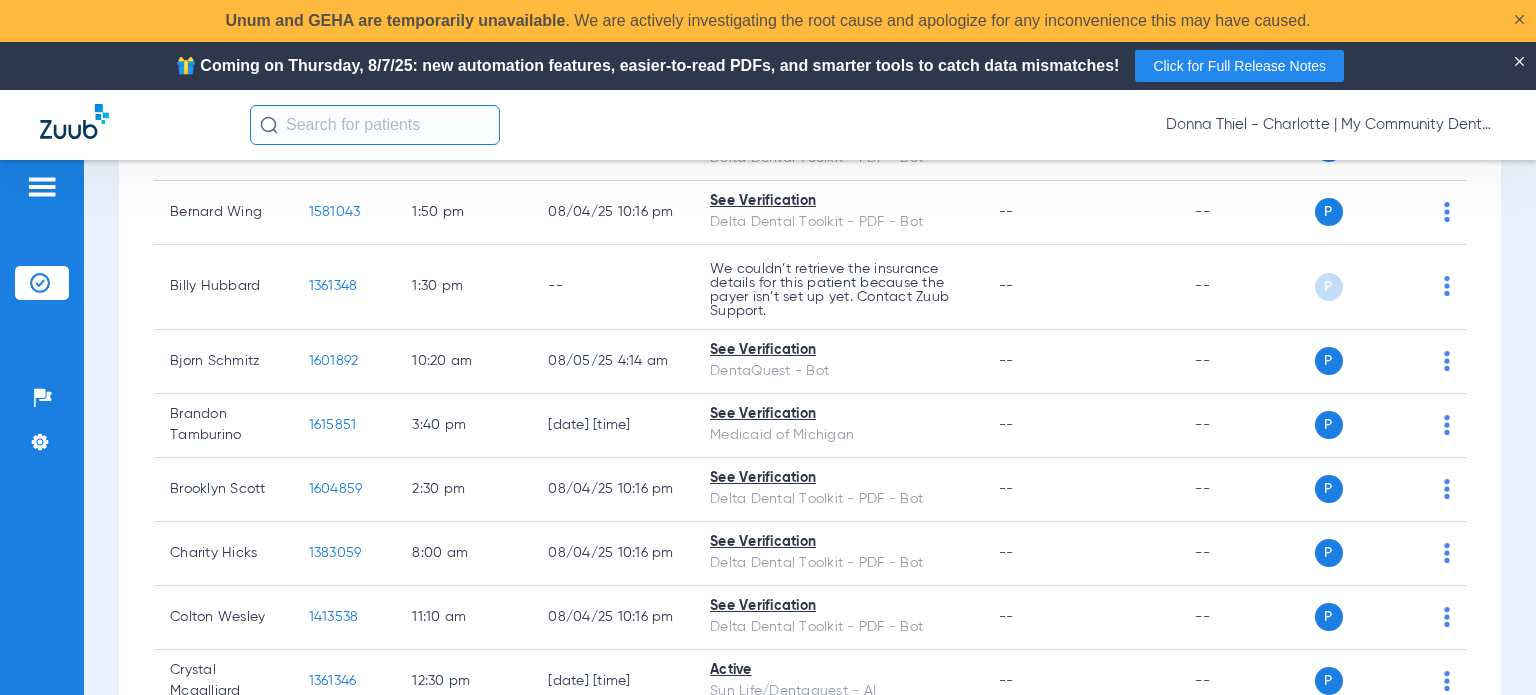 scroll, scrollTop: 400, scrollLeft: 0, axis: vertical 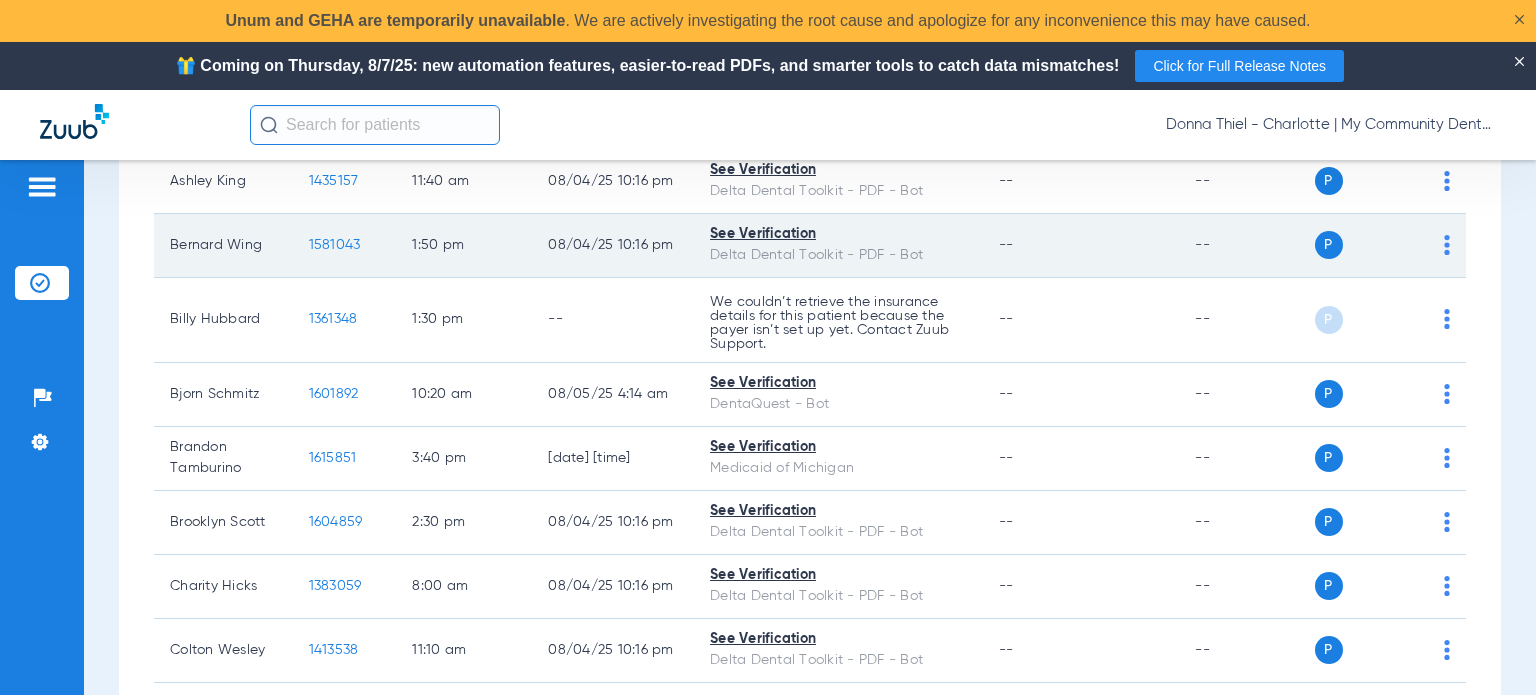 click on "1581043" 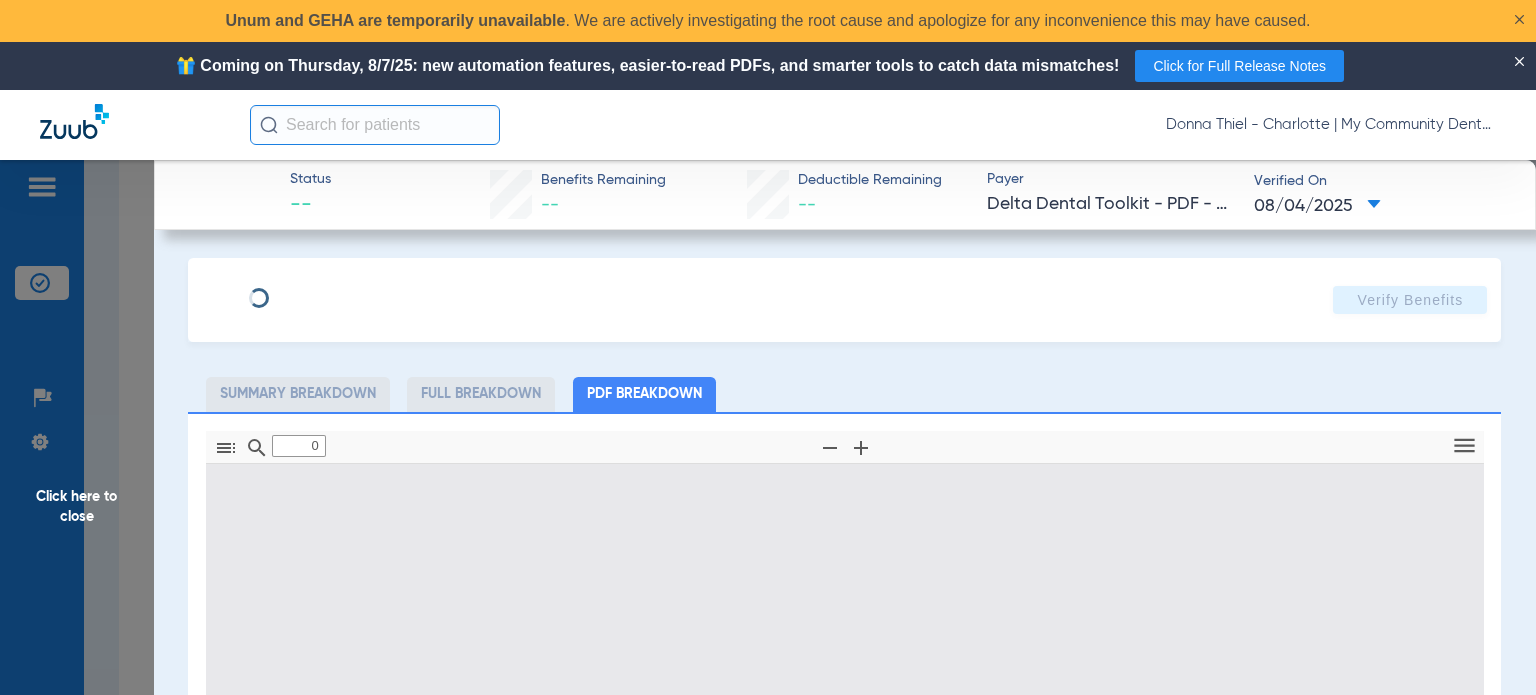 type on "1" 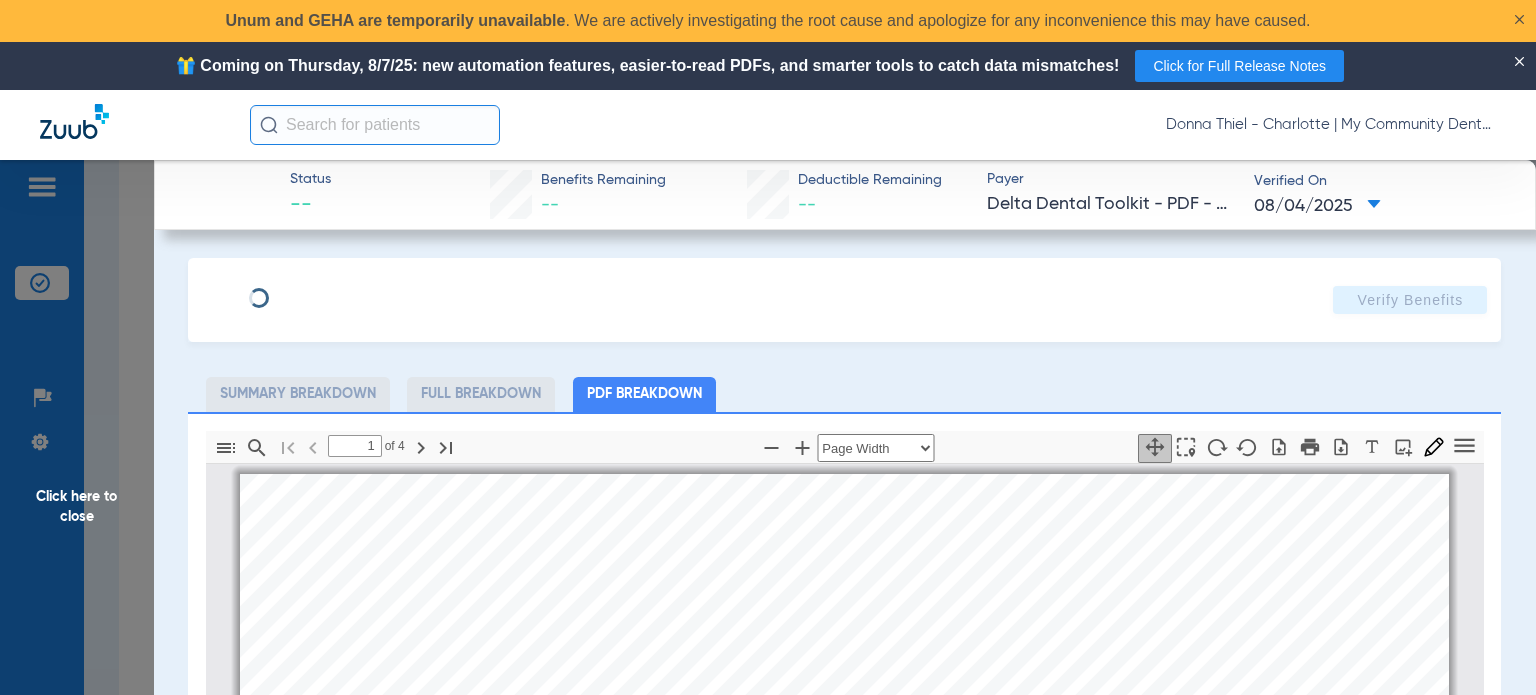 scroll, scrollTop: 10, scrollLeft: 0, axis: vertical 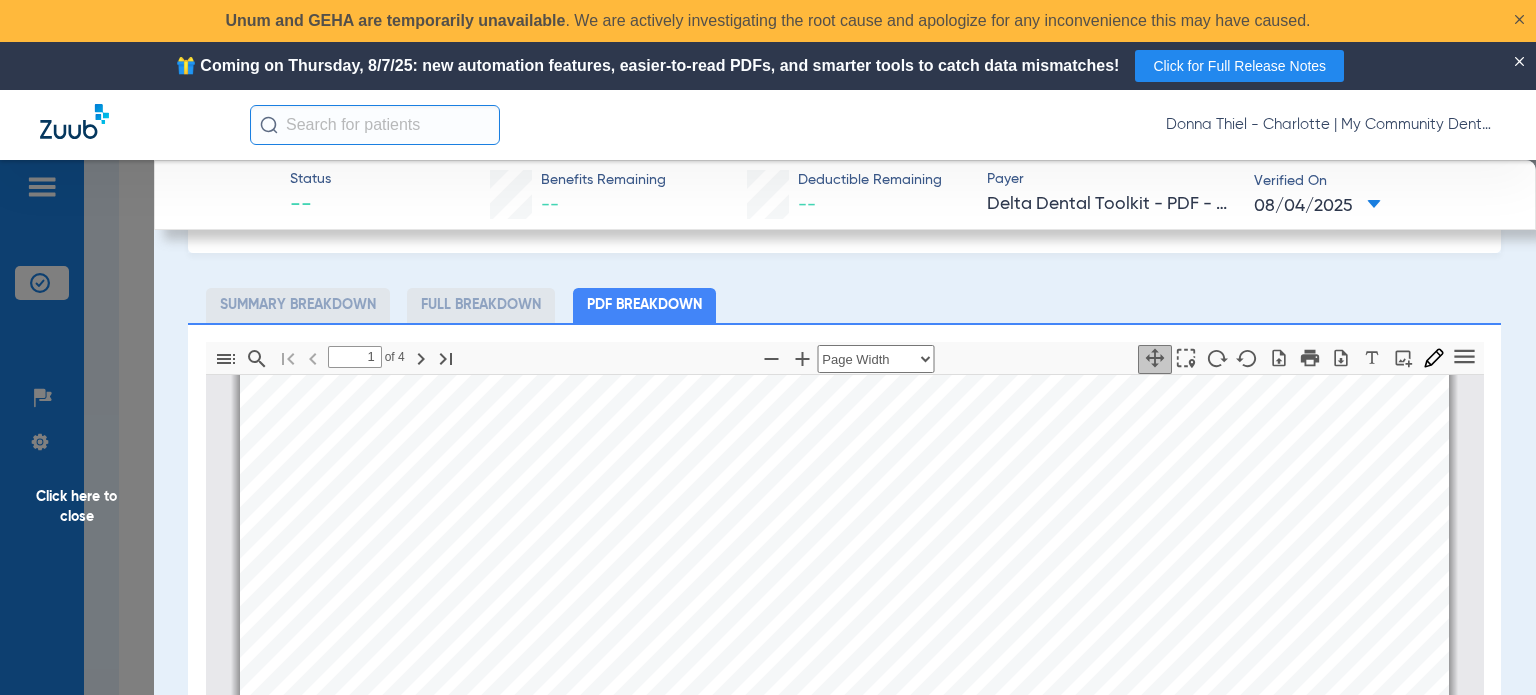 drag, startPoint x: 76, startPoint y: 502, endPoint x: 775, endPoint y: 611, distance: 707.4475 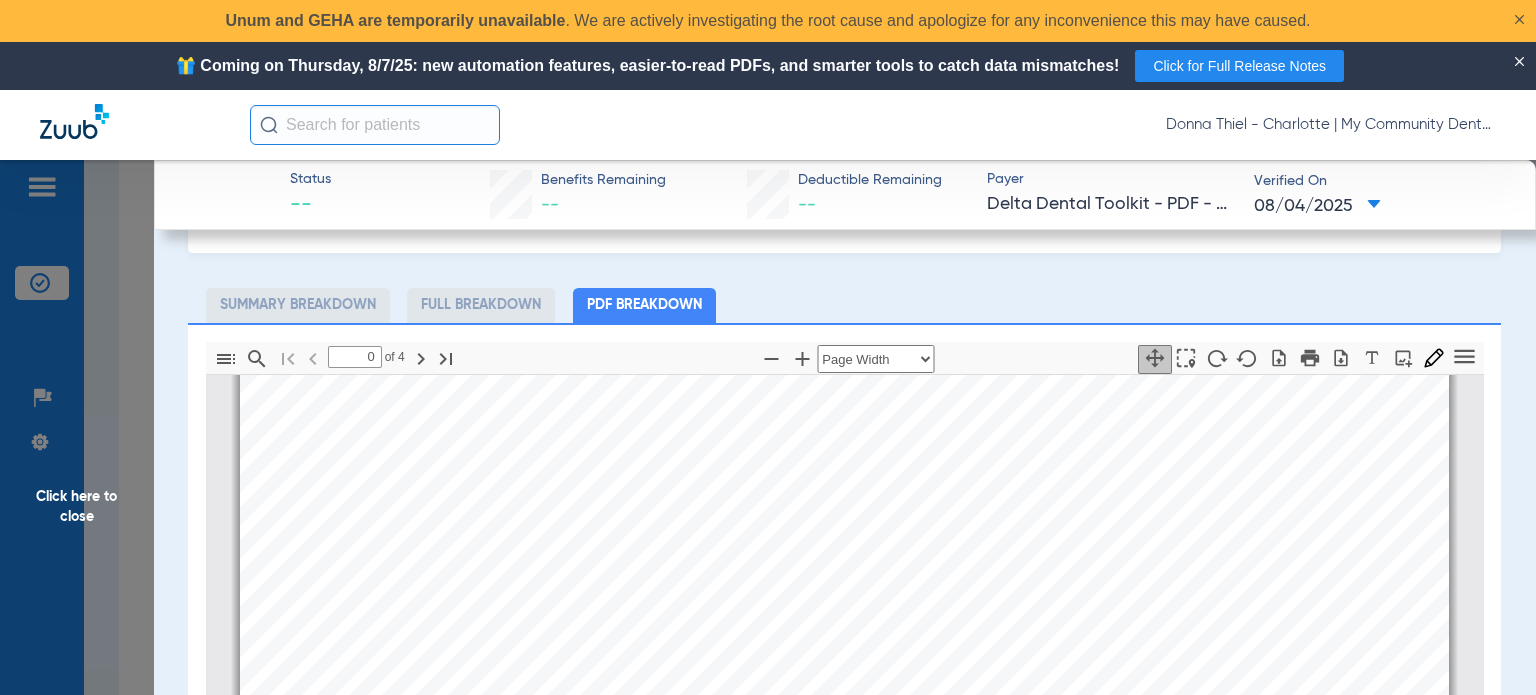 scroll, scrollTop: 0, scrollLeft: 0, axis: both 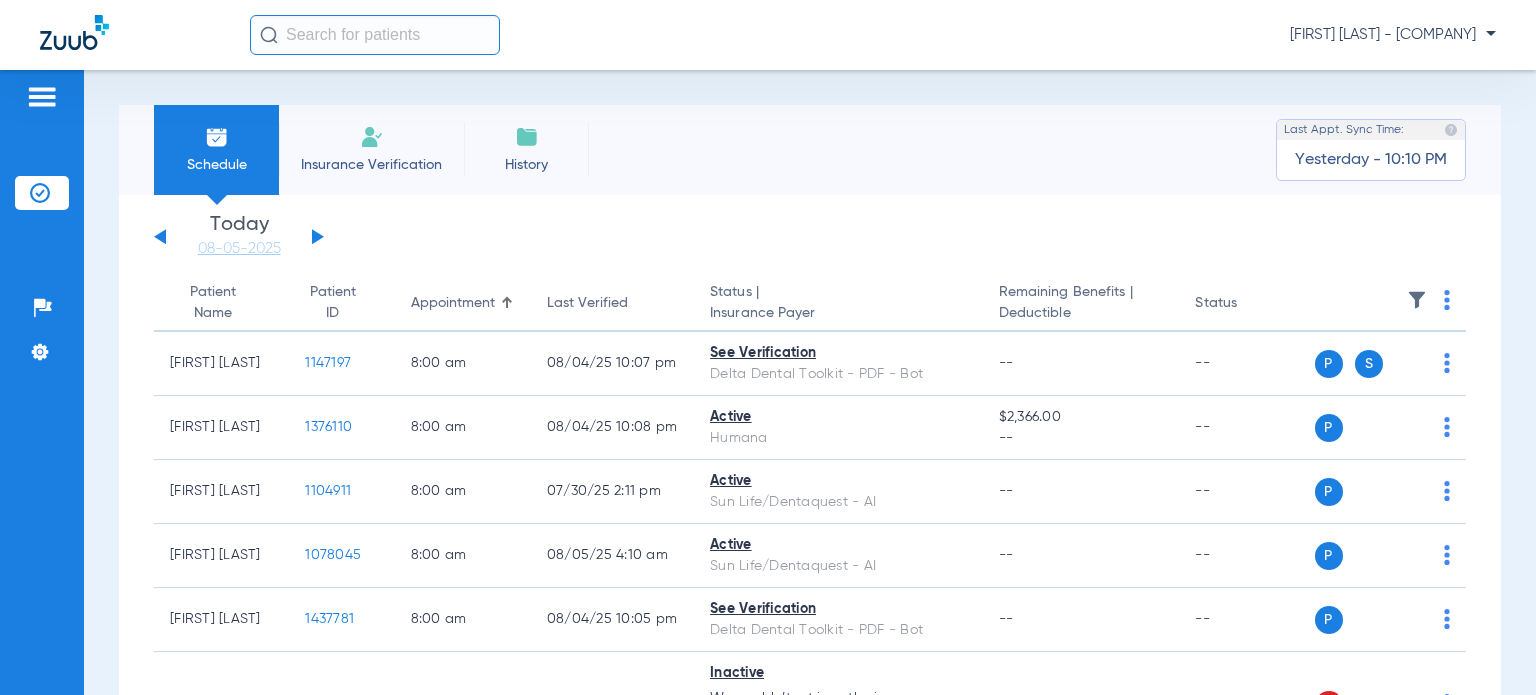 click on "[FIRST] [LAST] - [COMPANY]" 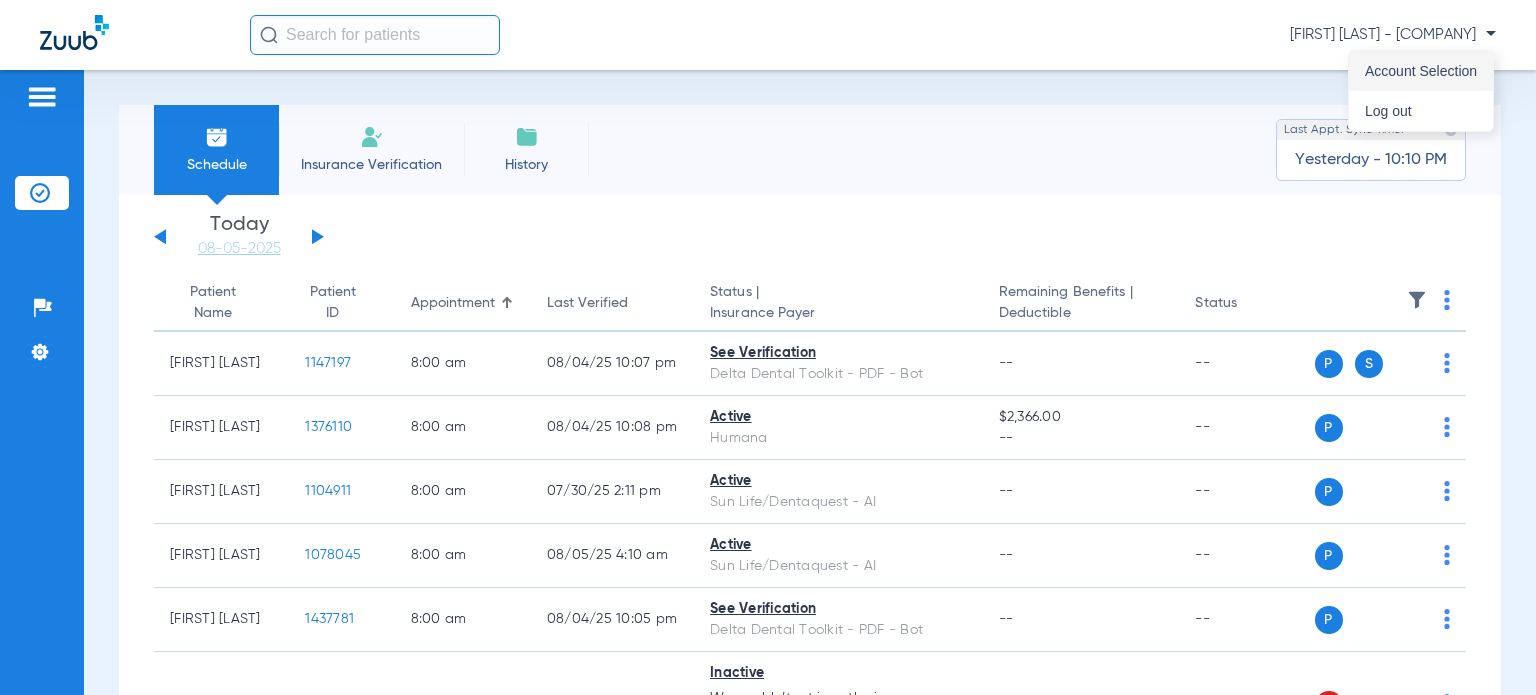 click on "Account Selection" at bounding box center (1421, 71) 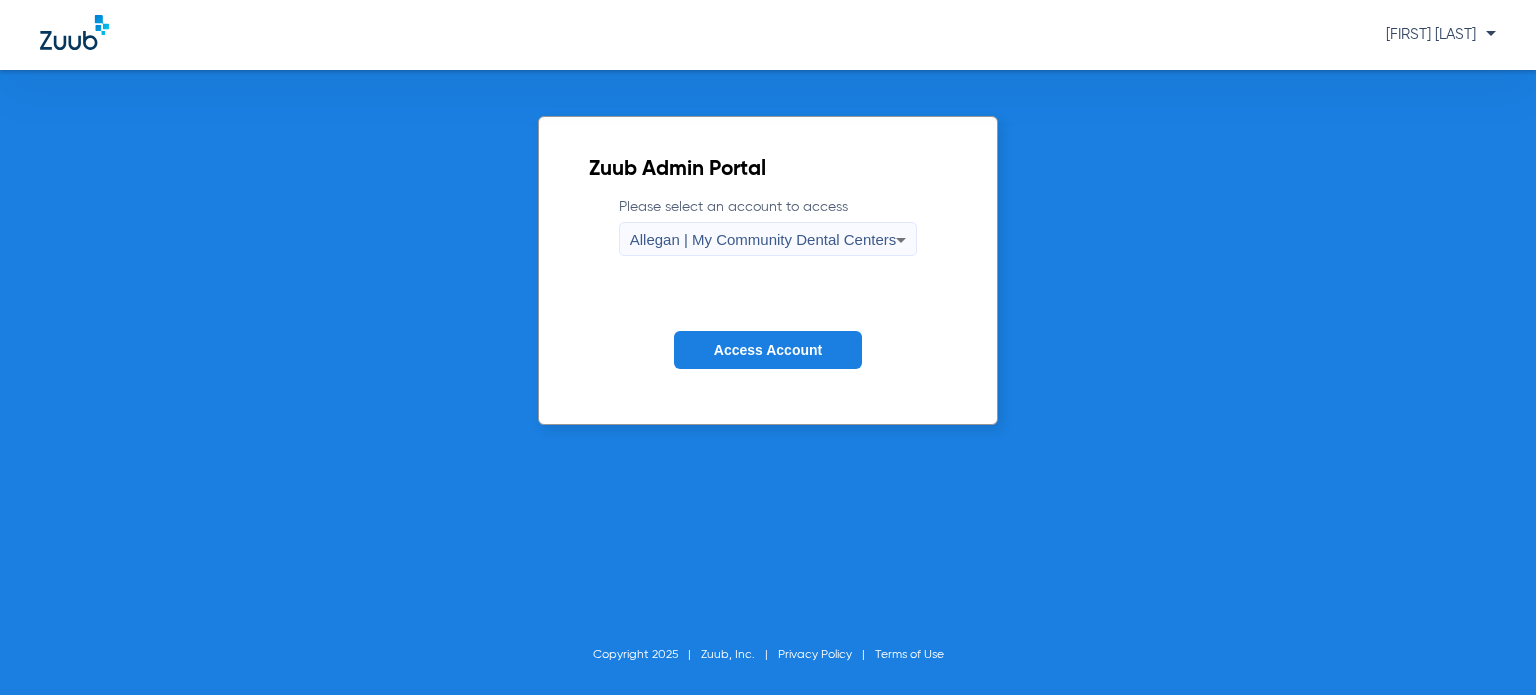 click on "Allegan | My Community Dental Centers" at bounding box center (763, 240) 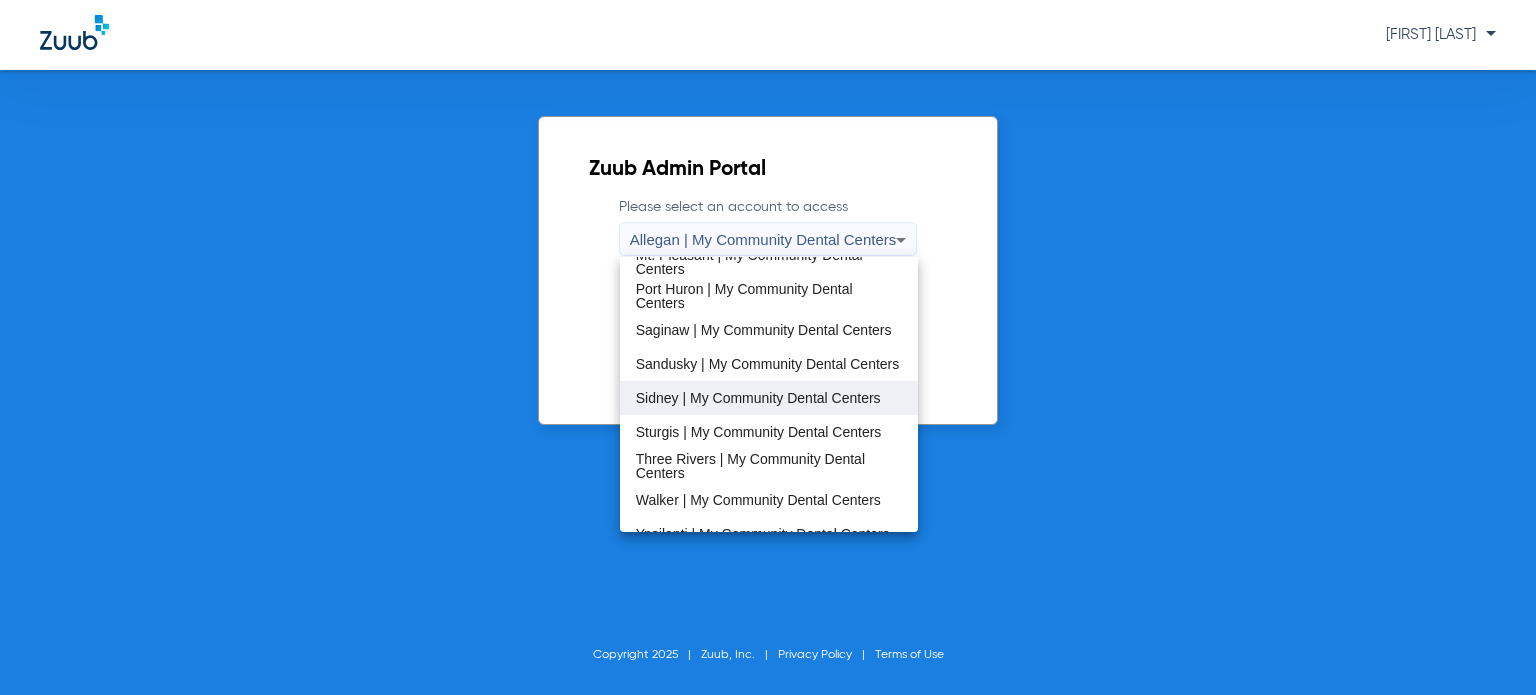 scroll, scrollTop: 643, scrollLeft: 0, axis: vertical 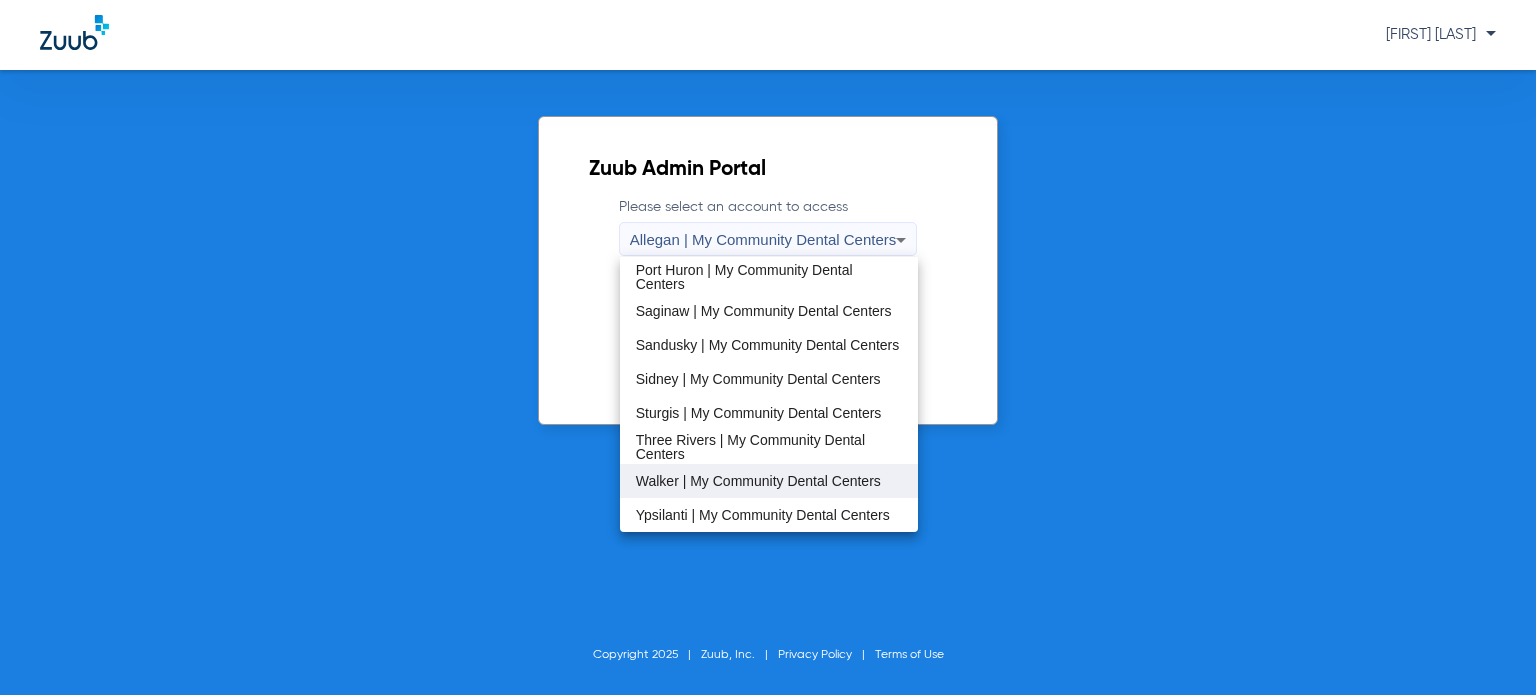click on "Walker | My Community Dental Centers" at bounding box center (758, 481) 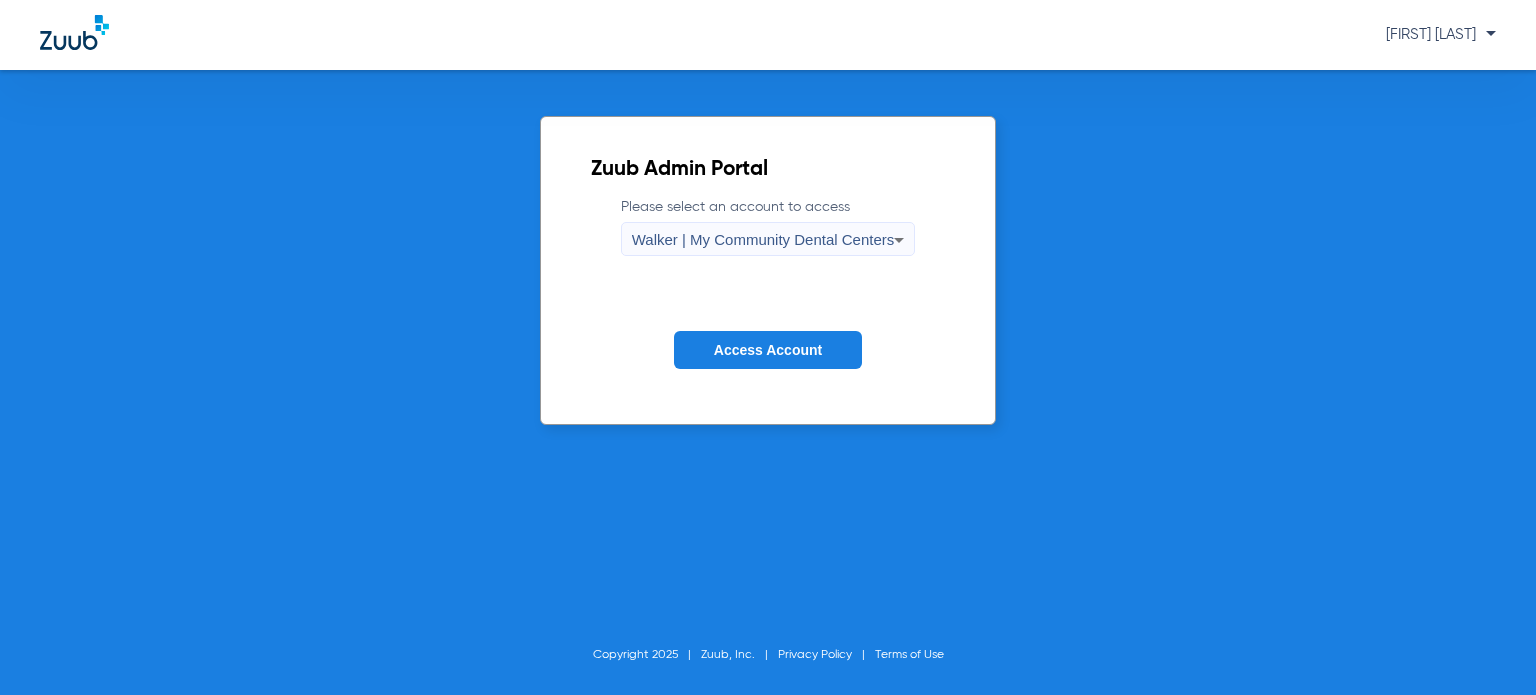click on "Access Account" 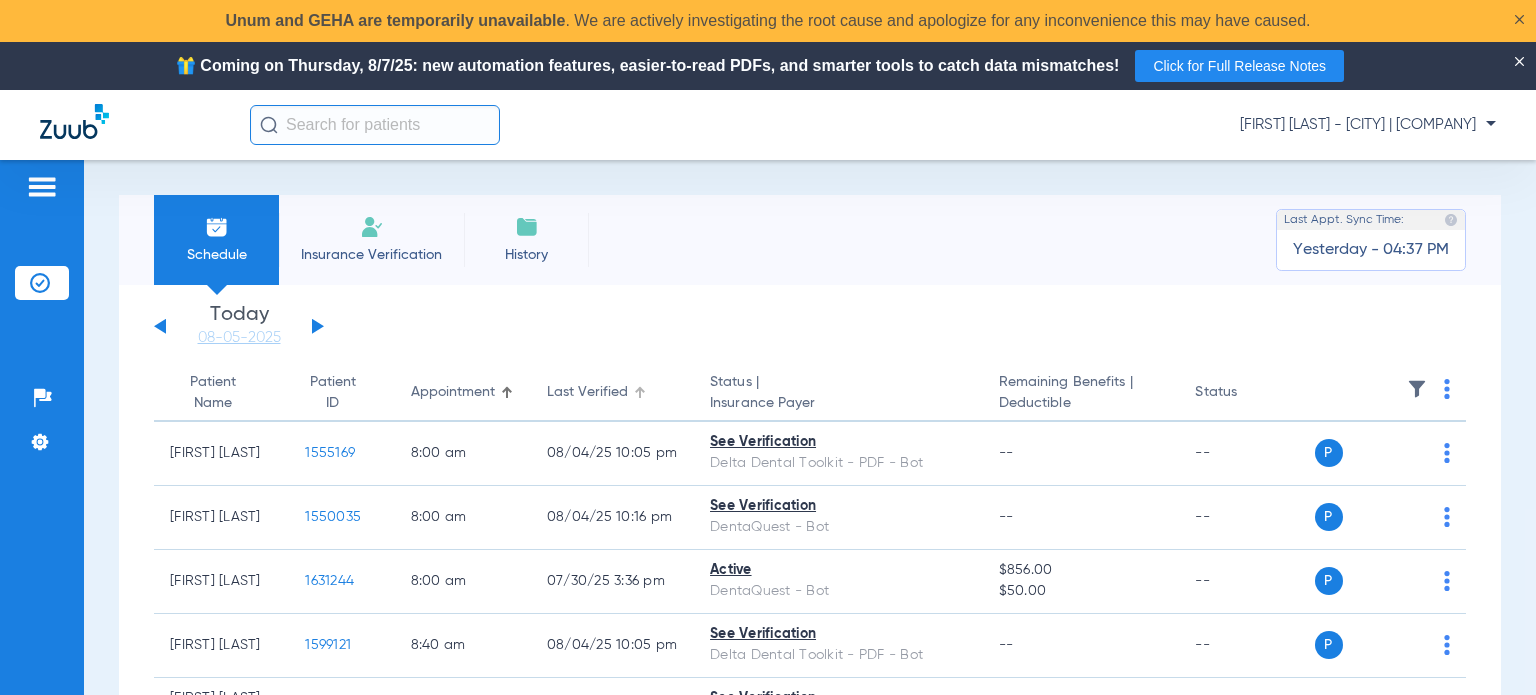 click on "Last Verified" 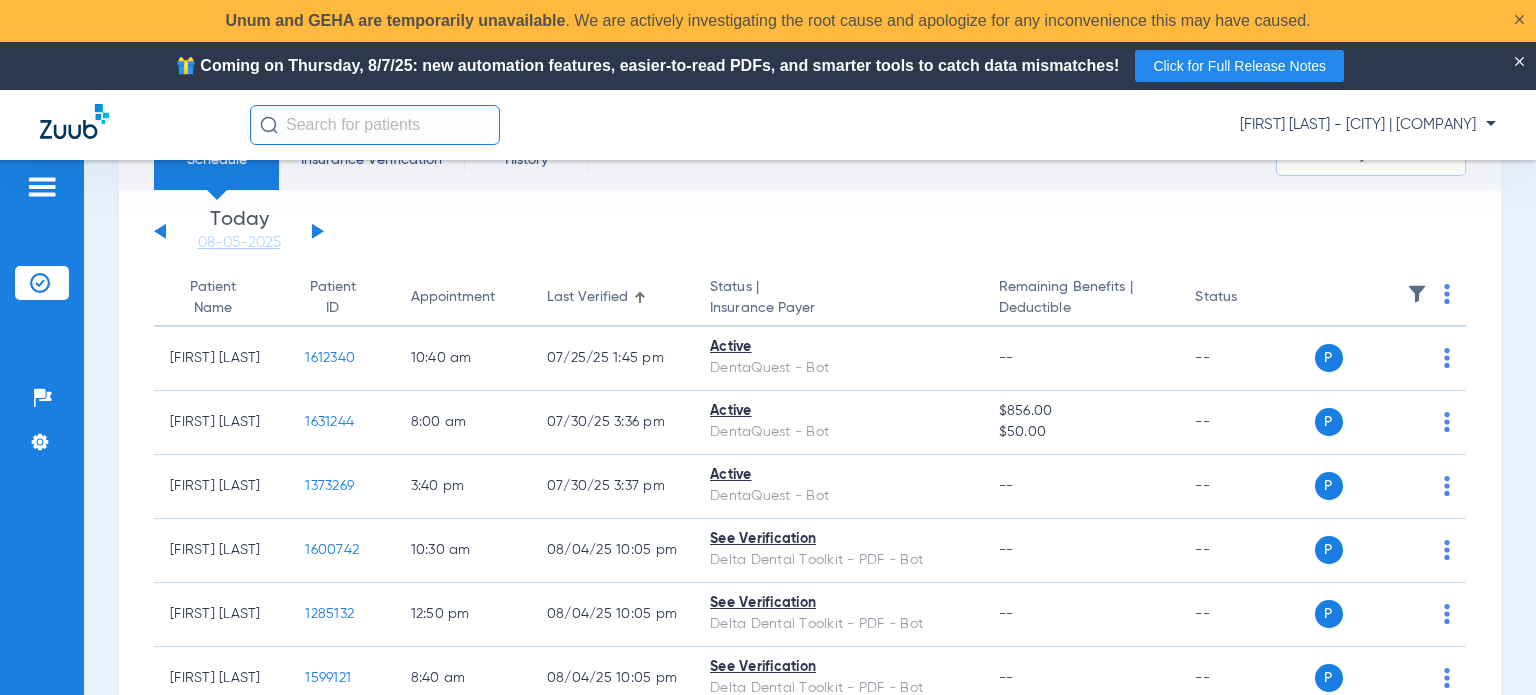 scroll, scrollTop: 100, scrollLeft: 0, axis: vertical 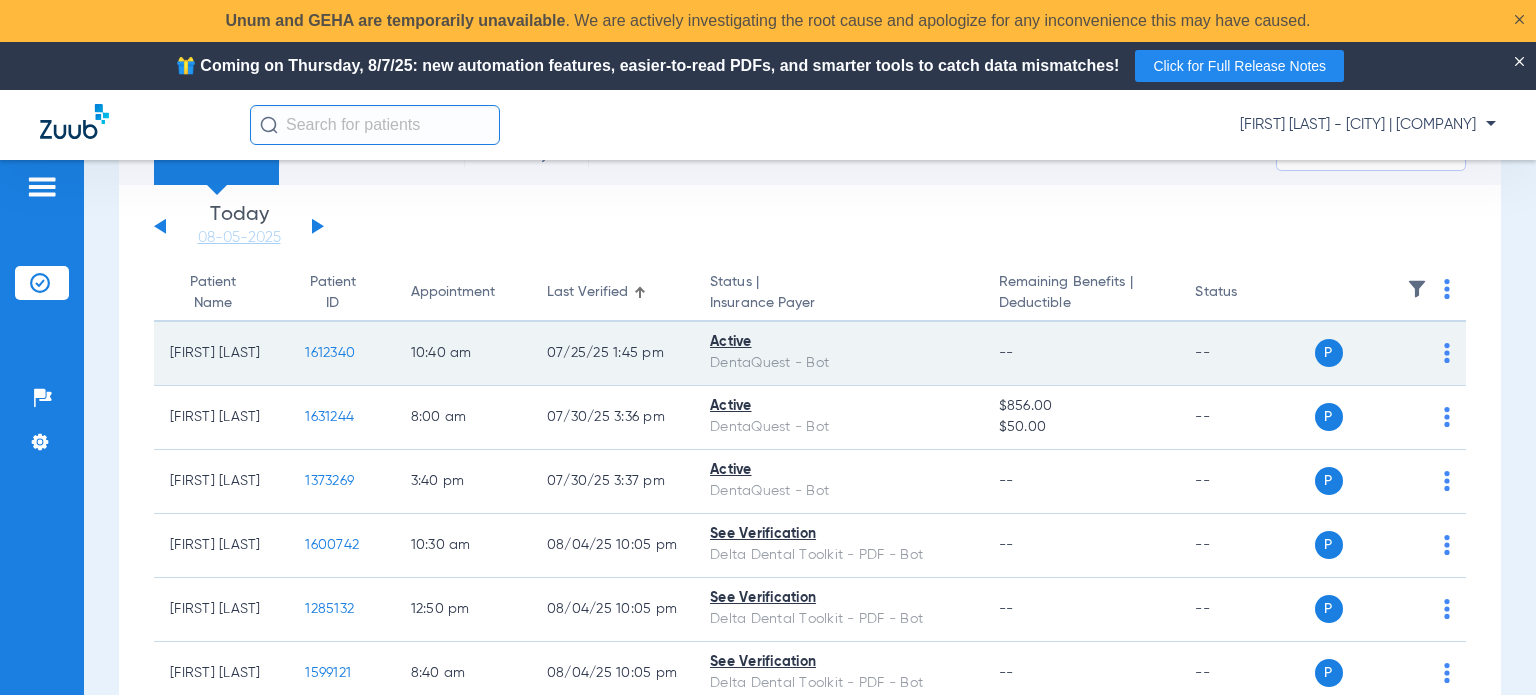 click 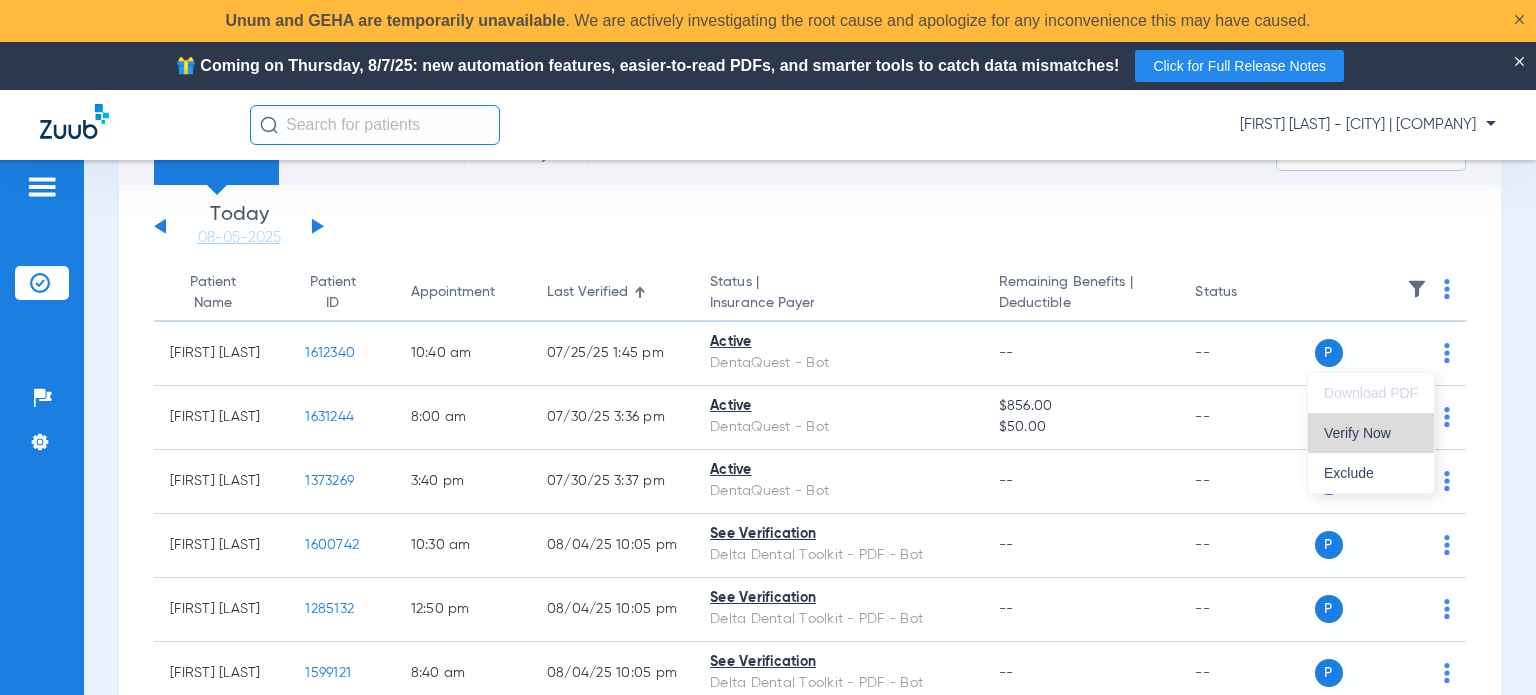 click on "Verify Now" at bounding box center [1371, 433] 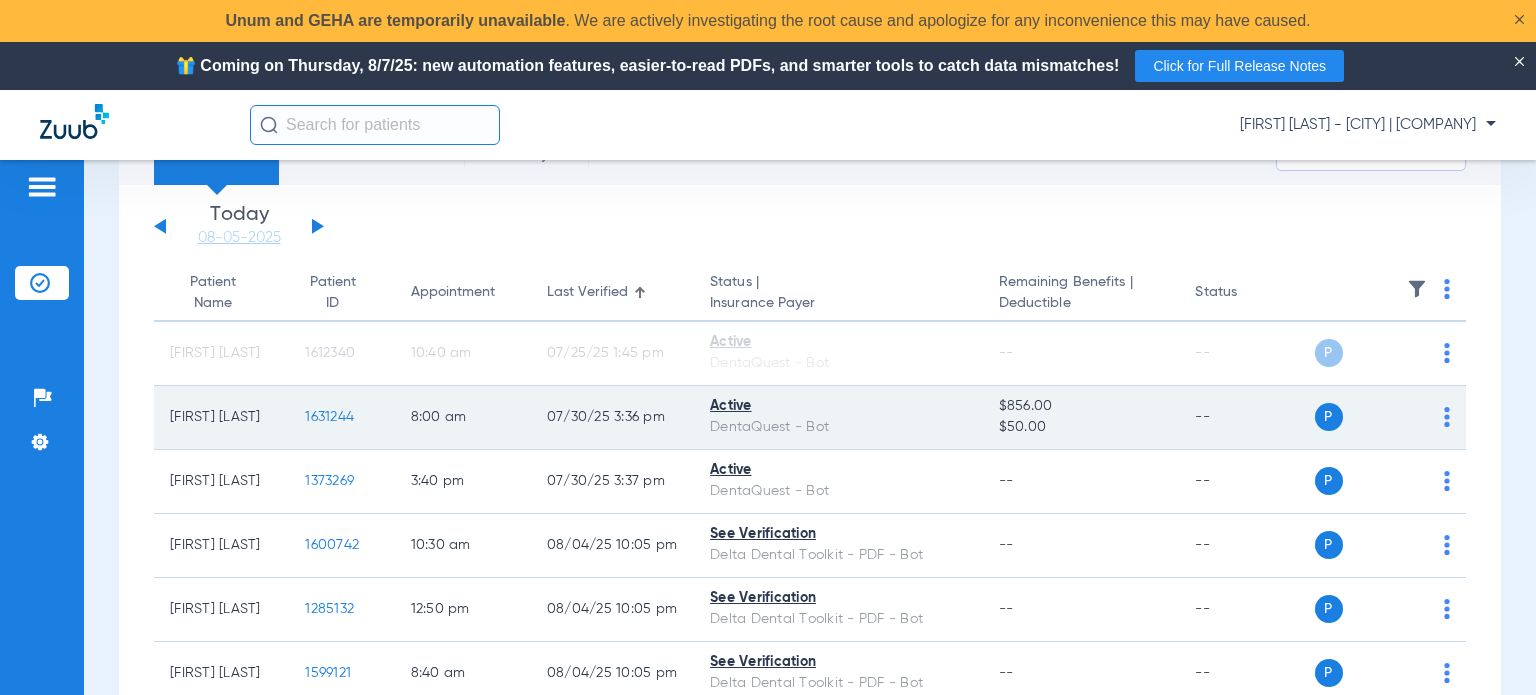 click 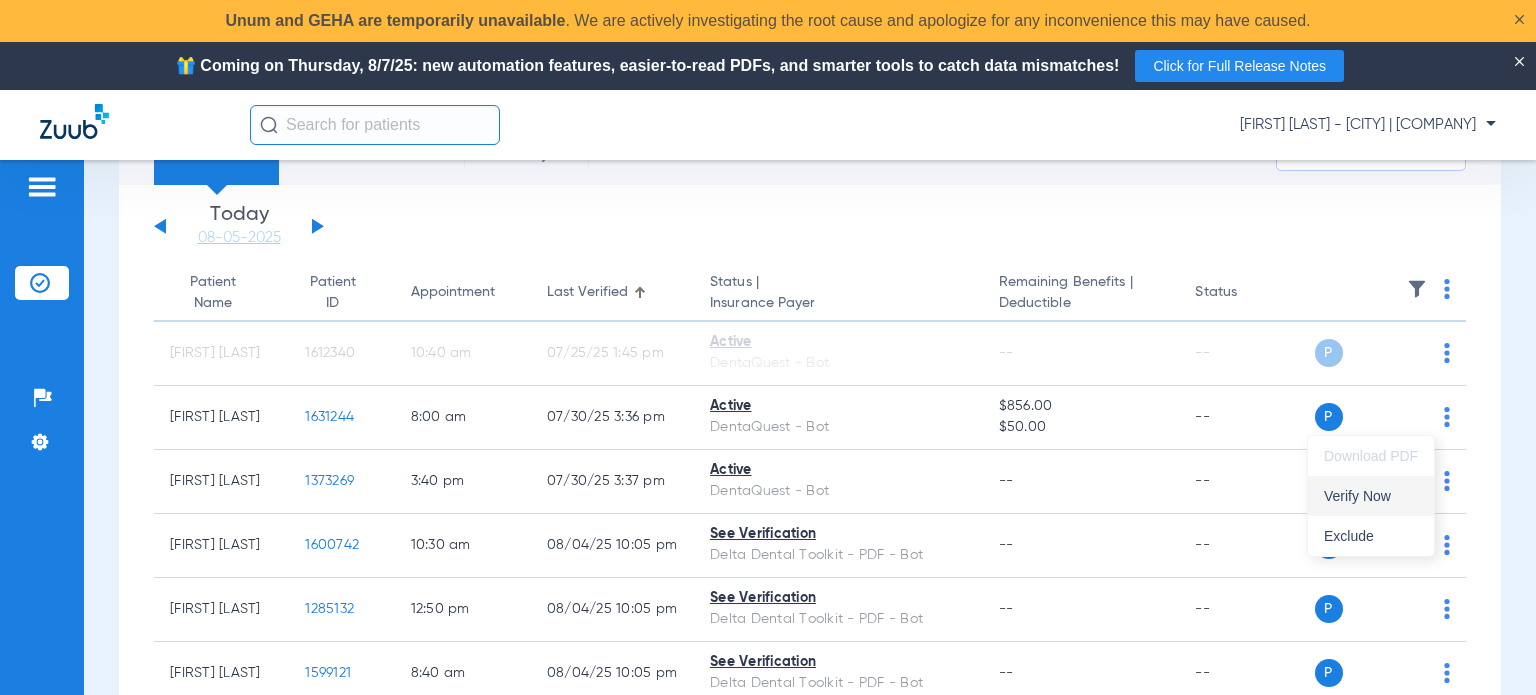 click on "Verify Now" at bounding box center (1371, 496) 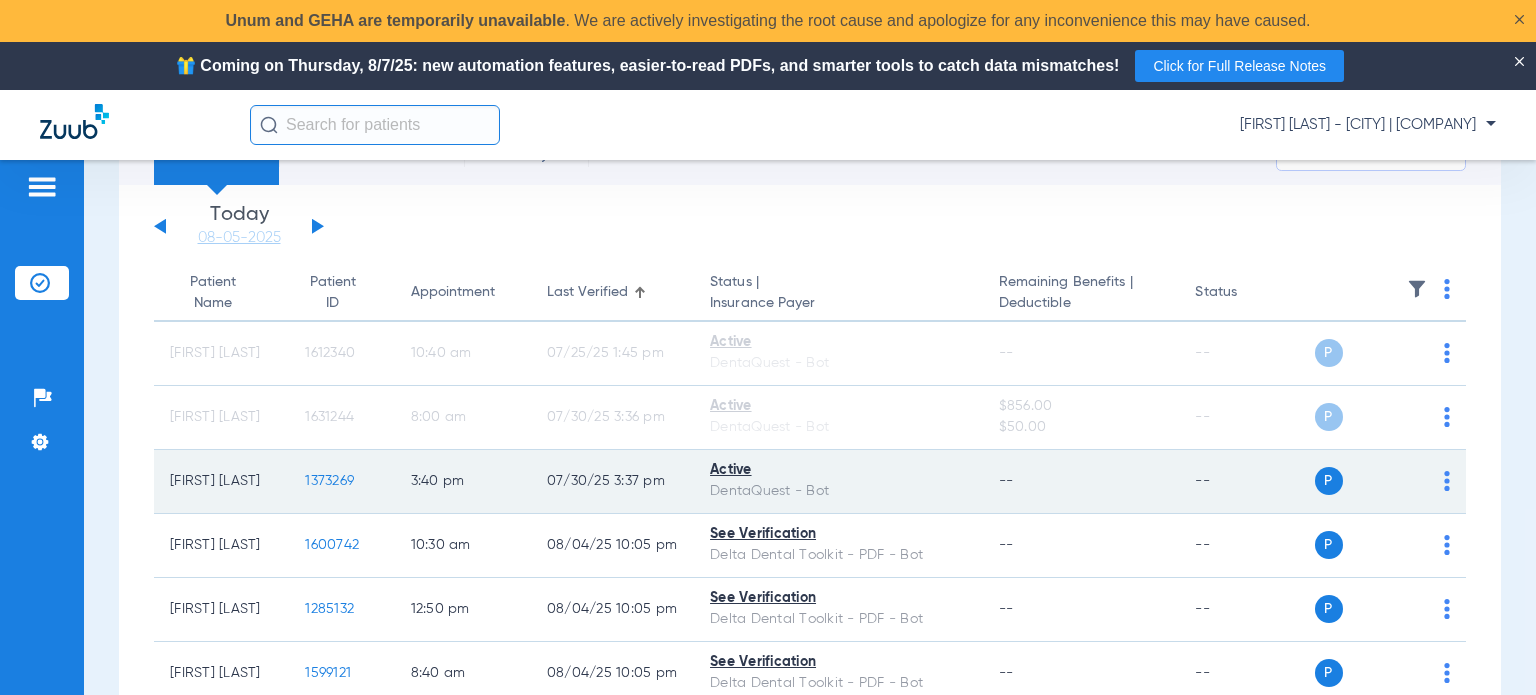 click on "P S" 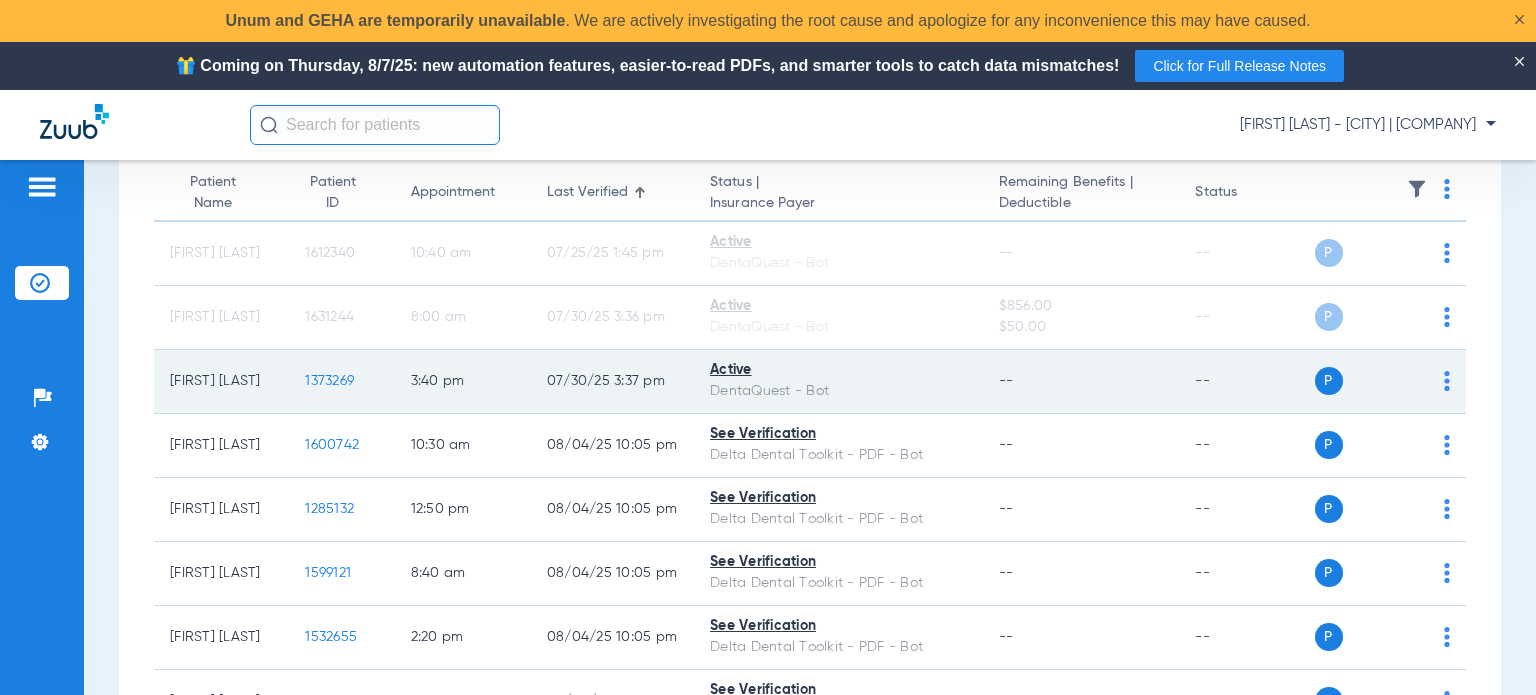 click 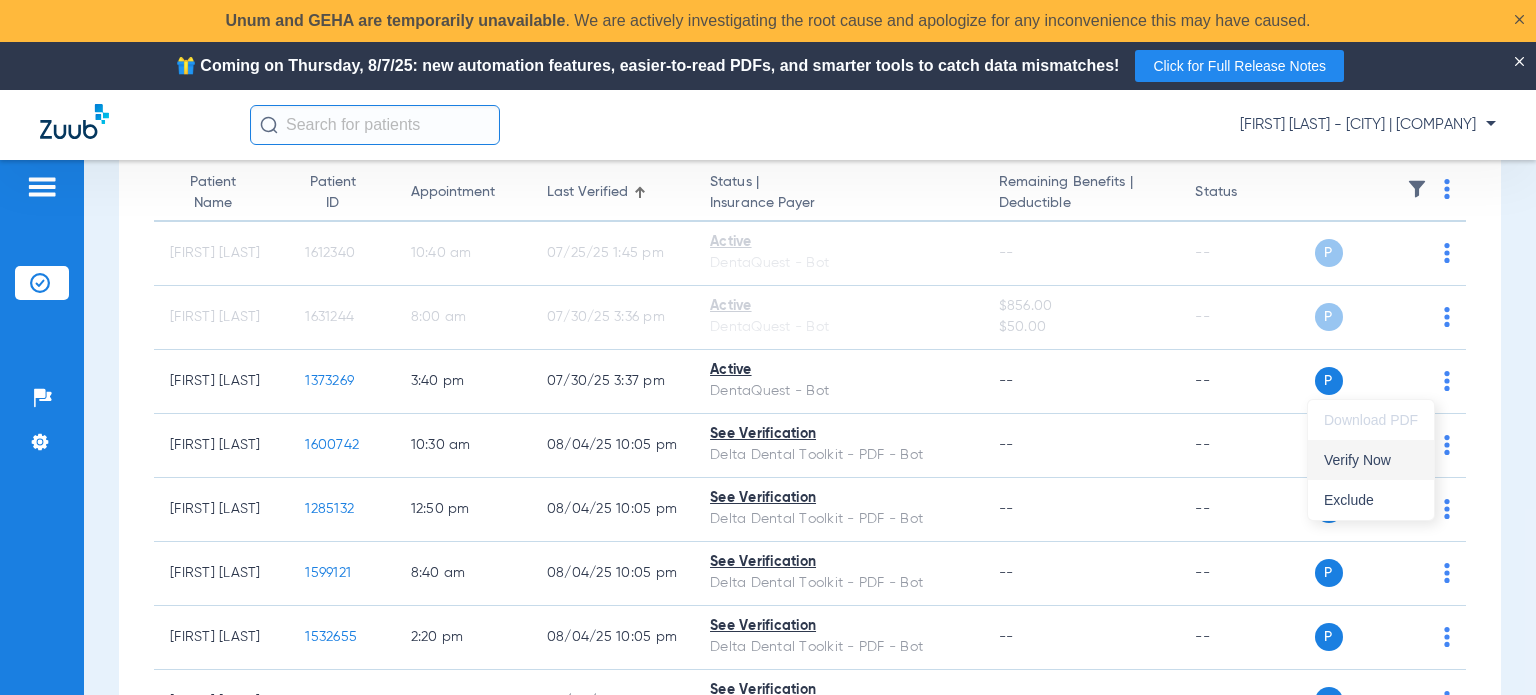 click on "Verify Now" at bounding box center (1371, 460) 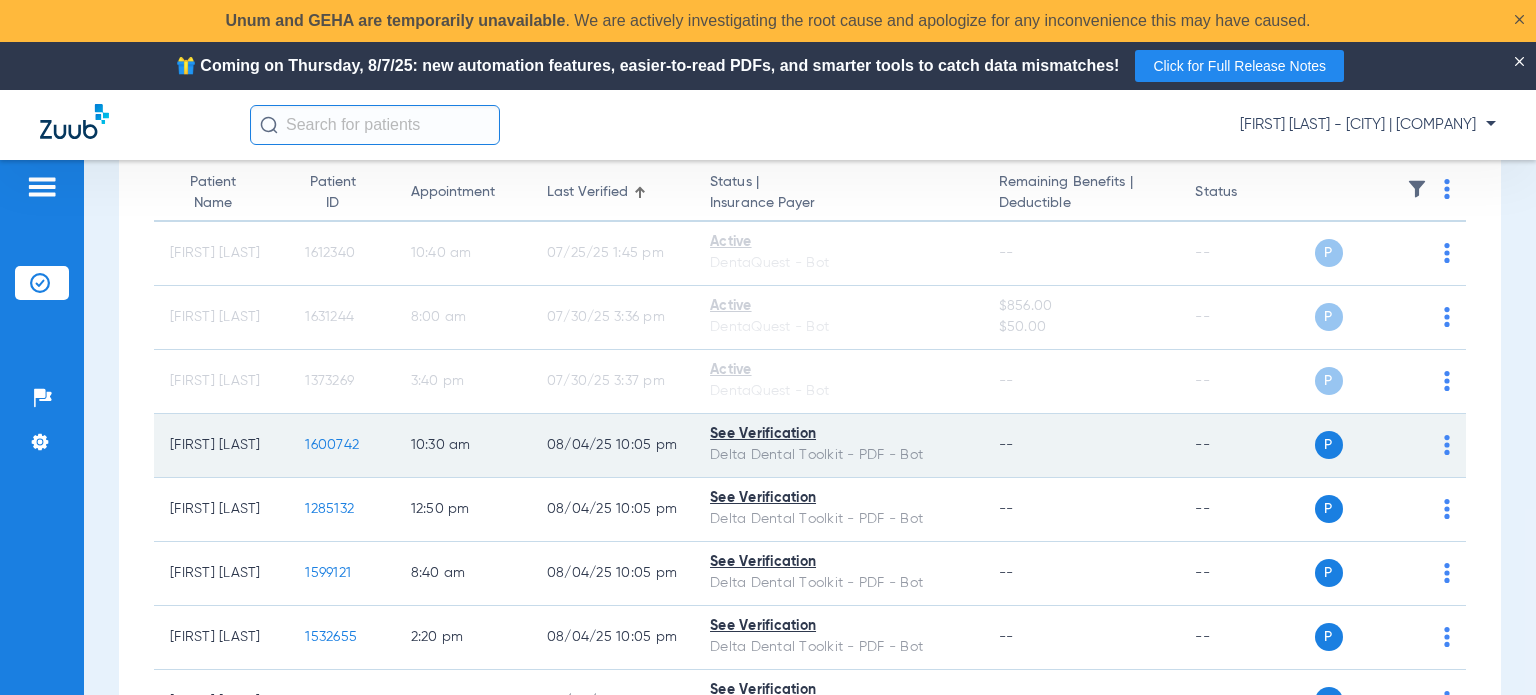 click 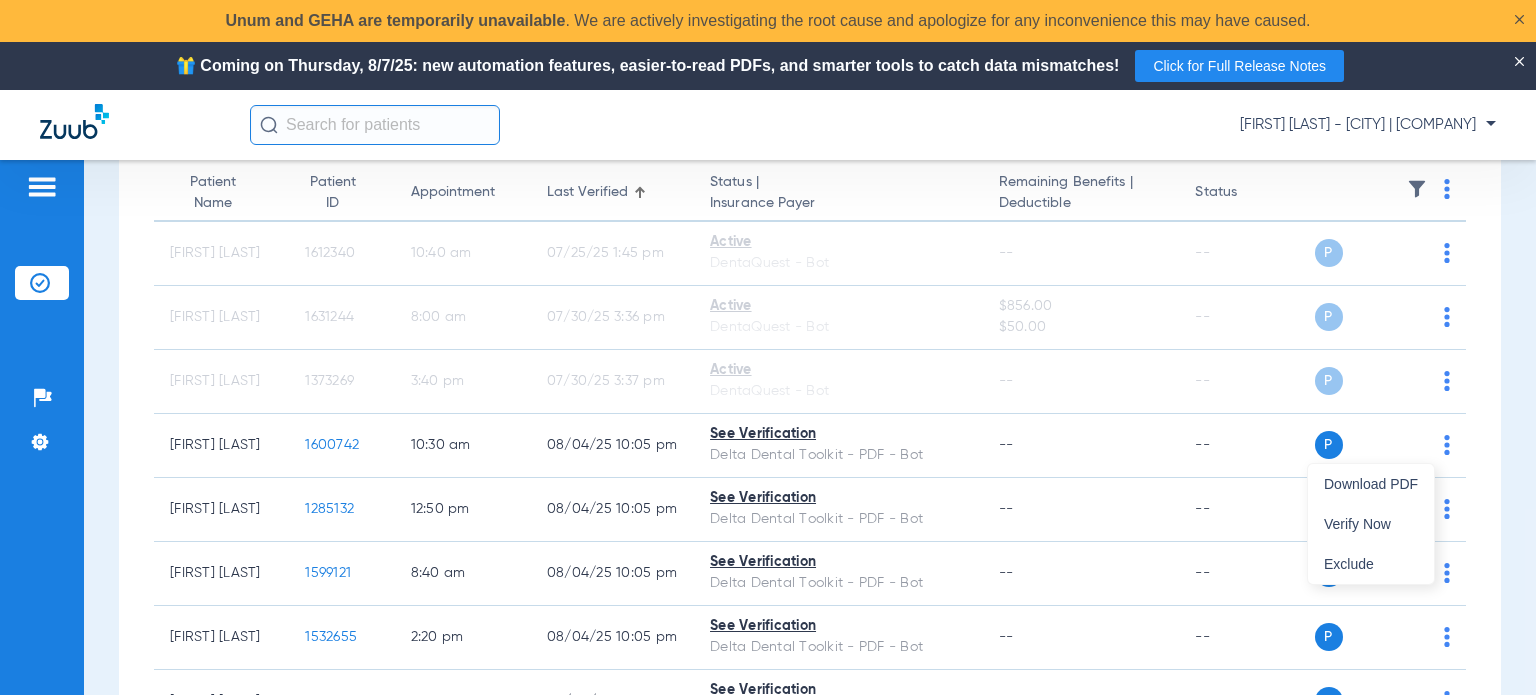 click at bounding box center (768, 347) 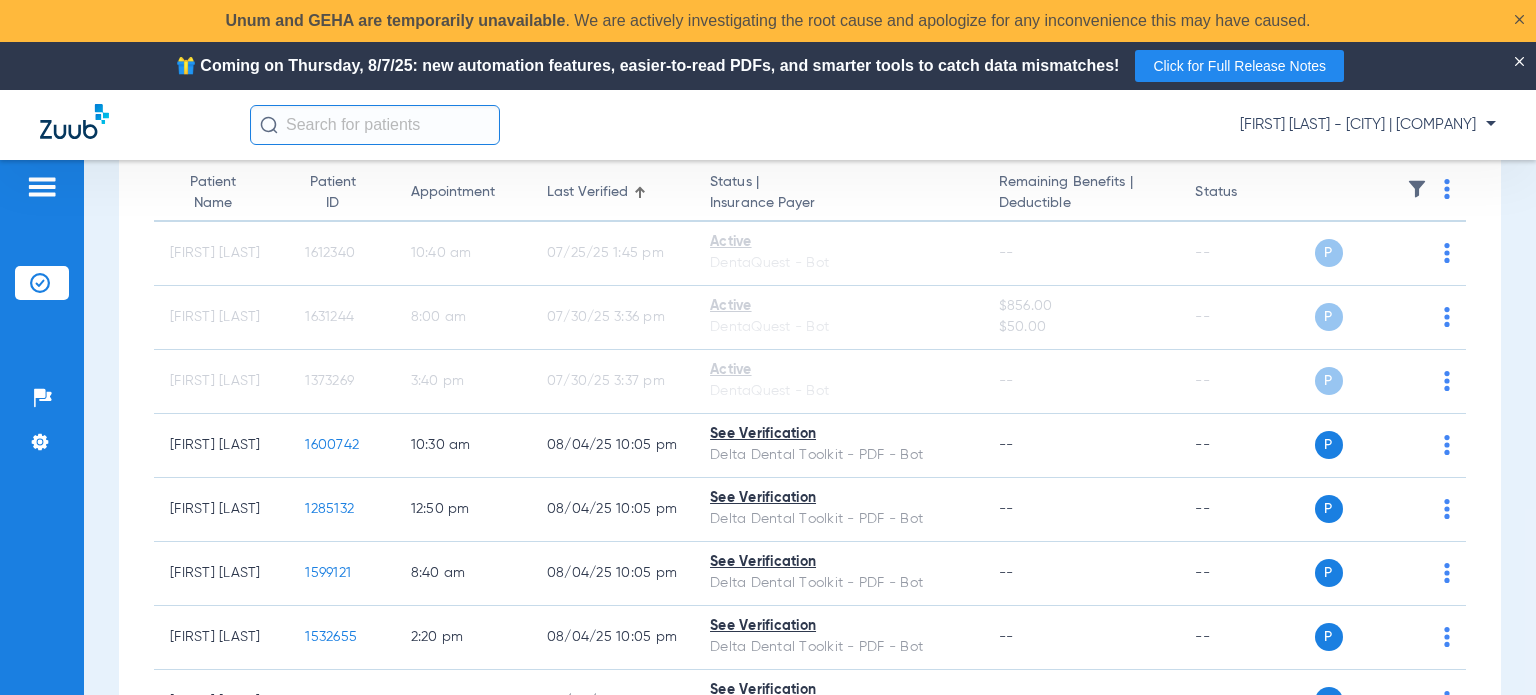 drag, startPoint x: 1510, startPoint y: 338, endPoint x: 1461, endPoint y: 321, distance: 51.86521 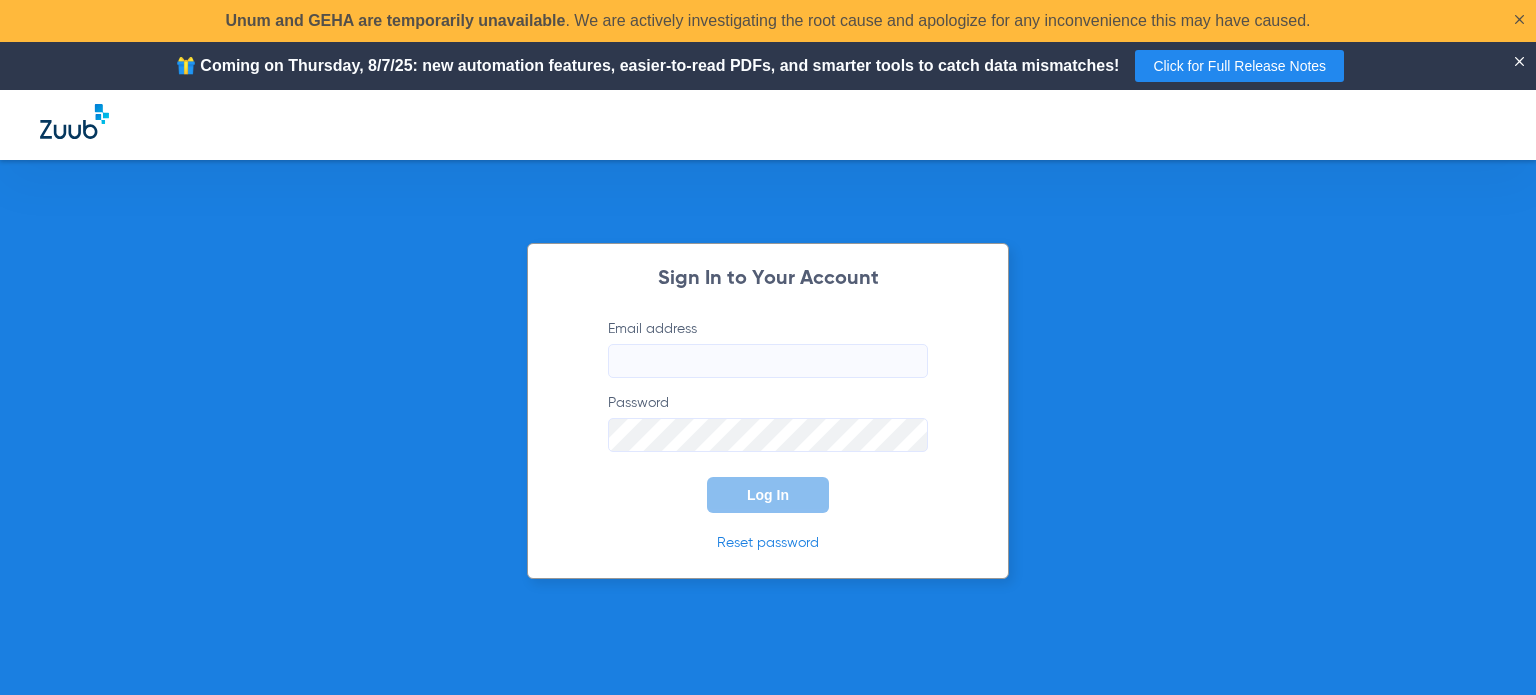 type on "[EMAIL]" 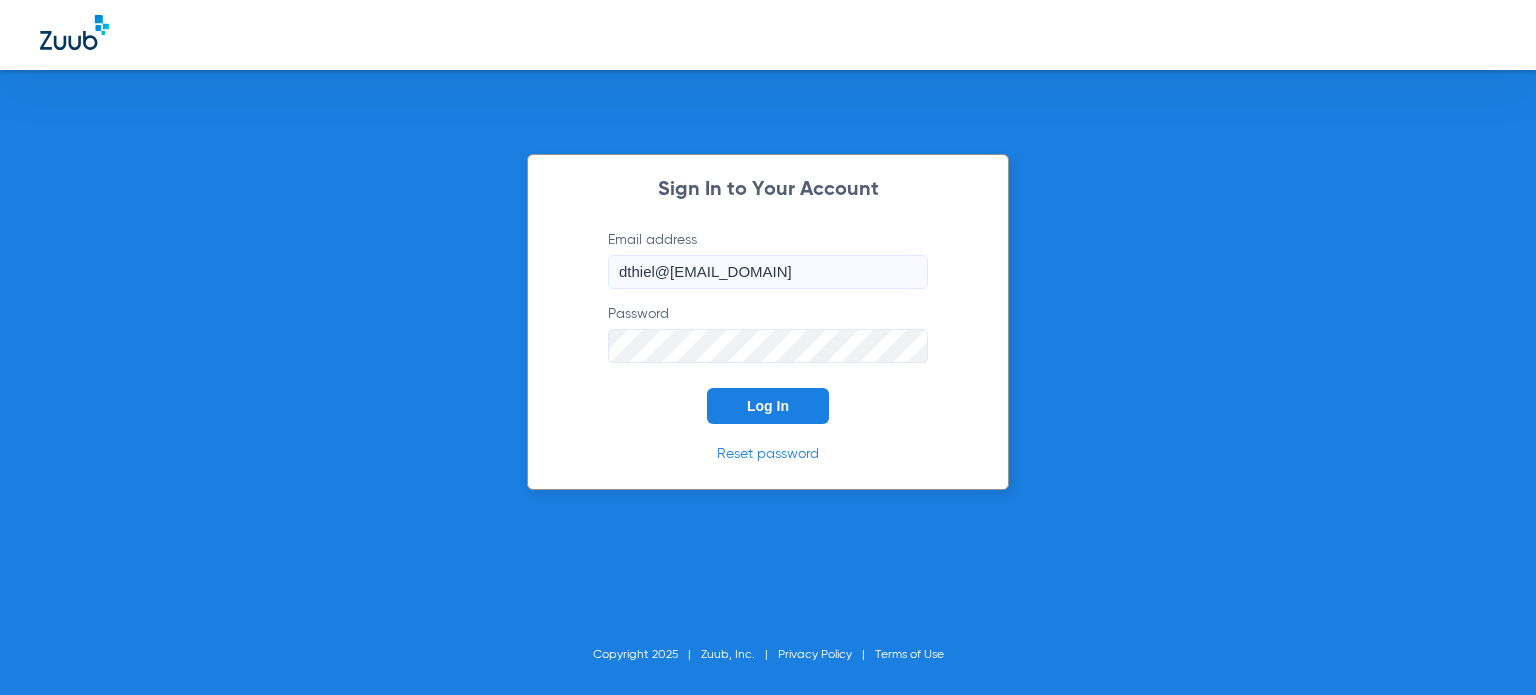 click on "Log In" 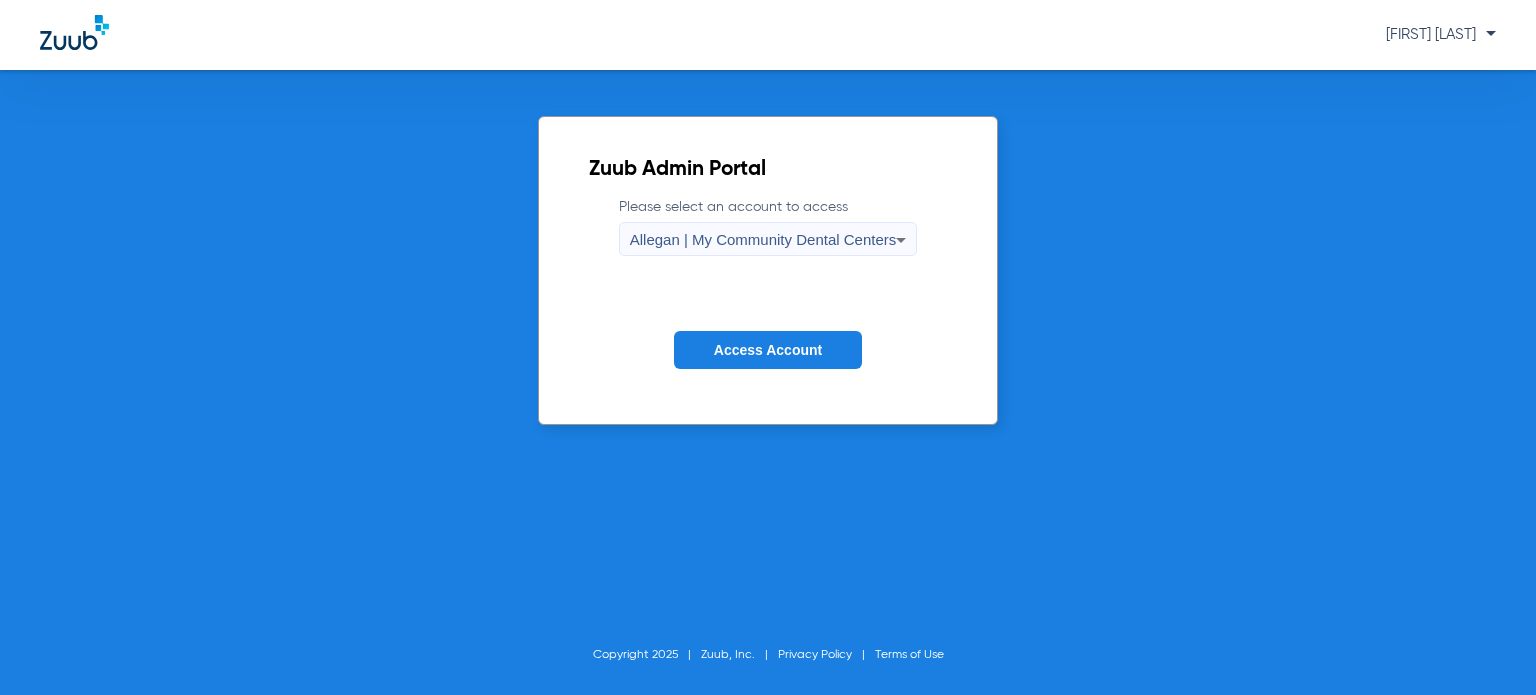 click on "Allegan | My Community Dental Centers" at bounding box center [763, 240] 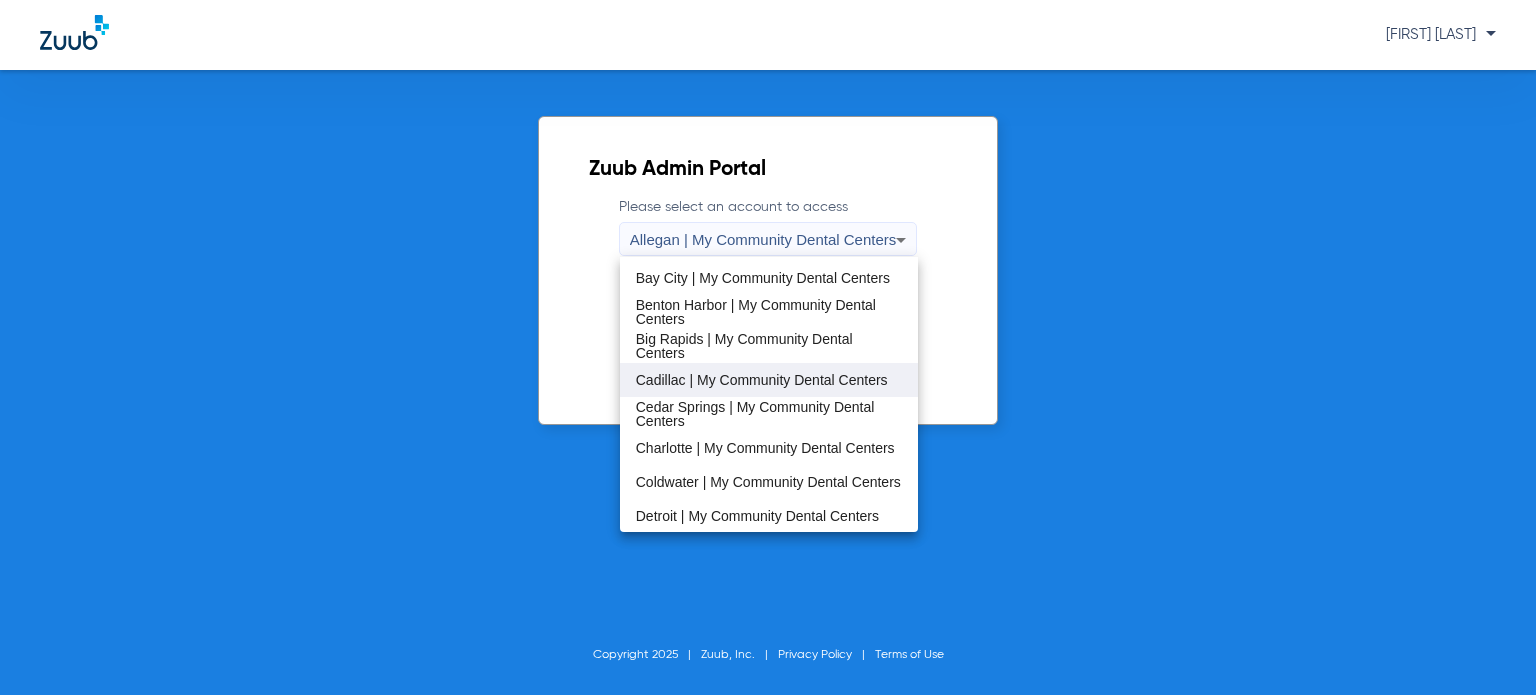 scroll, scrollTop: 100, scrollLeft: 0, axis: vertical 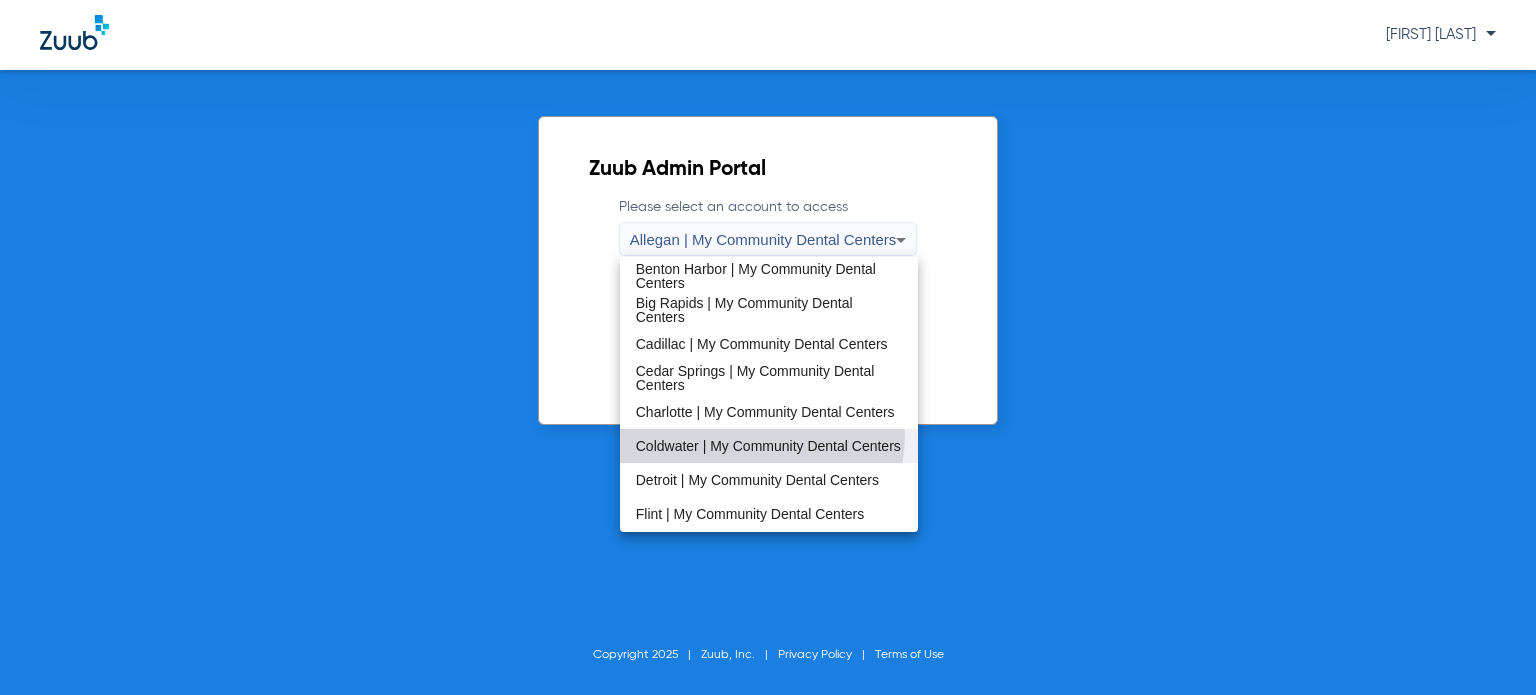 click on "Coldwater | My Community Dental Centers" at bounding box center [768, 446] 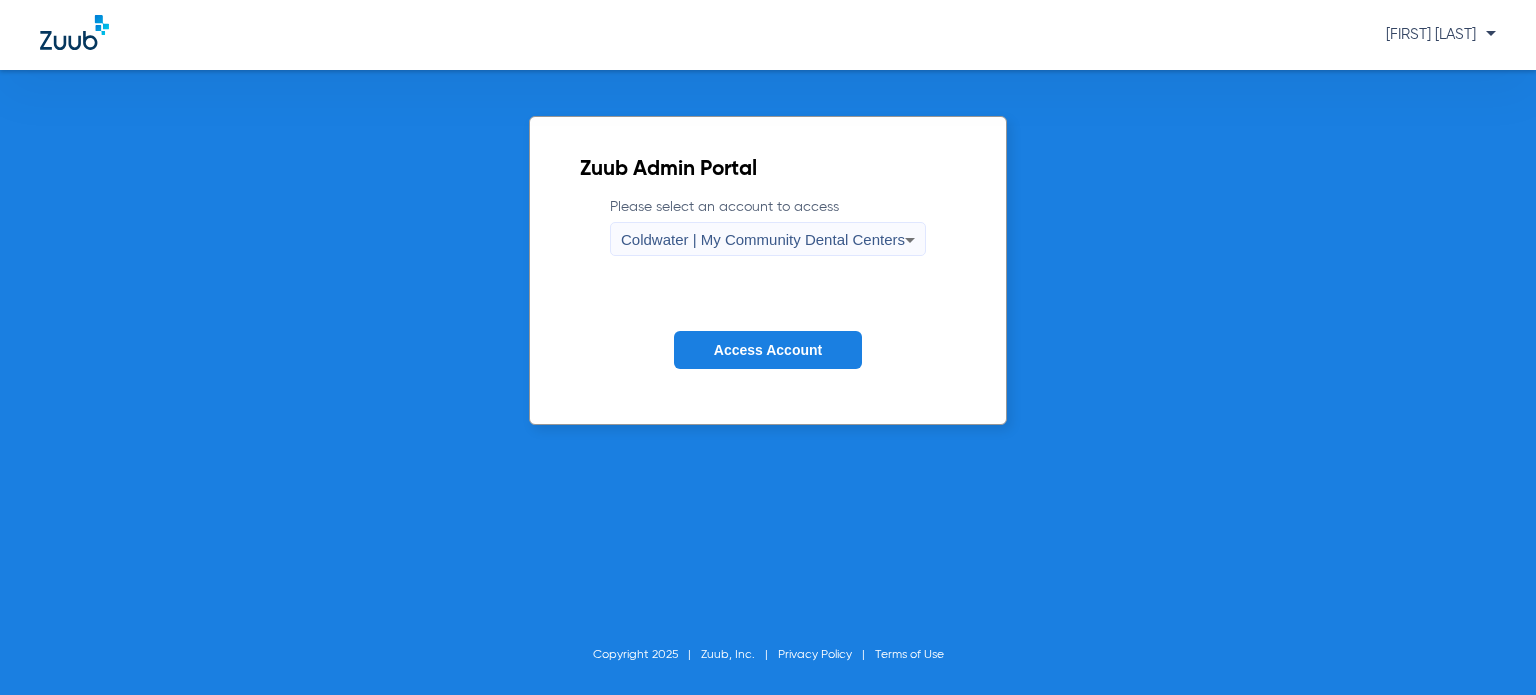 click on "Please select an account to access  Coldwater | My Community Dental Centers Access Account" 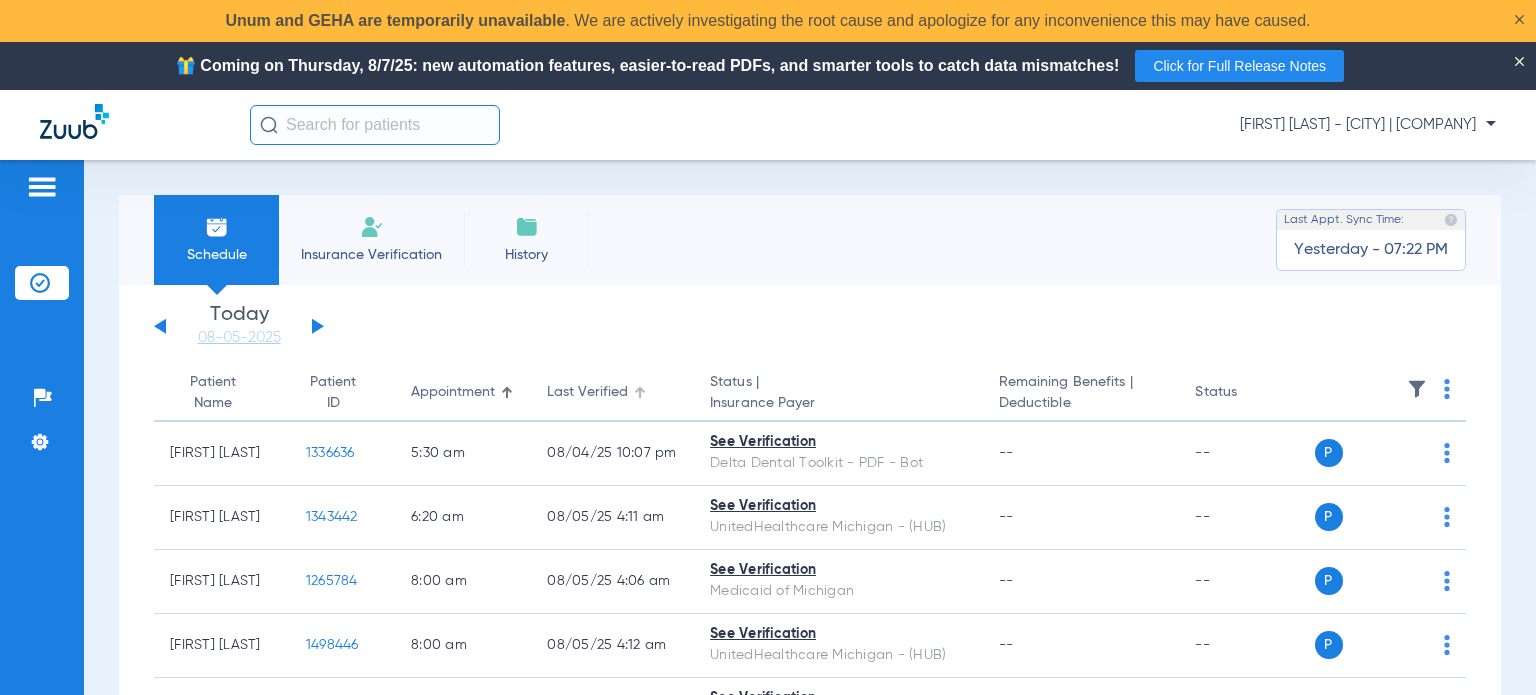 click on "Last Verified" 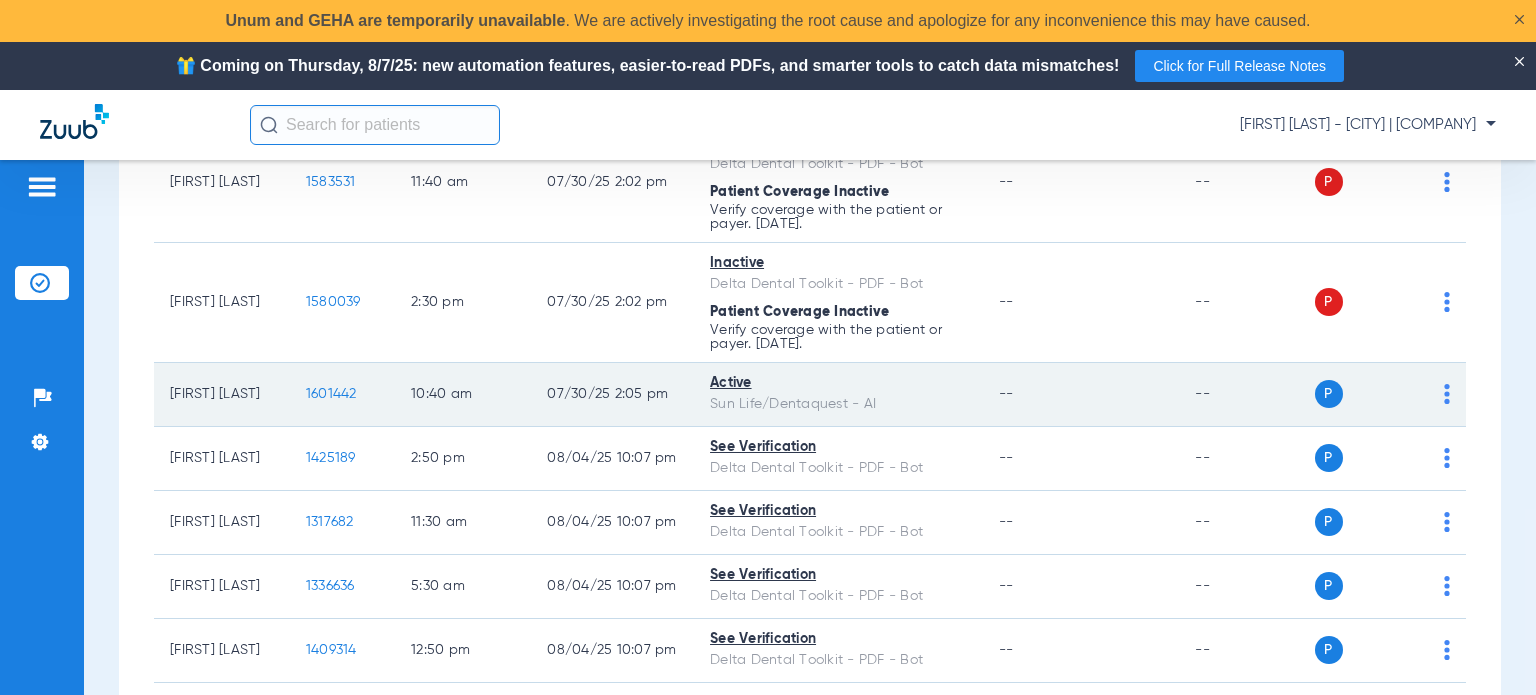 scroll, scrollTop: 300, scrollLeft: 0, axis: vertical 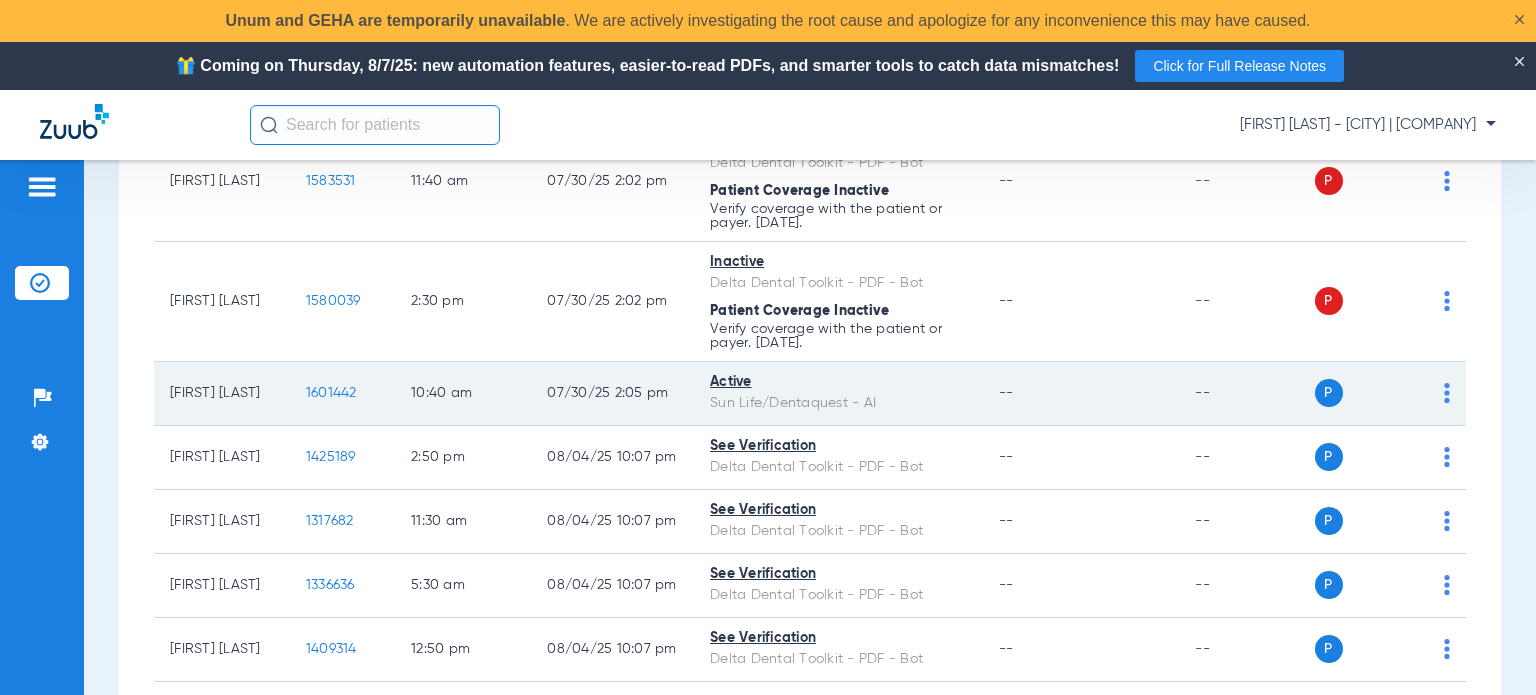 click 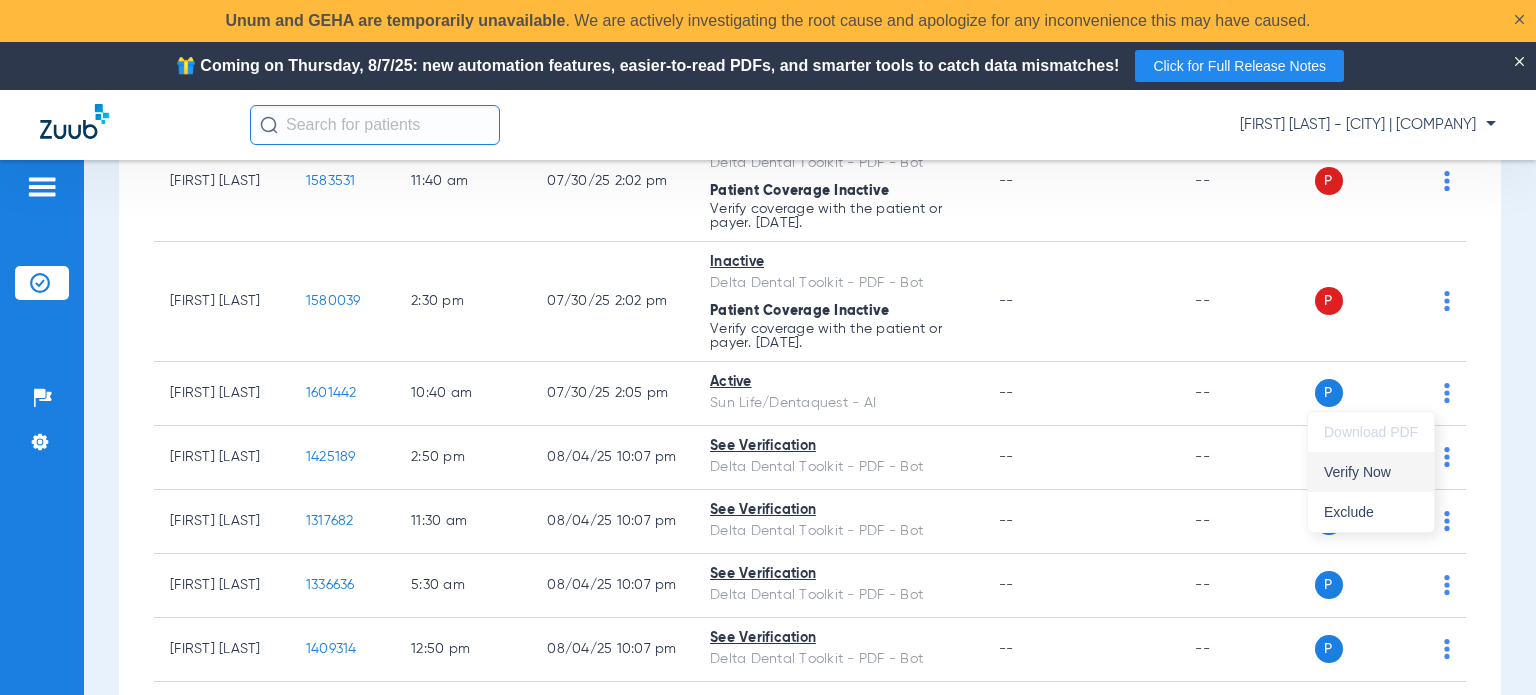 click on "Verify Now" at bounding box center [1371, 472] 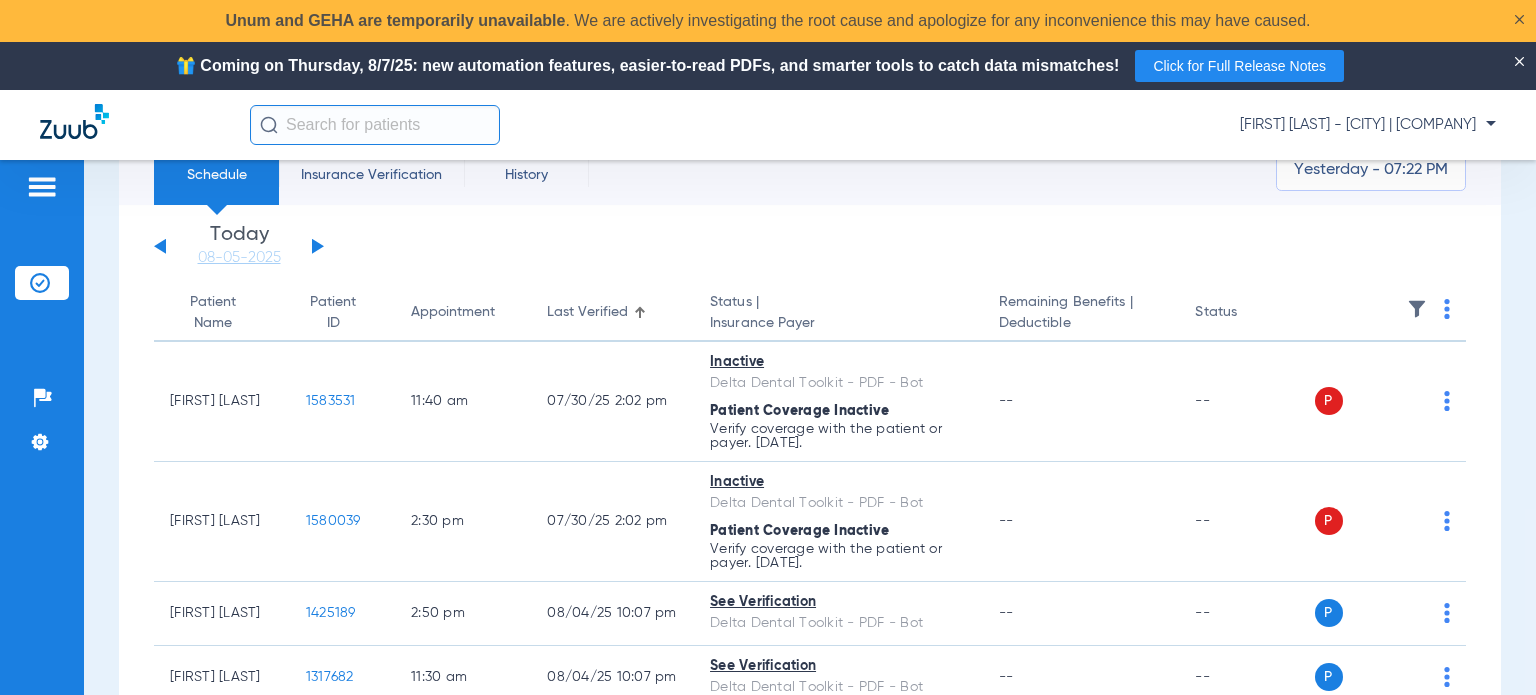 scroll, scrollTop: 0, scrollLeft: 0, axis: both 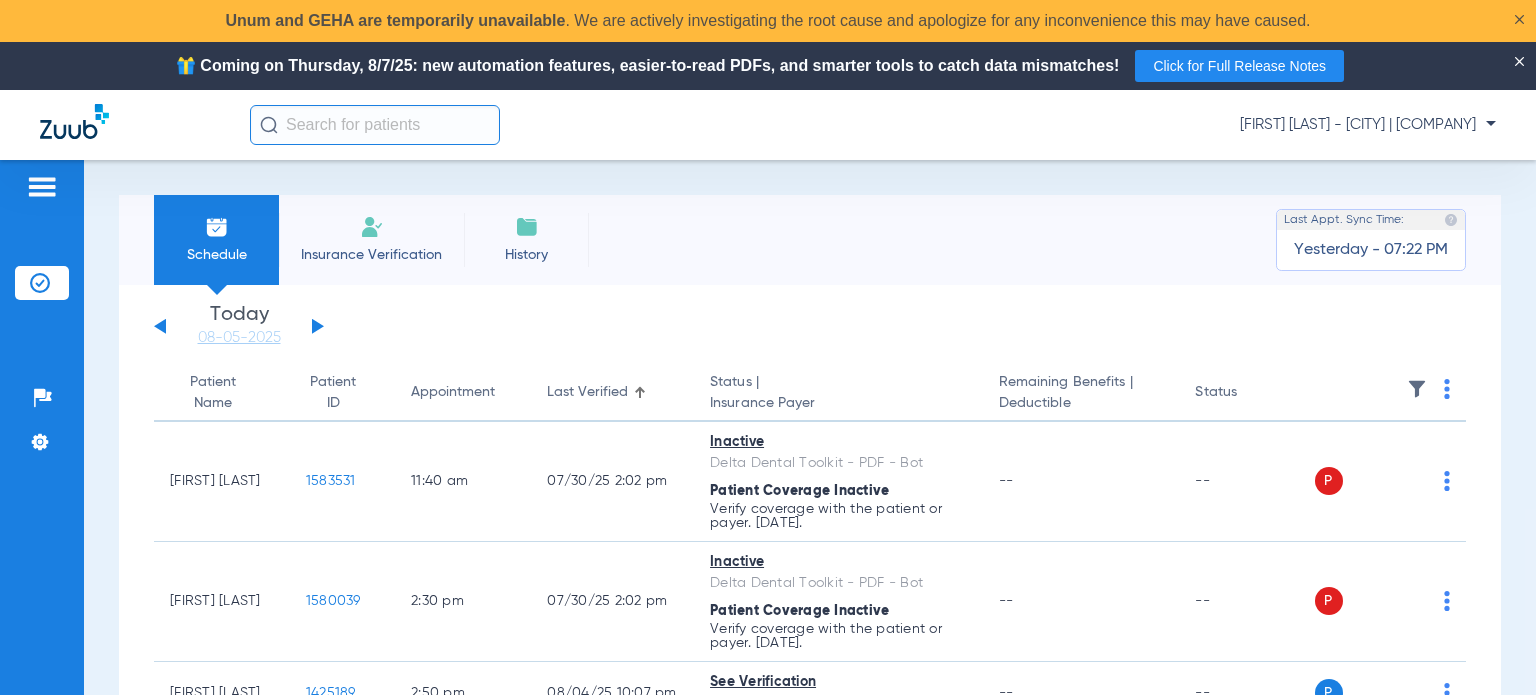 click on "Last Verified" 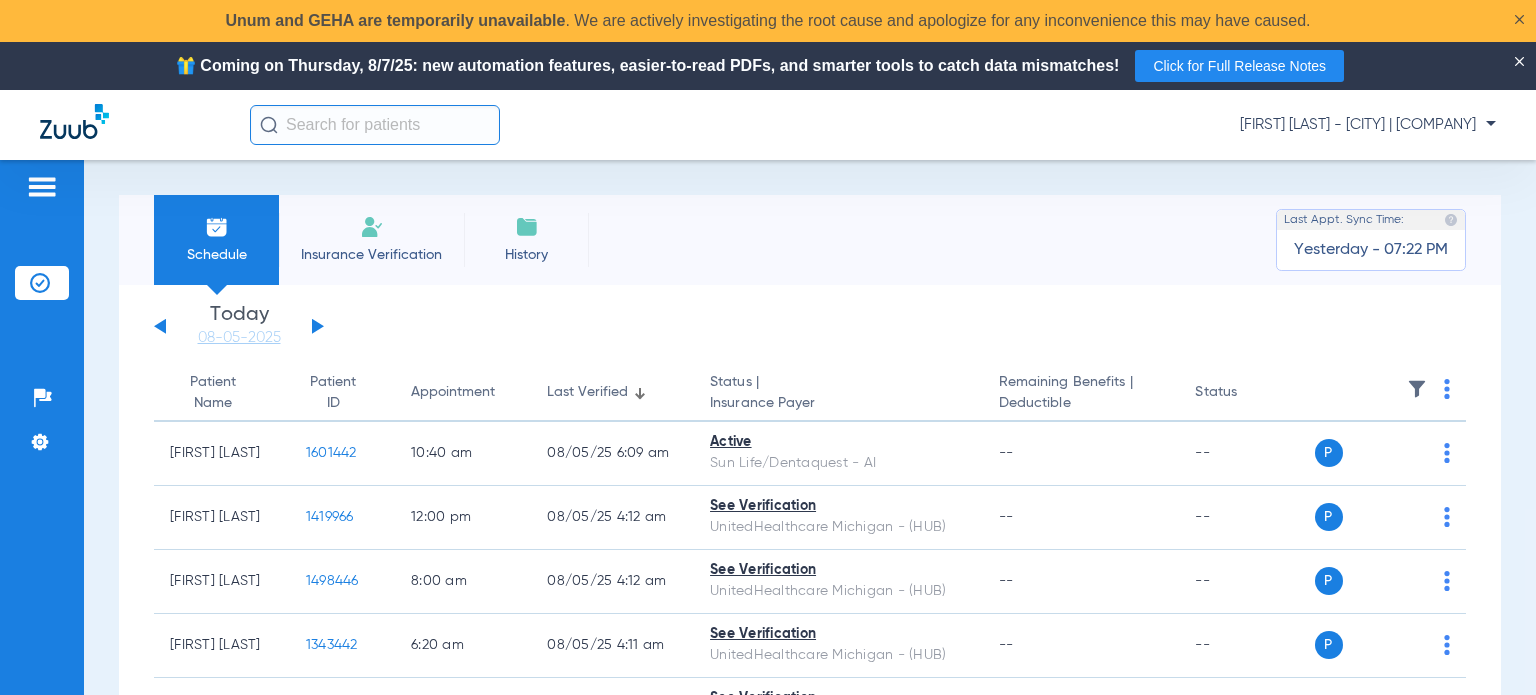 click on "Last Verified" 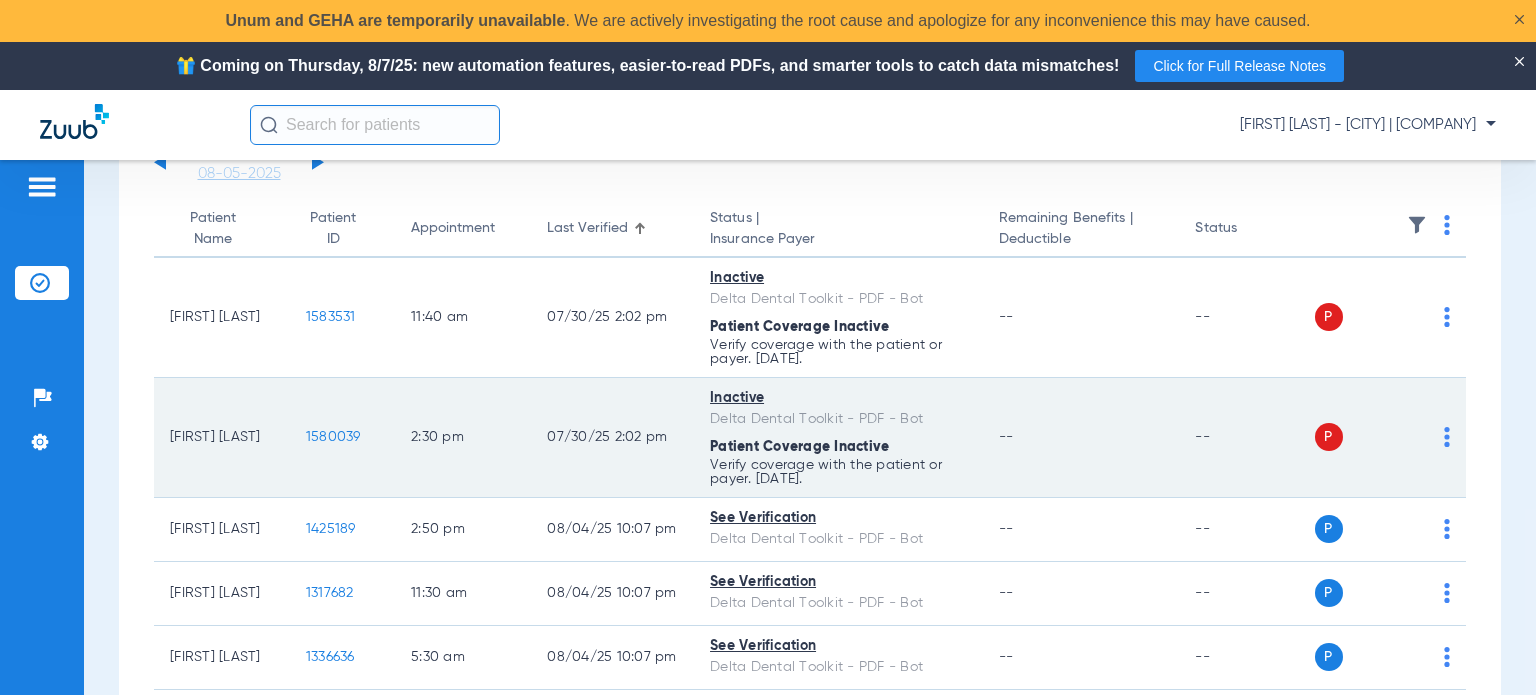 scroll, scrollTop: 200, scrollLeft: 0, axis: vertical 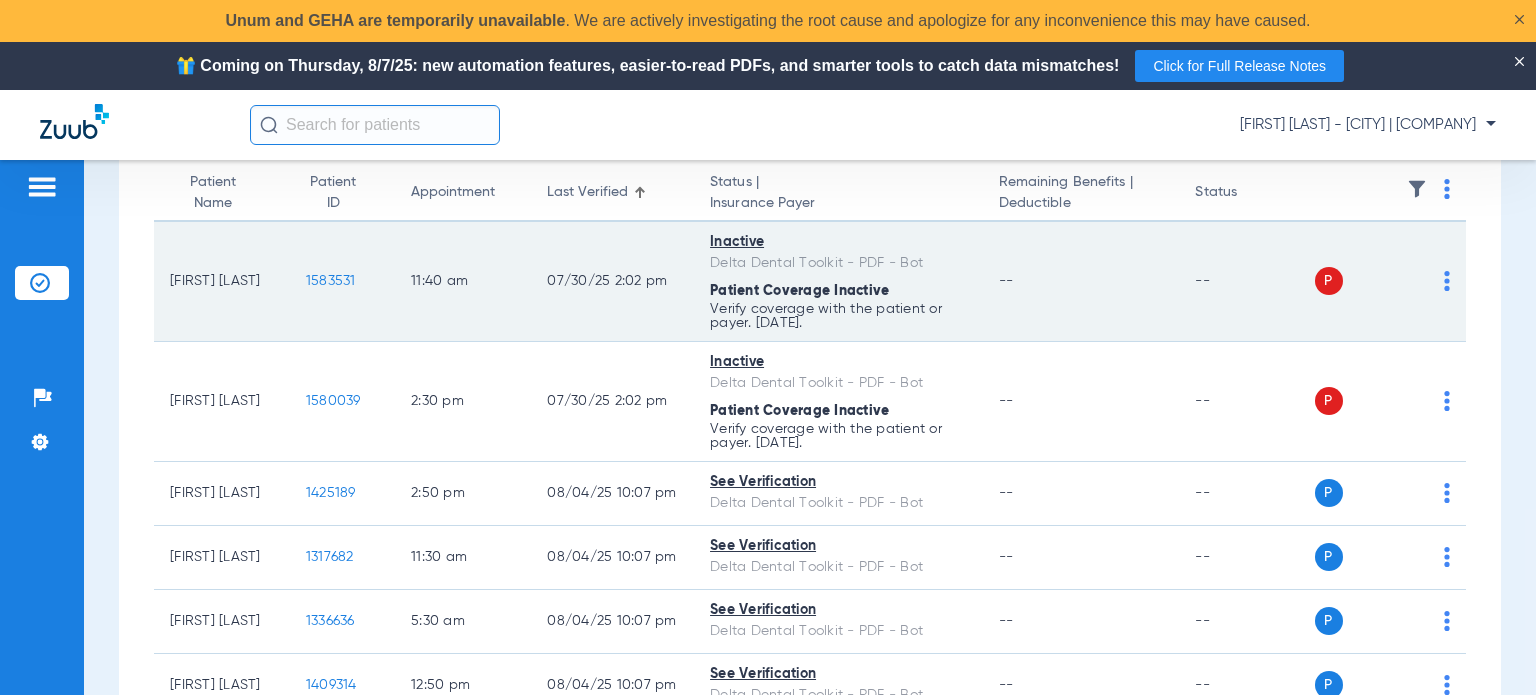 drag, startPoint x: 254, startPoint y: 290, endPoint x: 172, endPoint y: 271, distance: 84.17244 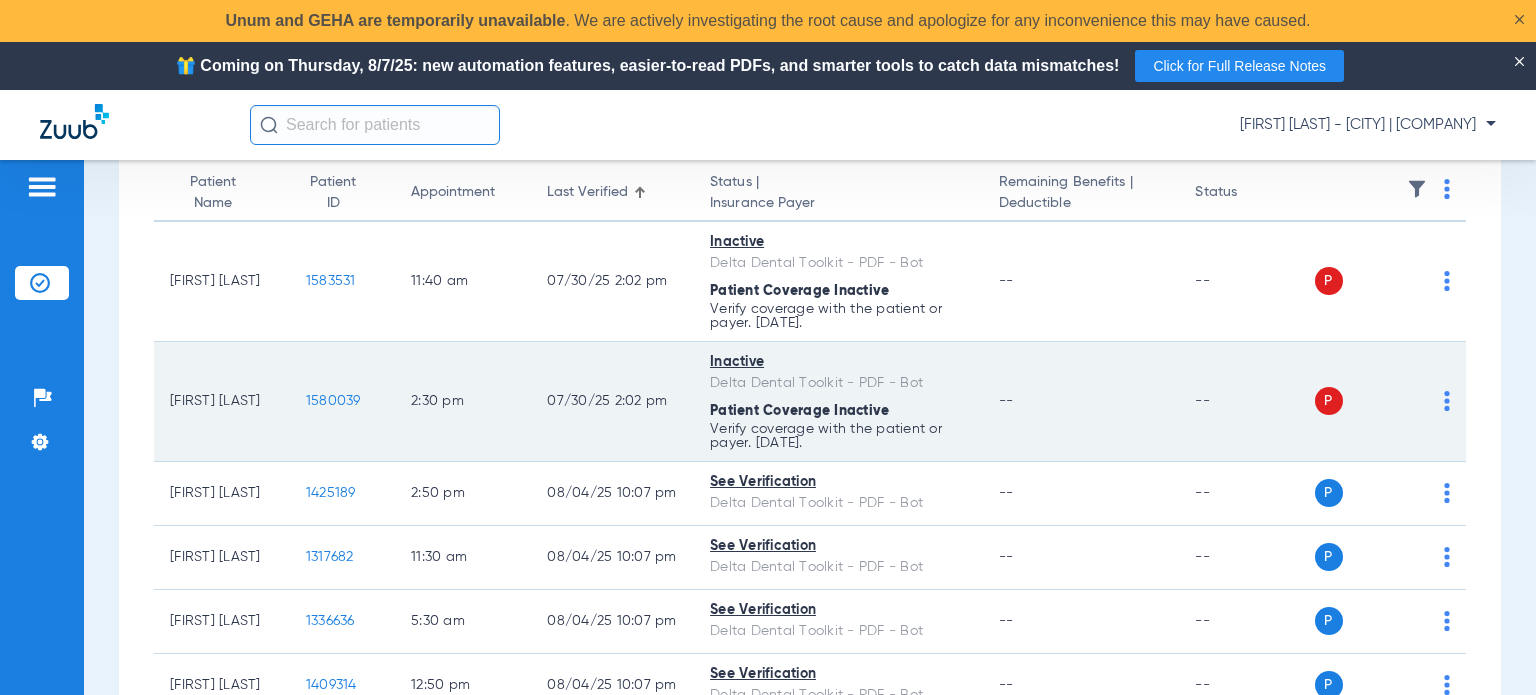 drag, startPoint x: 232, startPoint y: 412, endPoint x: 173, endPoint y: 391, distance: 62.625874 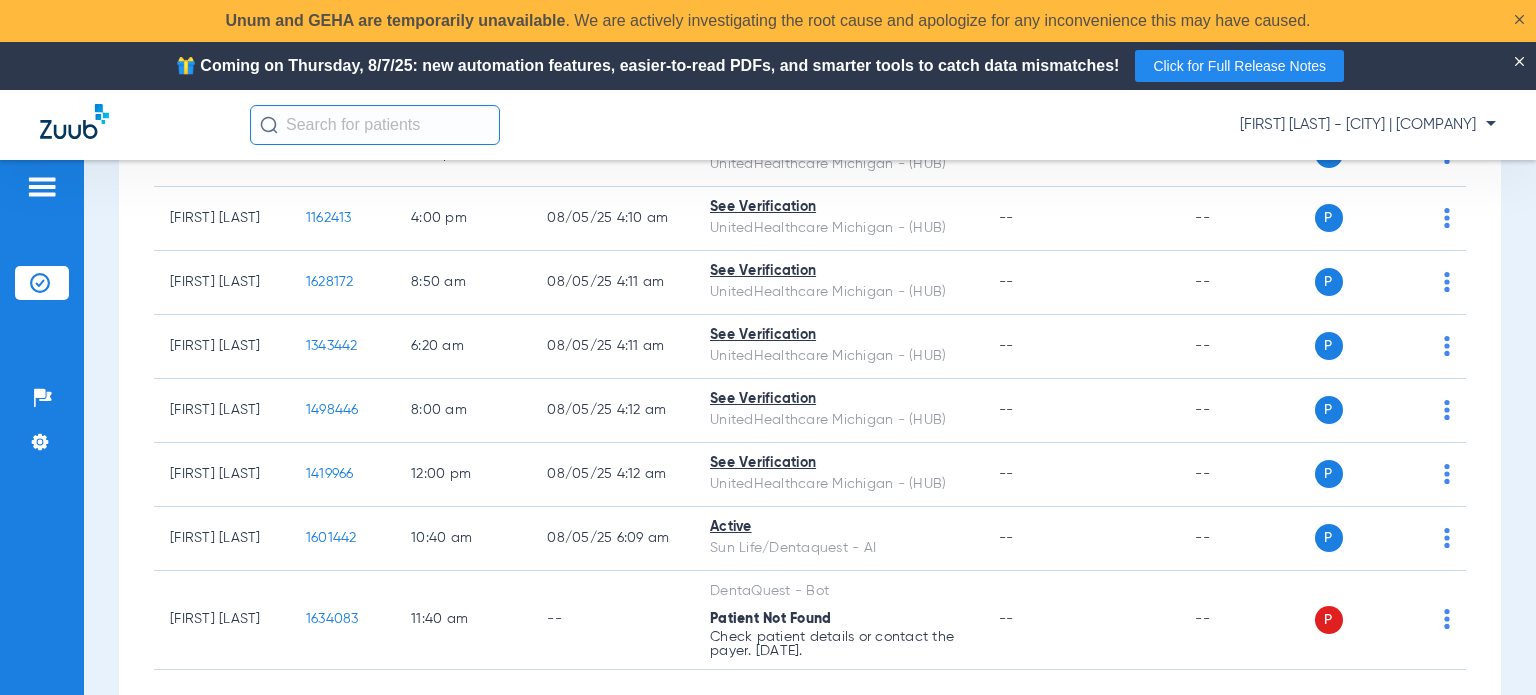 scroll, scrollTop: 1633, scrollLeft: 0, axis: vertical 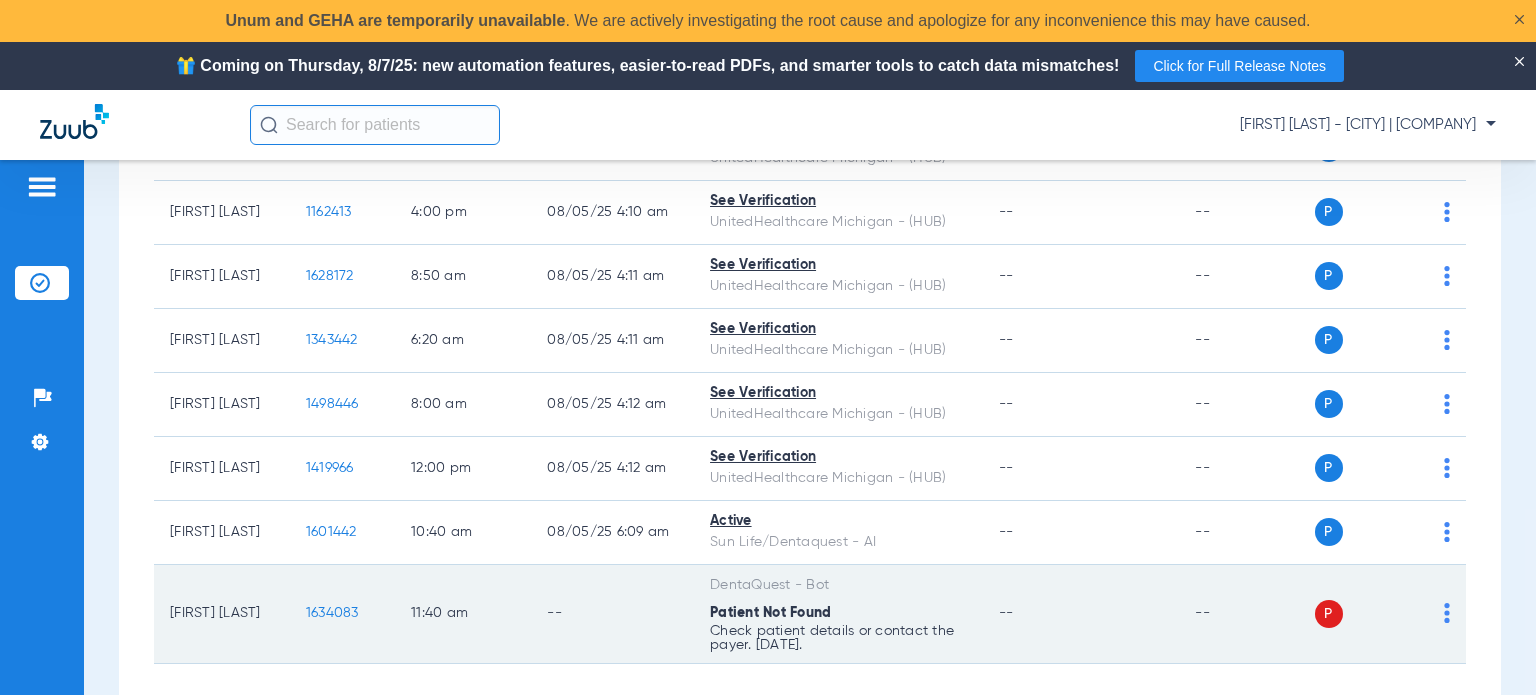 drag, startPoint x: 247, startPoint y: 614, endPoint x: 179, endPoint y: 611, distance: 68.06615 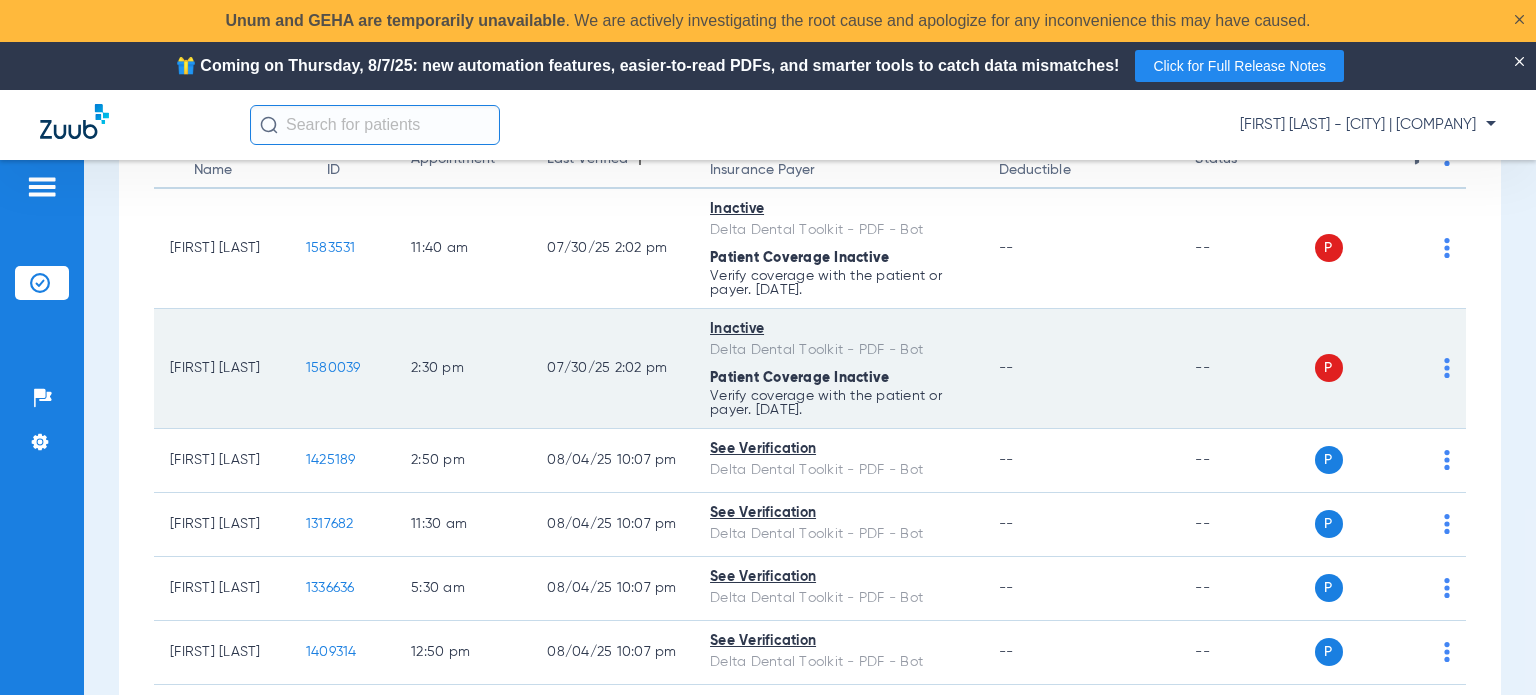 scroll, scrollTop: 0, scrollLeft: 0, axis: both 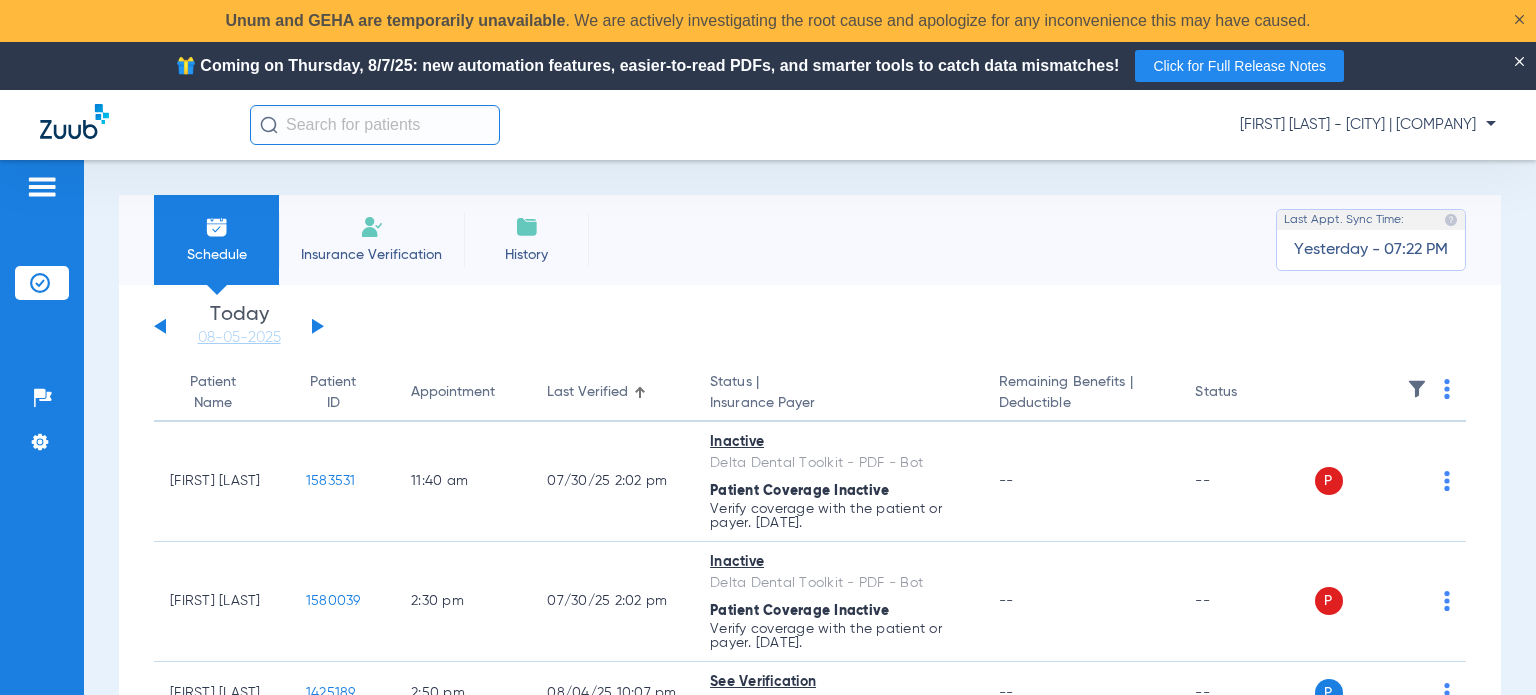 click on "Patient Name" 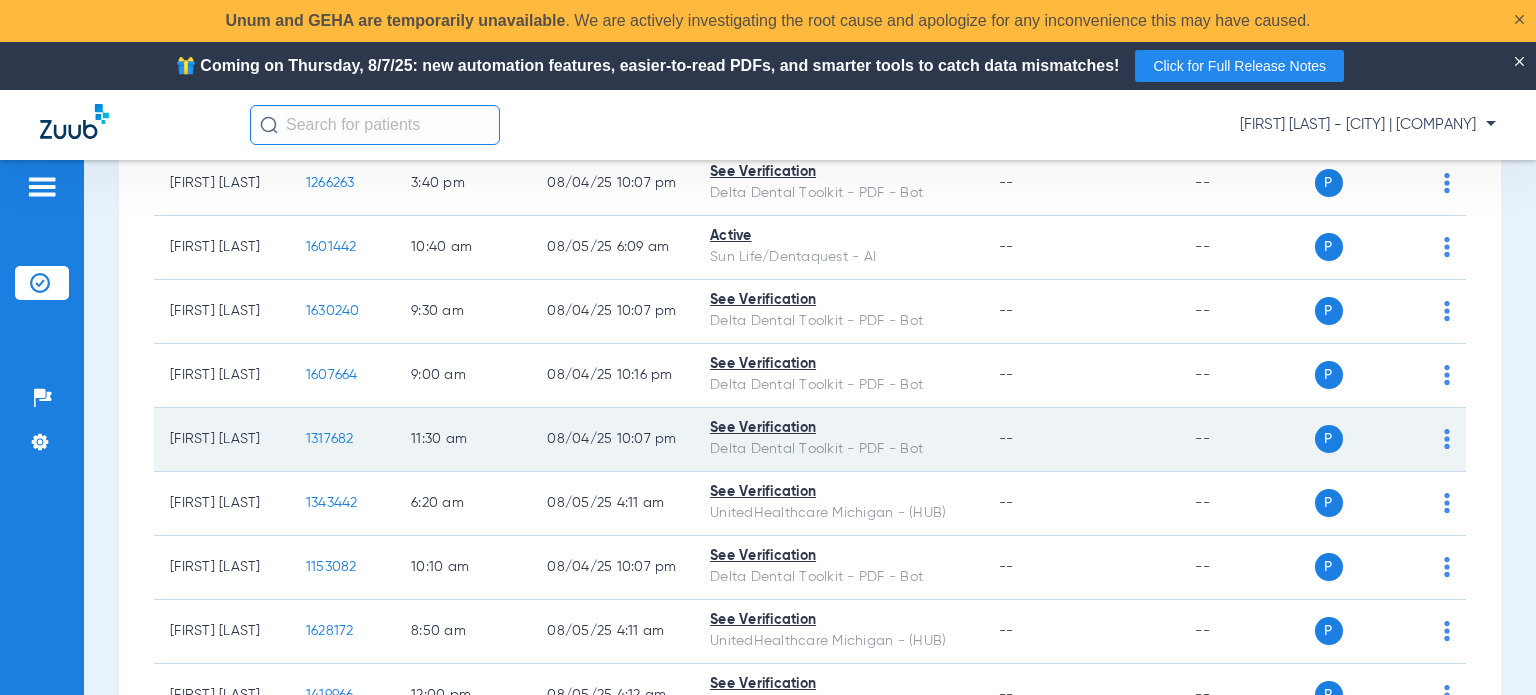 scroll, scrollTop: 900, scrollLeft: 0, axis: vertical 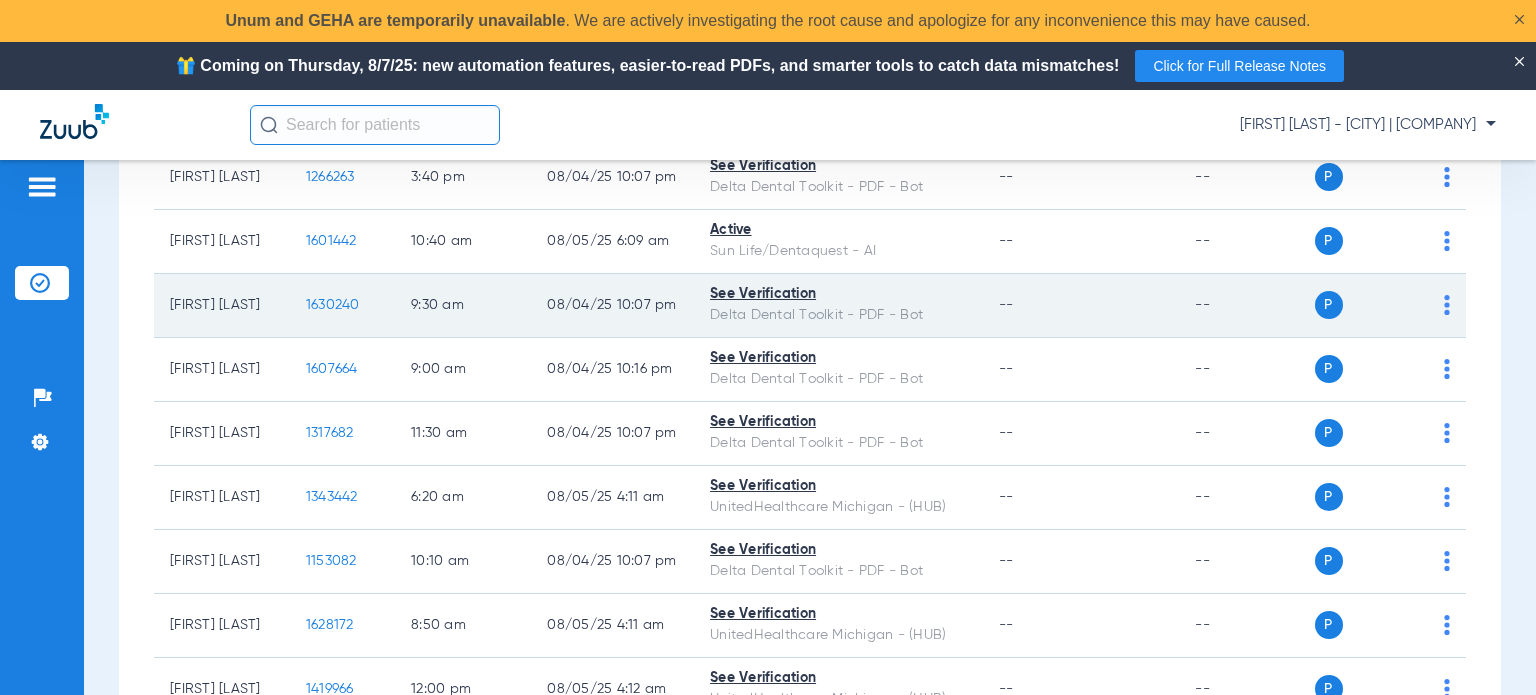 click on "1630240" 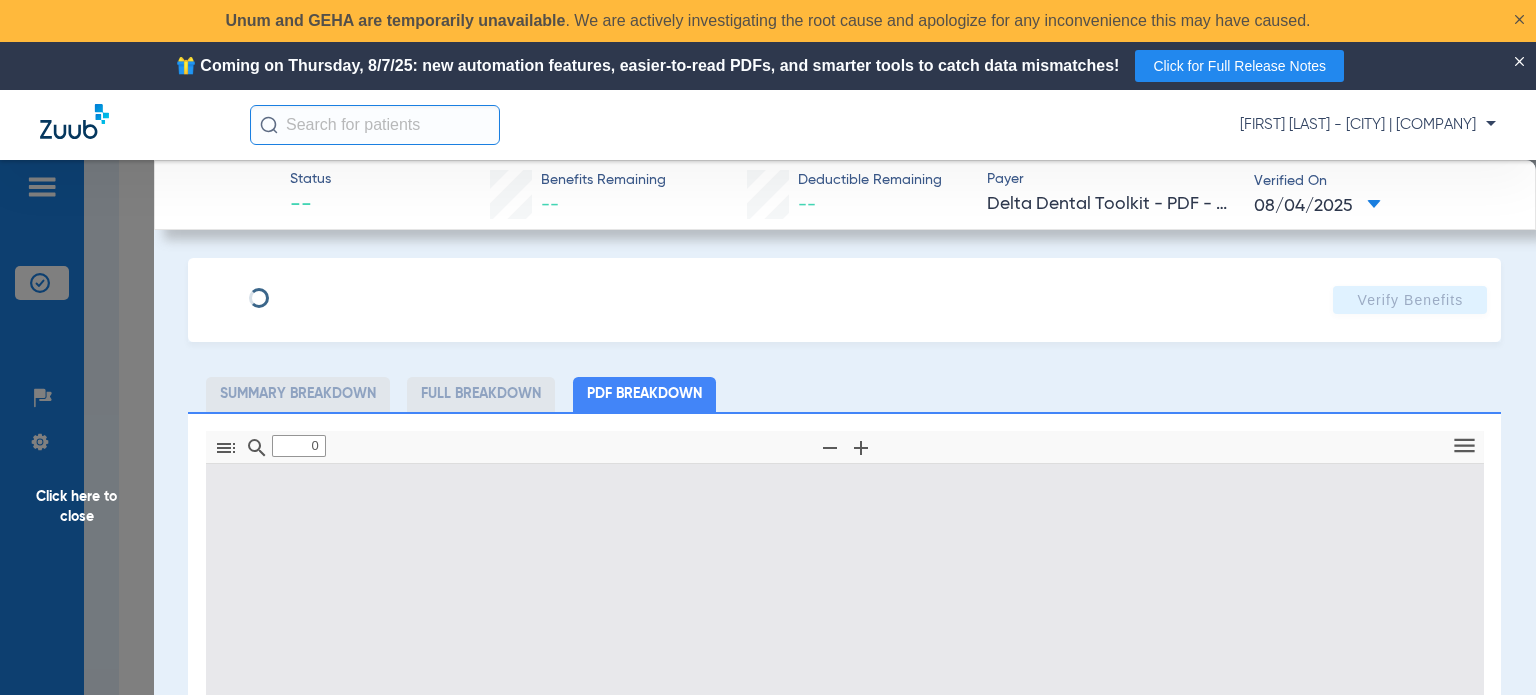 type on "1" 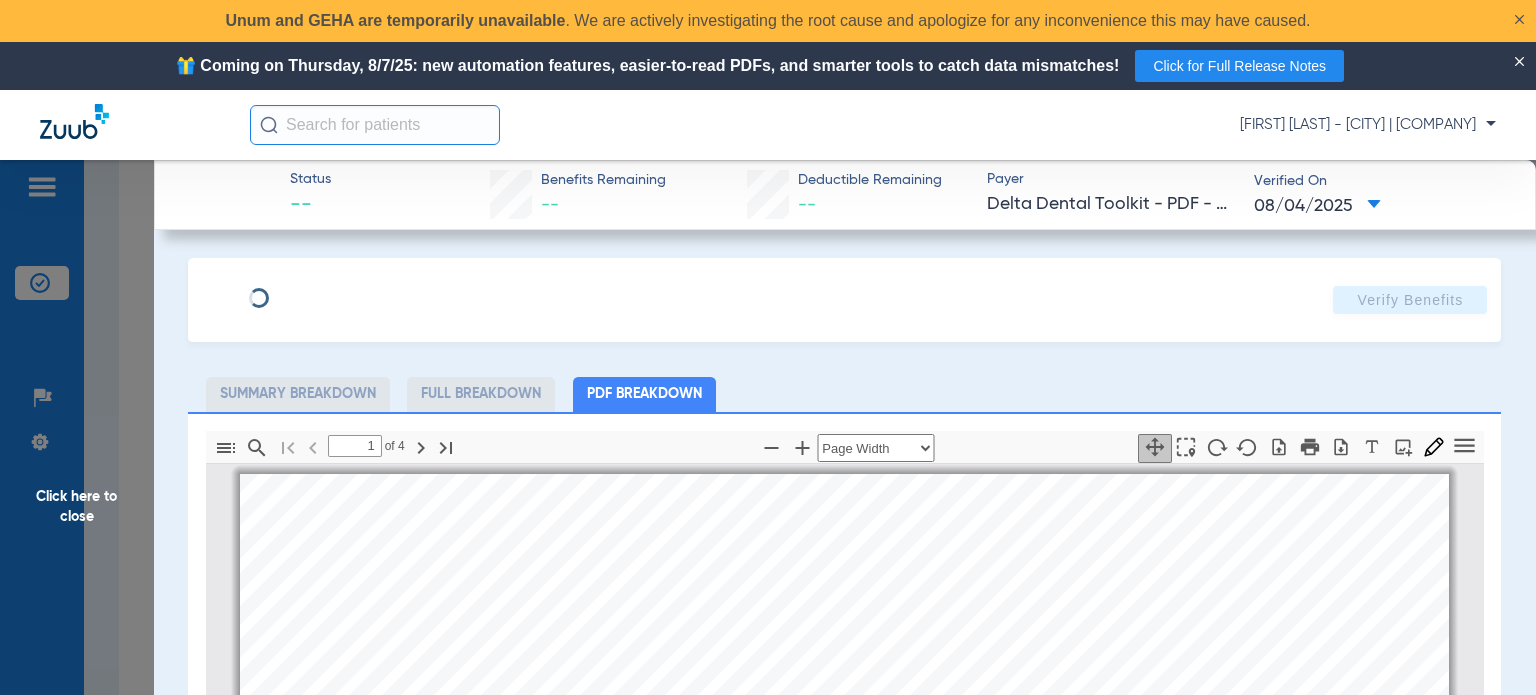 scroll, scrollTop: 10, scrollLeft: 0, axis: vertical 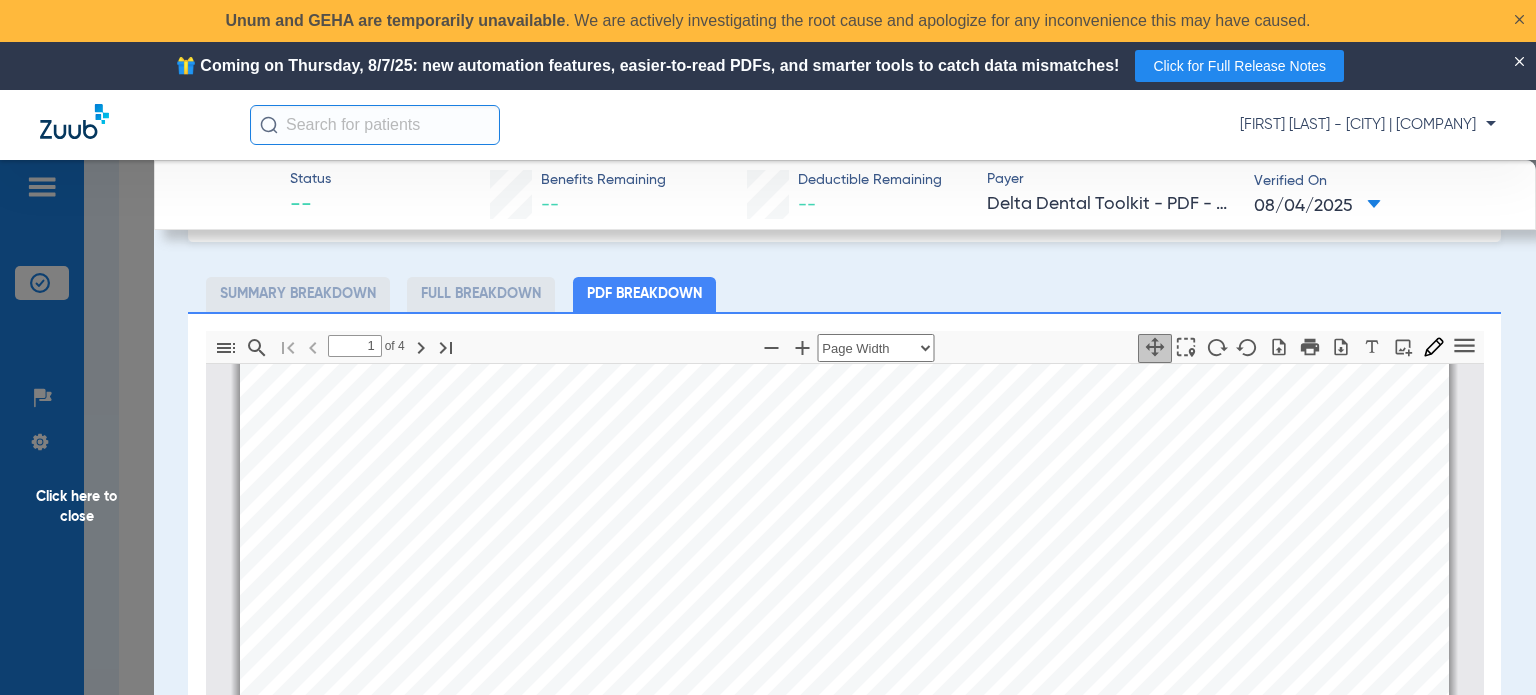 drag, startPoint x: 108, startPoint y: 499, endPoint x: 516, endPoint y: 519, distance: 408.4899 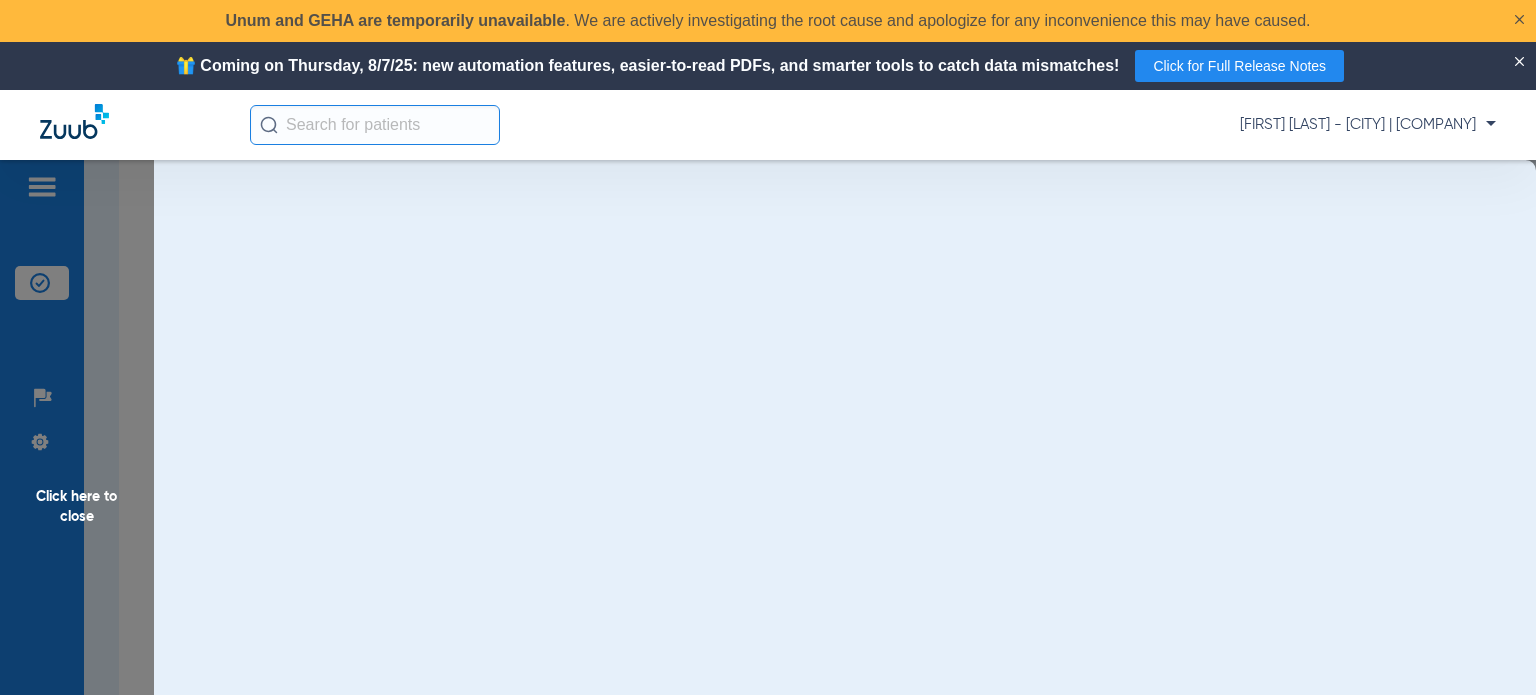 scroll, scrollTop: 0, scrollLeft: 0, axis: both 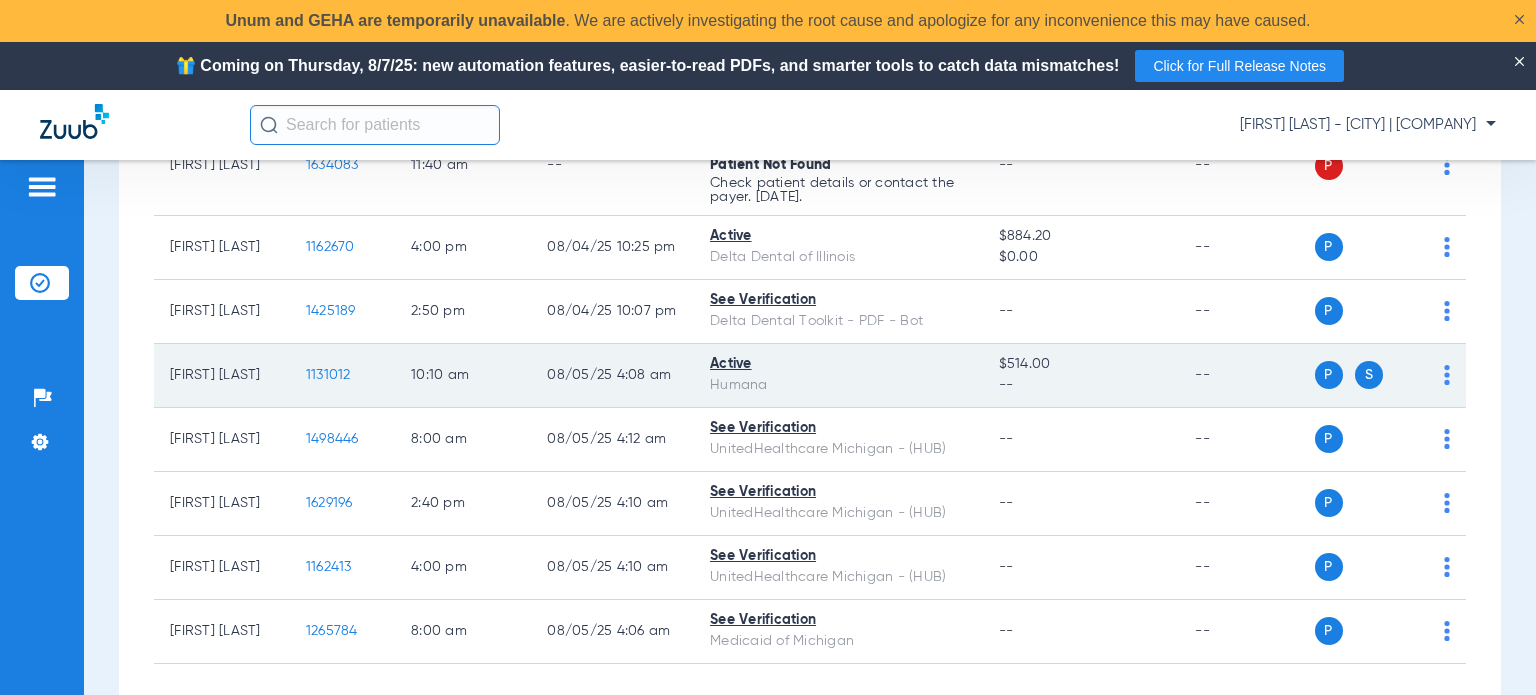 click on "1131012" 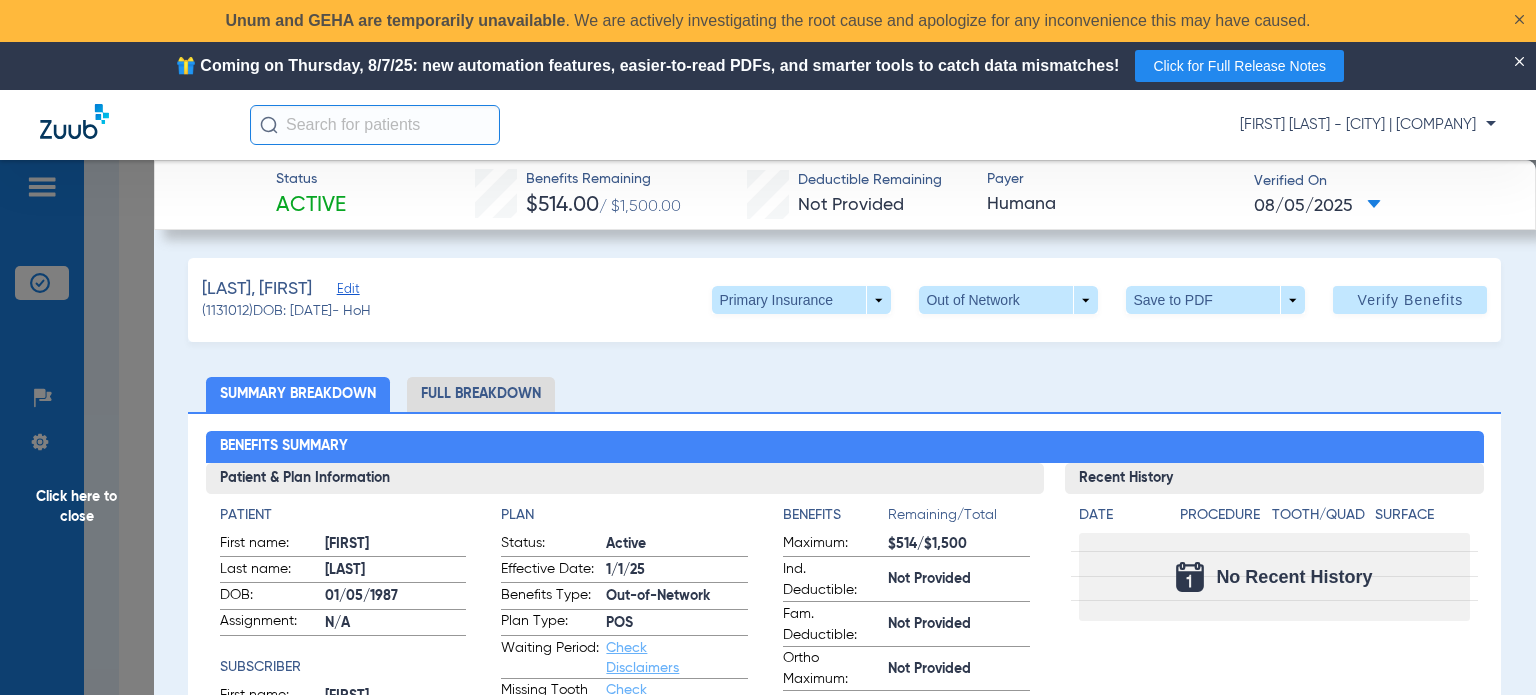 scroll, scrollTop: 200, scrollLeft: 0, axis: vertical 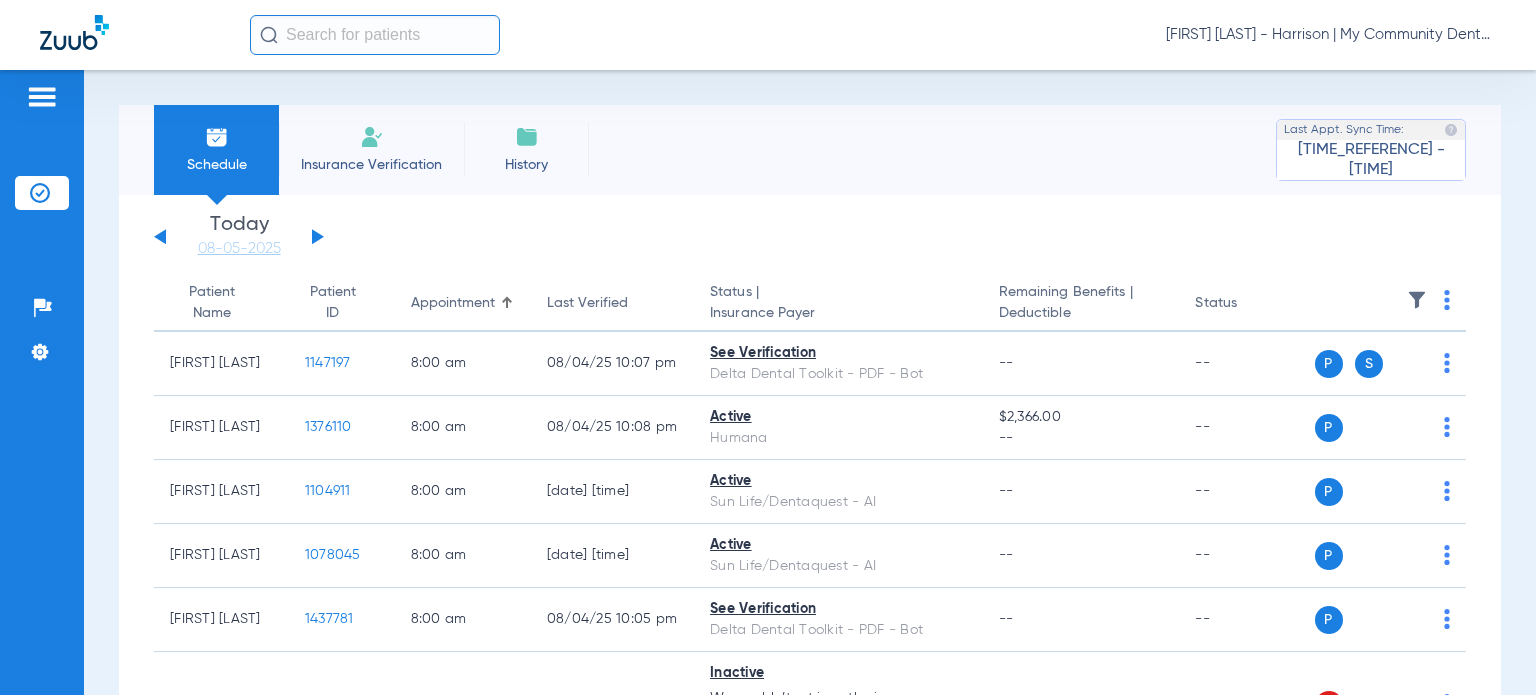 click on "[FIRST] [LAST] - Harrison | My Community Dental Centers" 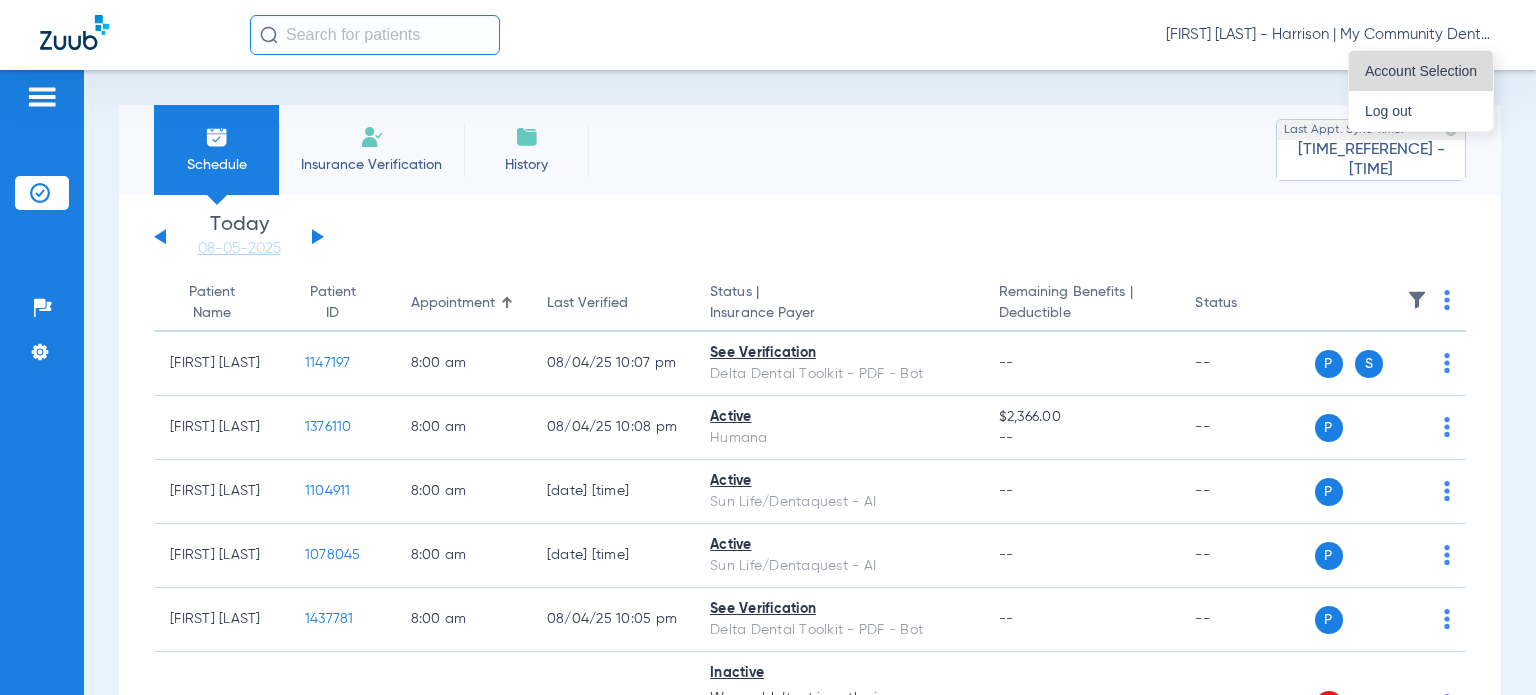 click on "Account Selection" at bounding box center (1421, 71) 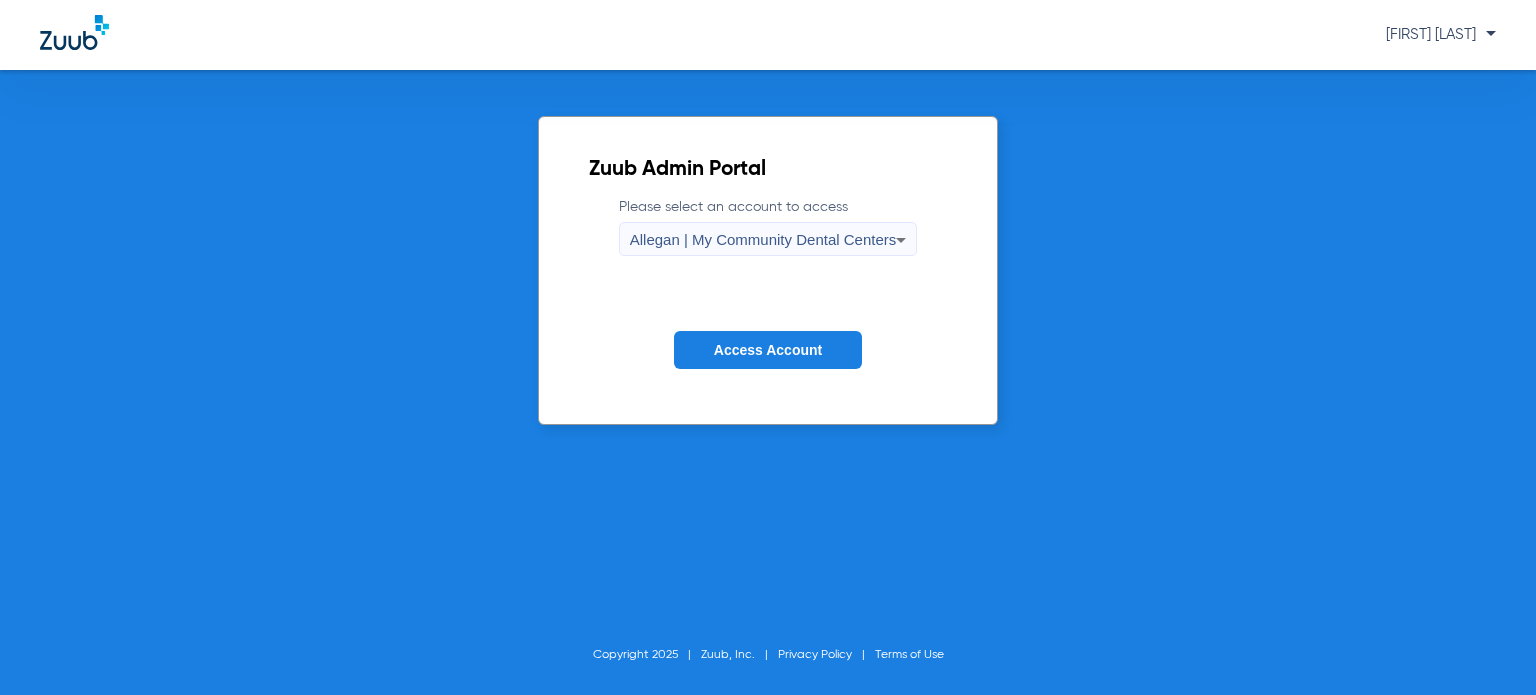 click on "Allegan | My Community Dental Centers" at bounding box center (763, 239) 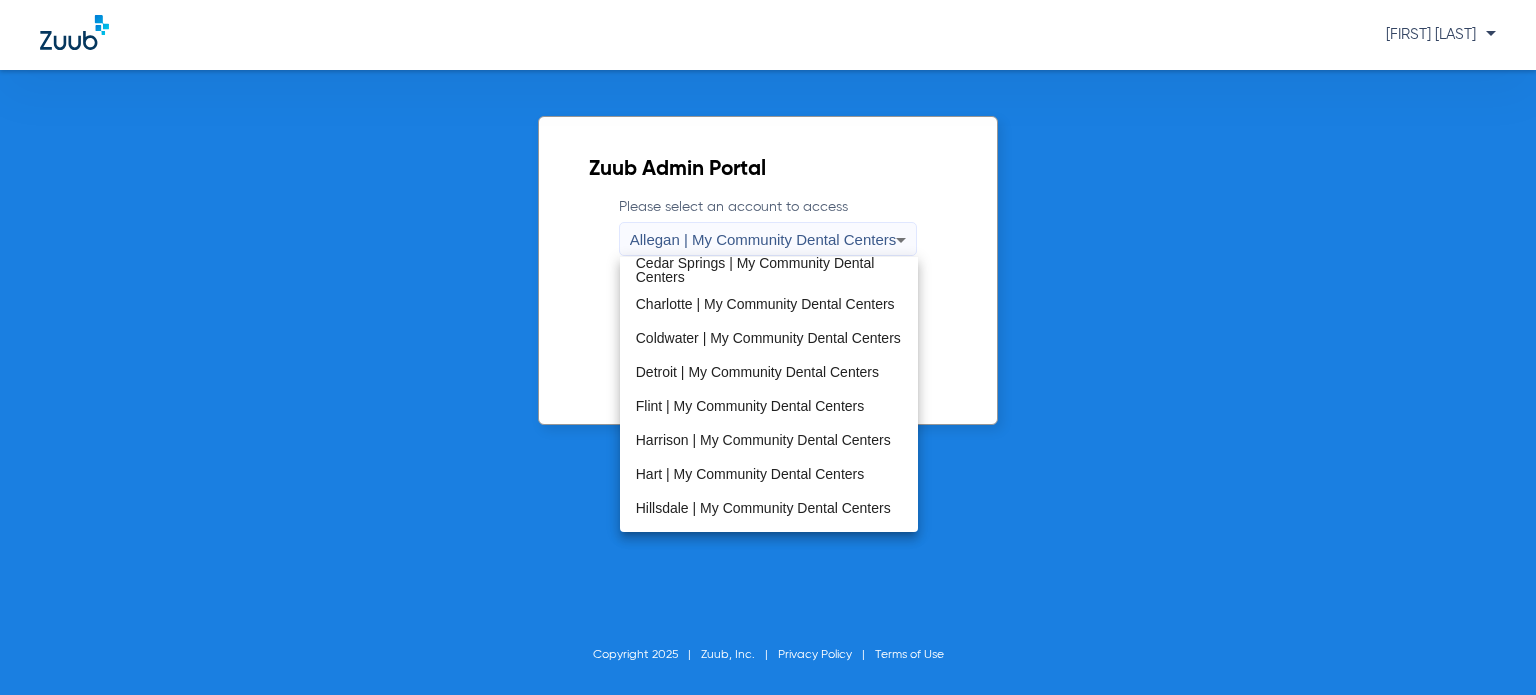scroll, scrollTop: 643, scrollLeft: 0, axis: vertical 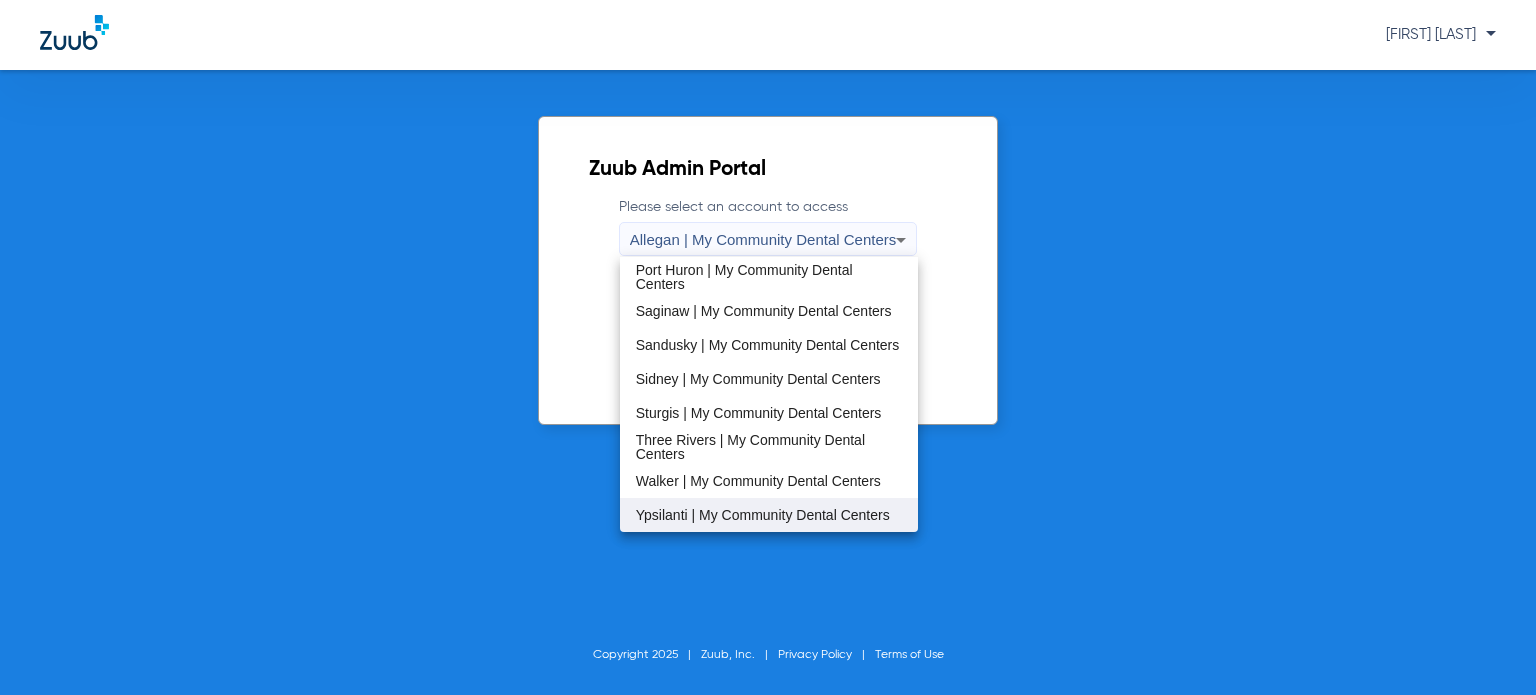 click on "Ypsilanti | My Community Dental Centers" at bounding box center [763, 515] 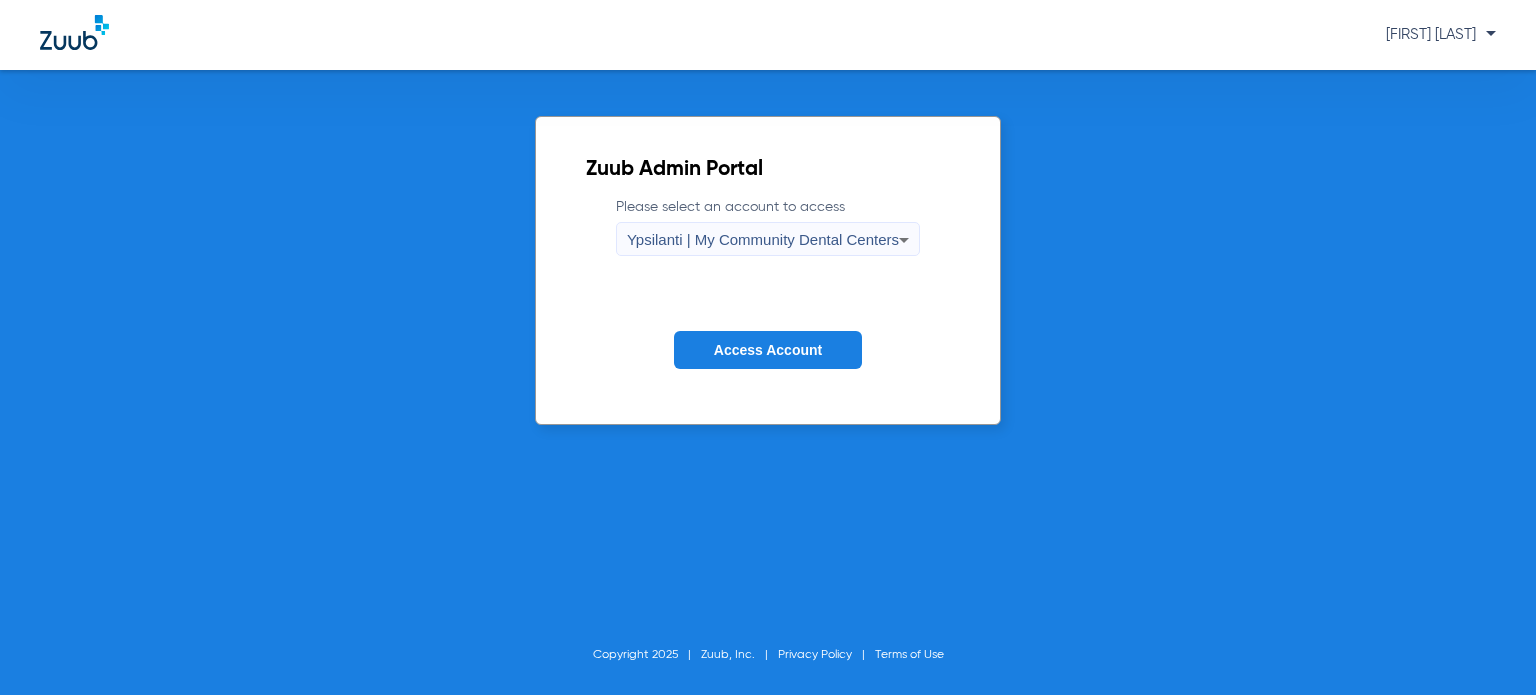 click on "Access Account" 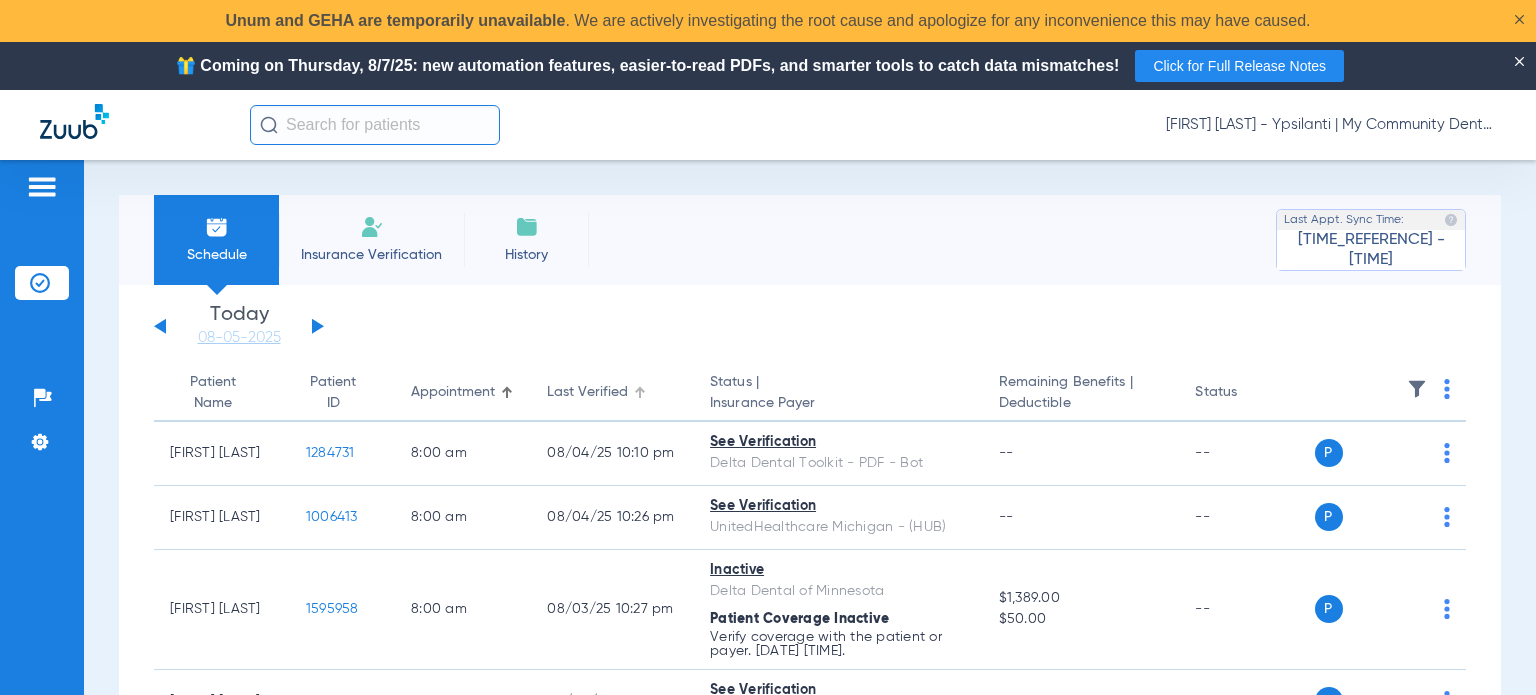 click on "Last Verified" 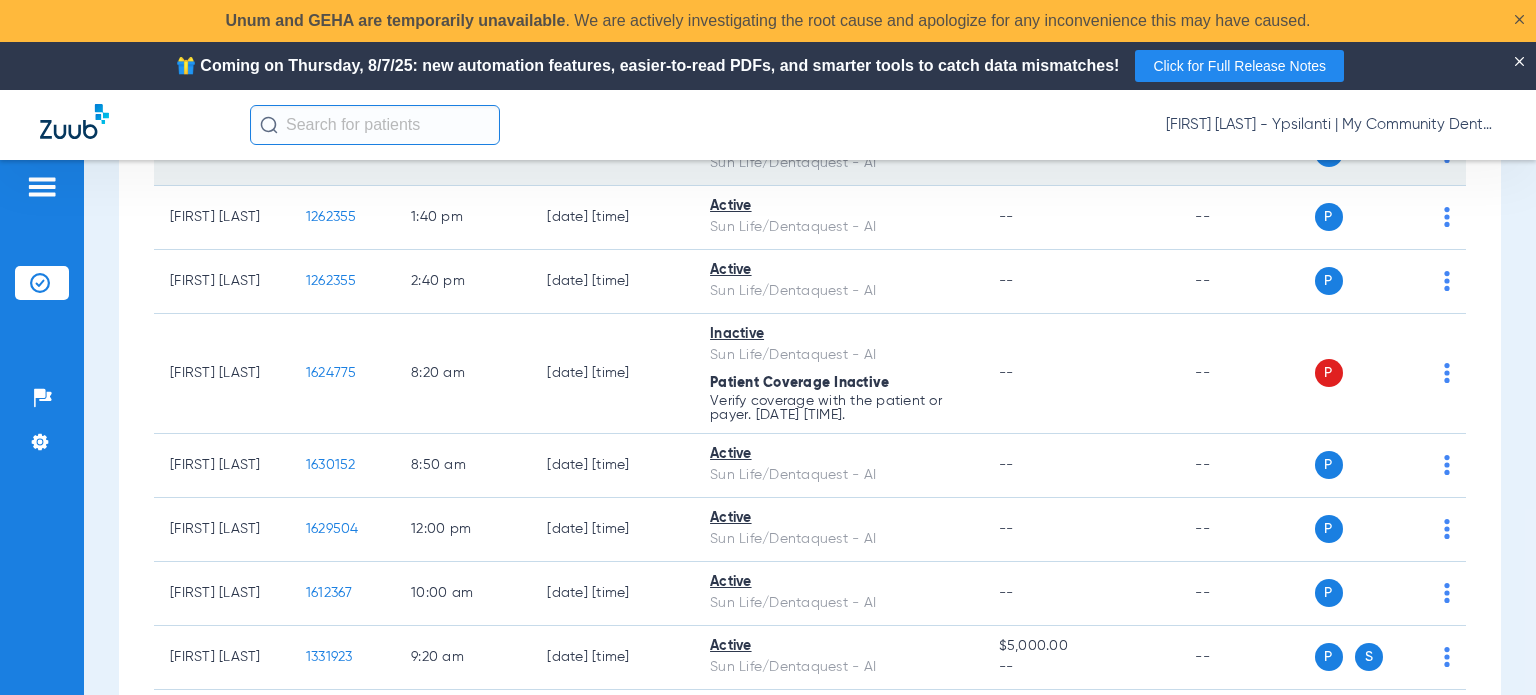 scroll, scrollTop: 200, scrollLeft: 0, axis: vertical 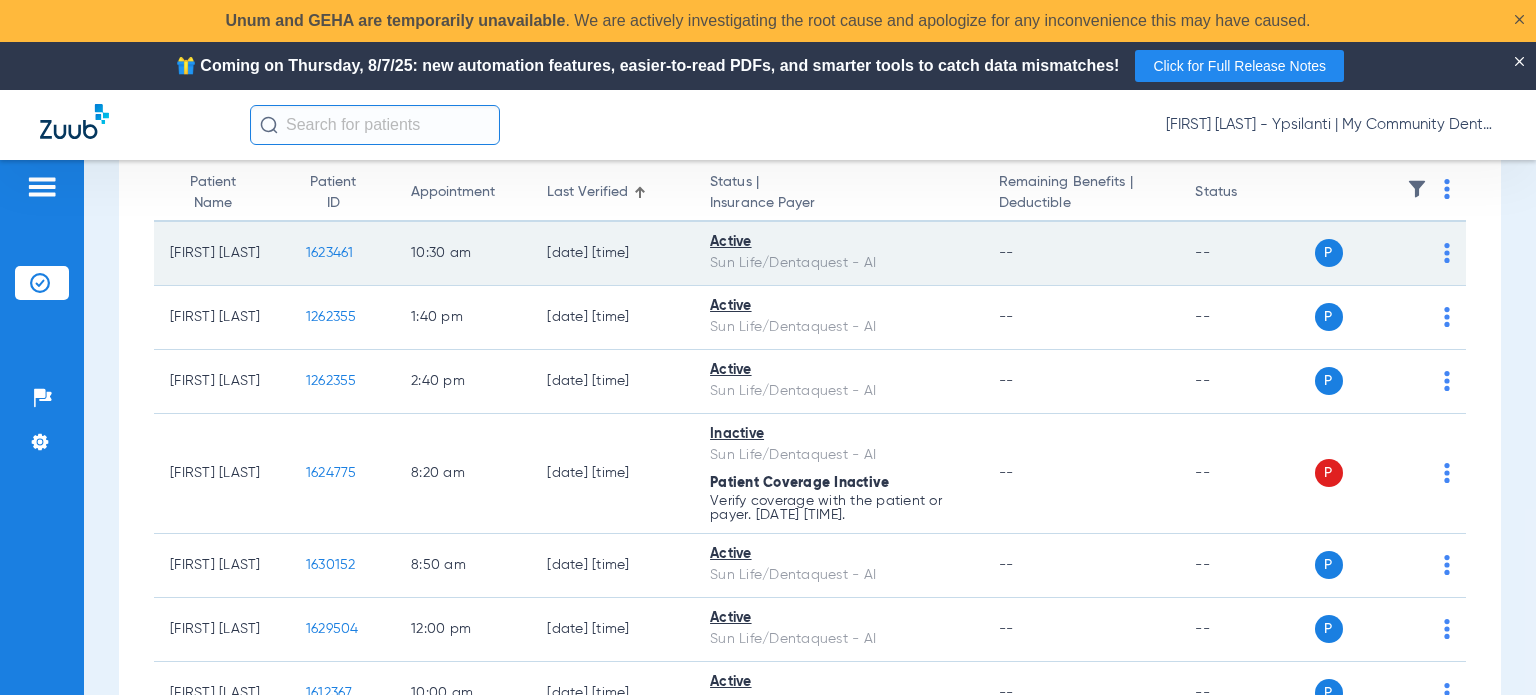 click 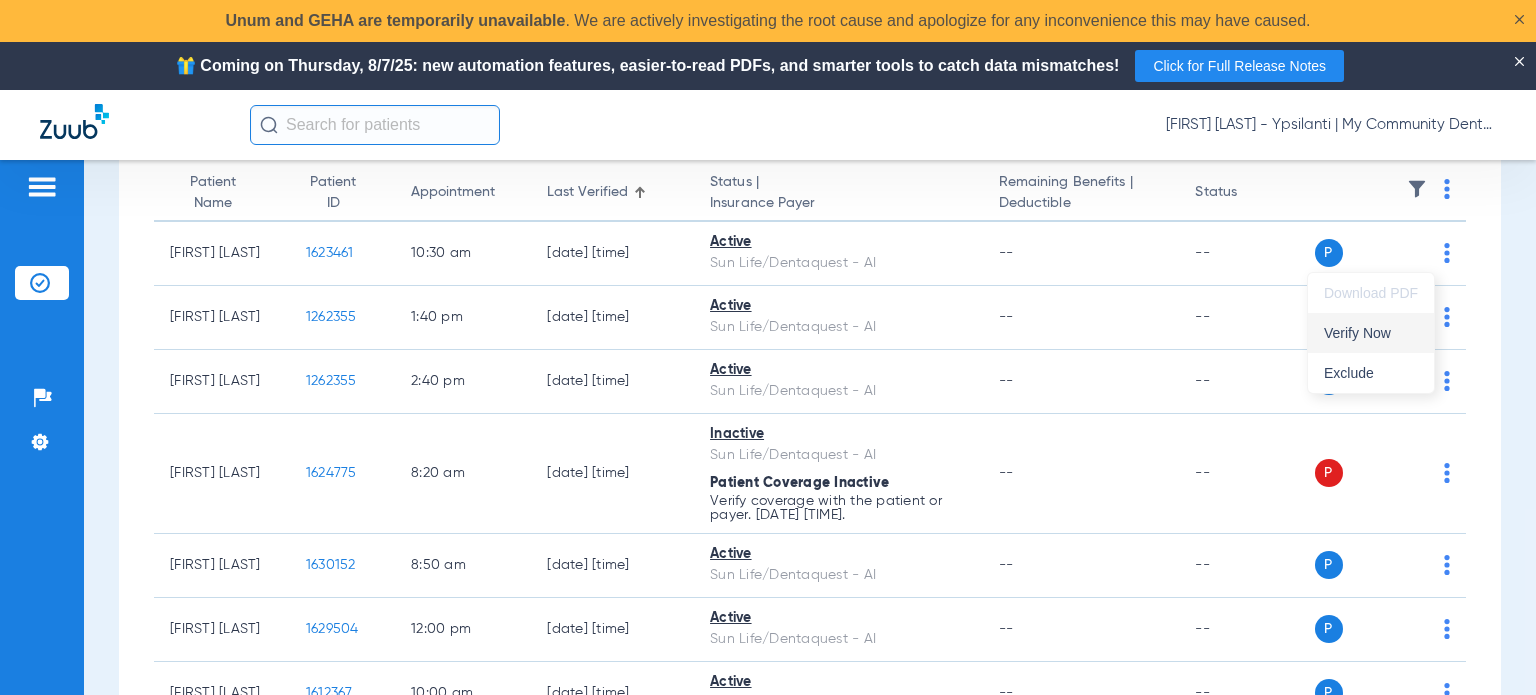 click on "Verify Now" at bounding box center (1371, 333) 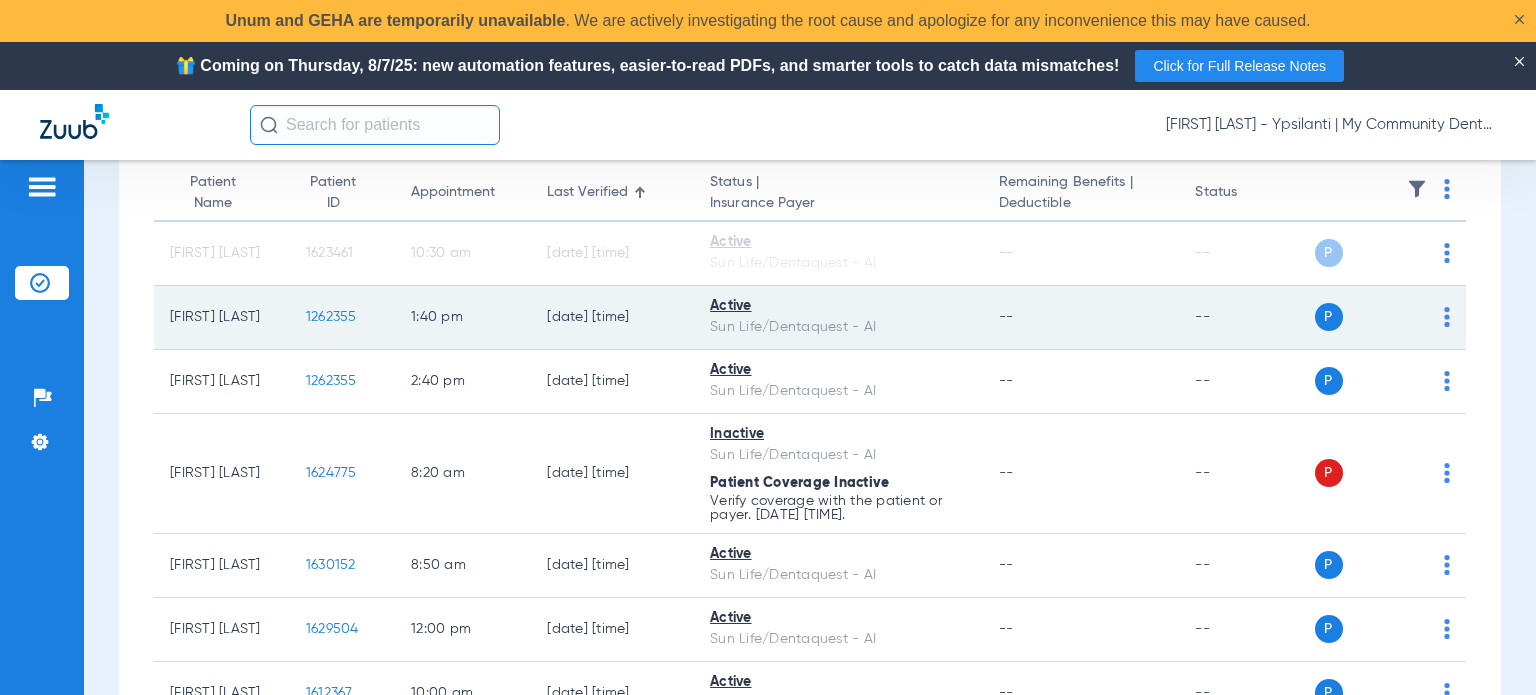 click 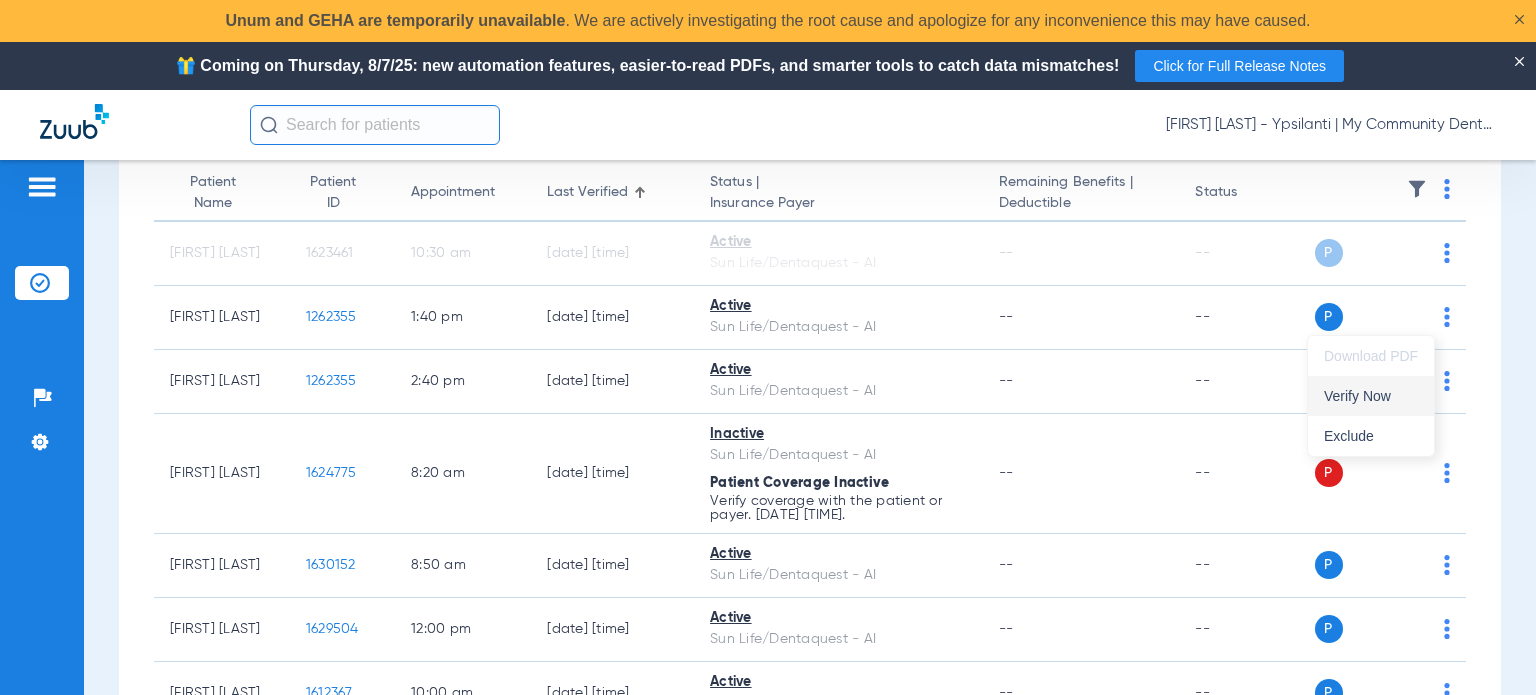 click on "Verify Now" at bounding box center [1371, 396] 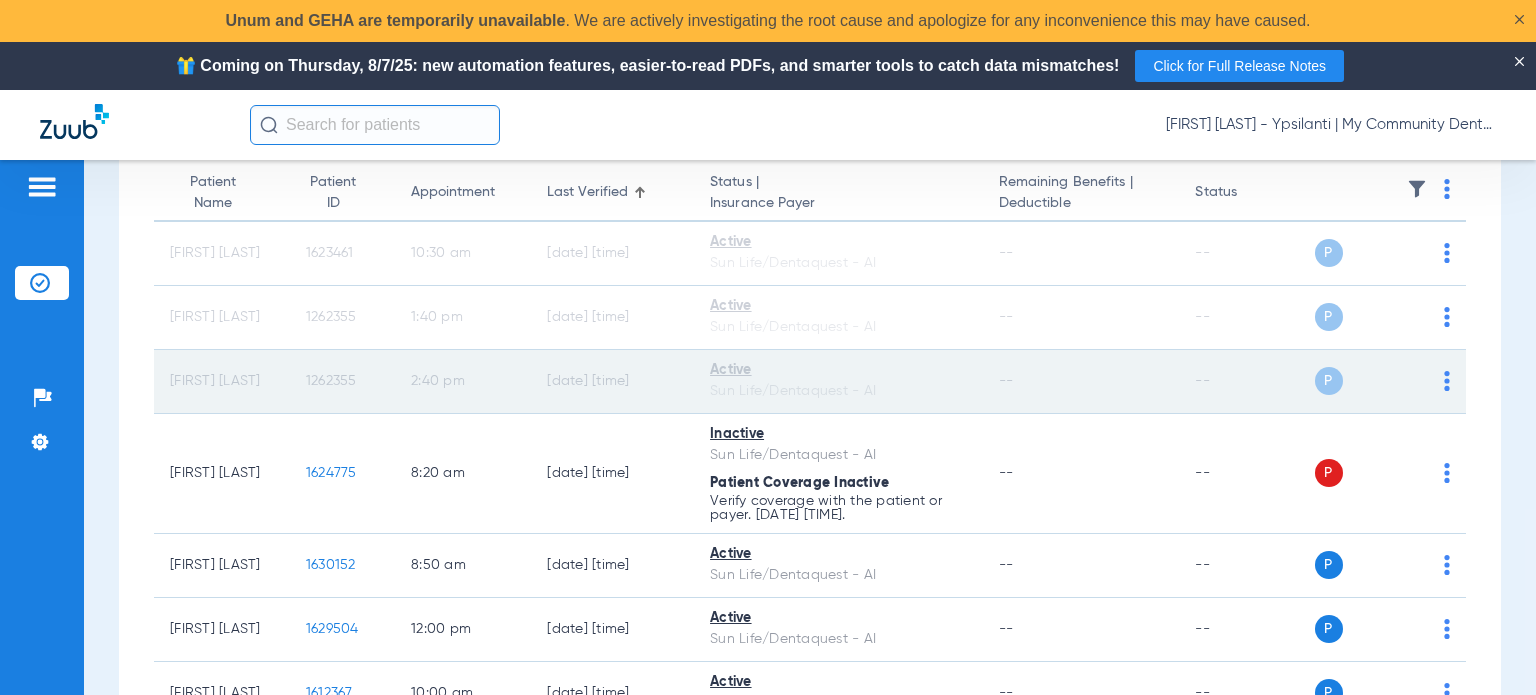 click 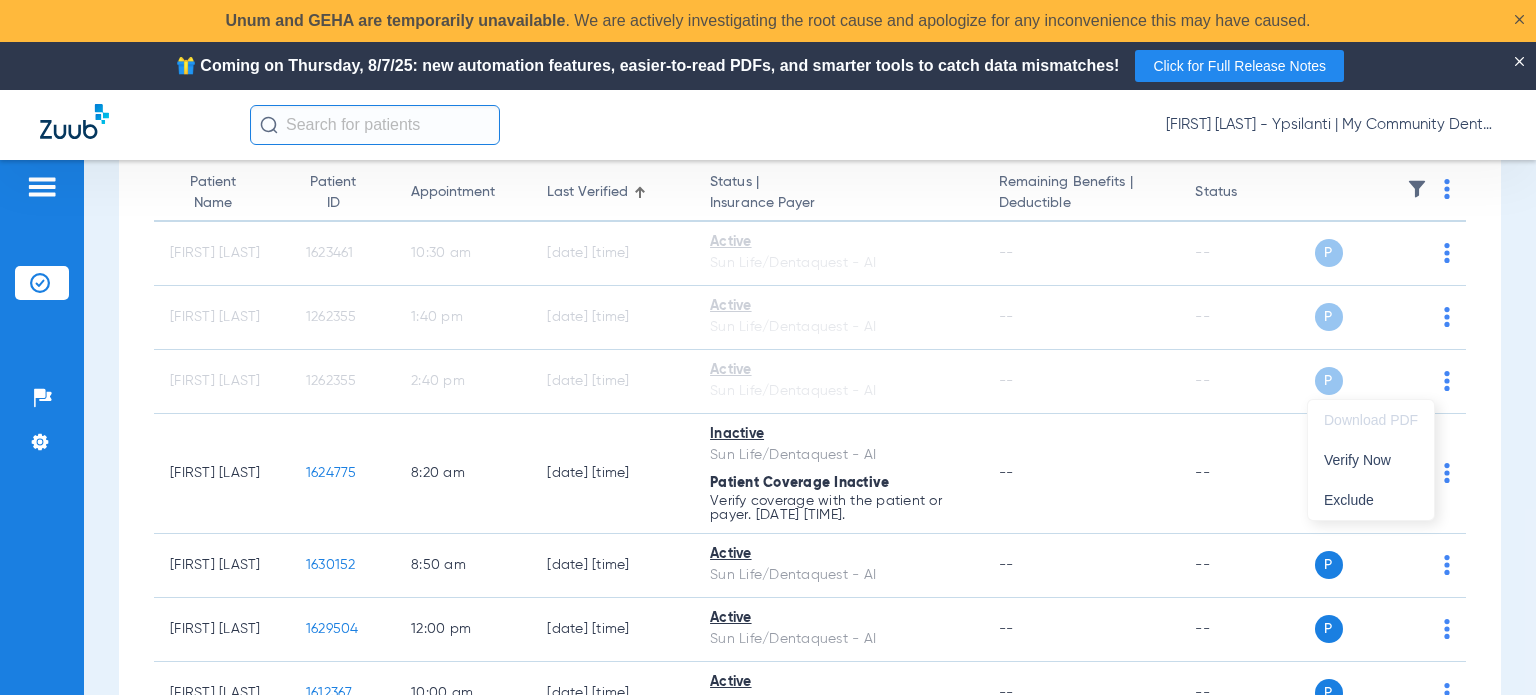 click at bounding box center (768, 347) 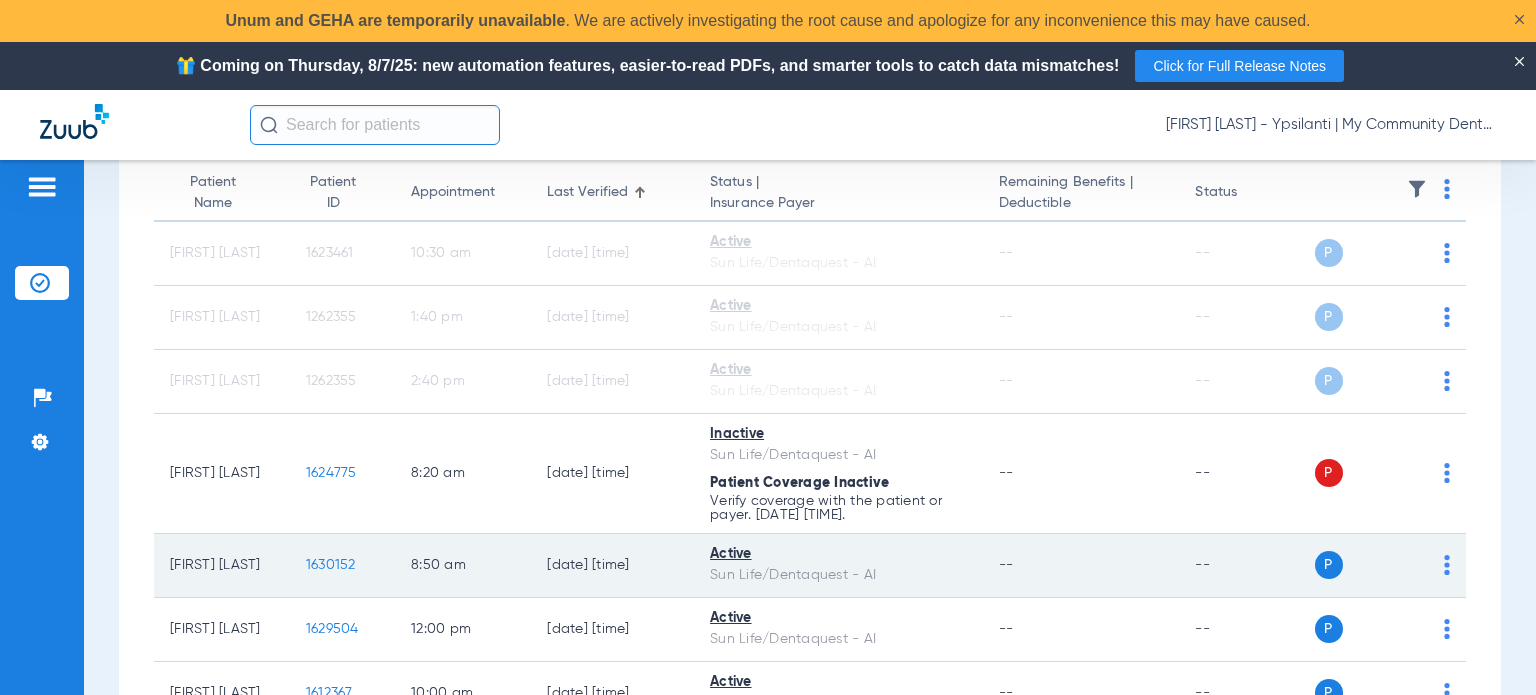 scroll, scrollTop: 300, scrollLeft: 0, axis: vertical 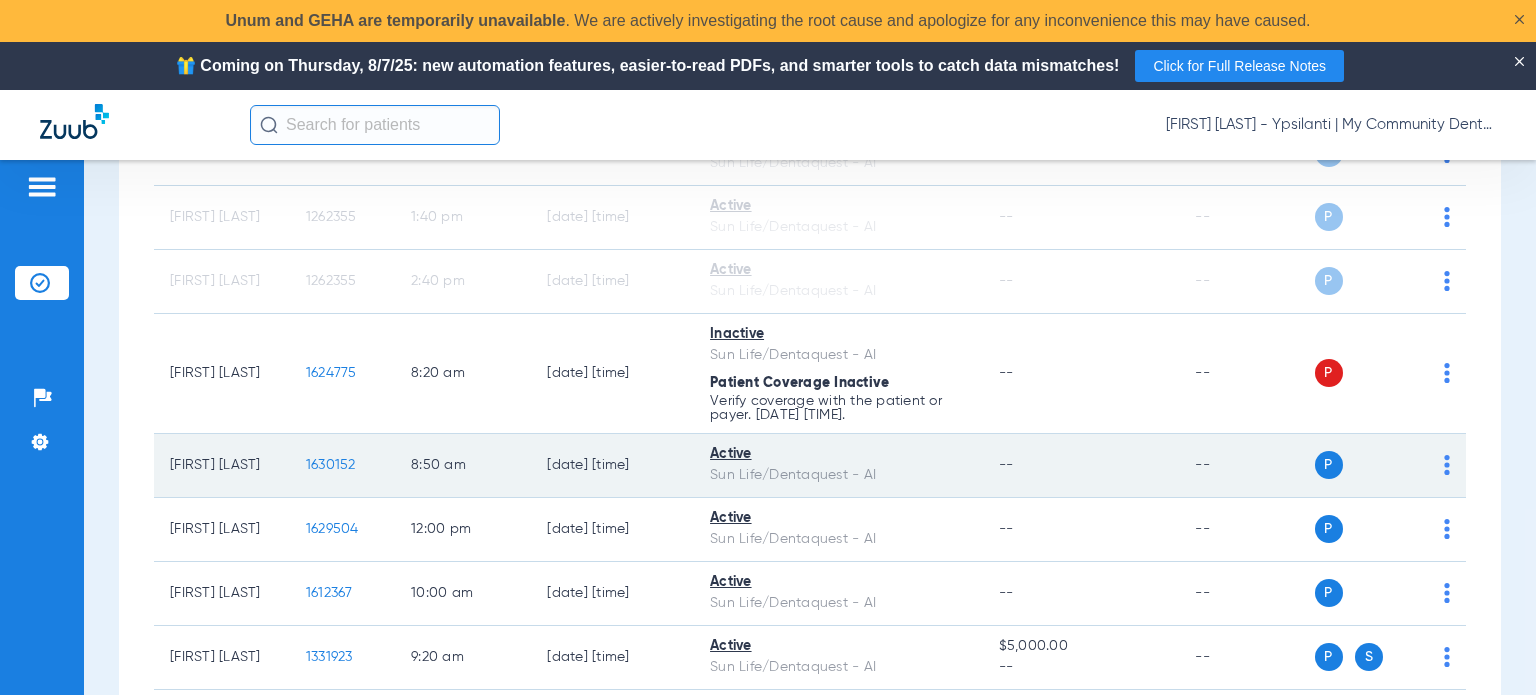 click on "P S" 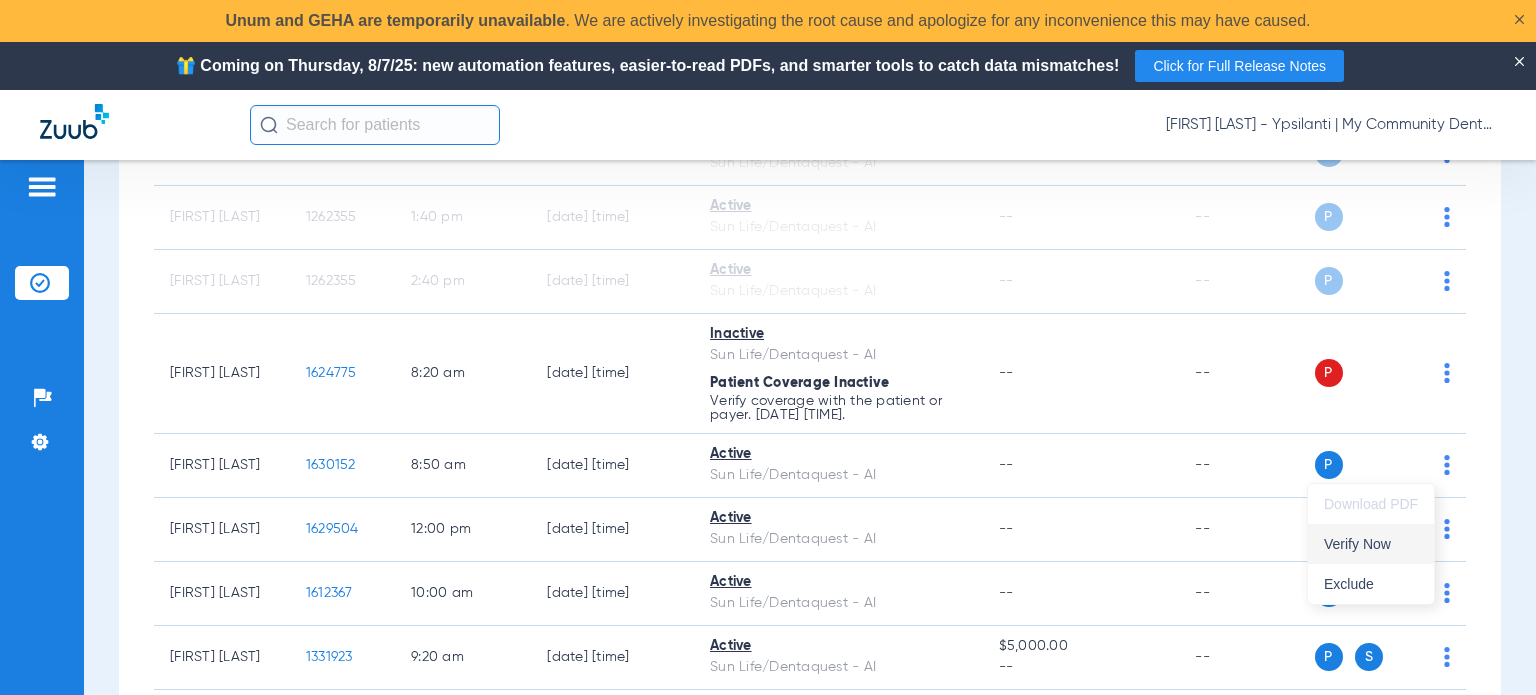 click on "Verify Now" at bounding box center [1371, 544] 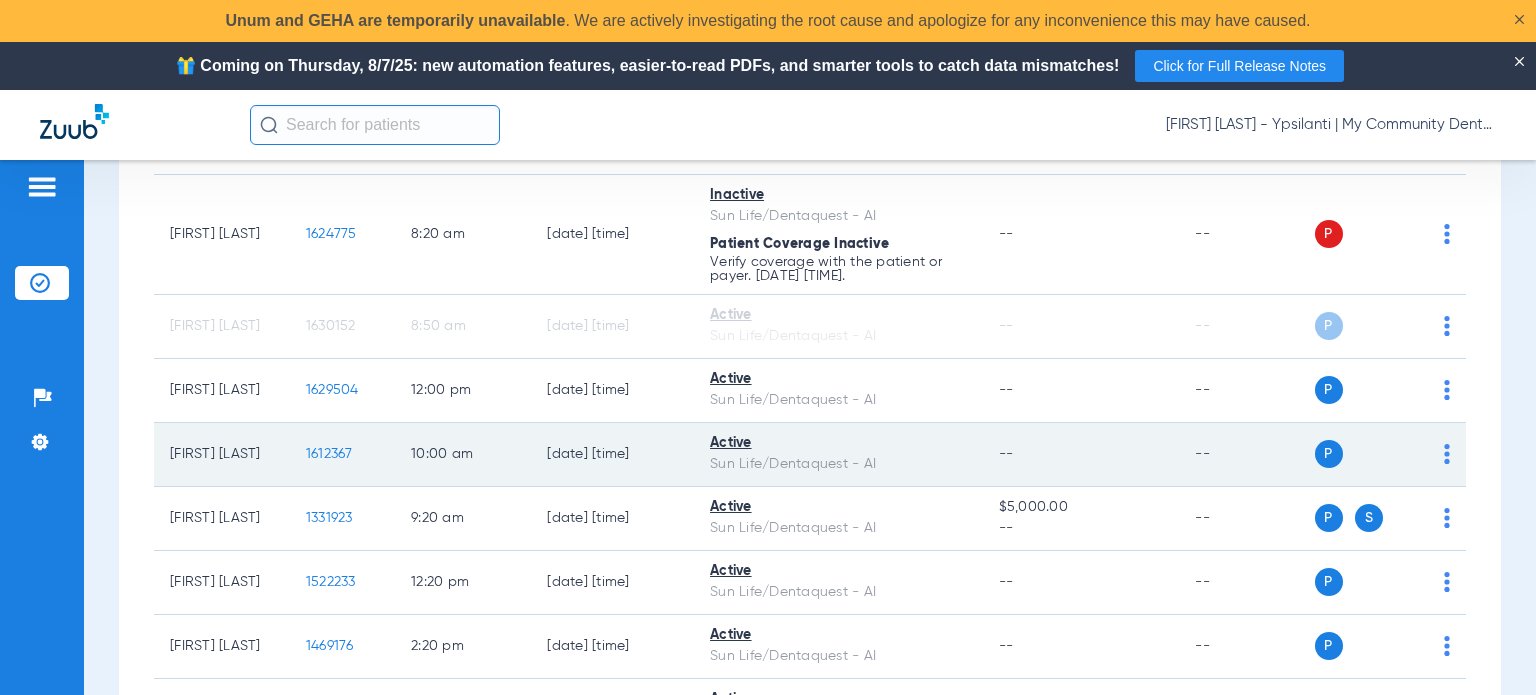 scroll, scrollTop: 500, scrollLeft: 0, axis: vertical 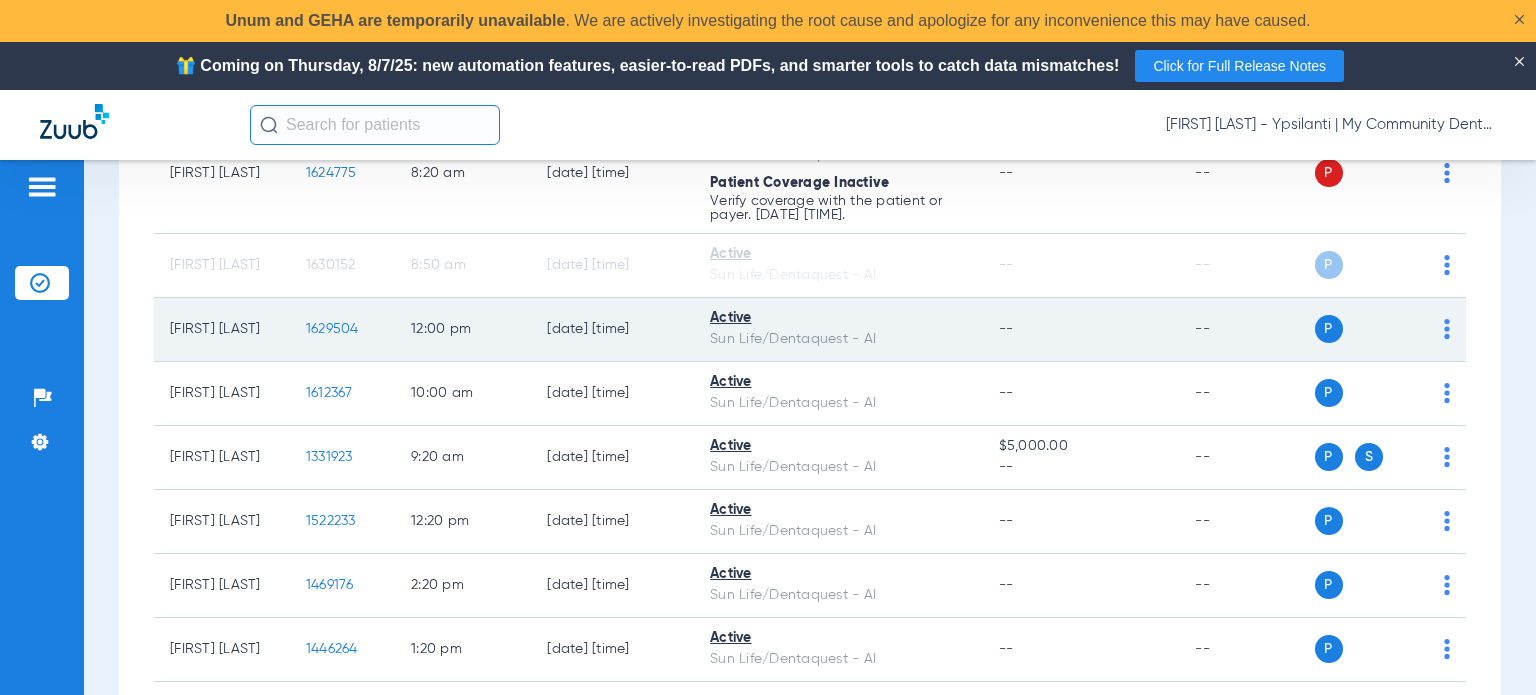 click 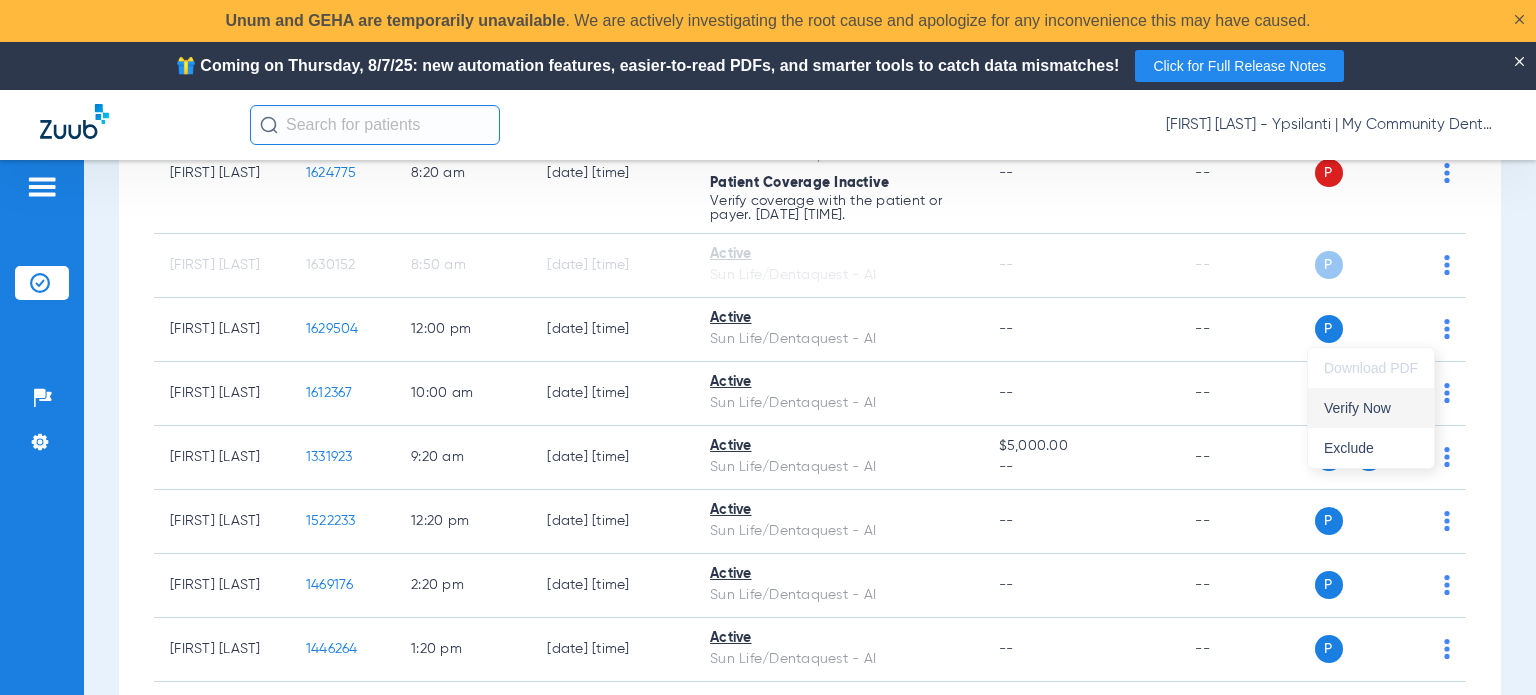 click on "Verify Now" at bounding box center (1371, 408) 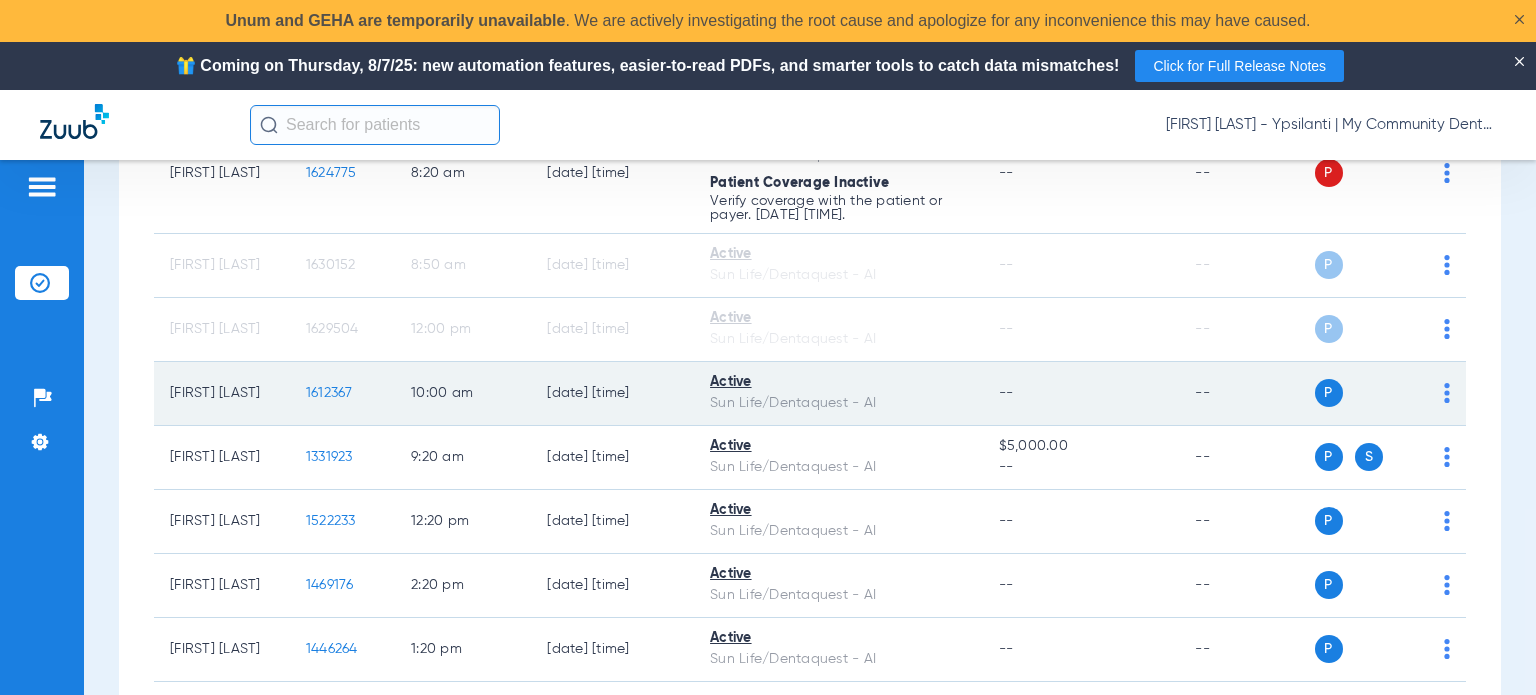 click 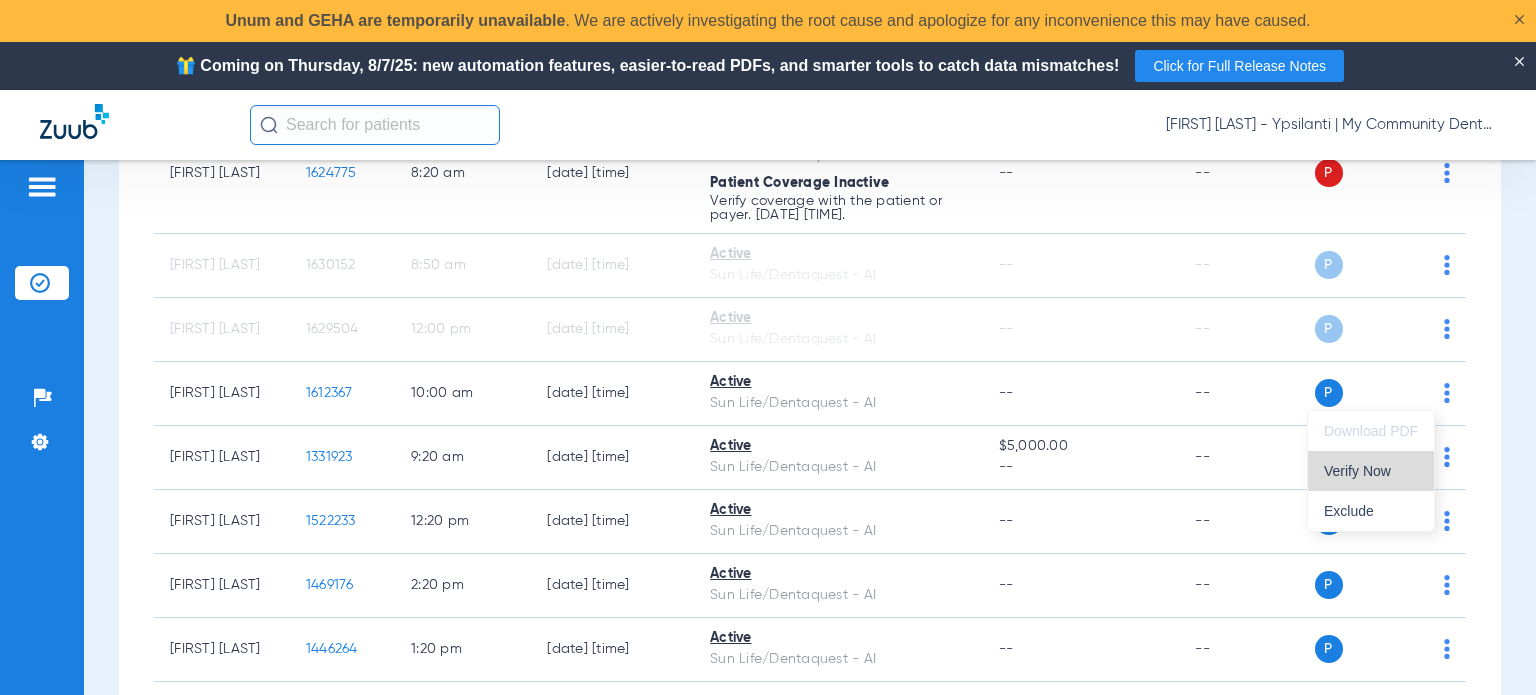 click on "Verify Now" at bounding box center (1371, 471) 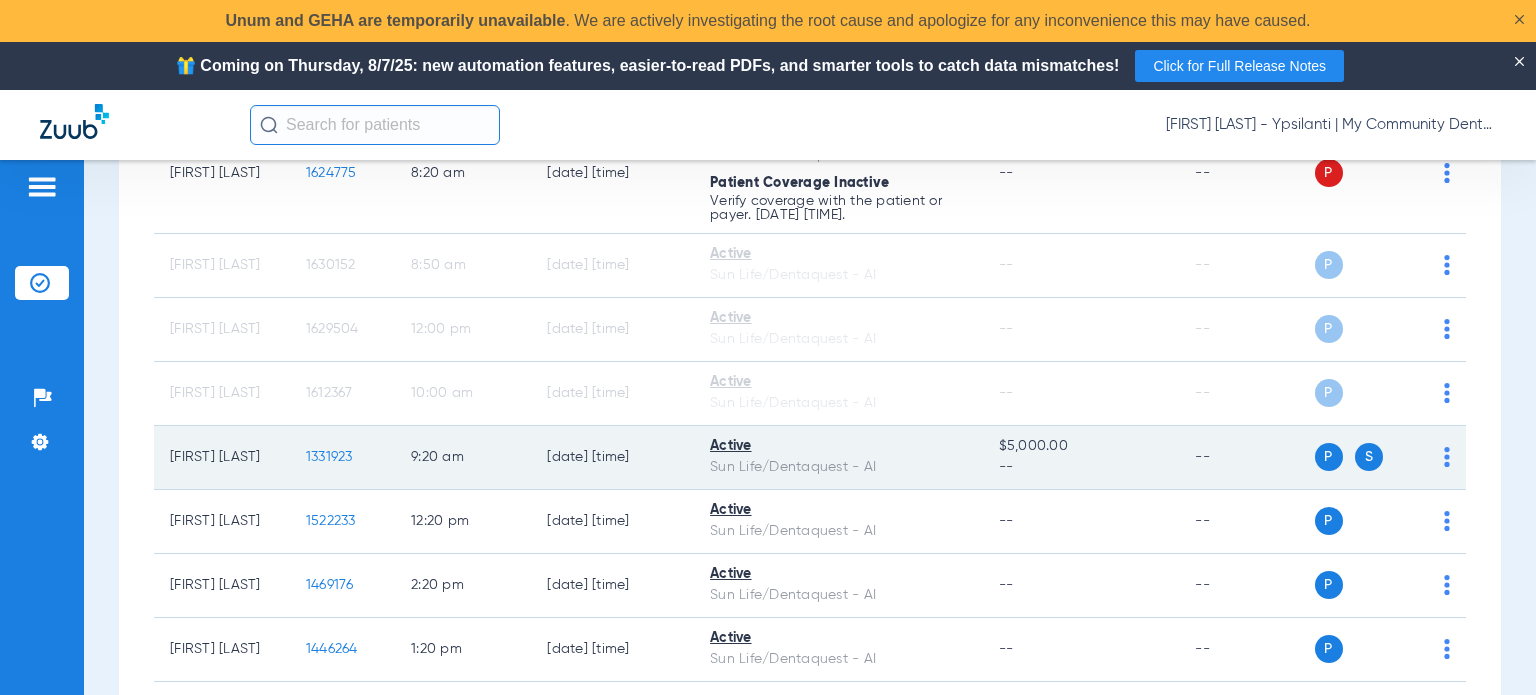 click on "P S" 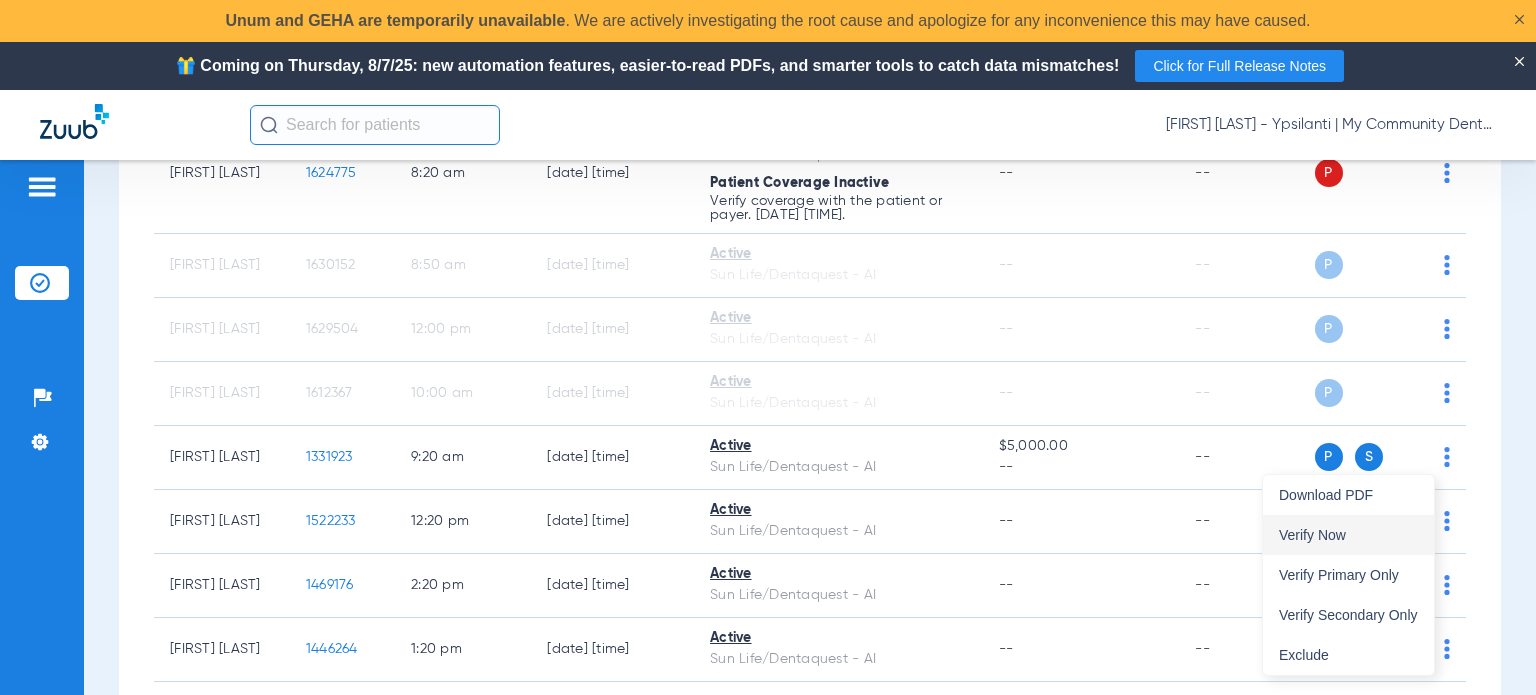 click on "Verify Now" at bounding box center (1348, 535) 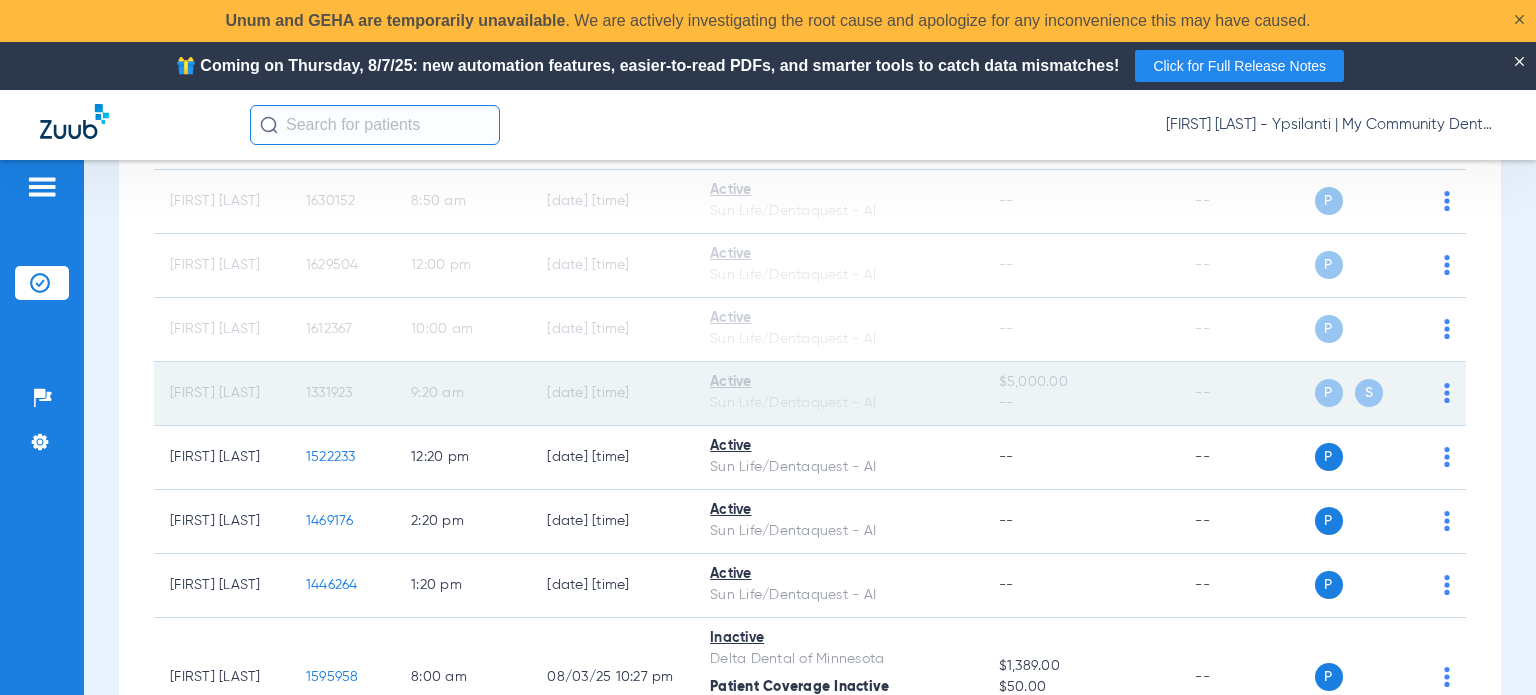 scroll, scrollTop: 600, scrollLeft: 0, axis: vertical 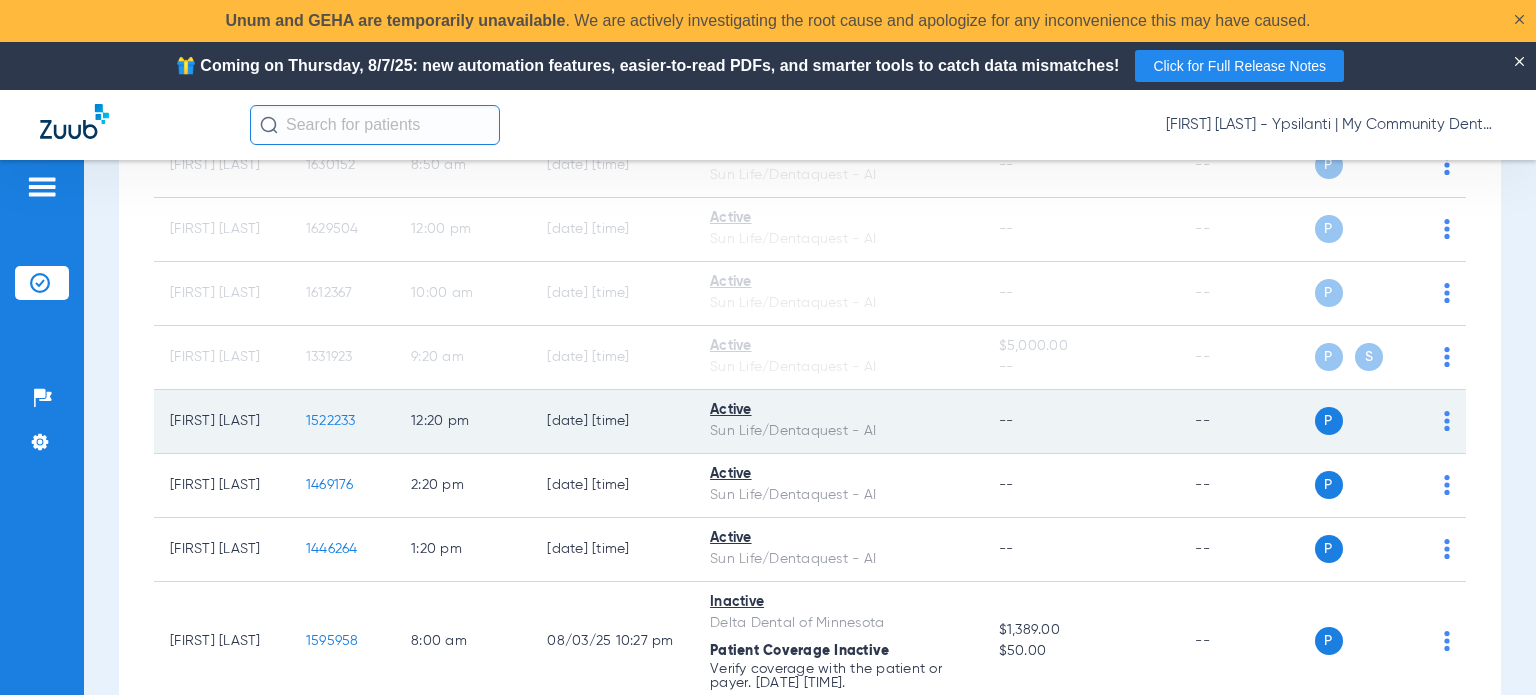 click 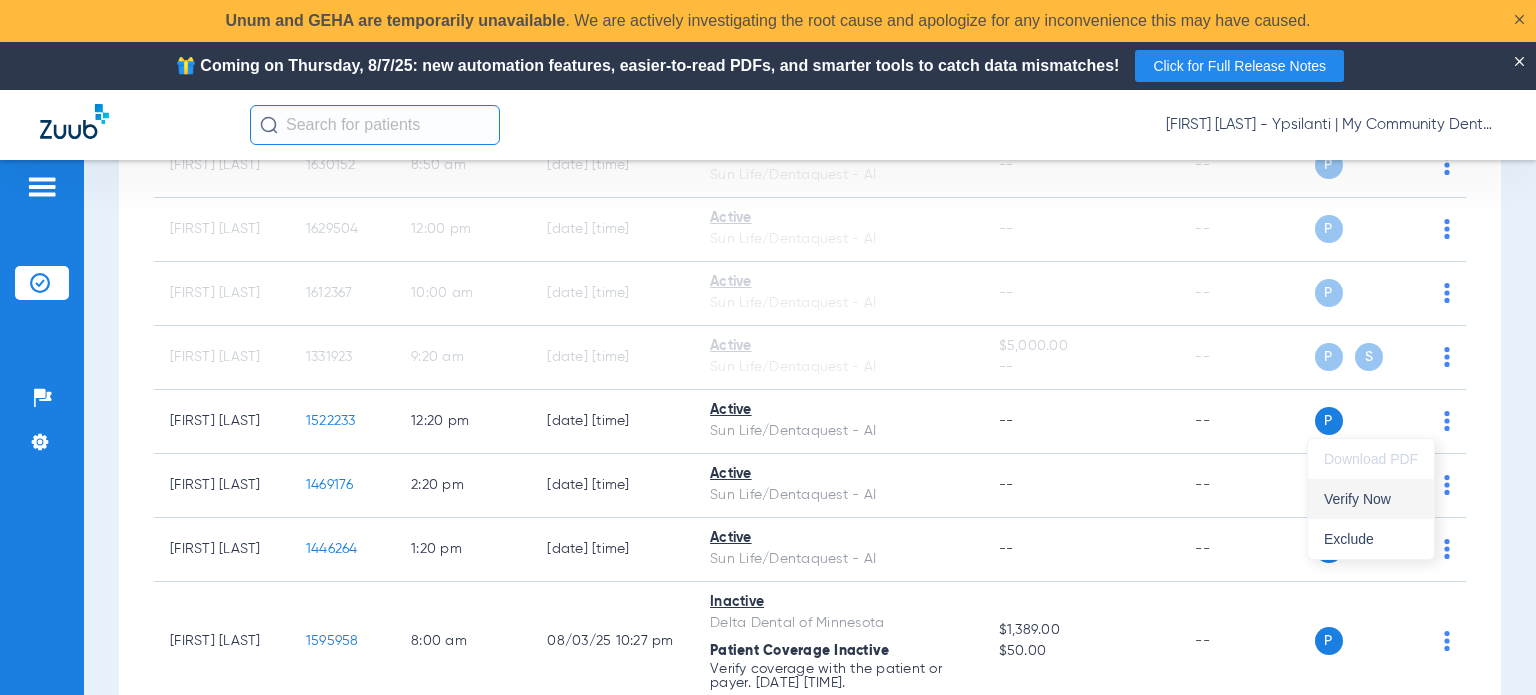 click on "Verify Now" at bounding box center (1371, 499) 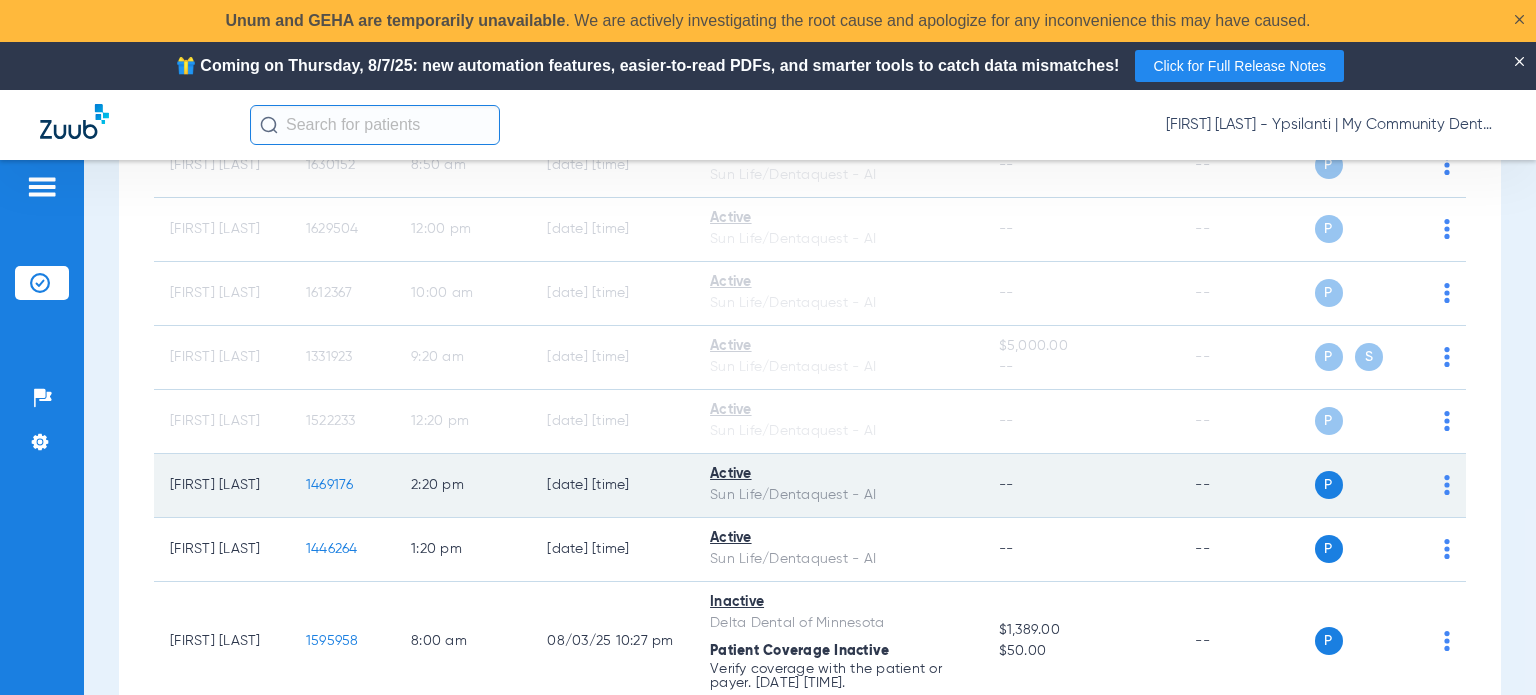 click on "P S" 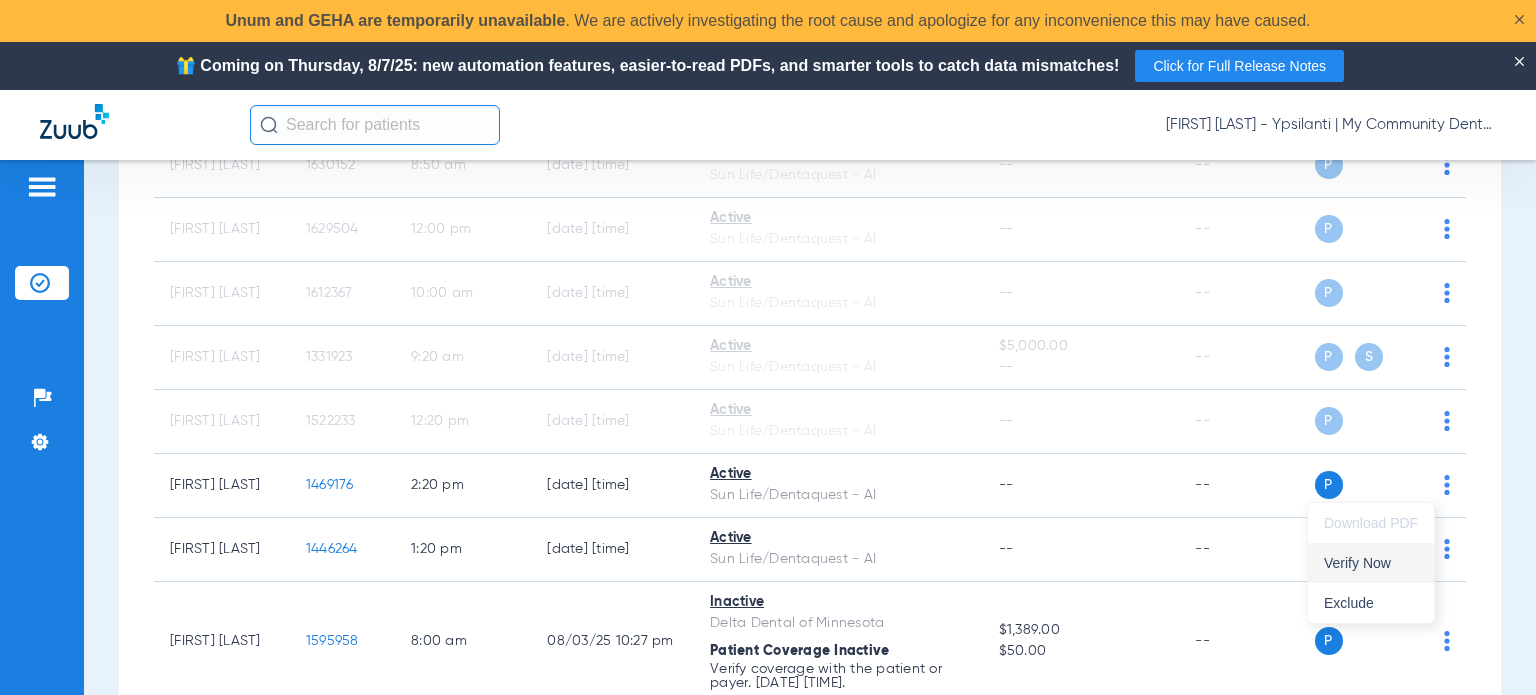 click on "Verify Now" at bounding box center (1371, 563) 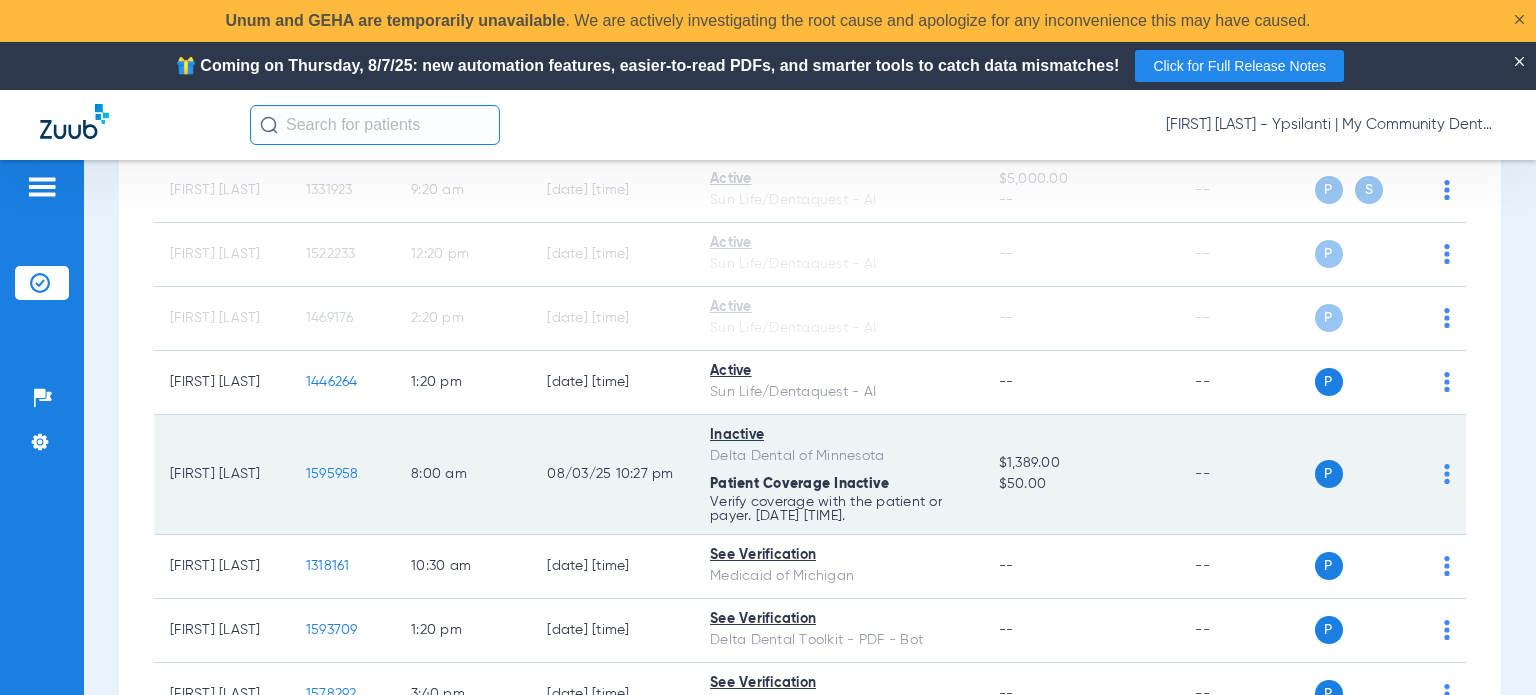 scroll, scrollTop: 800, scrollLeft: 0, axis: vertical 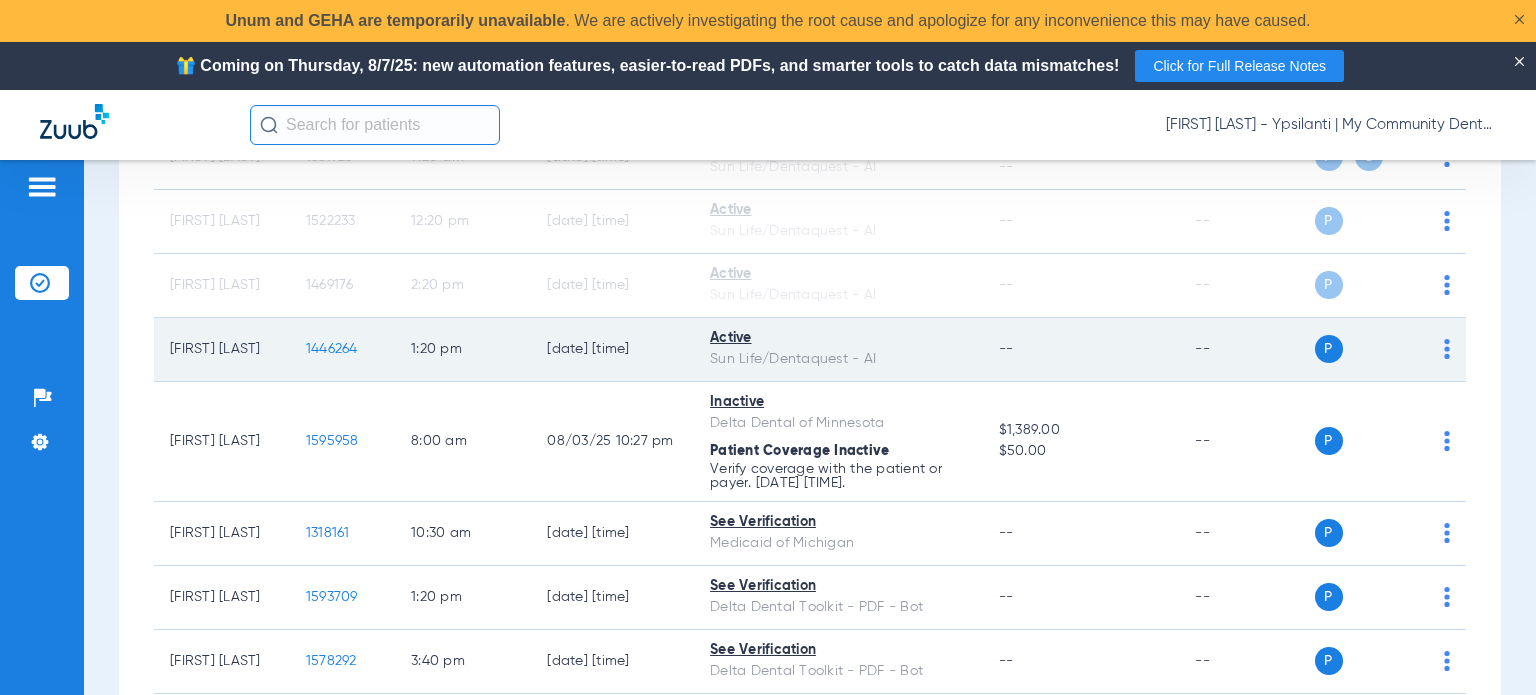 click 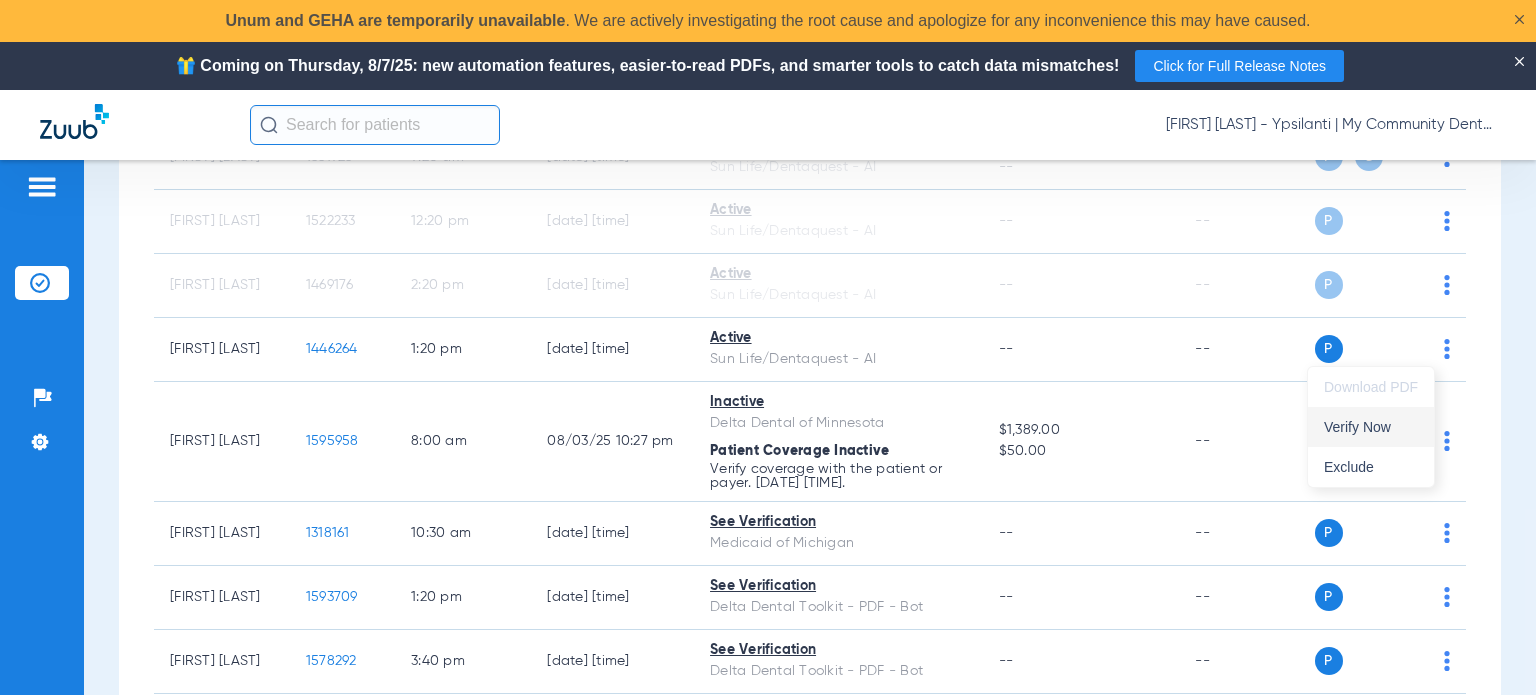 click on "Verify Now" at bounding box center (1371, 427) 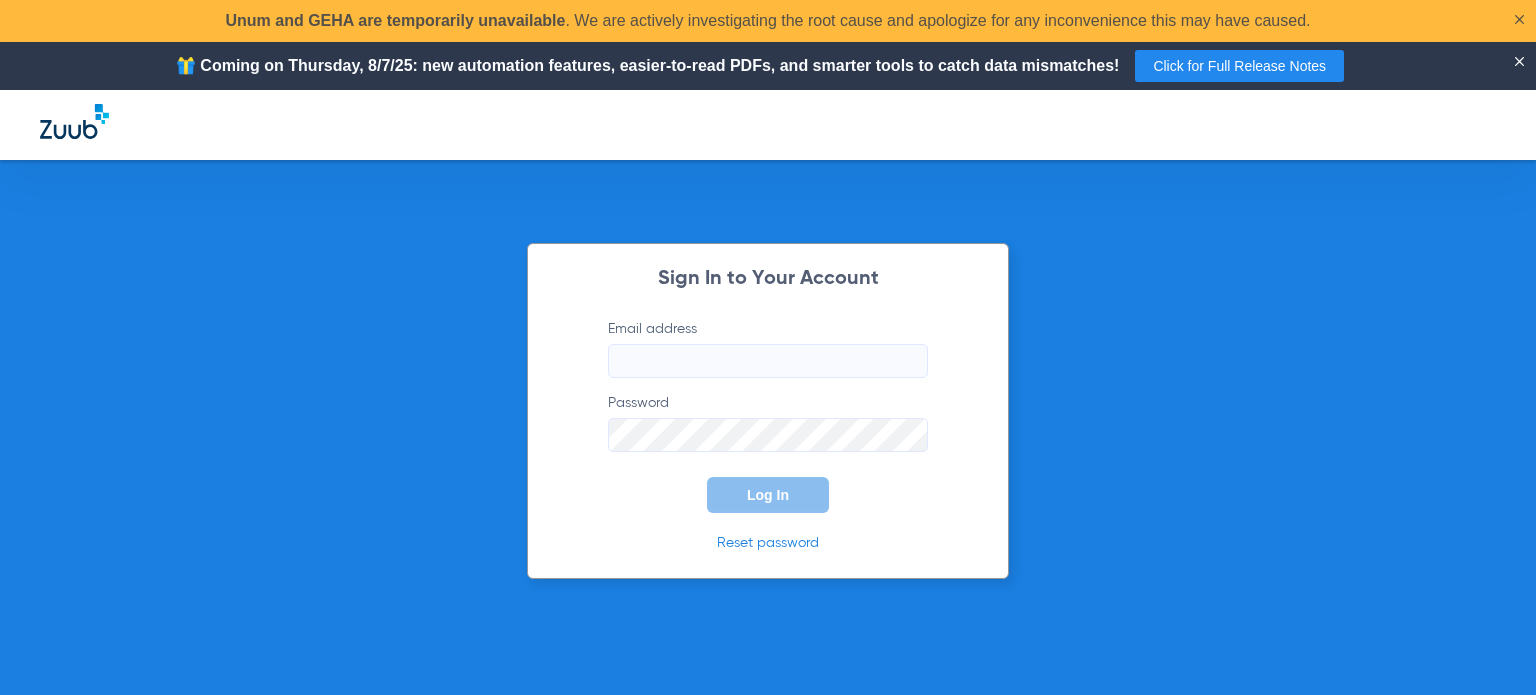 type on "dthiel@example.com" 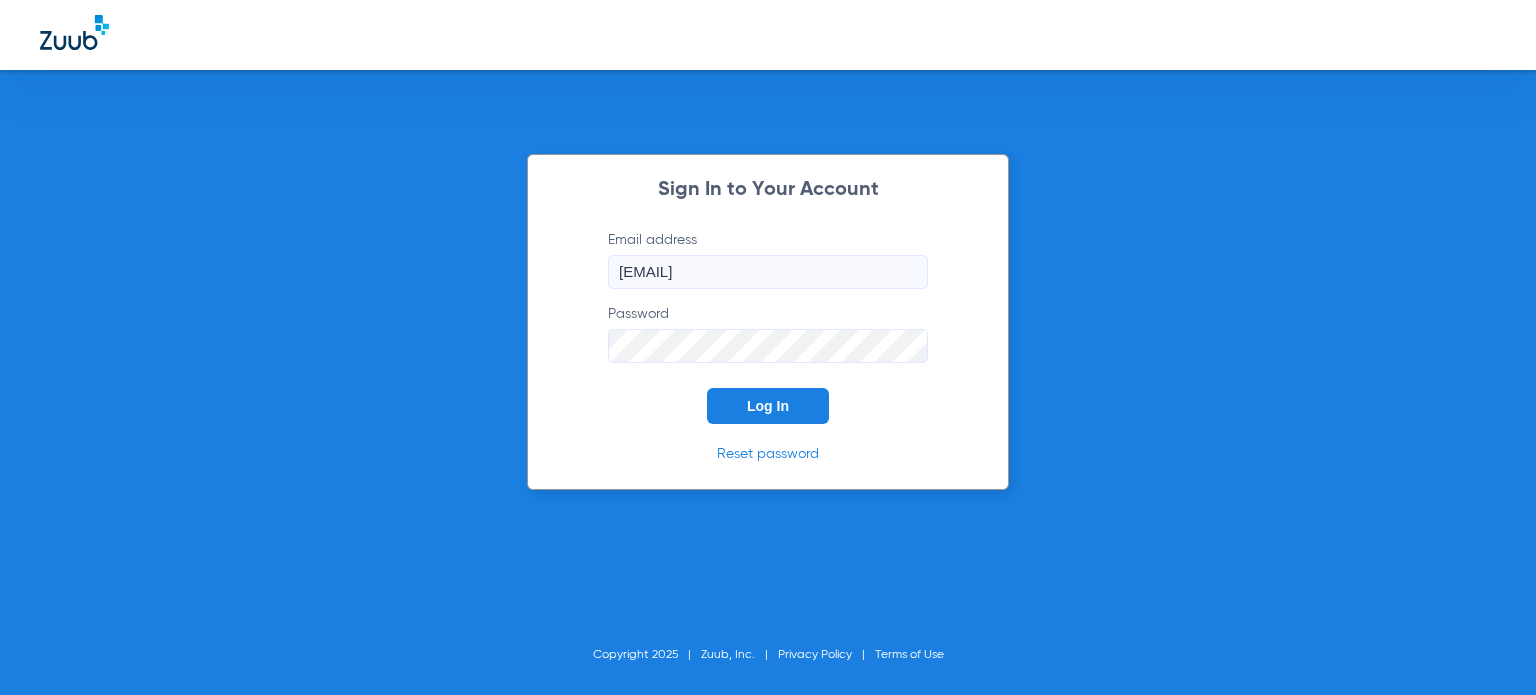 click on "Log In" 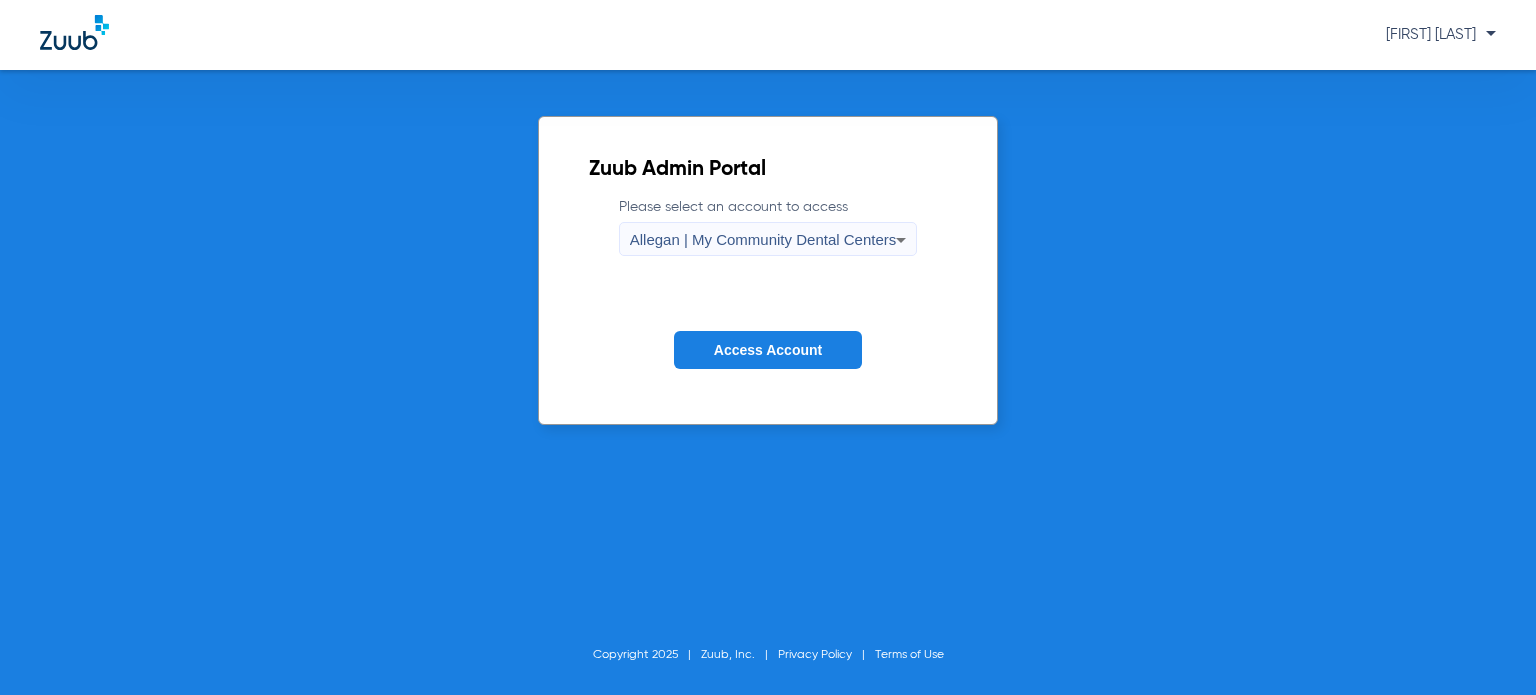 click on "Allegan | My Community Dental Centers" at bounding box center [763, 240] 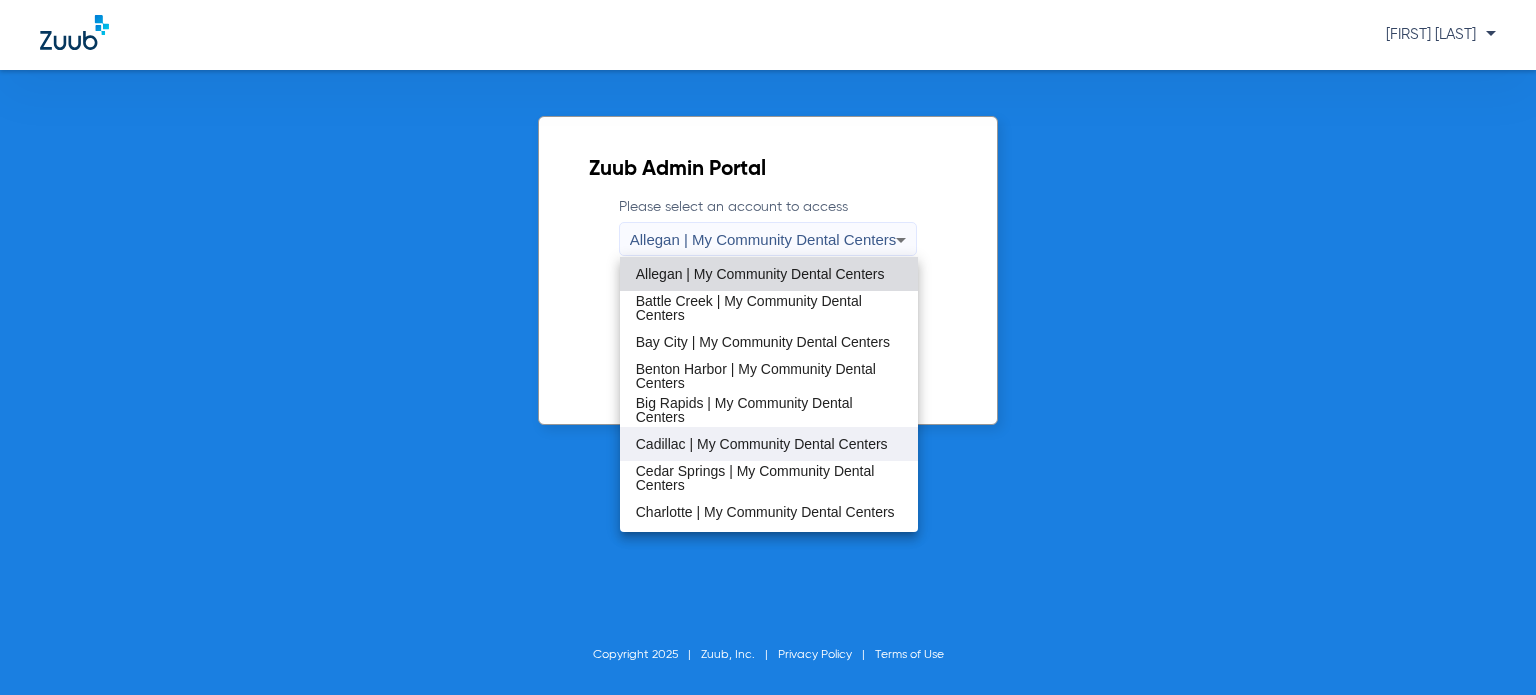 scroll, scrollTop: 100, scrollLeft: 0, axis: vertical 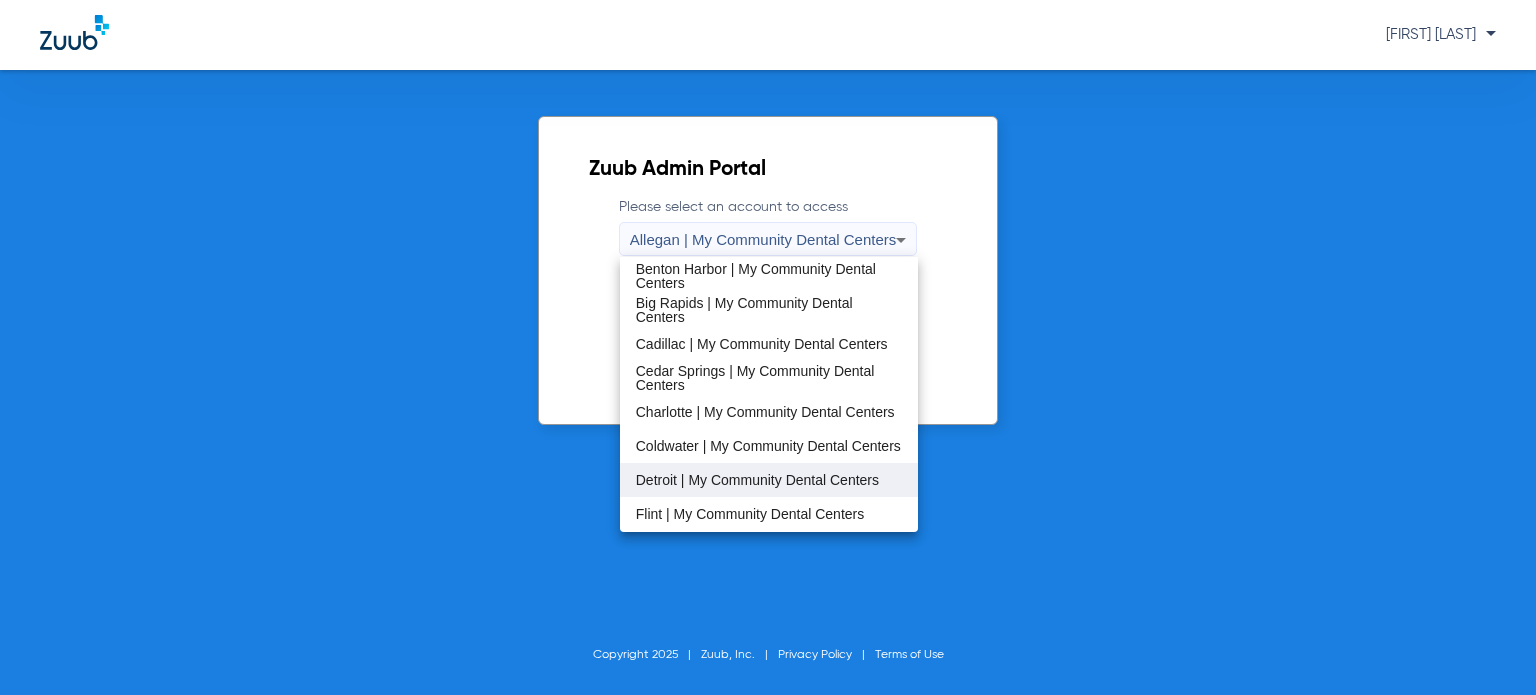 click on "Detroit | My Community Dental Centers" at bounding box center (769, 480) 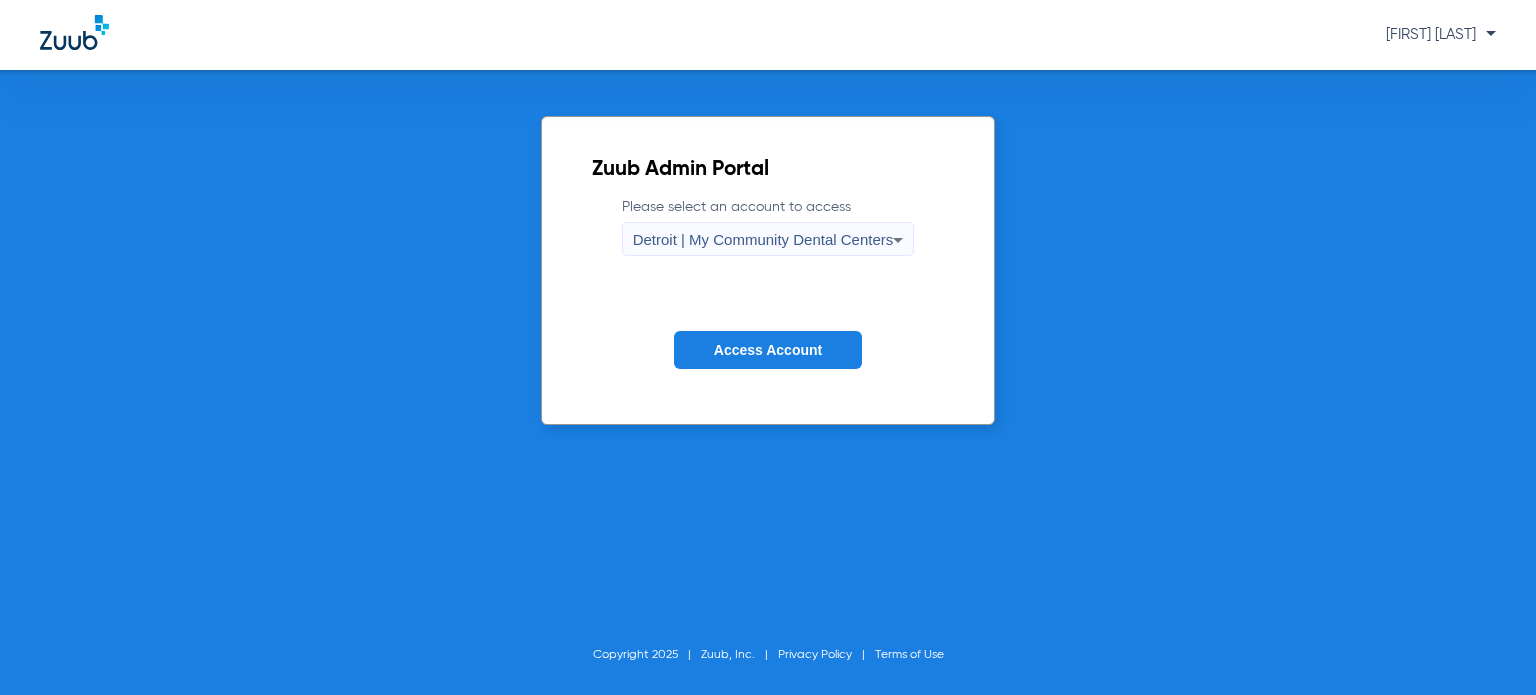 click on "Access Account" 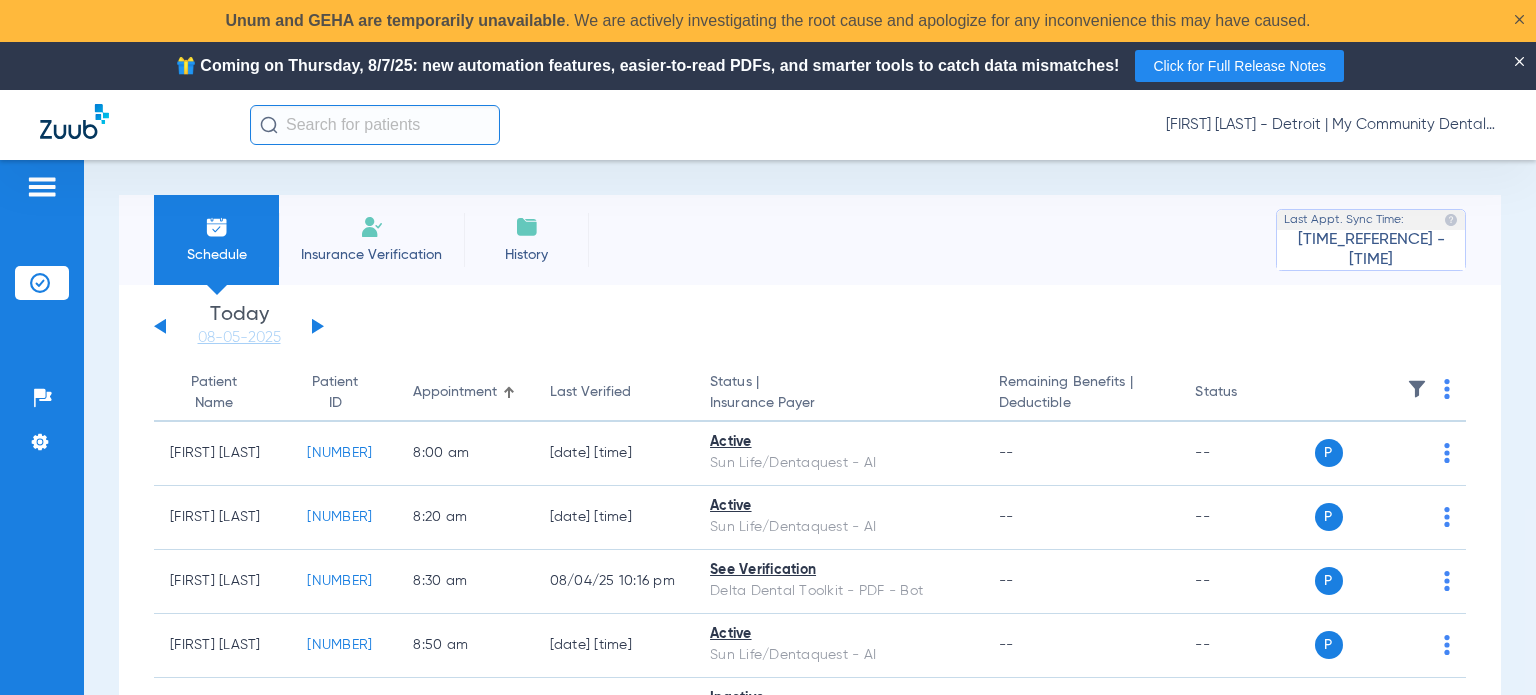 click on "Last Verified" 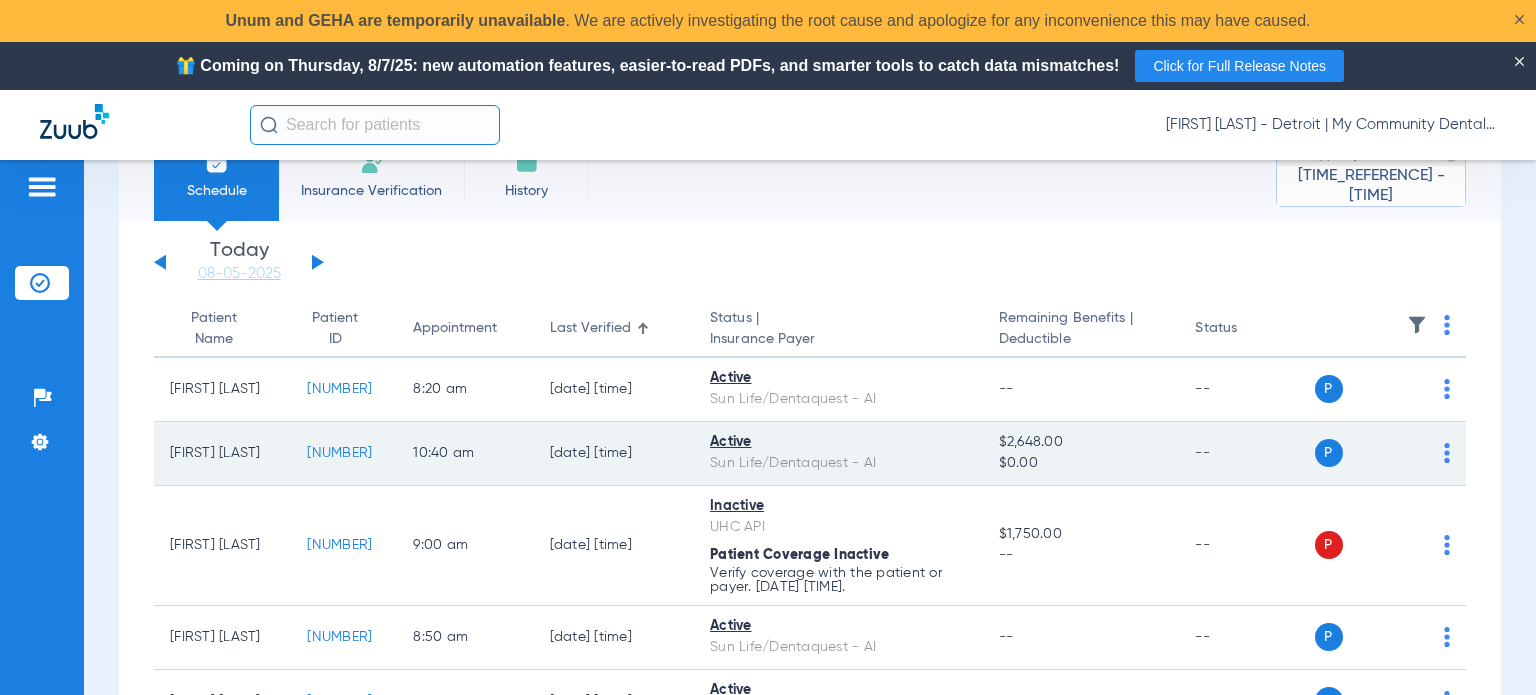 scroll, scrollTop: 200, scrollLeft: 0, axis: vertical 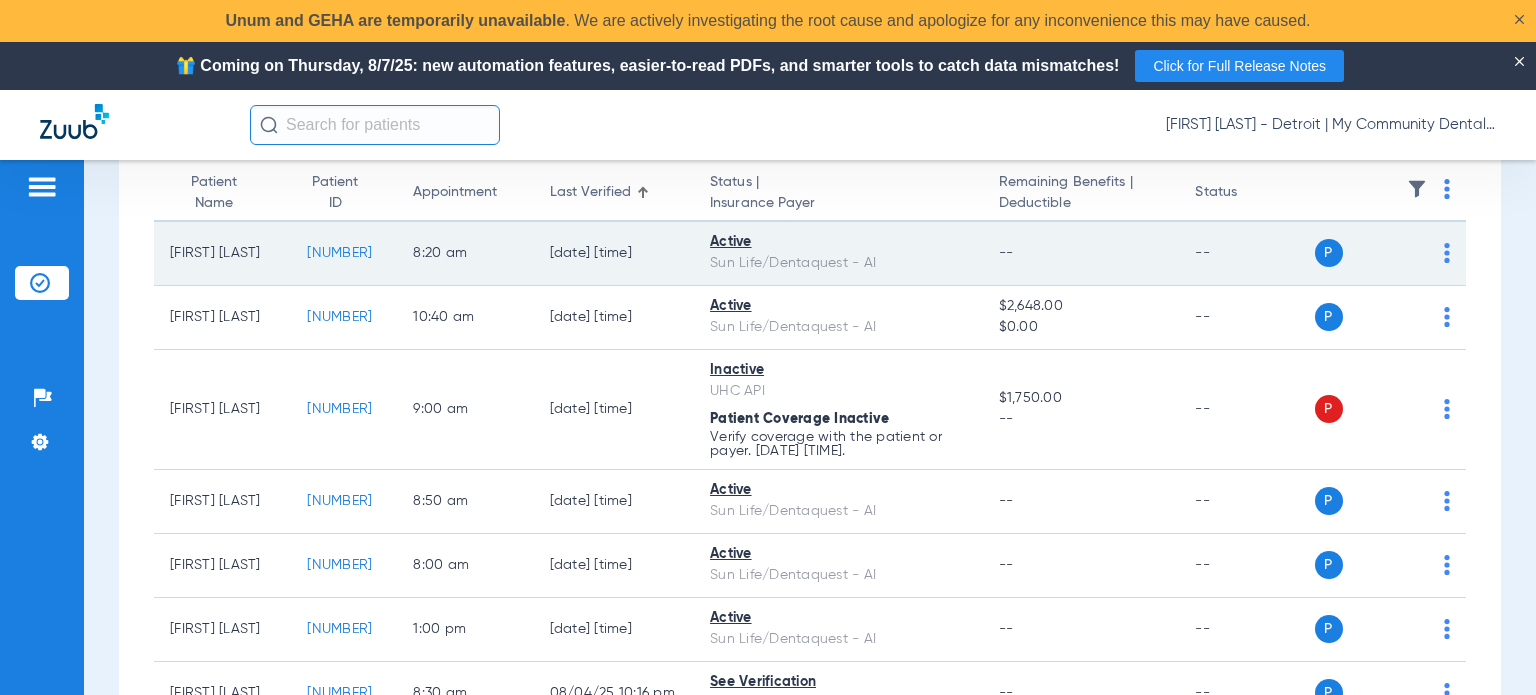 click 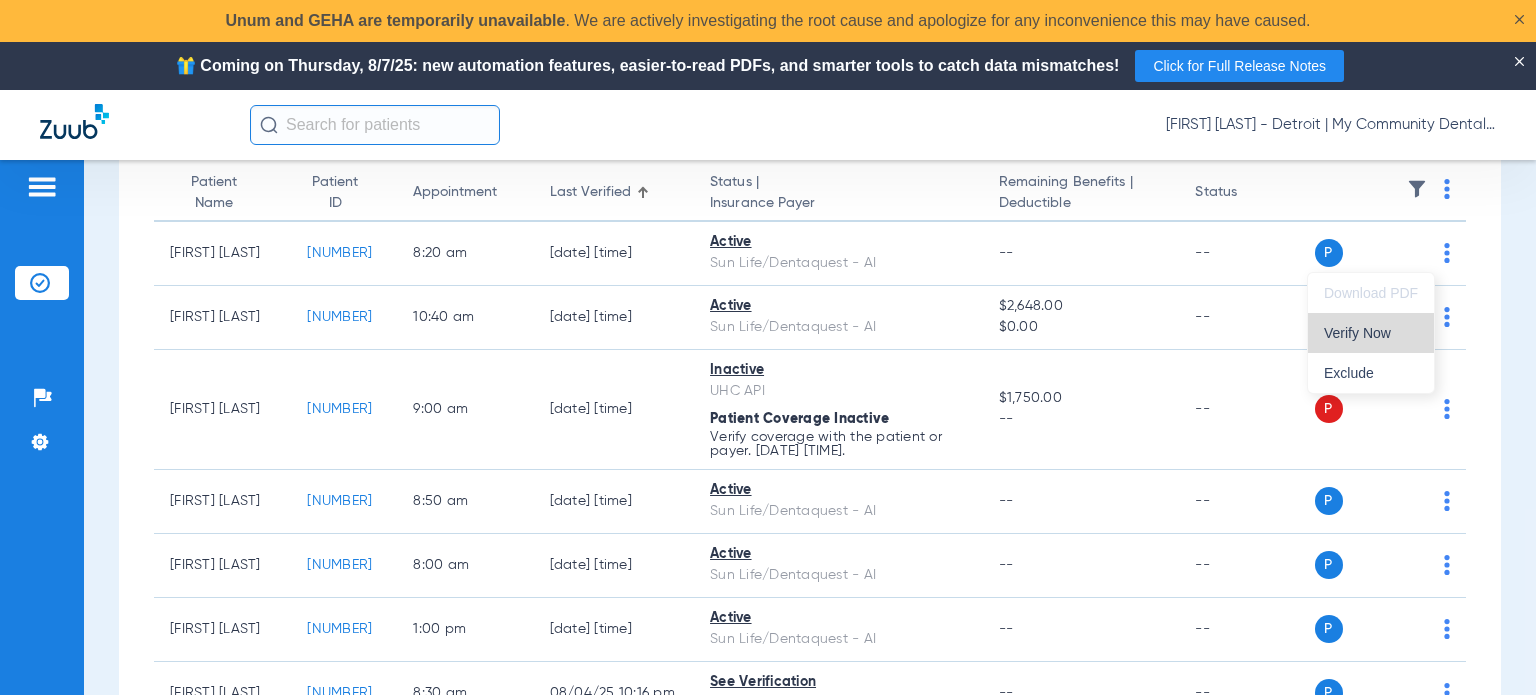 click on "Verify Now" at bounding box center (1371, 333) 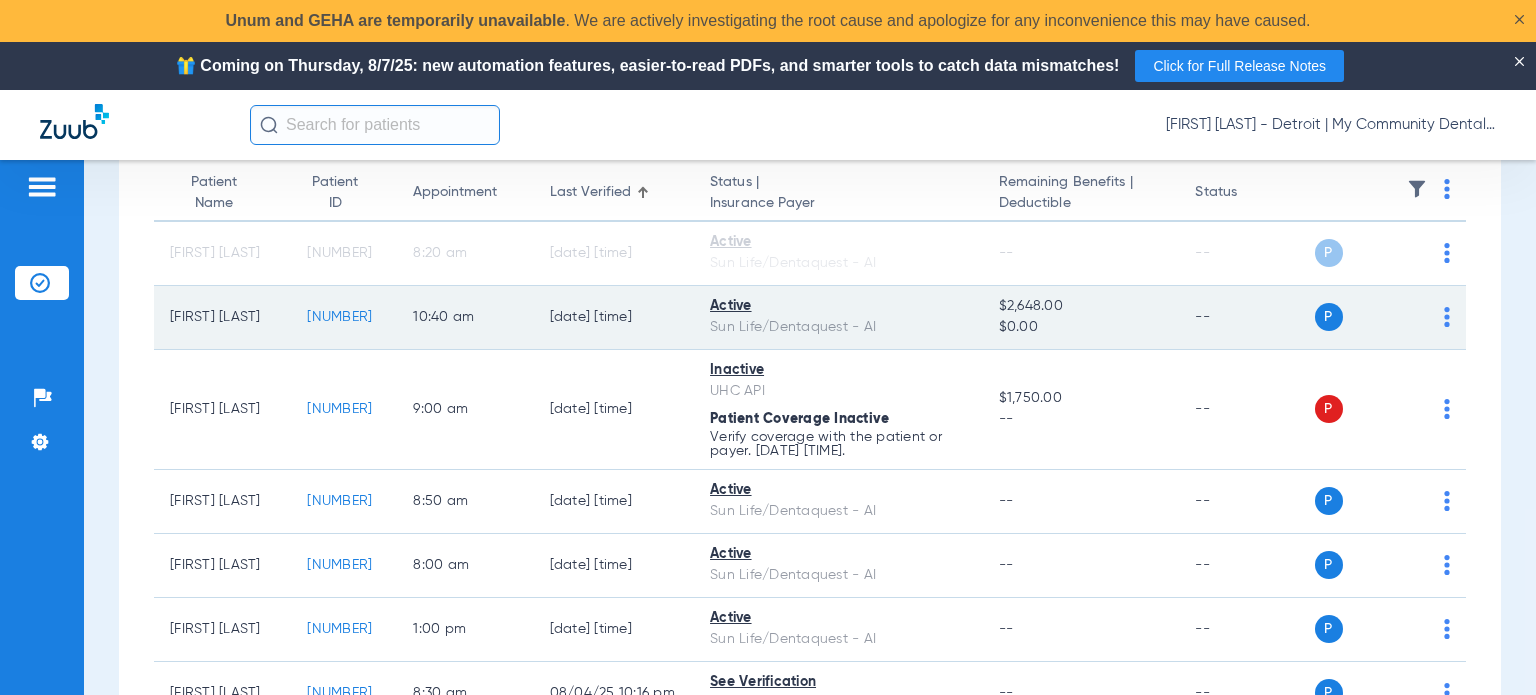 click 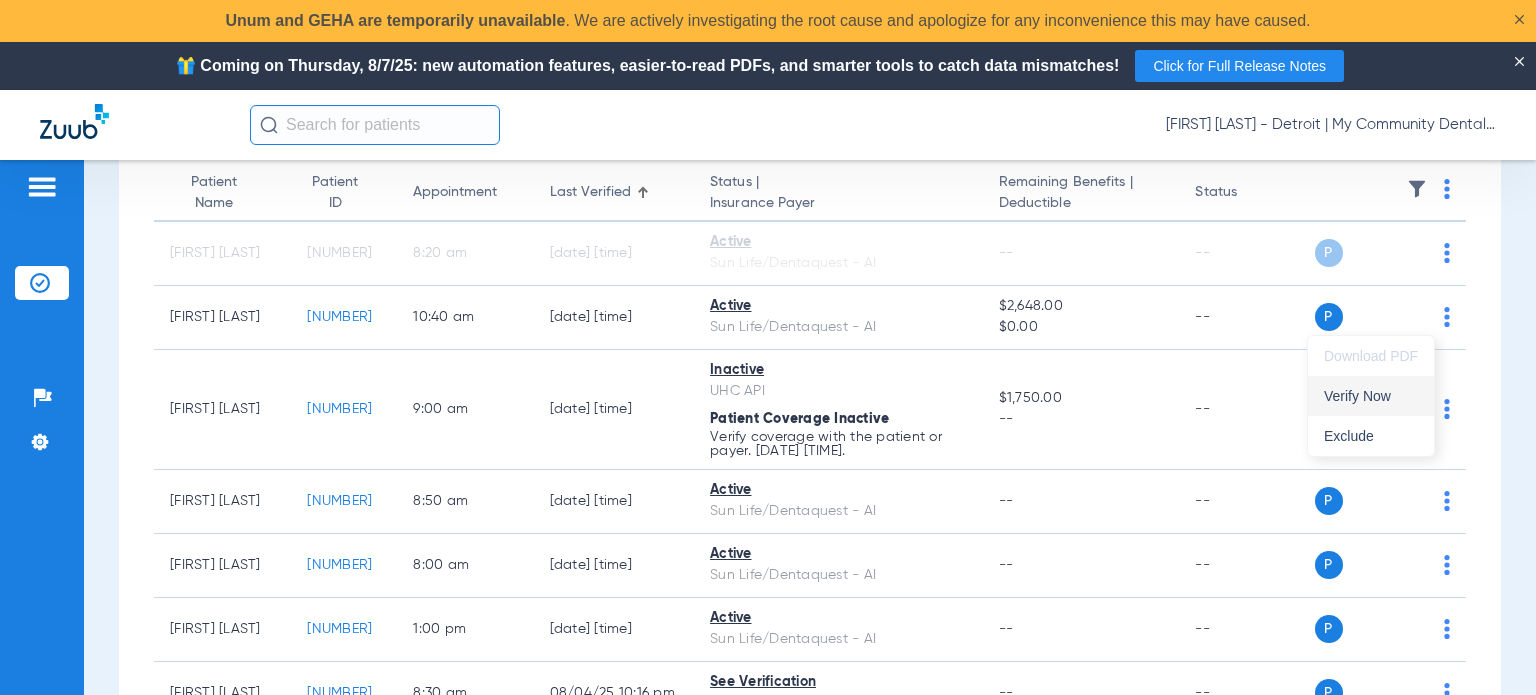 click on "Verify Now" at bounding box center (1371, 396) 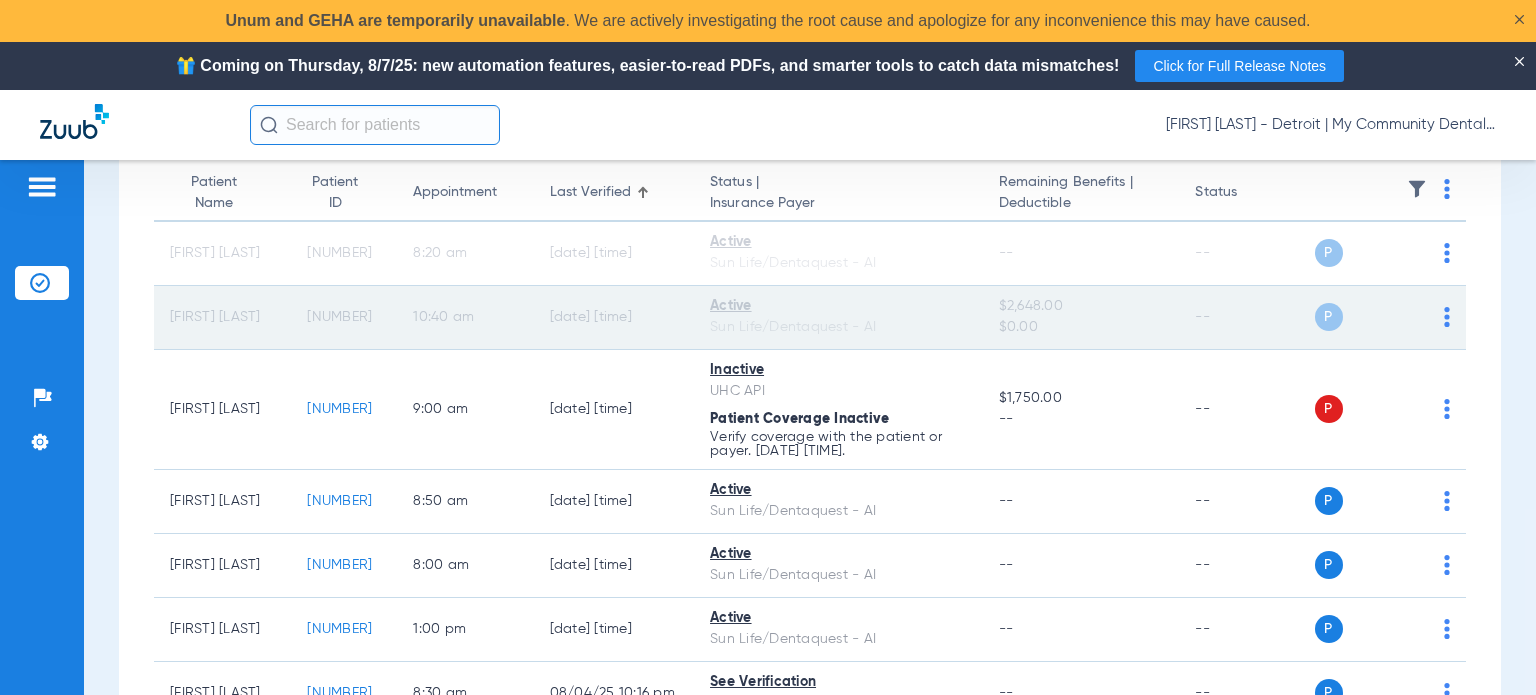 scroll, scrollTop: 300, scrollLeft: 0, axis: vertical 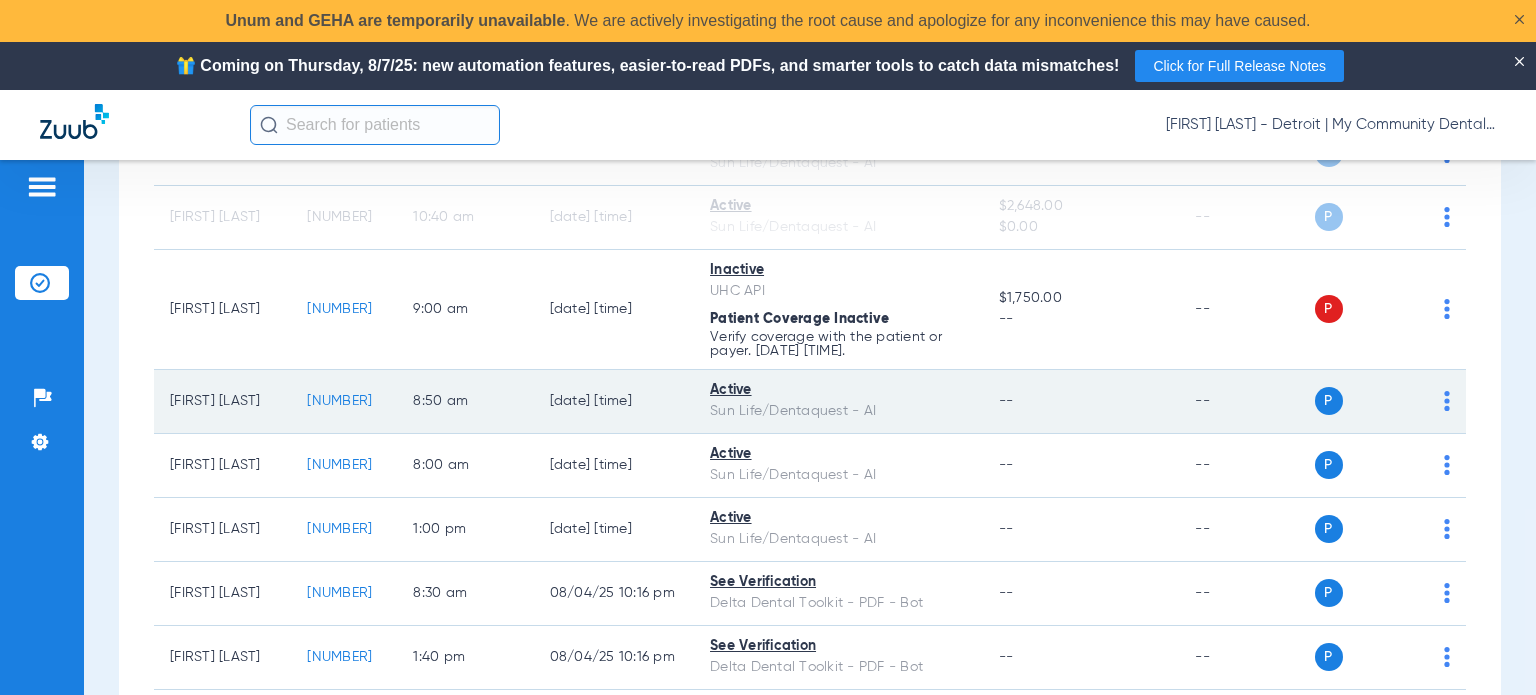 click 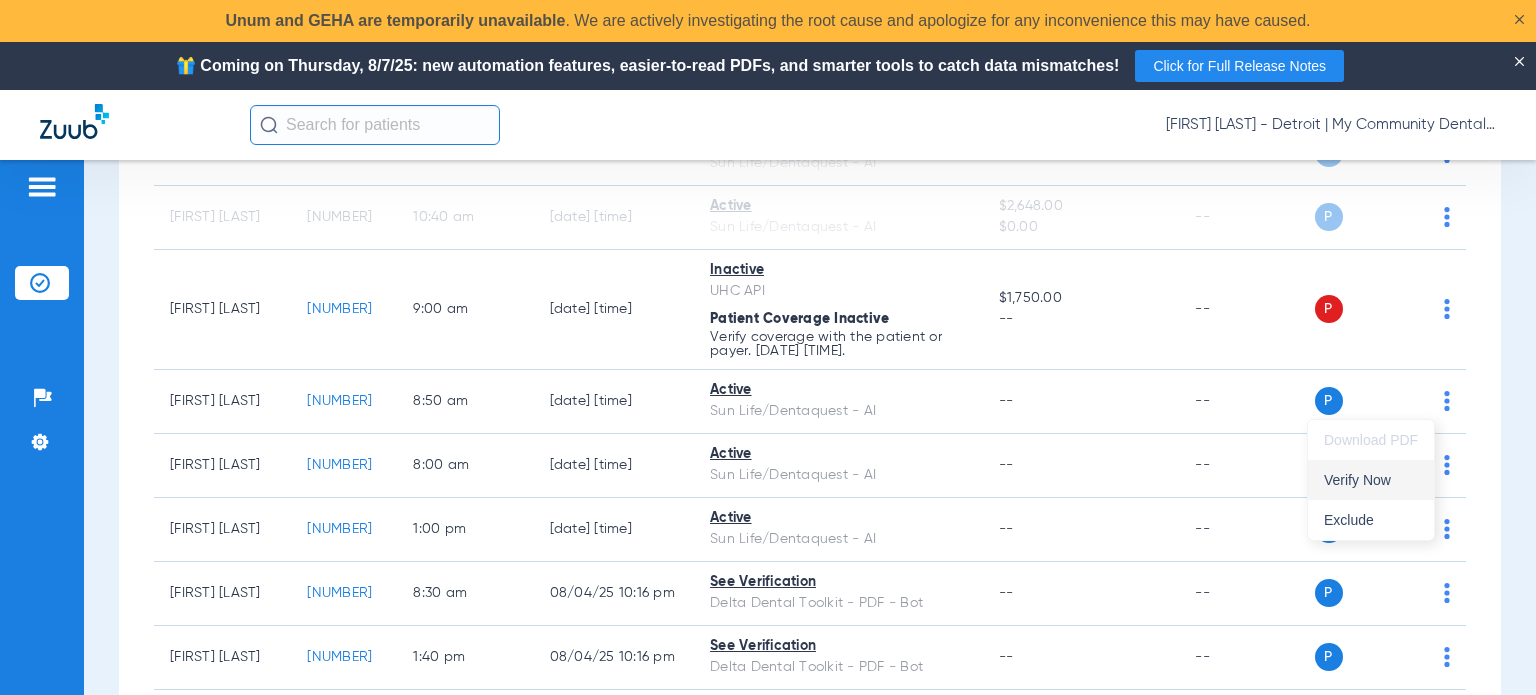 click on "Verify Now" at bounding box center [1371, 480] 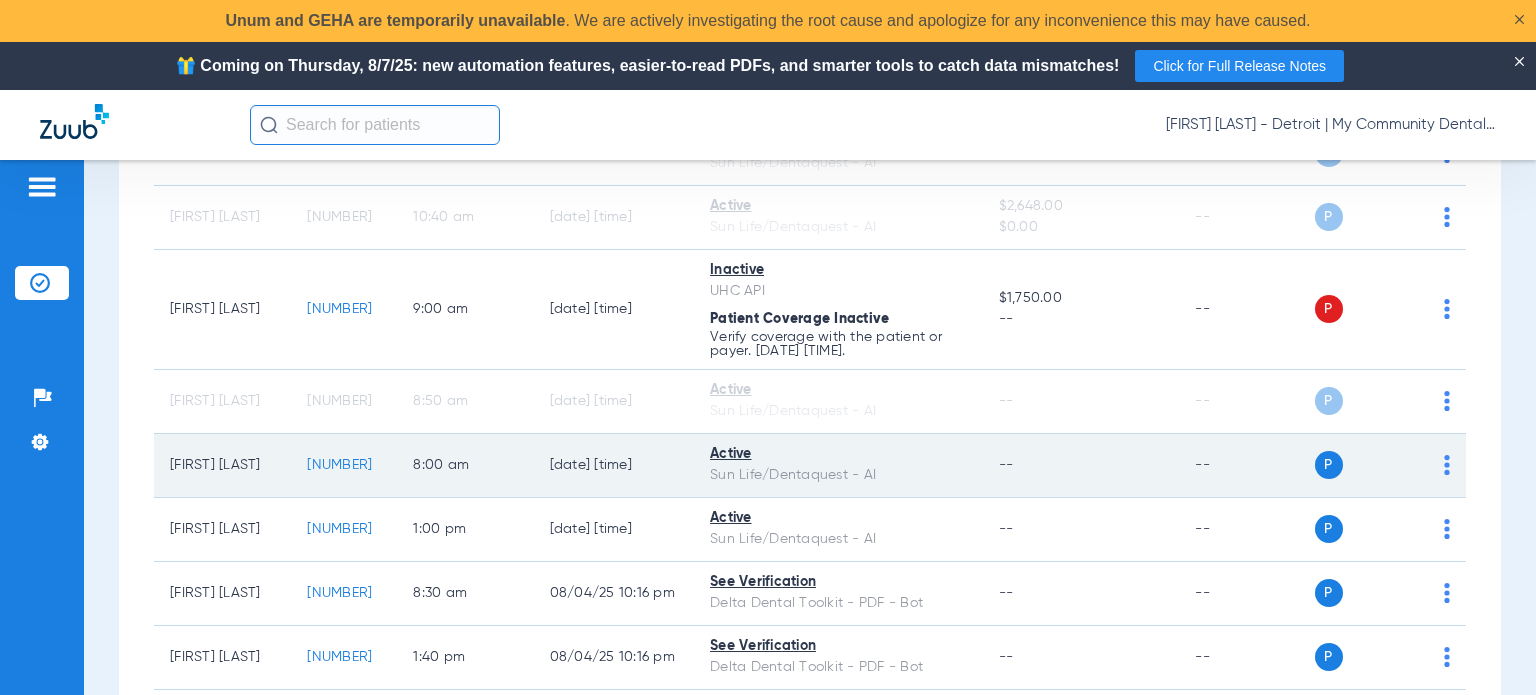 click 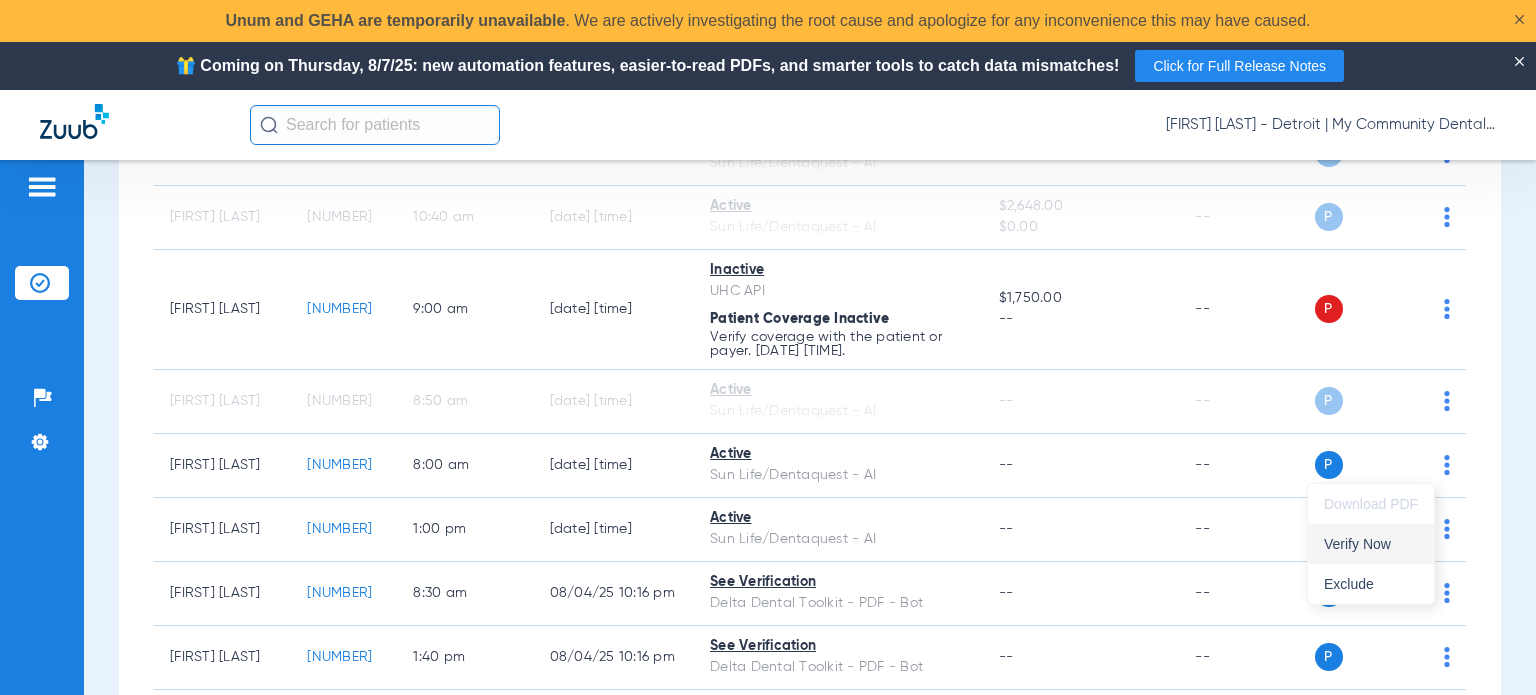 click on "Verify Now" at bounding box center (1371, 544) 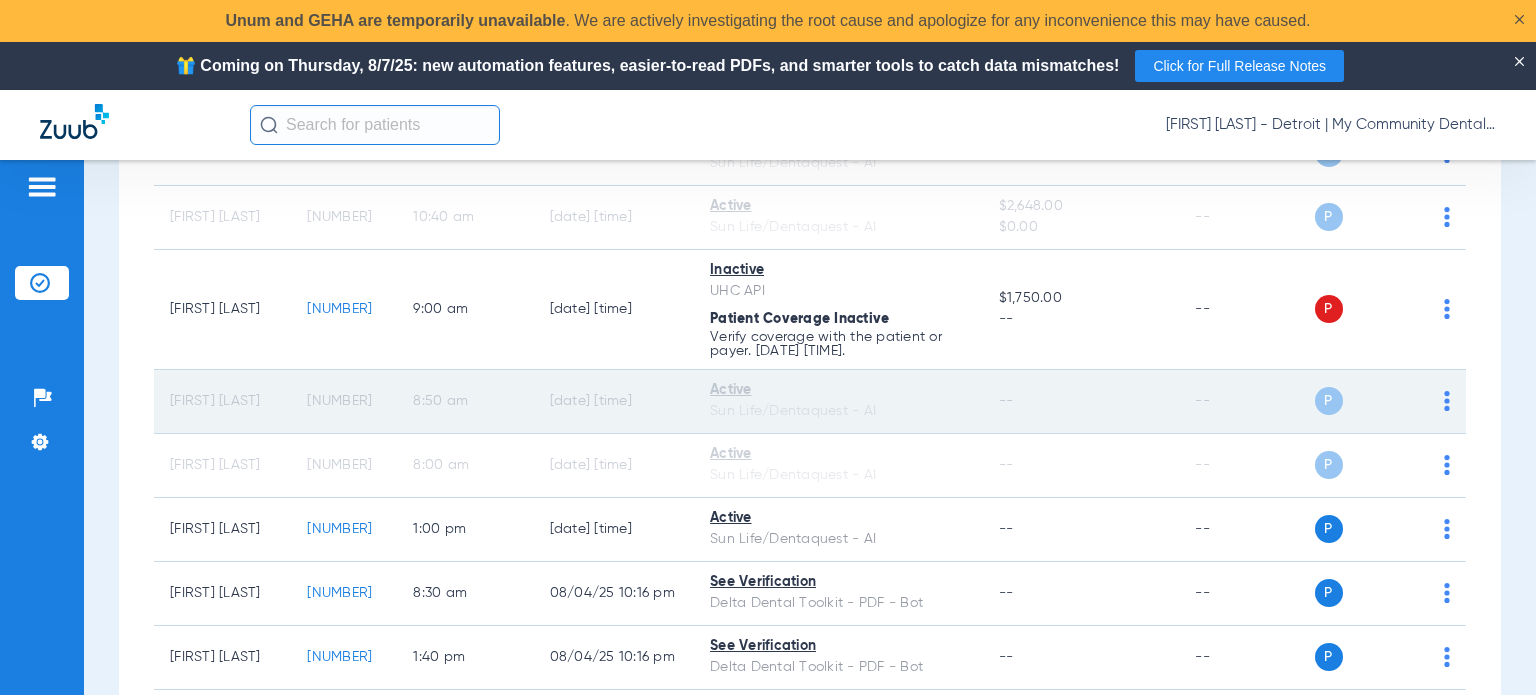 scroll, scrollTop: 400, scrollLeft: 0, axis: vertical 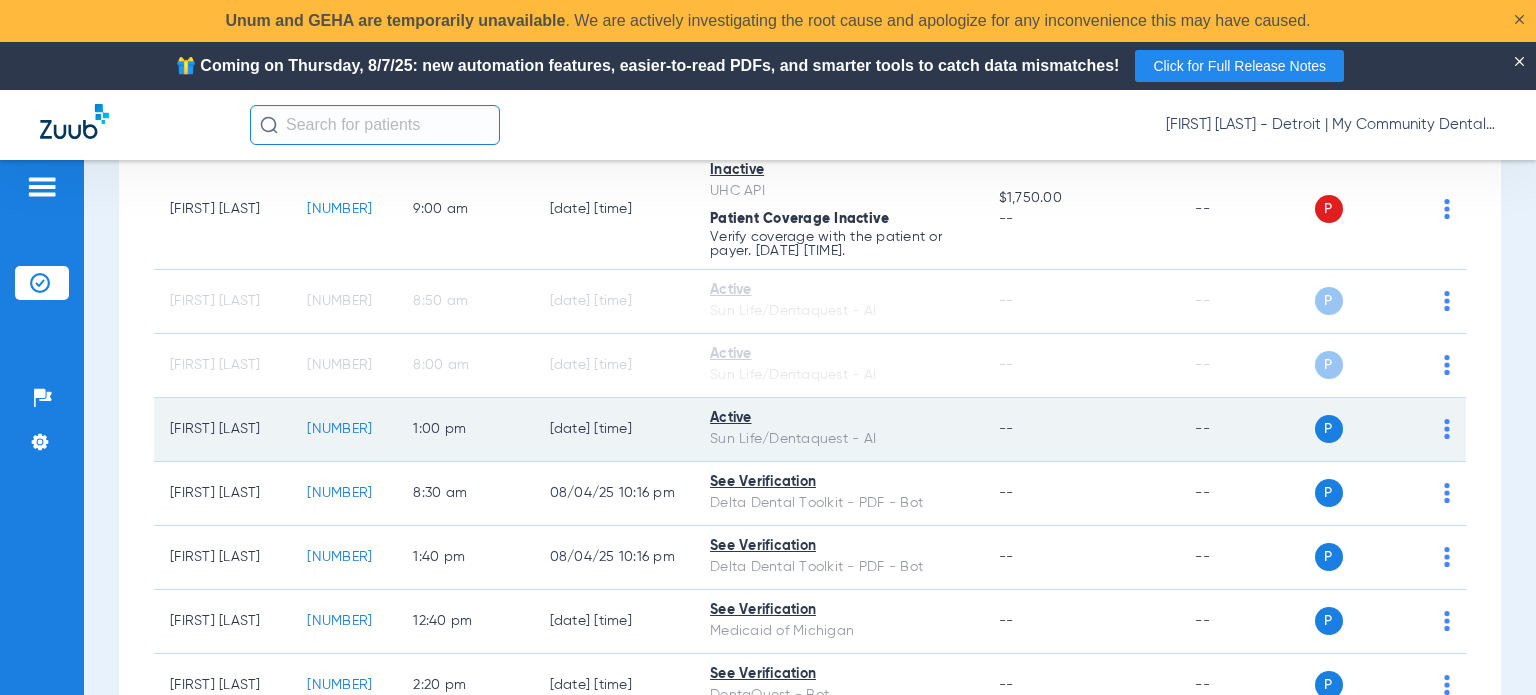 click 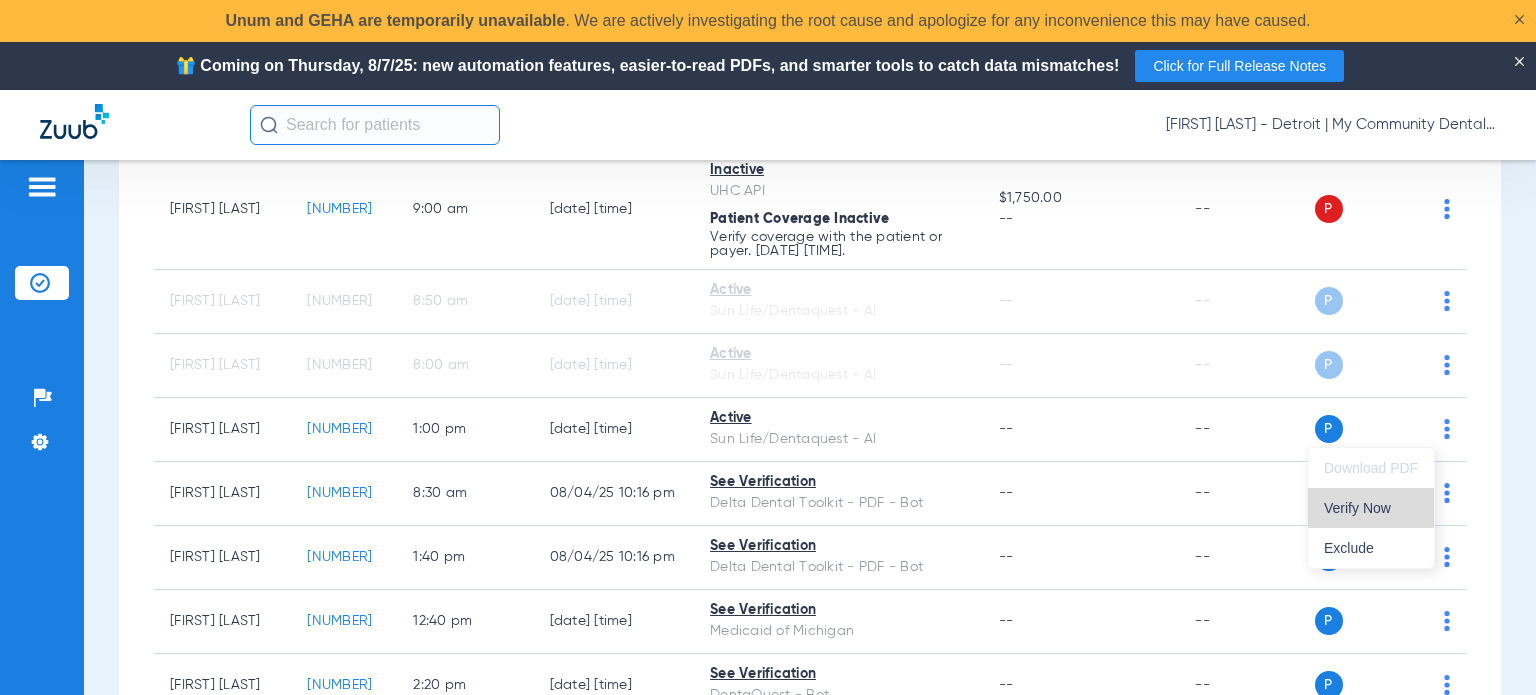 click on "Verify Now" at bounding box center (1371, 508) 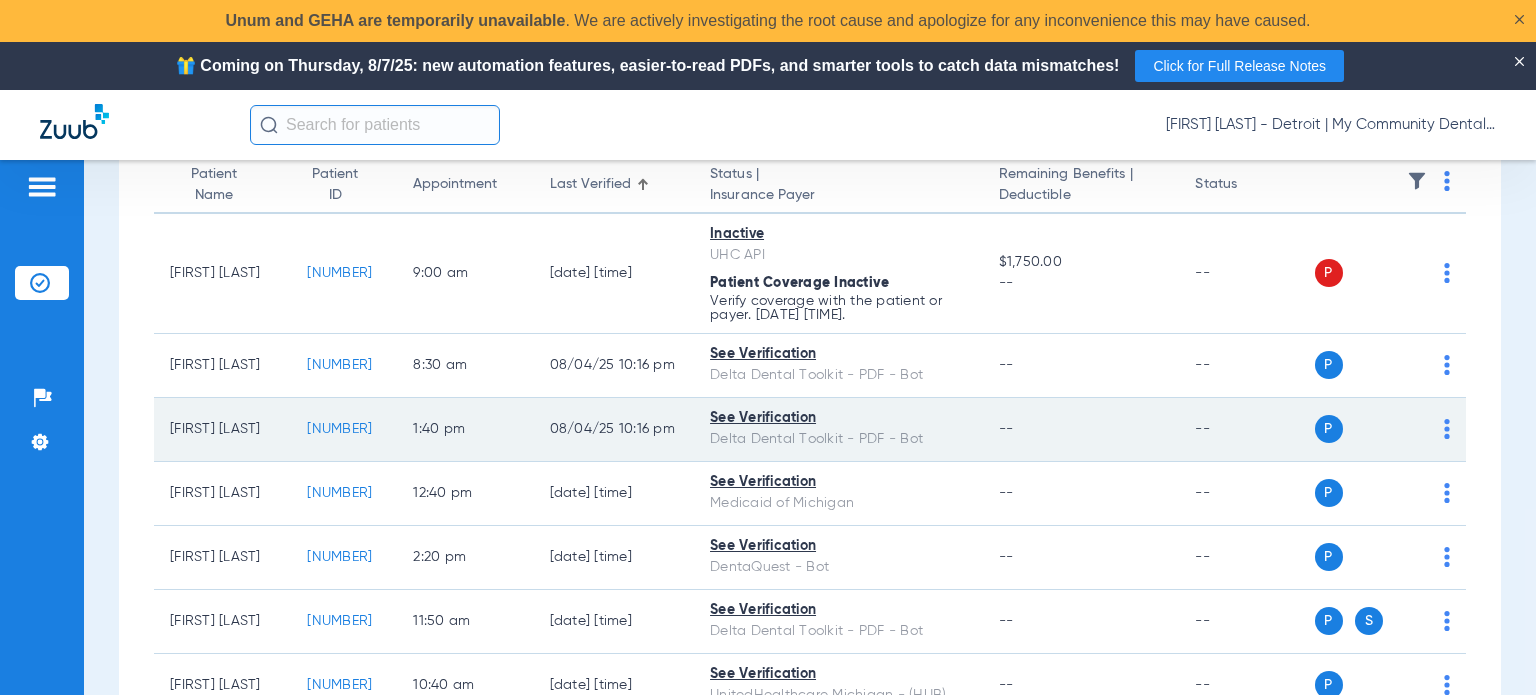 scroll, scrollTop: 0, scrollLeft: 0, axis: both 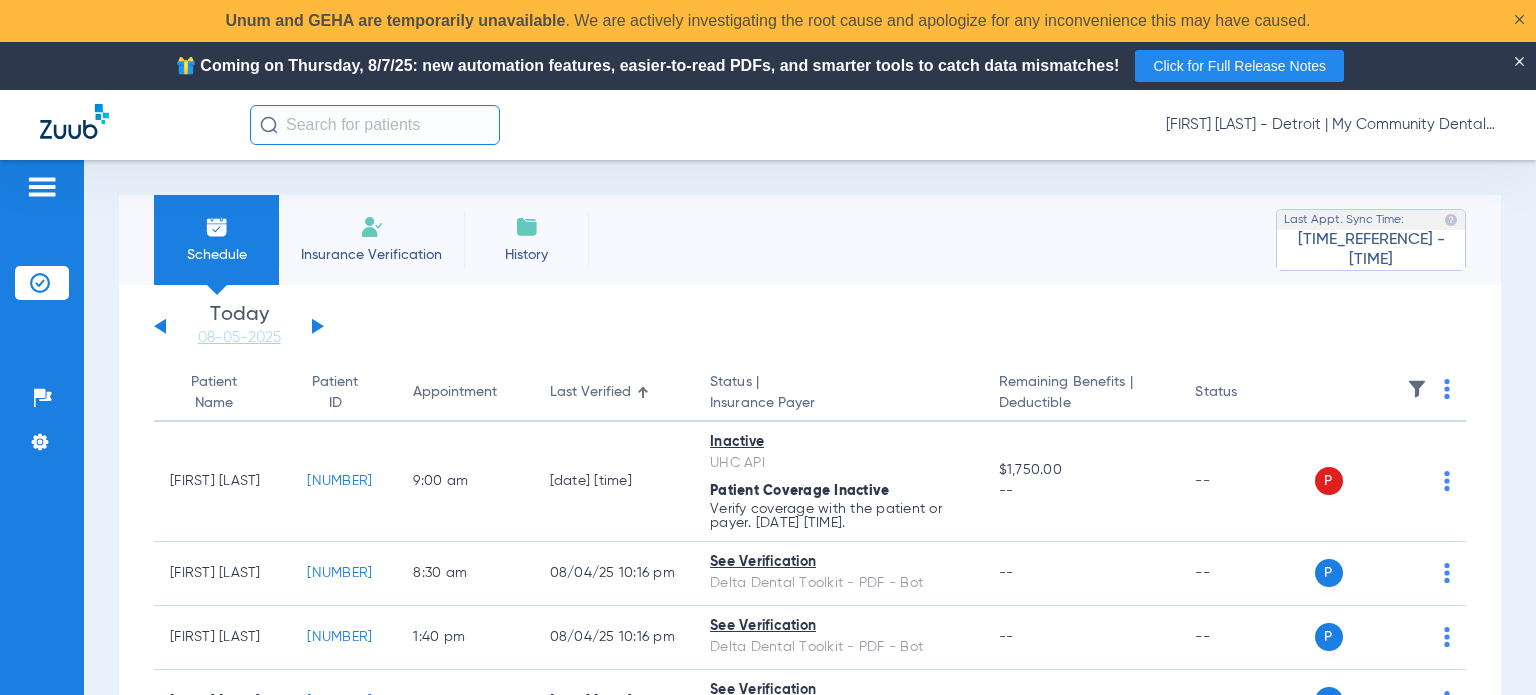 click on "Last Verified" 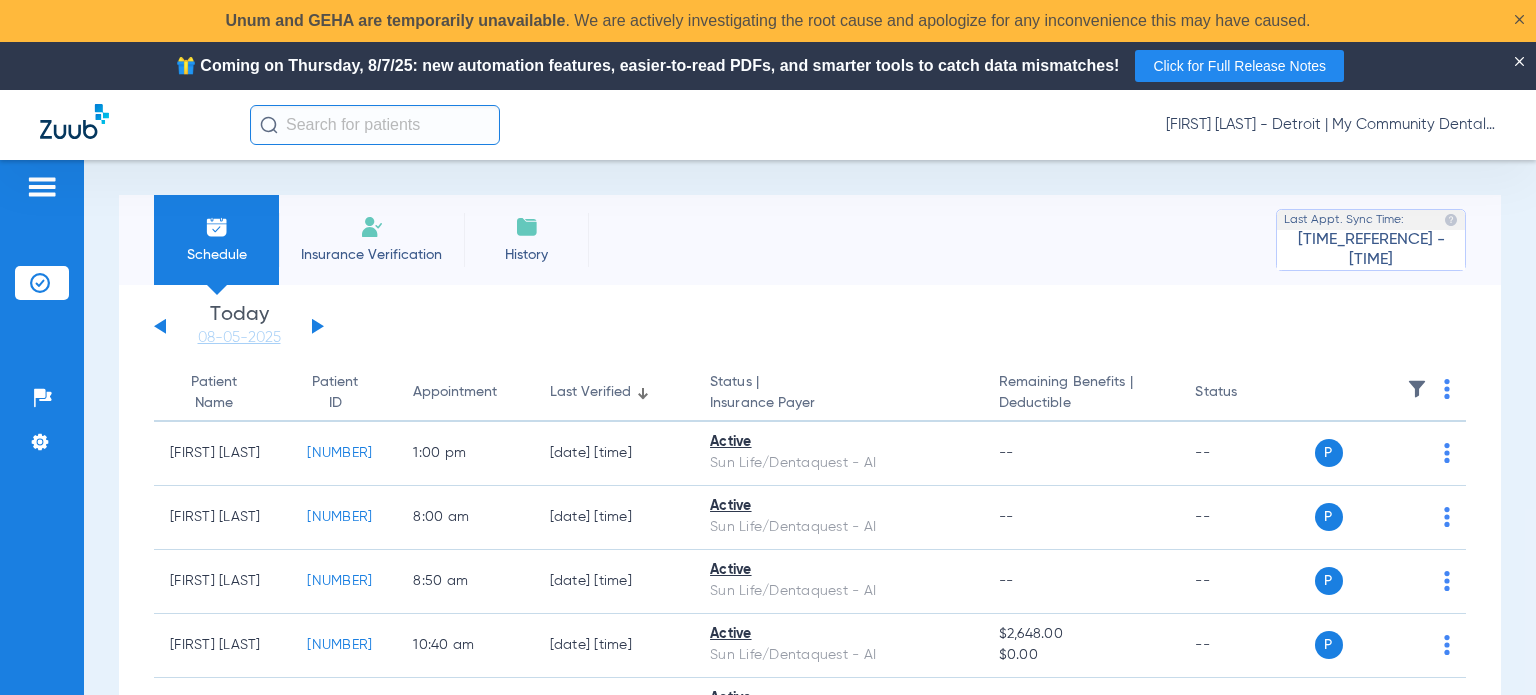 click on "Last Verified" 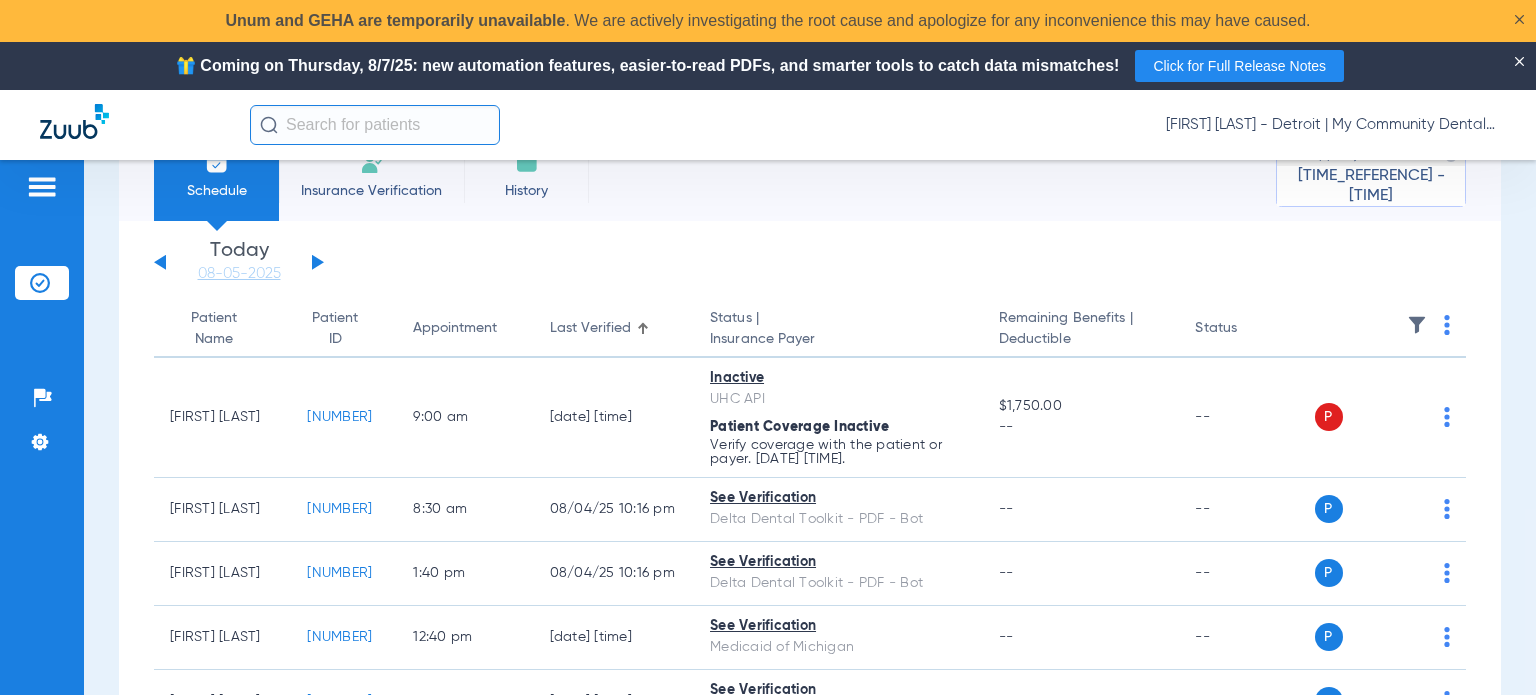 scroll, scrollTop: 100, scrollLeft: 0, axis: vertical 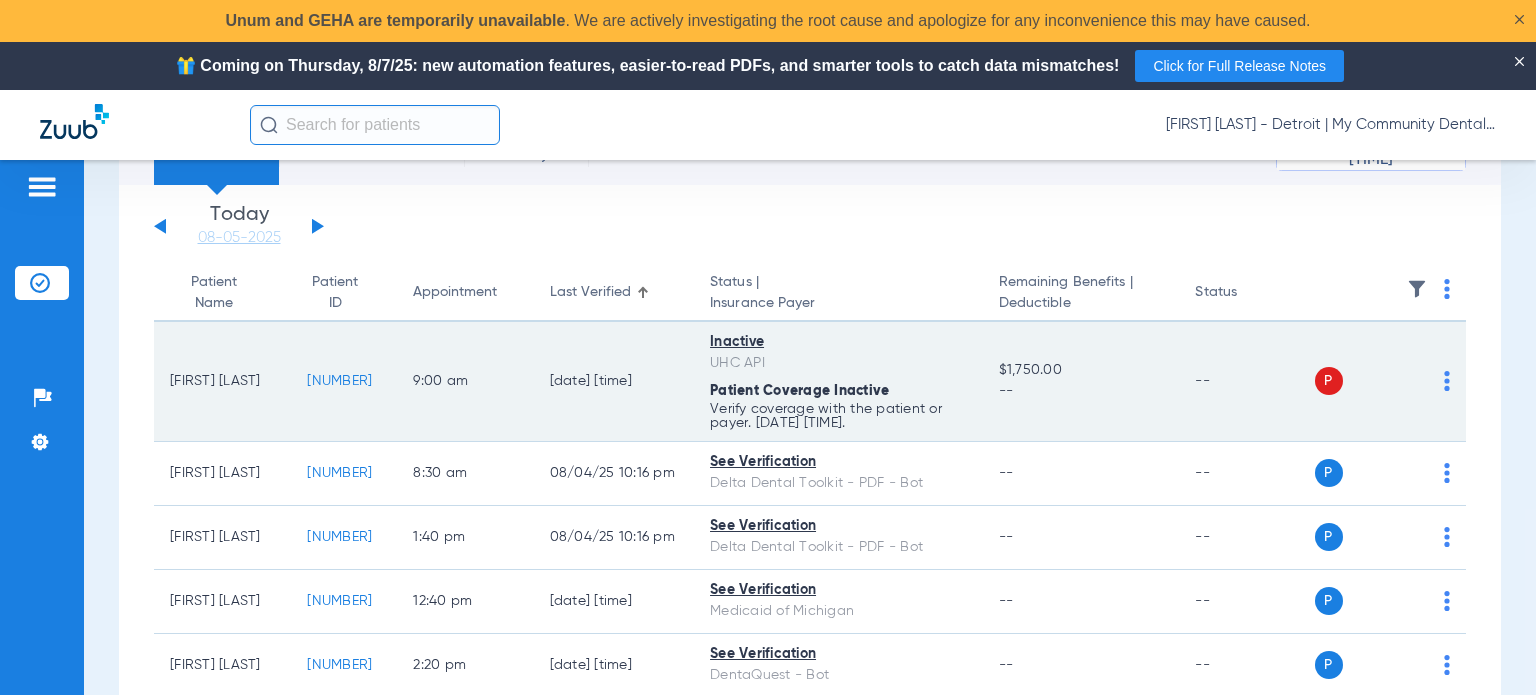 drag, startPoint x: 228, startPoint y: 391, endPoint x: 163, endPoint y: 374, distance: 67.18631 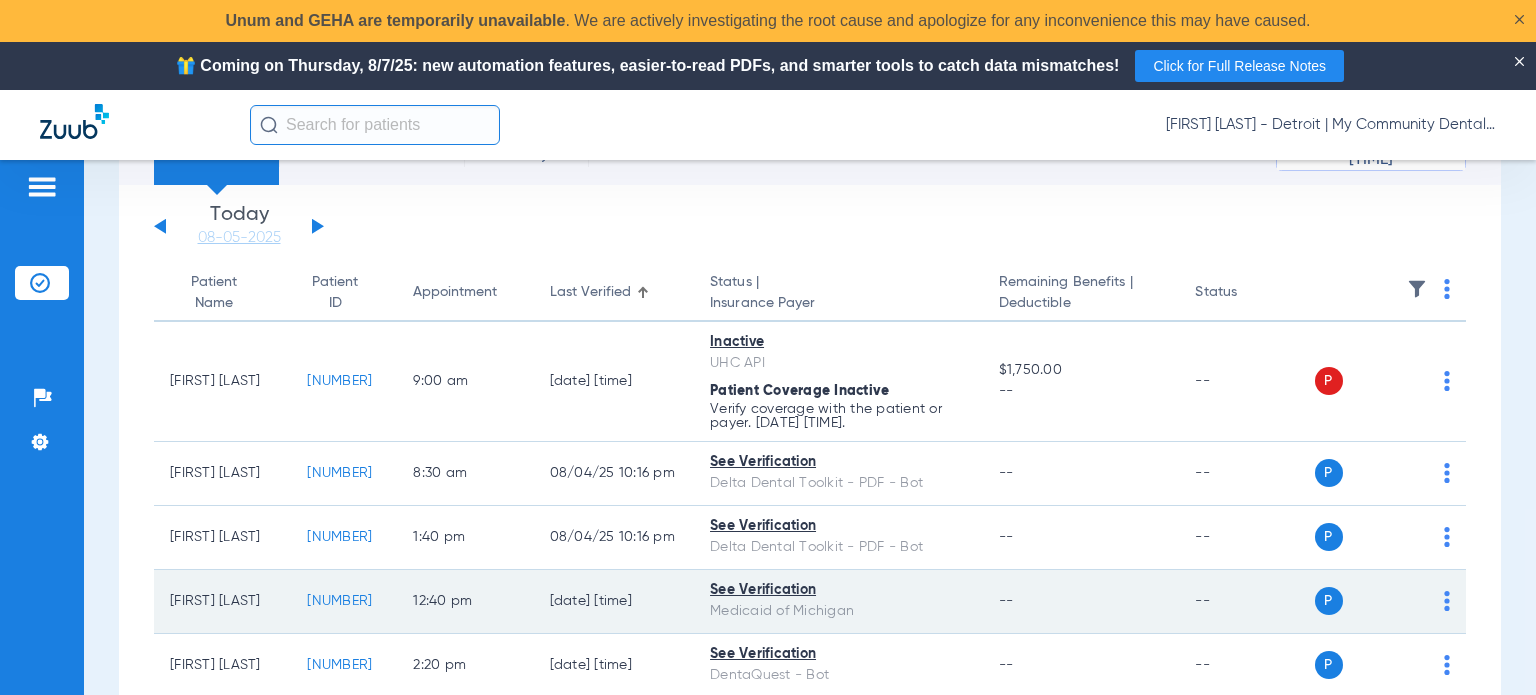 copy on "Rosemary Knight" 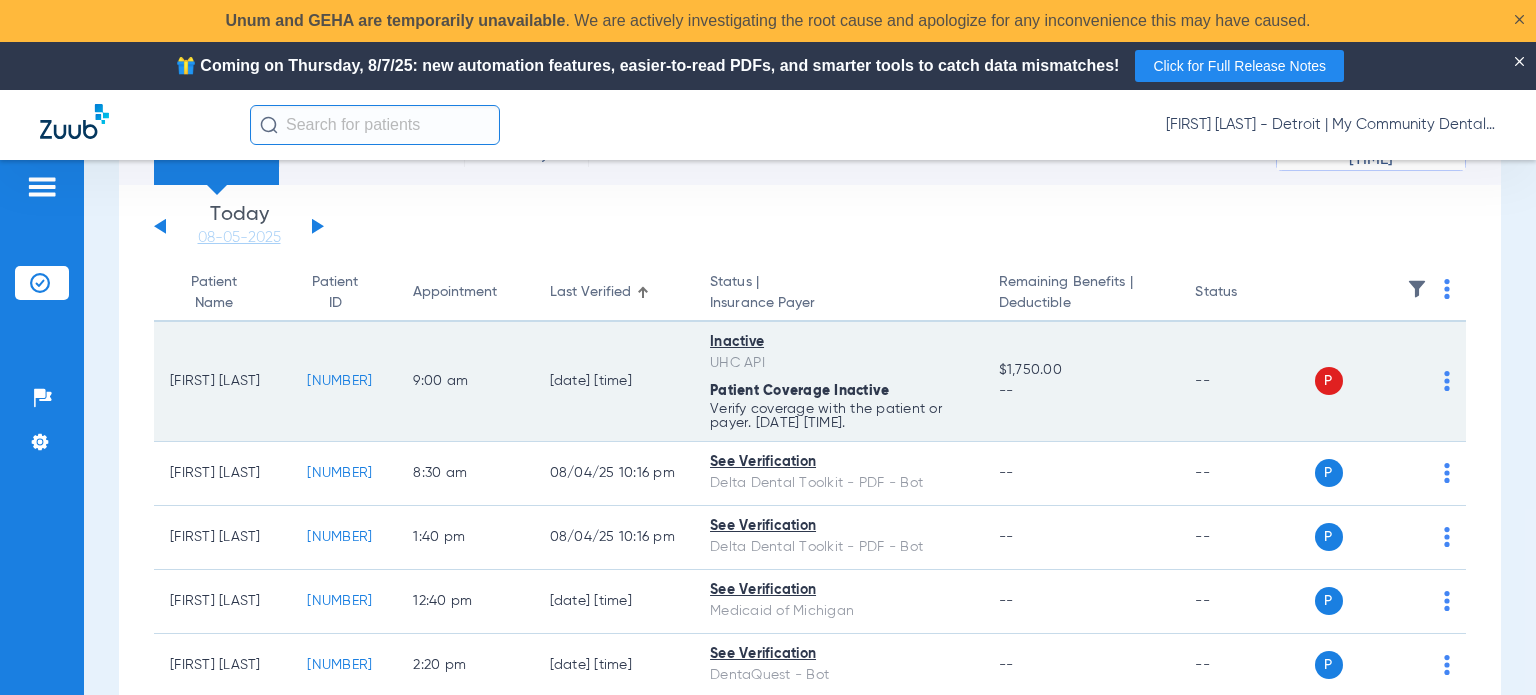 click 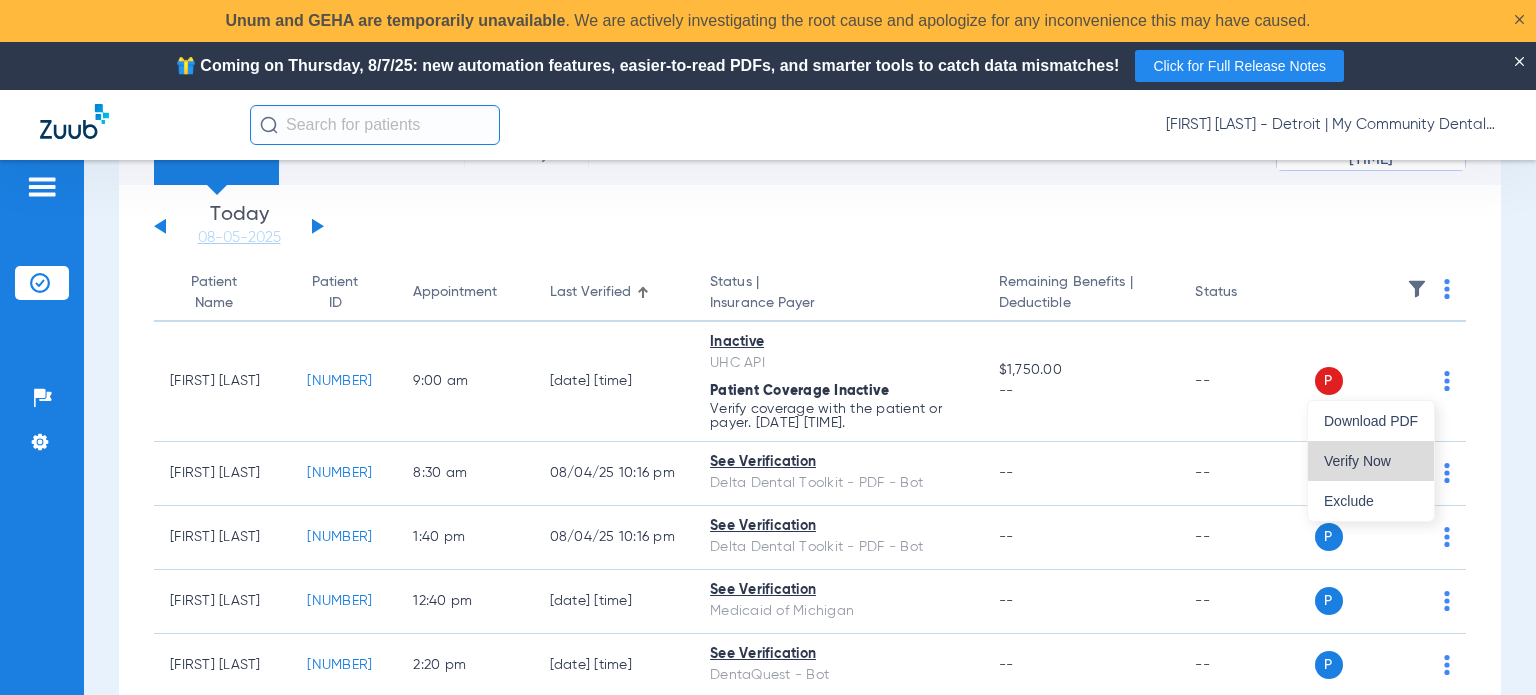click on "Verify Now" at bounding box center [1371, 461] 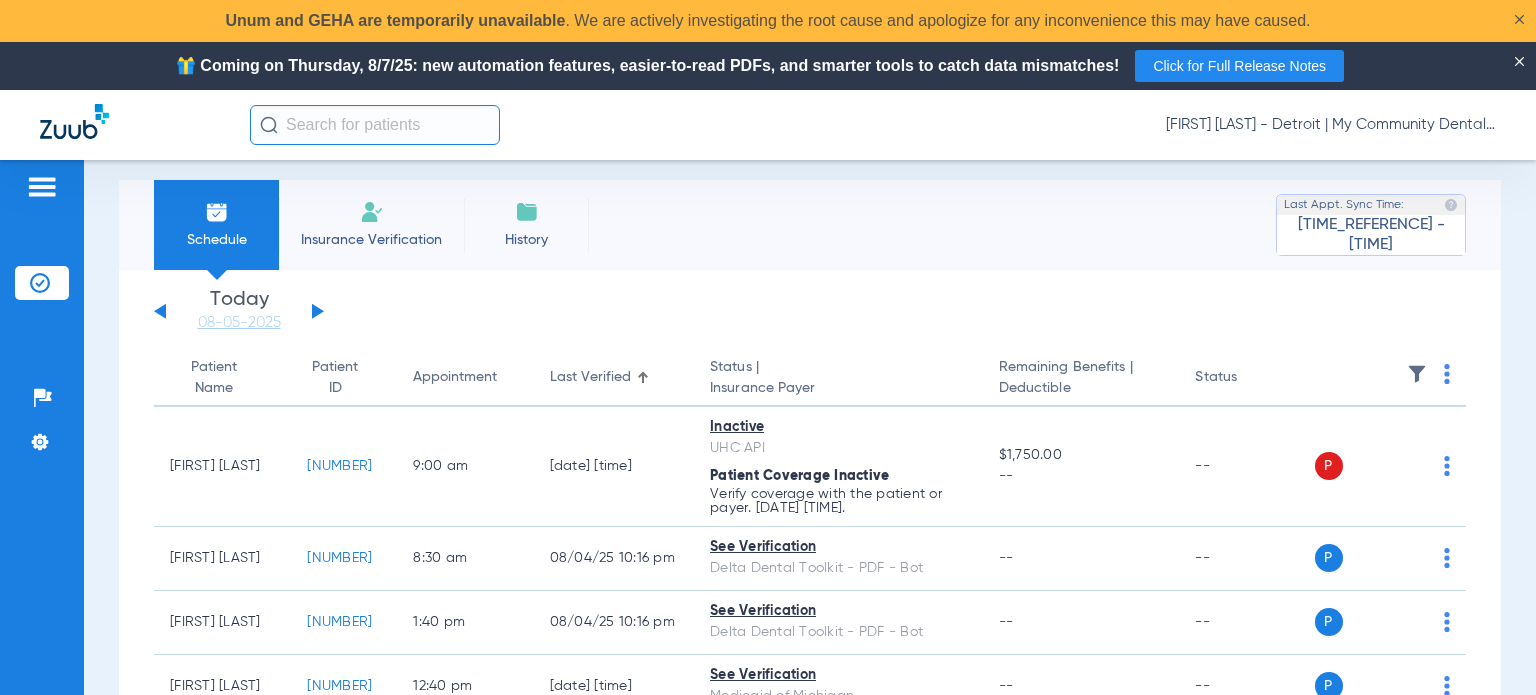 scroll, scrollTop: 0, scrollLeft: 0, axis: both 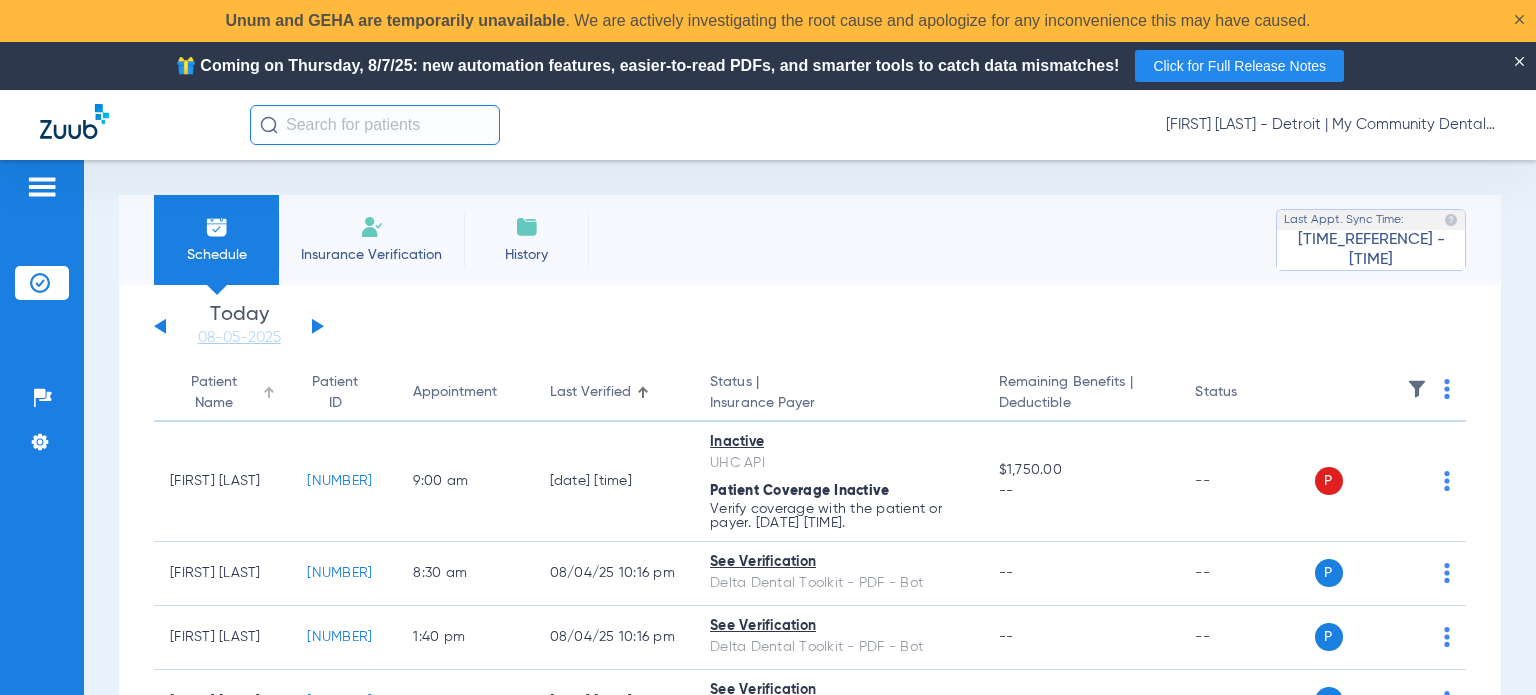 click on "Patient Name" 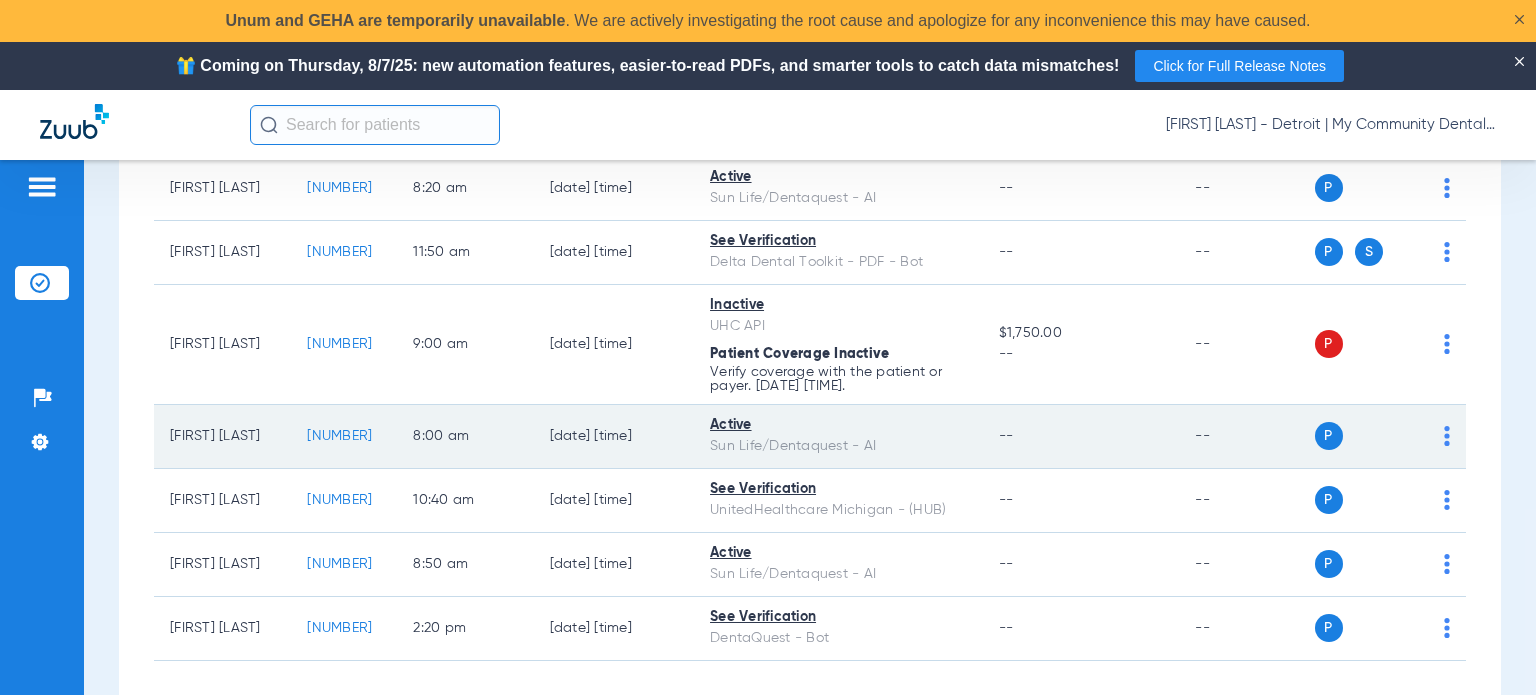 scroll, scrollTop: 549, scrollLeft: 0, axis: vertical 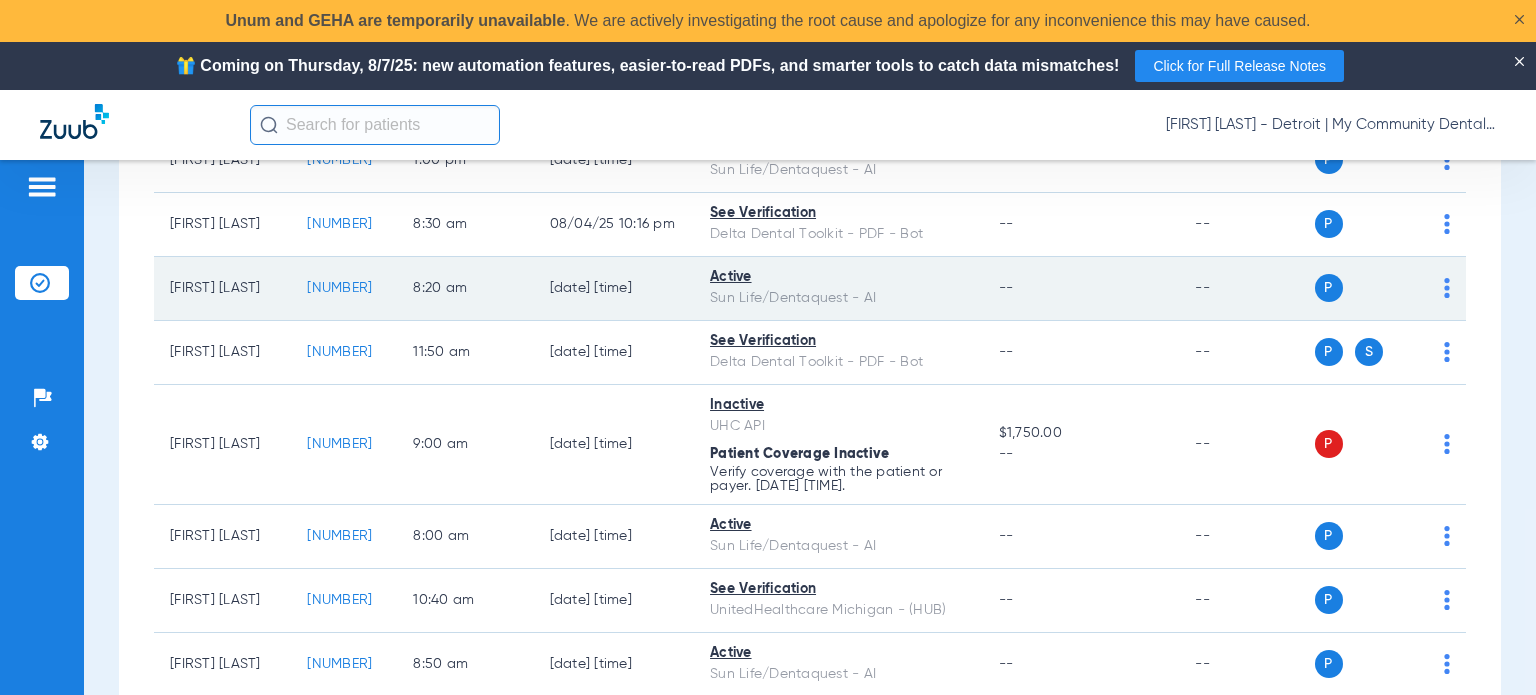 click on "1597014" 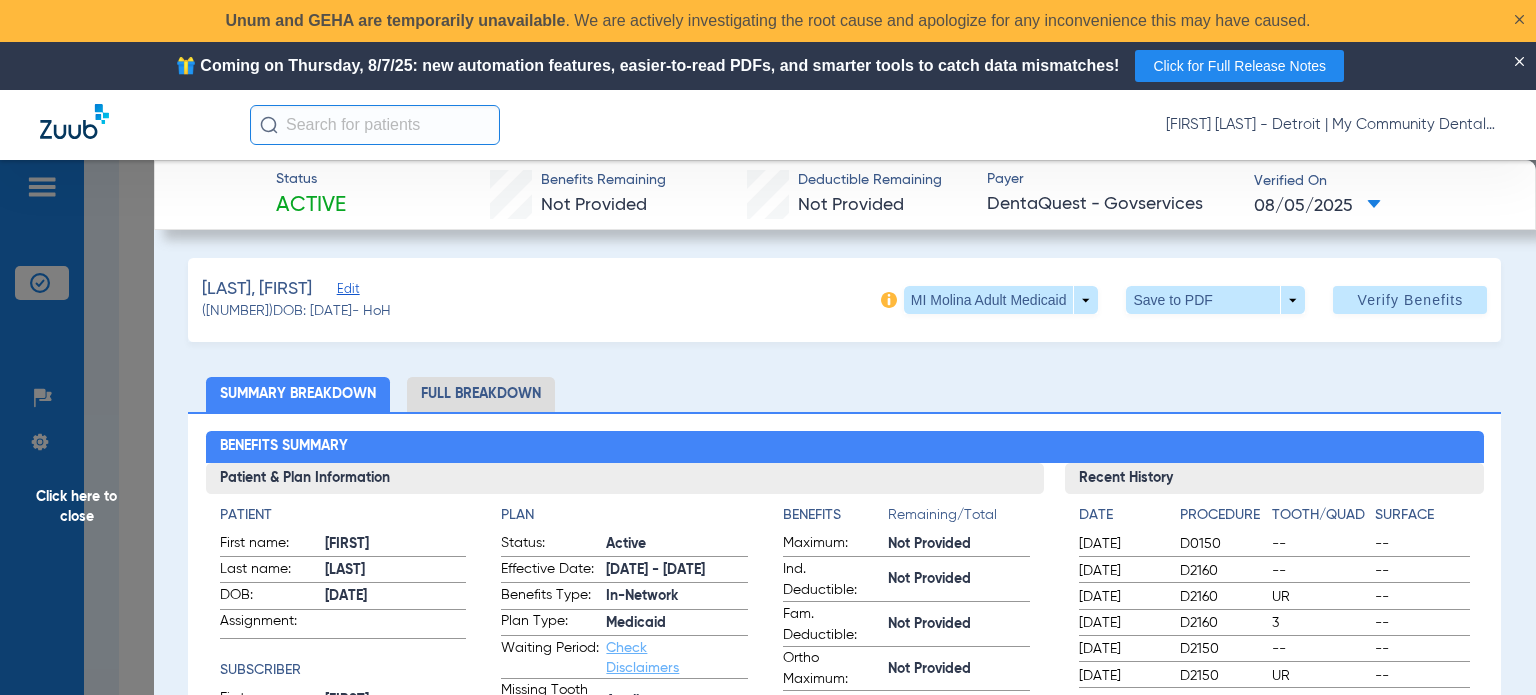 click on "Summary Breakdown   Full Breakdown" 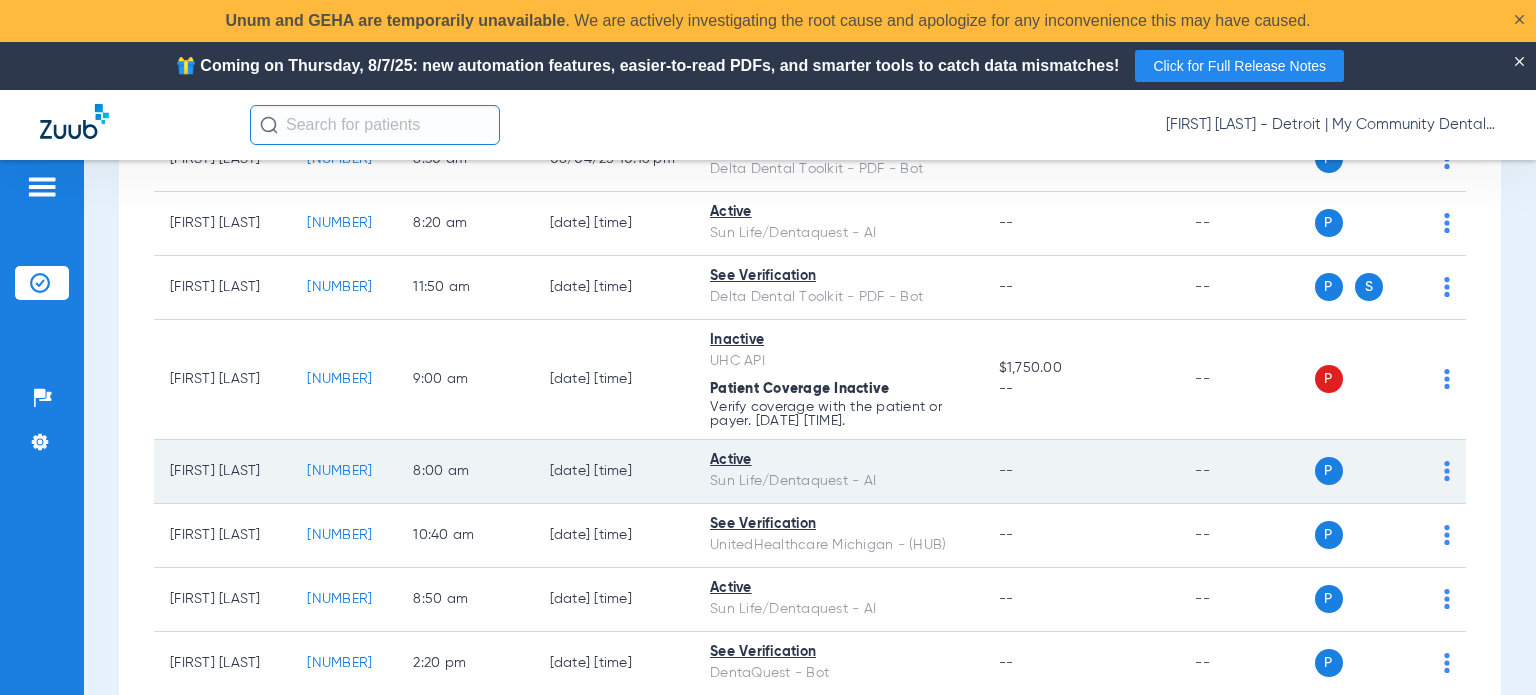 scroll, scrollTop: 649, scrollLeft: 0, axis: vertical 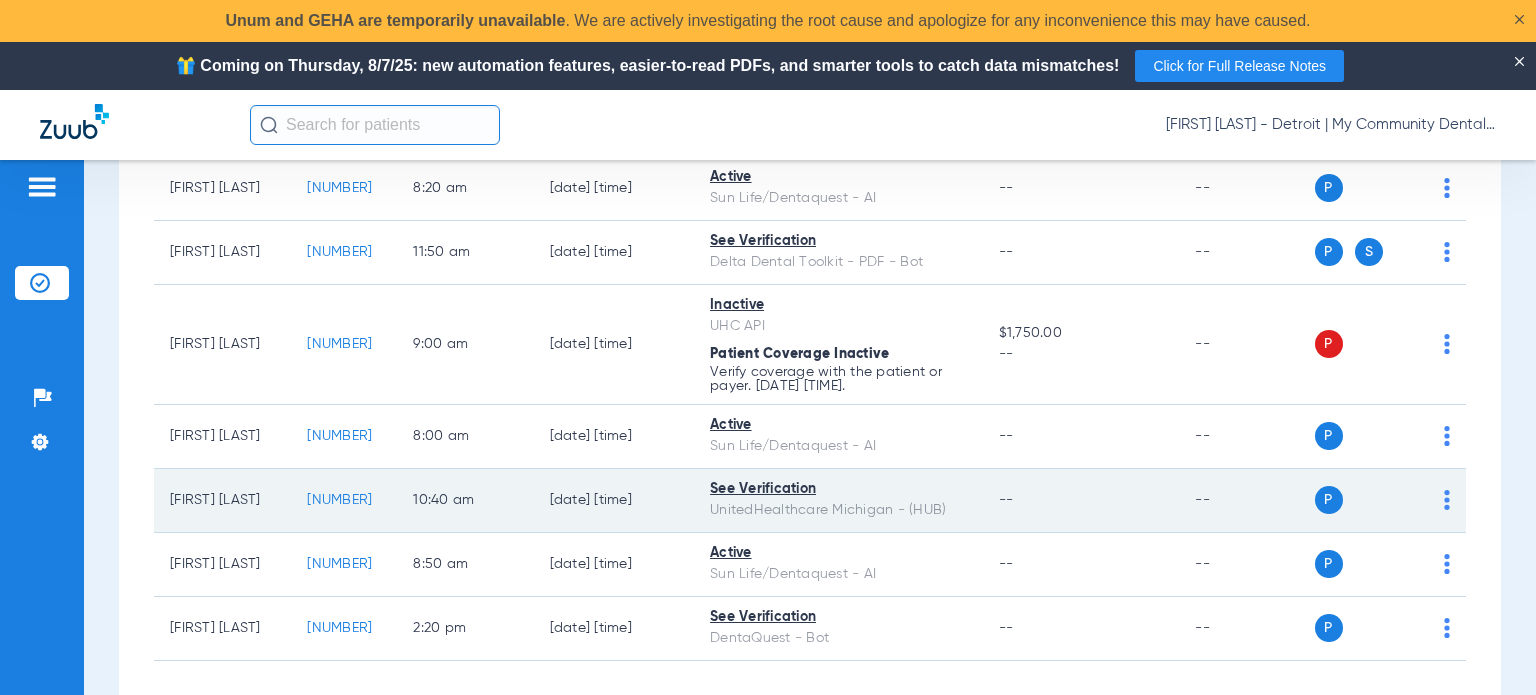 click on "1623122" 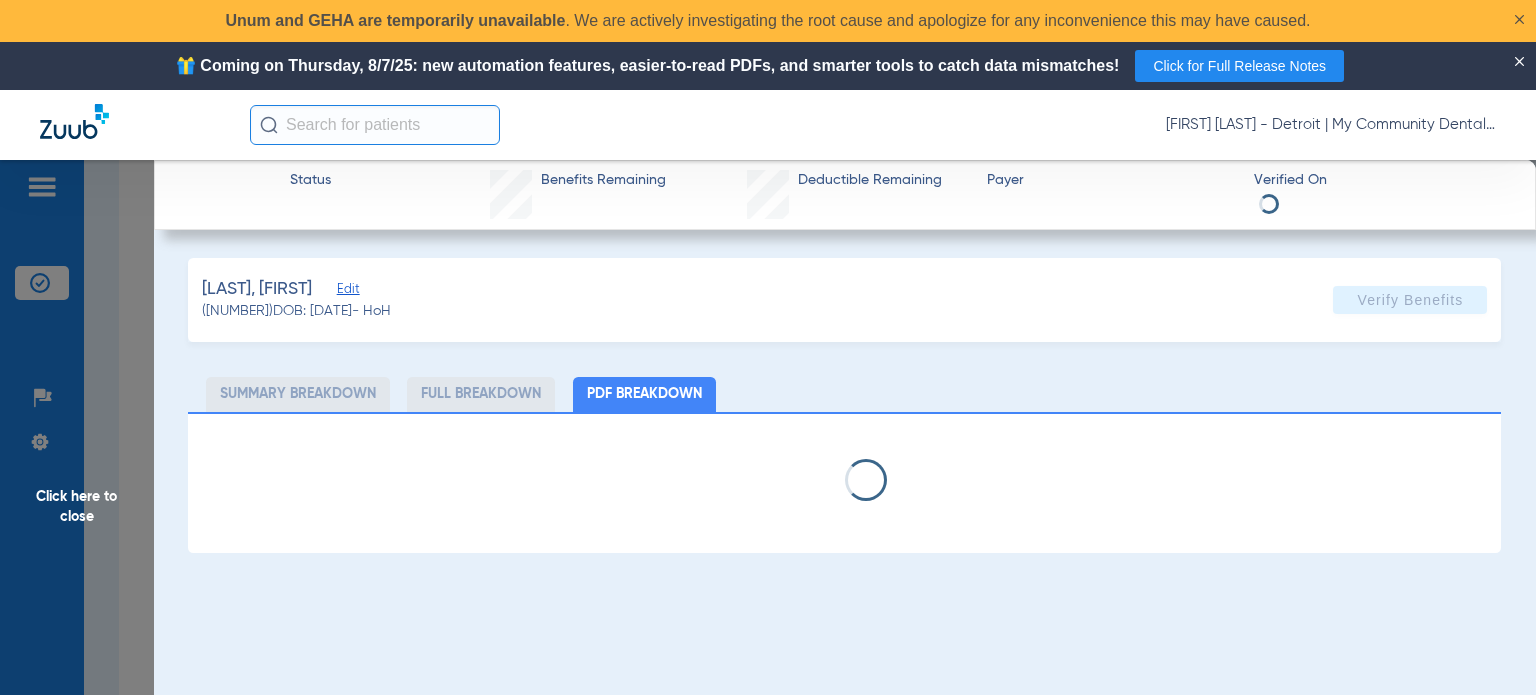 select on "page-width" 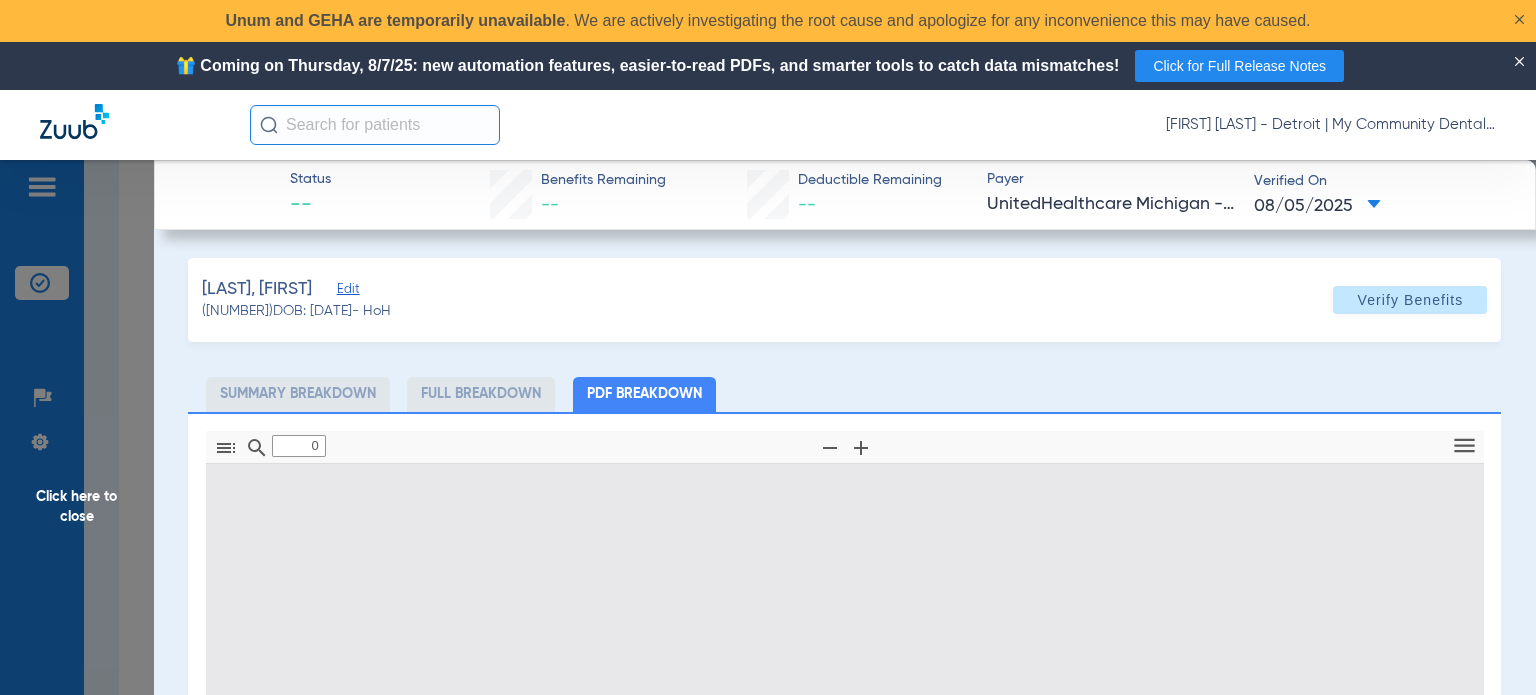 type on "1" 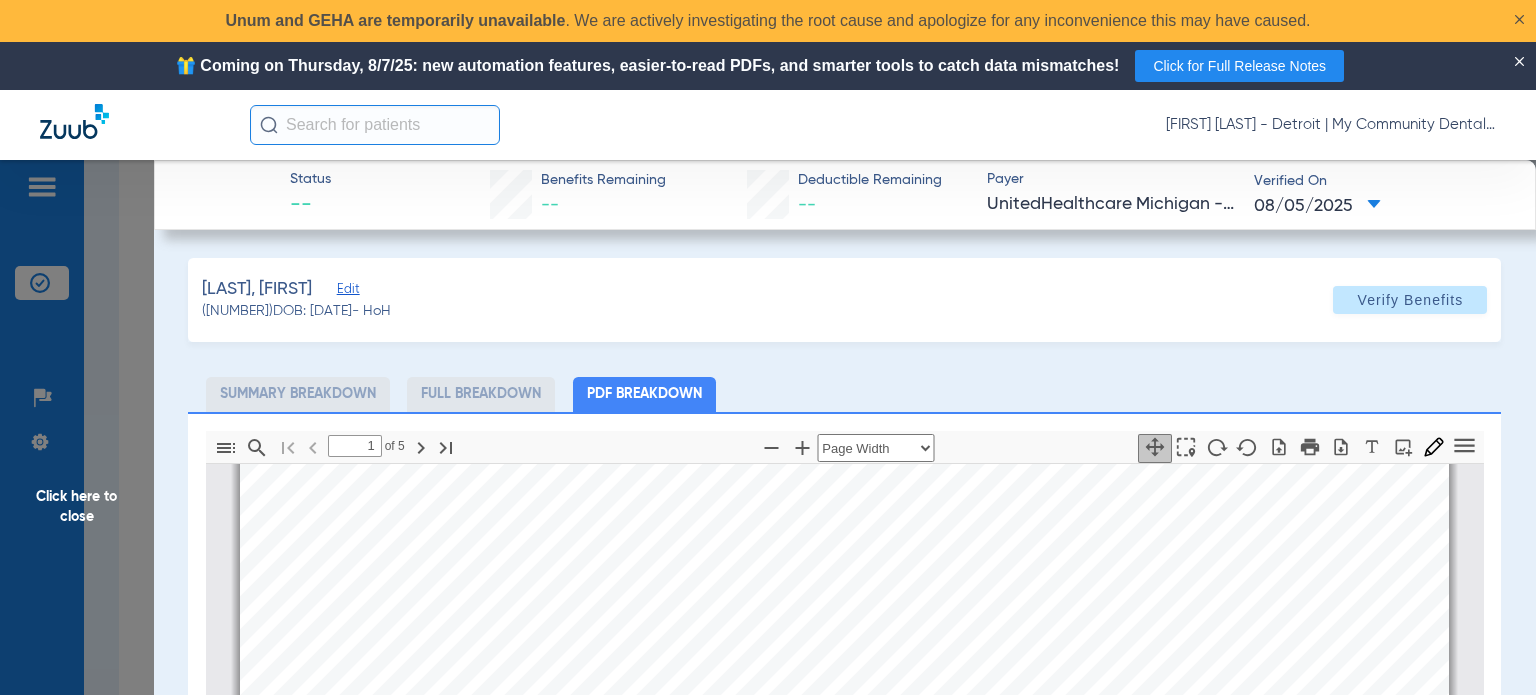 scroll, scrollTop: 210, scrollLeft: 0, axis: vertical 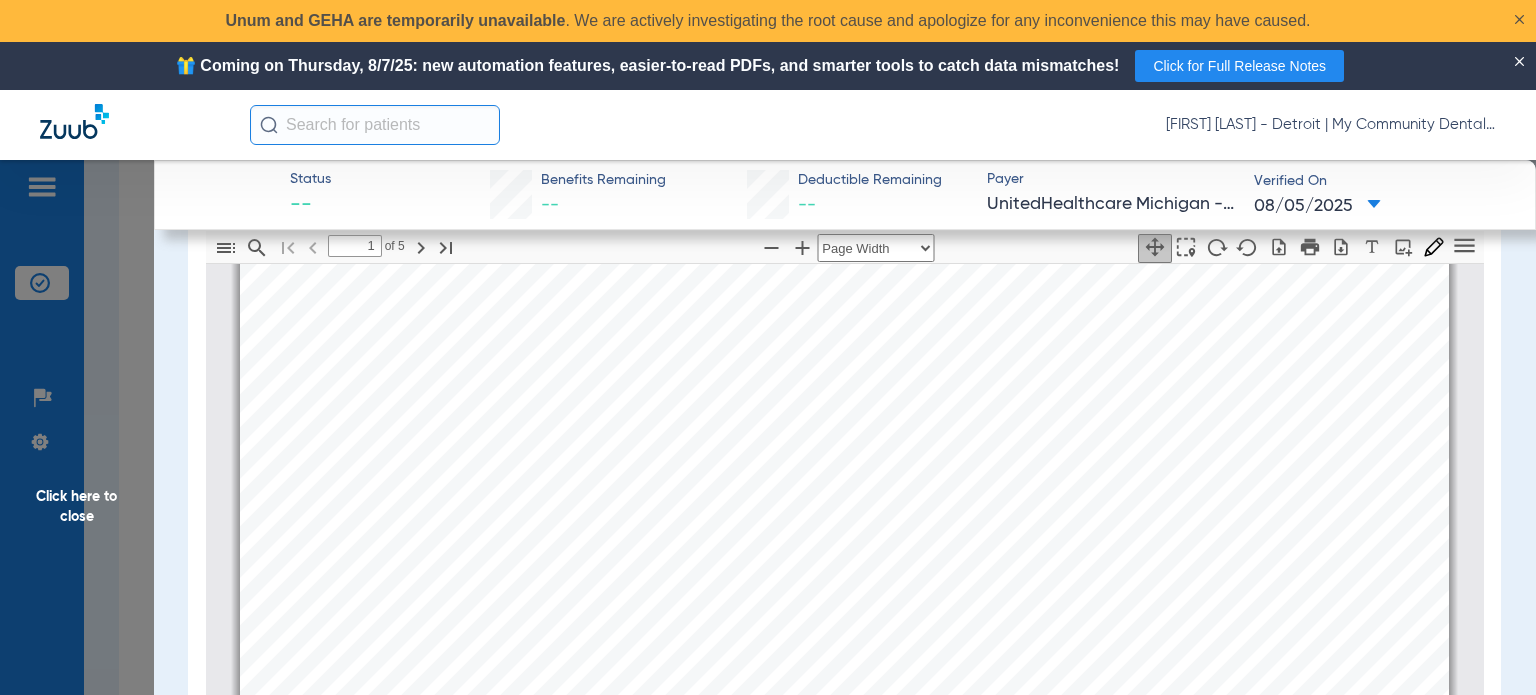 click on "Click here to close" 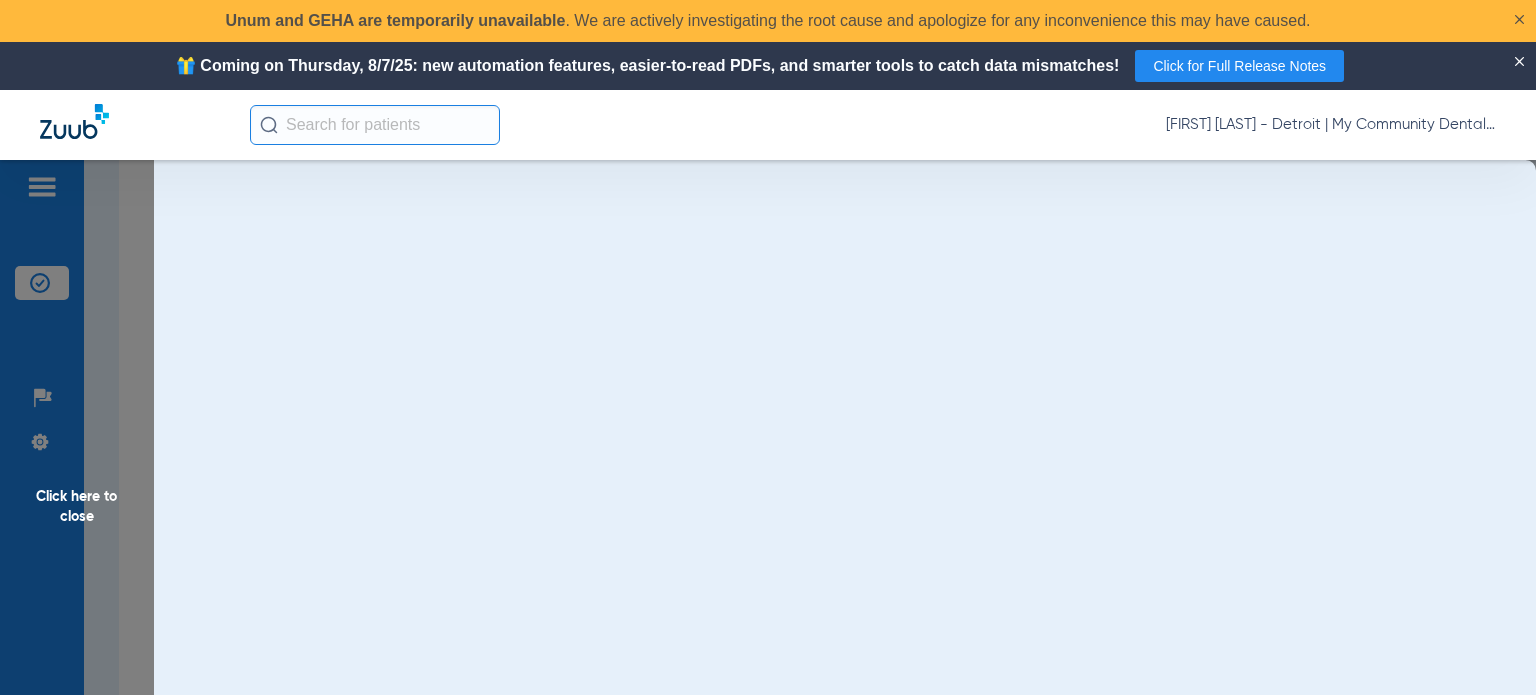scroll, scrollTop: 0, scrollLeft: 0, axis: both 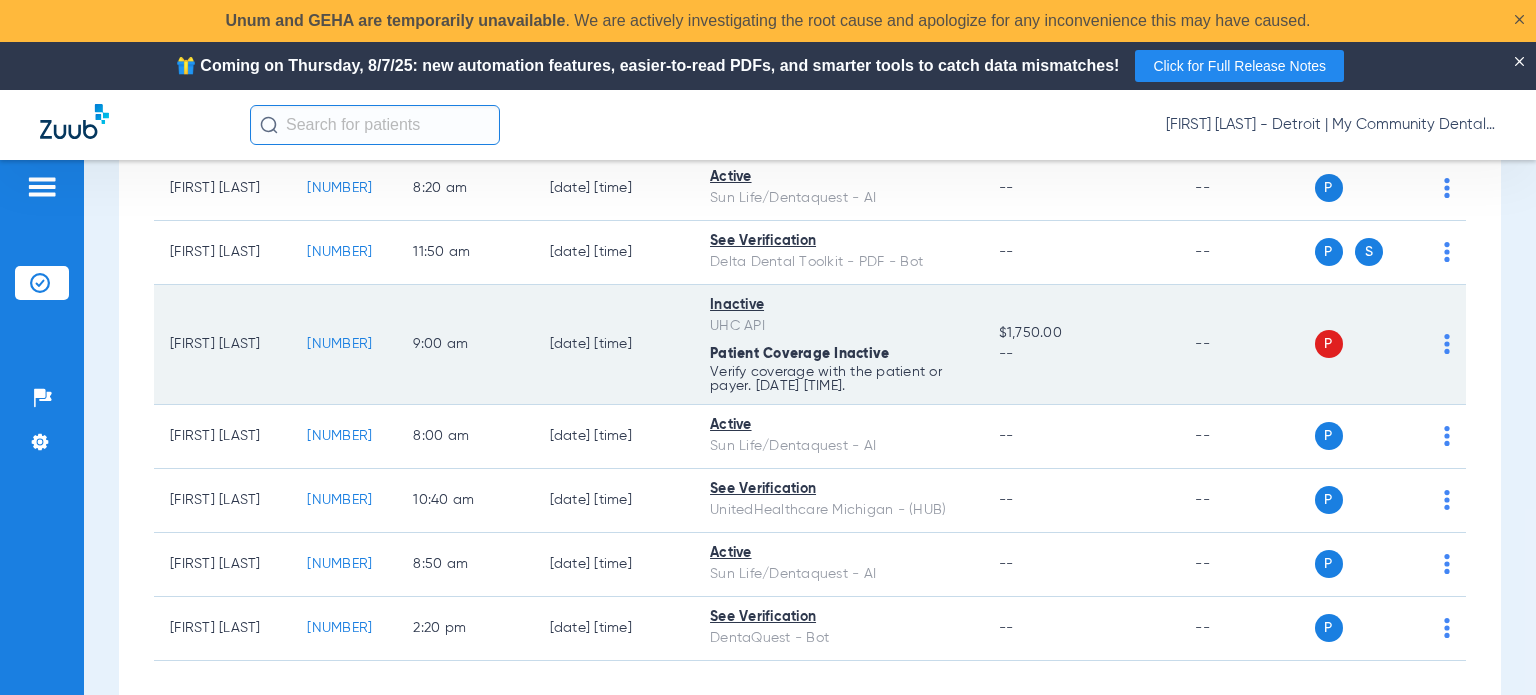 drag, startPoint x: 220, startPoint y: 356, endPoint x: 160, endPoint y: 331, distance: 65 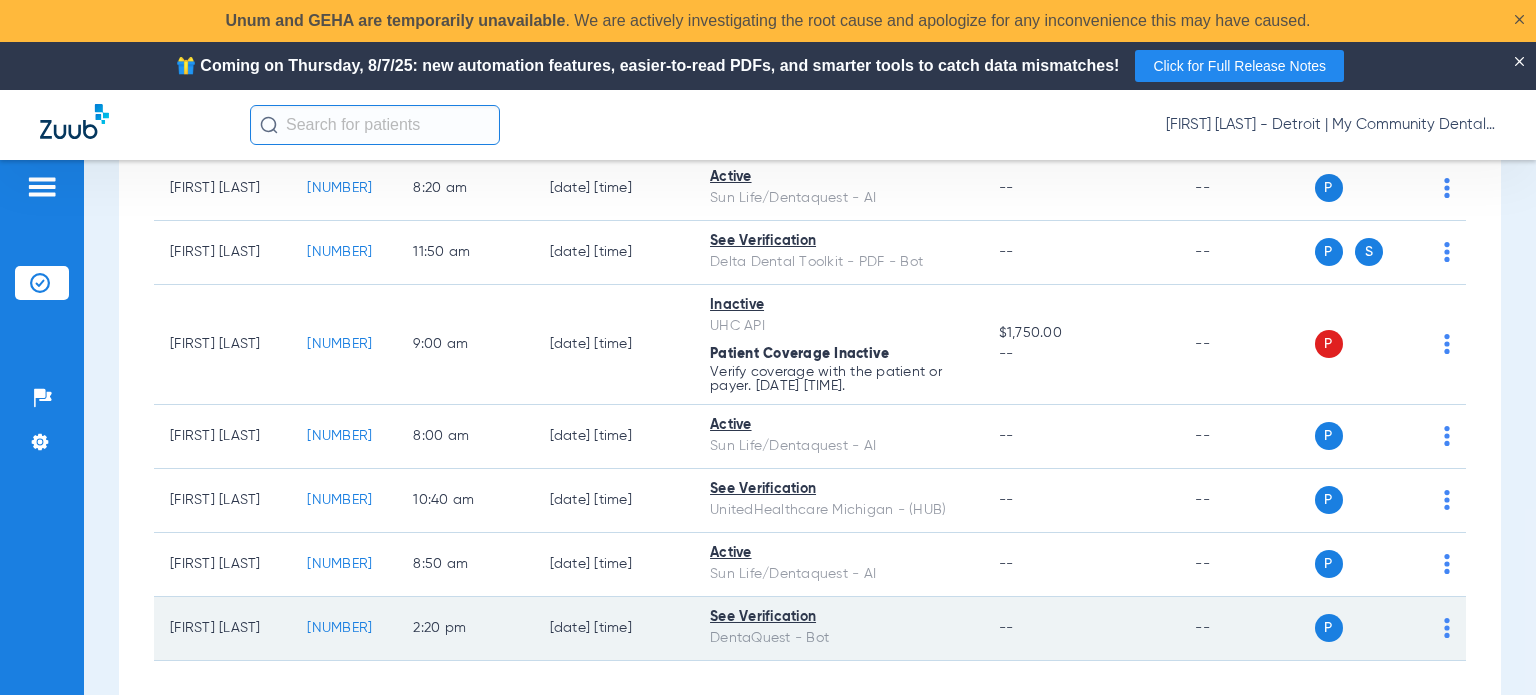 copy on "Rosemary Knight" 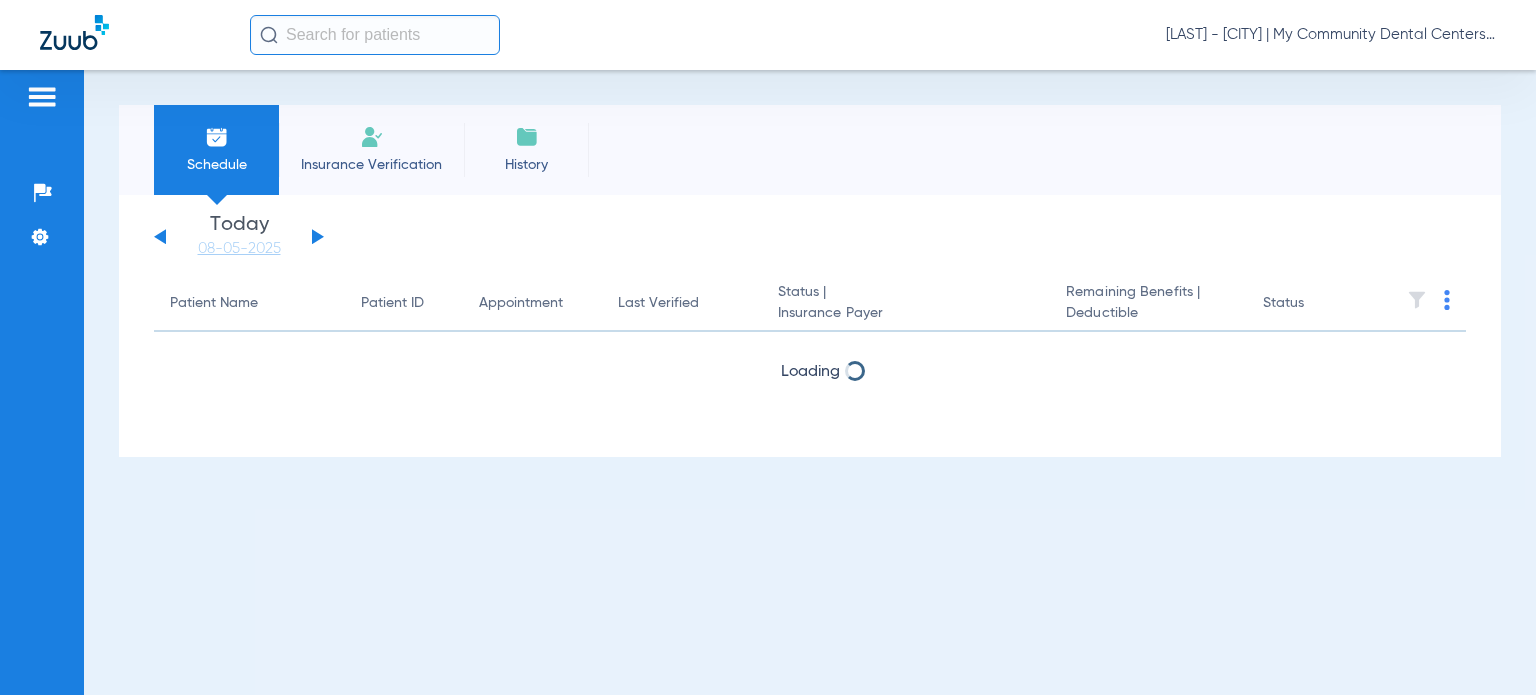scroll, scrollTop: 0, scrollLeft: 0, axis: both 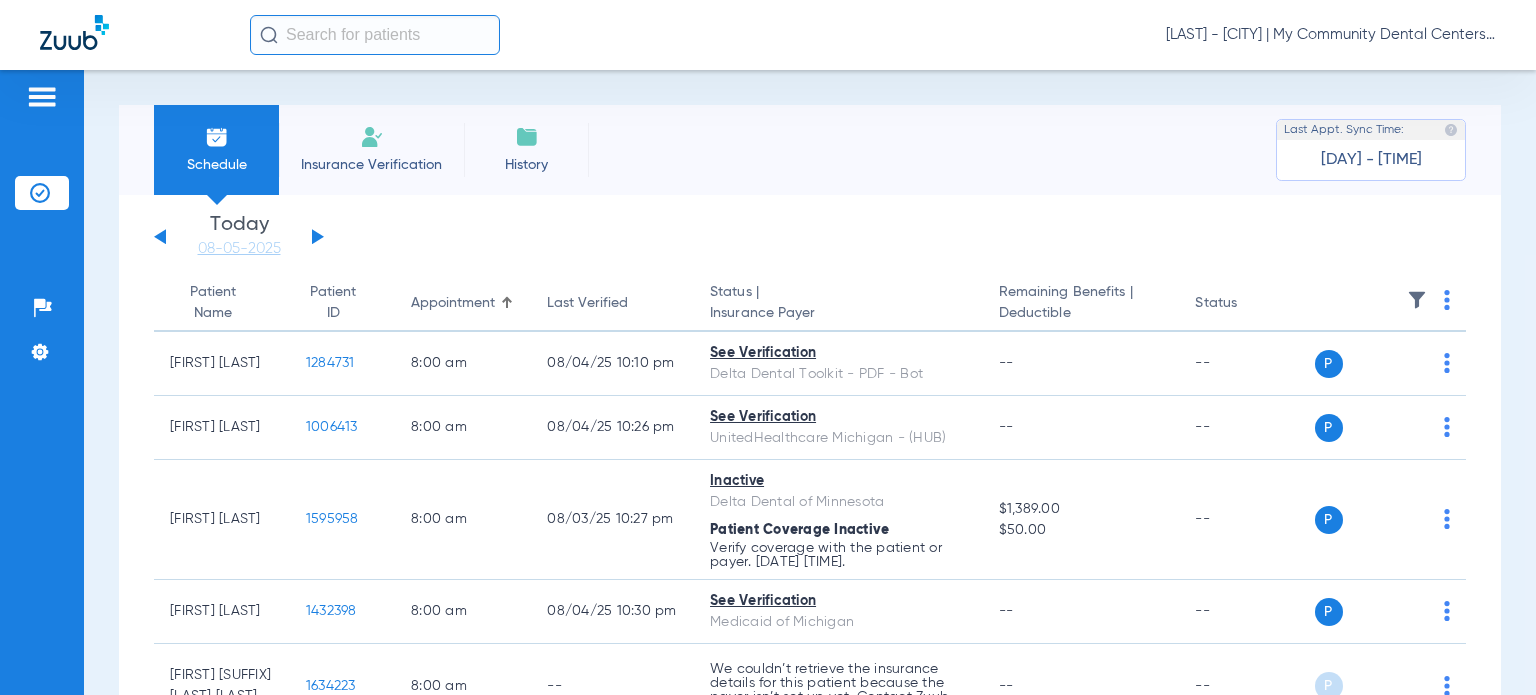 click on "[LAST] - [CITY] | My Community Dental Centers" 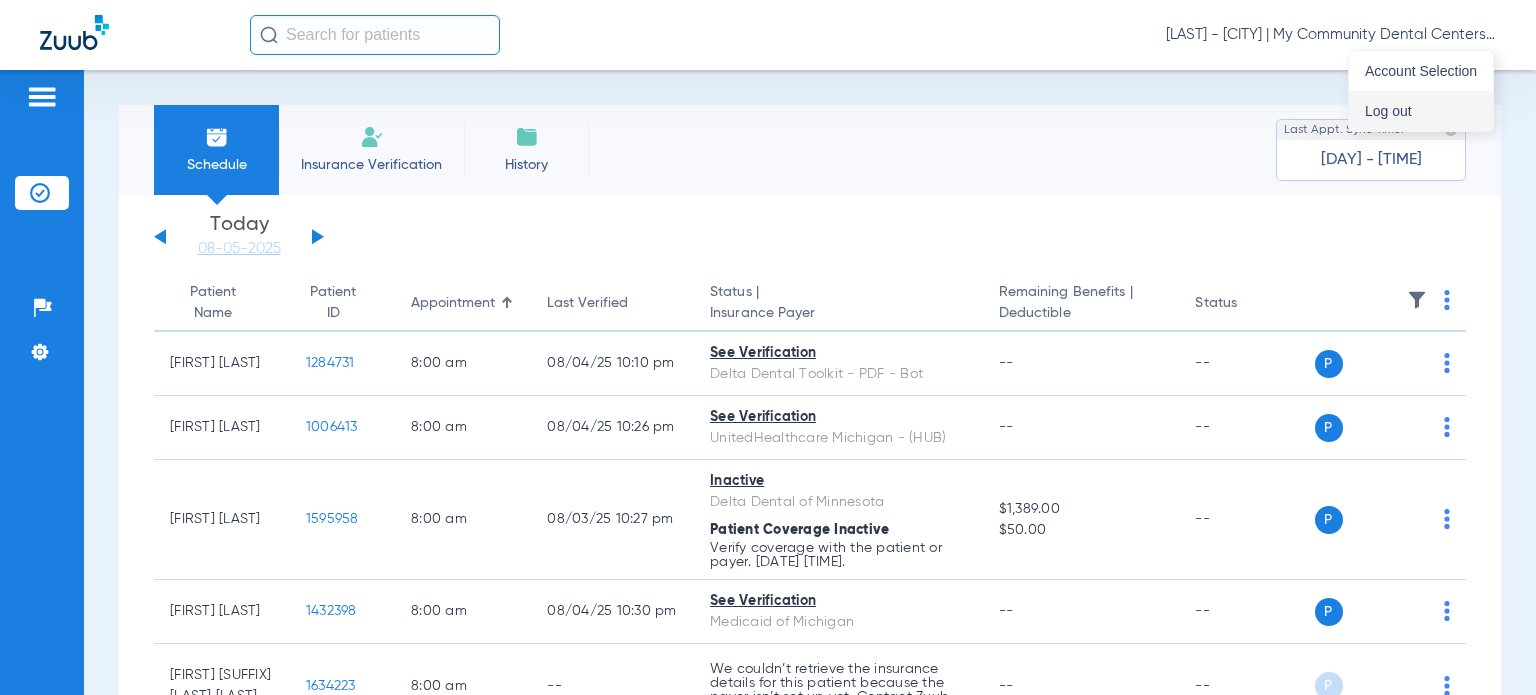 click on "Log out" at bounding box center (1421, 111) 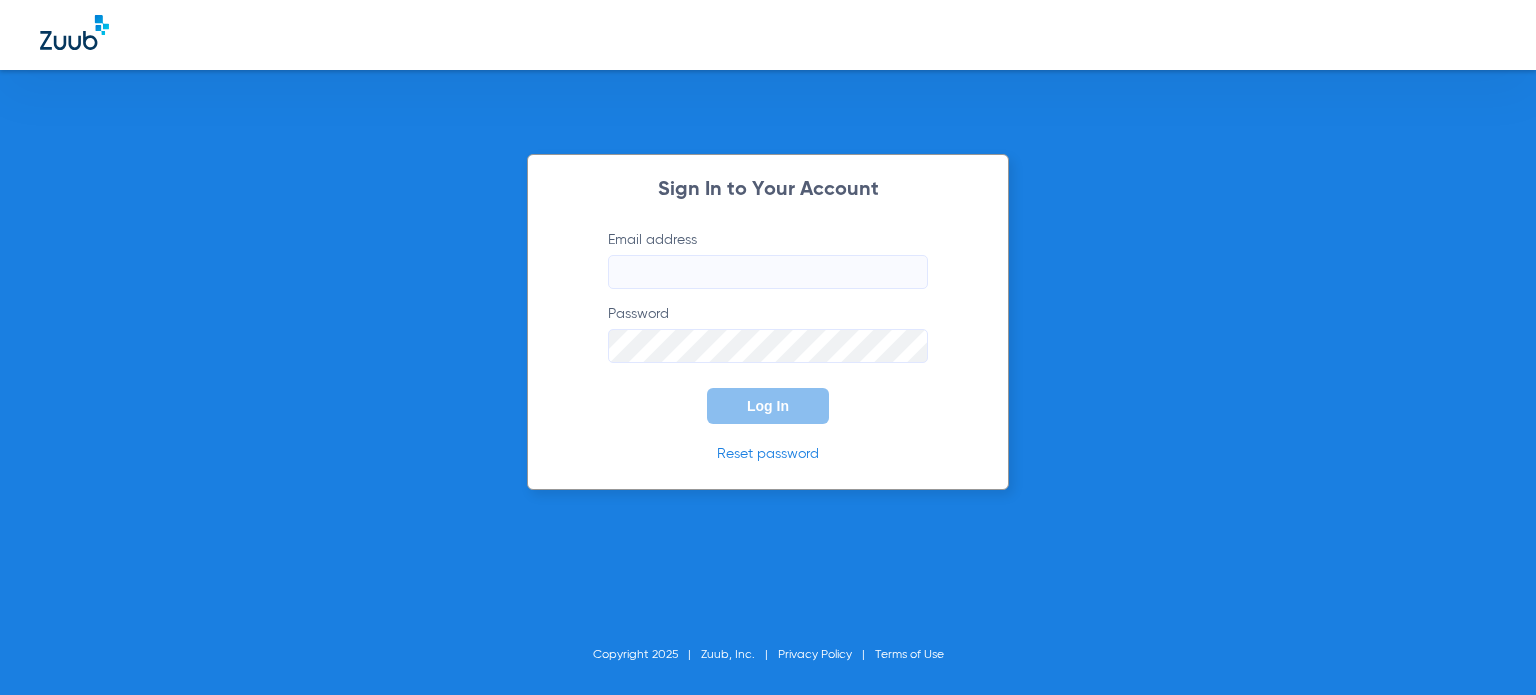 type on "[EMAIL]" 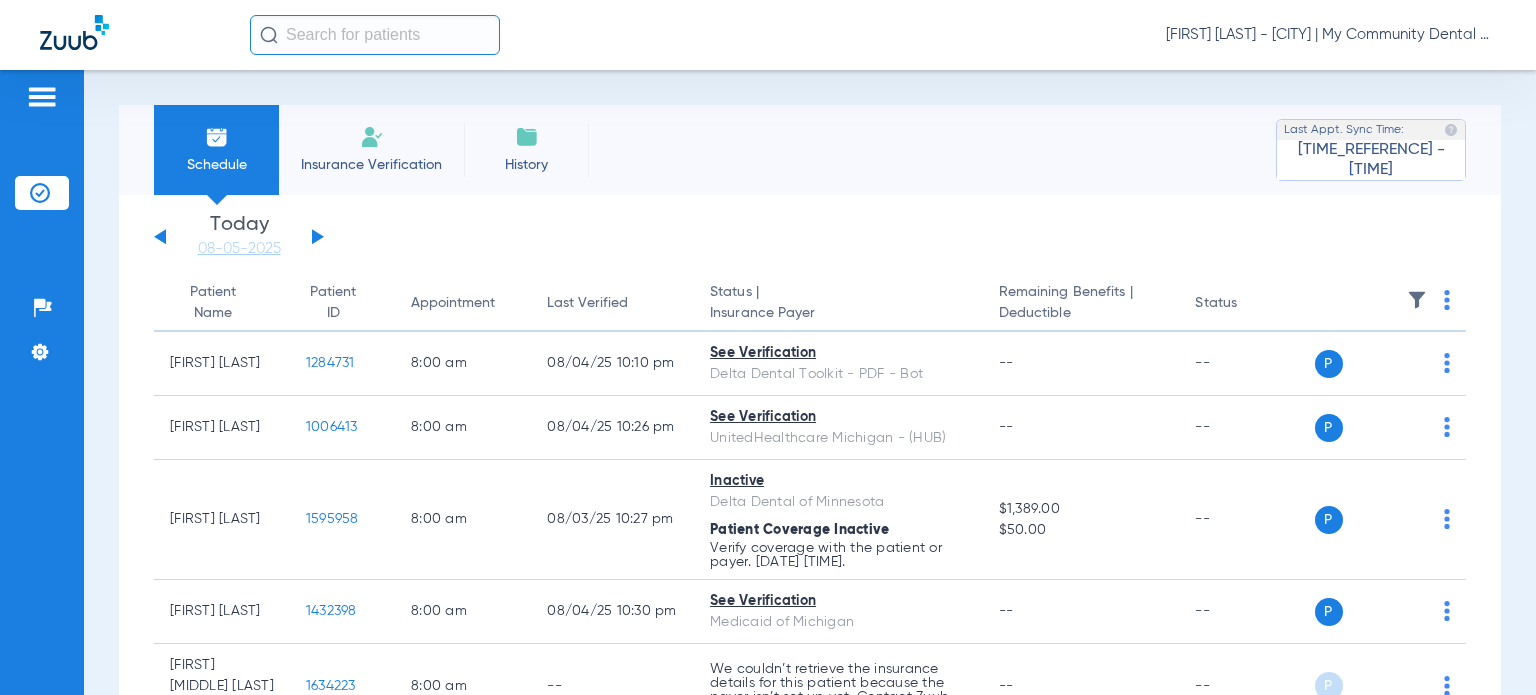 scroll, scrollTop: 0, scrollLeft: 0, axis: both 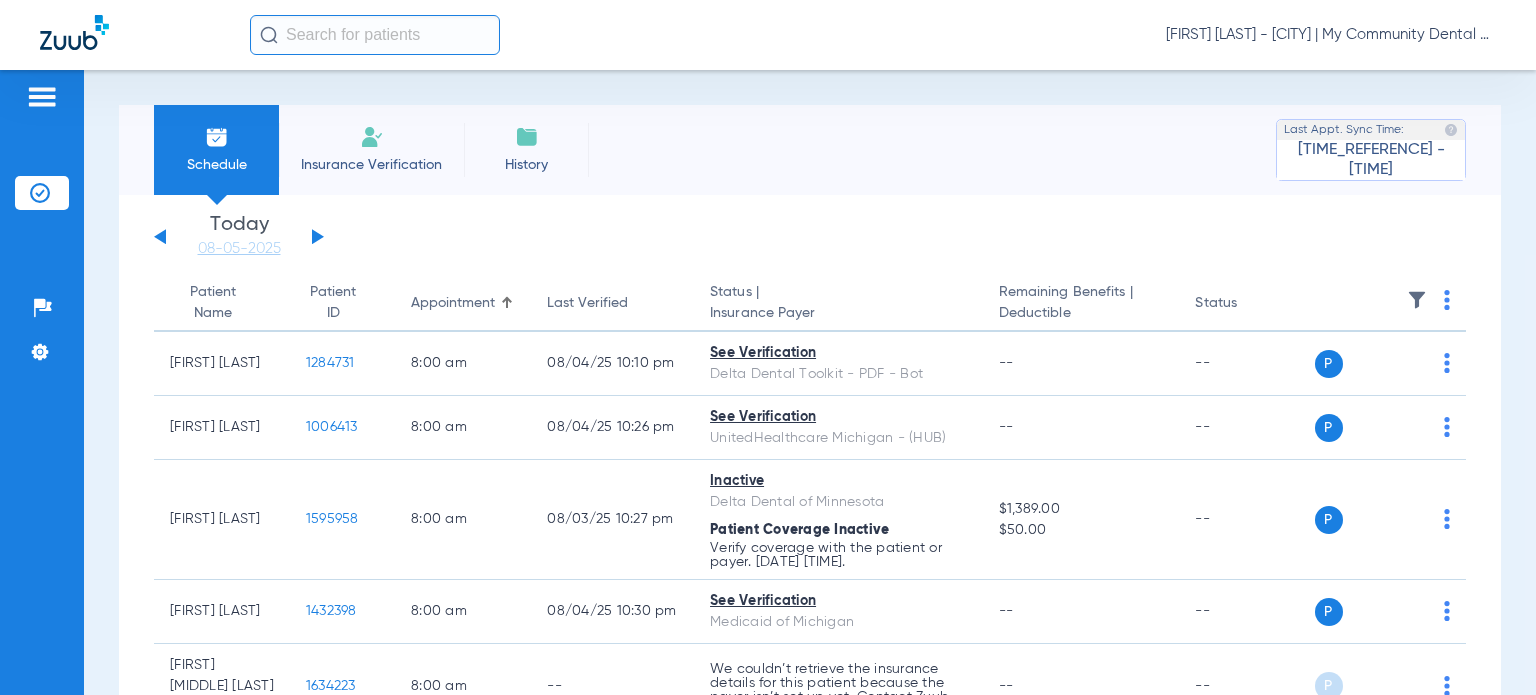 click on "[FIRST] [LAST] - [CITY] | My Community Dental Centers" 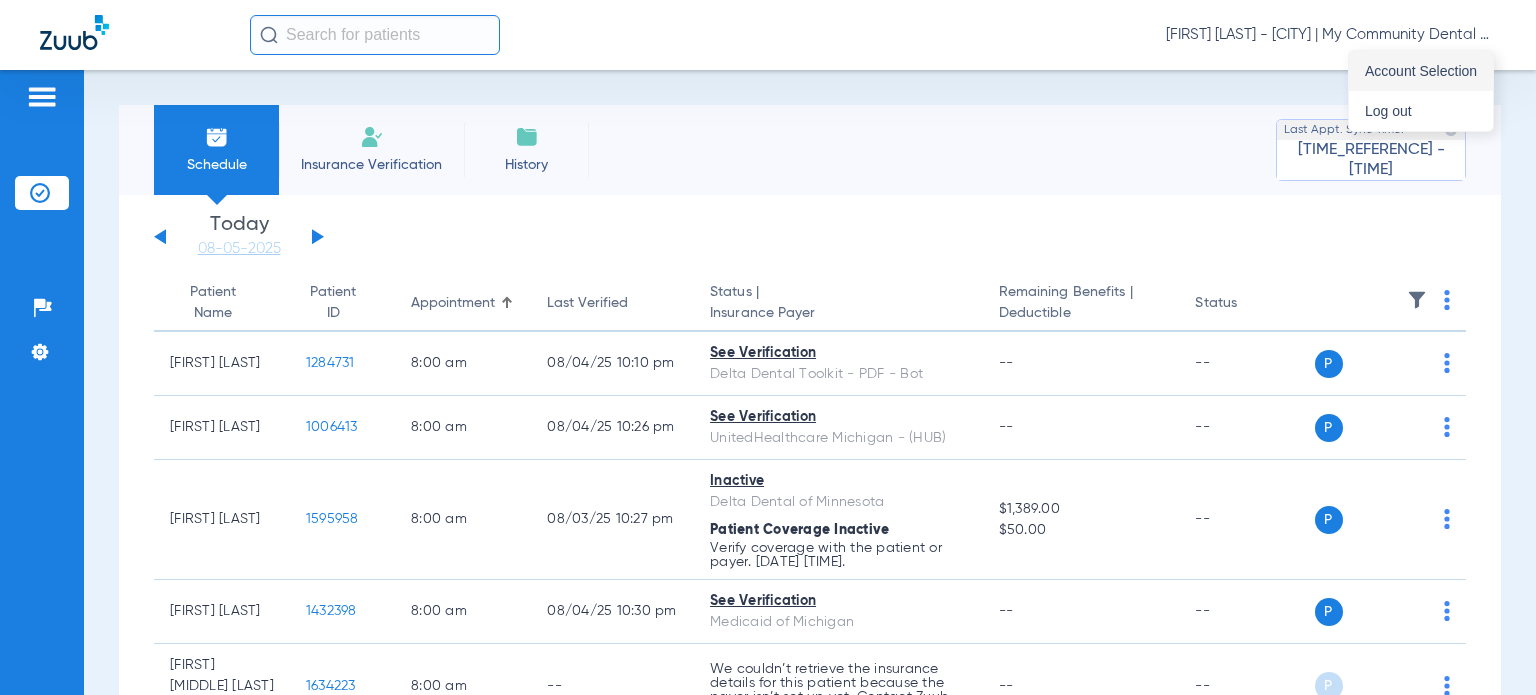 click on "Account Selection" at bounding box center [1421, 71] 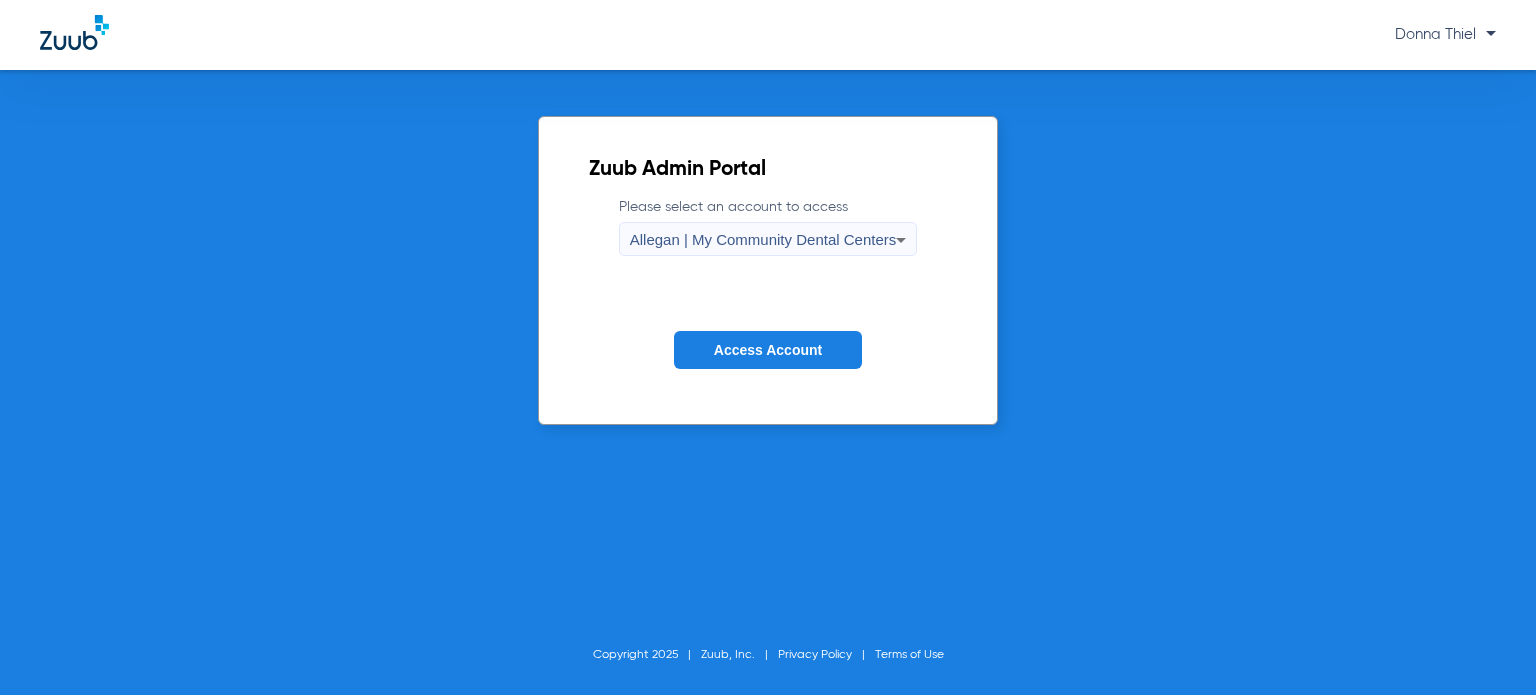 click on "Allegan | My Community Dental Centers" at bounding box center [763, 239] 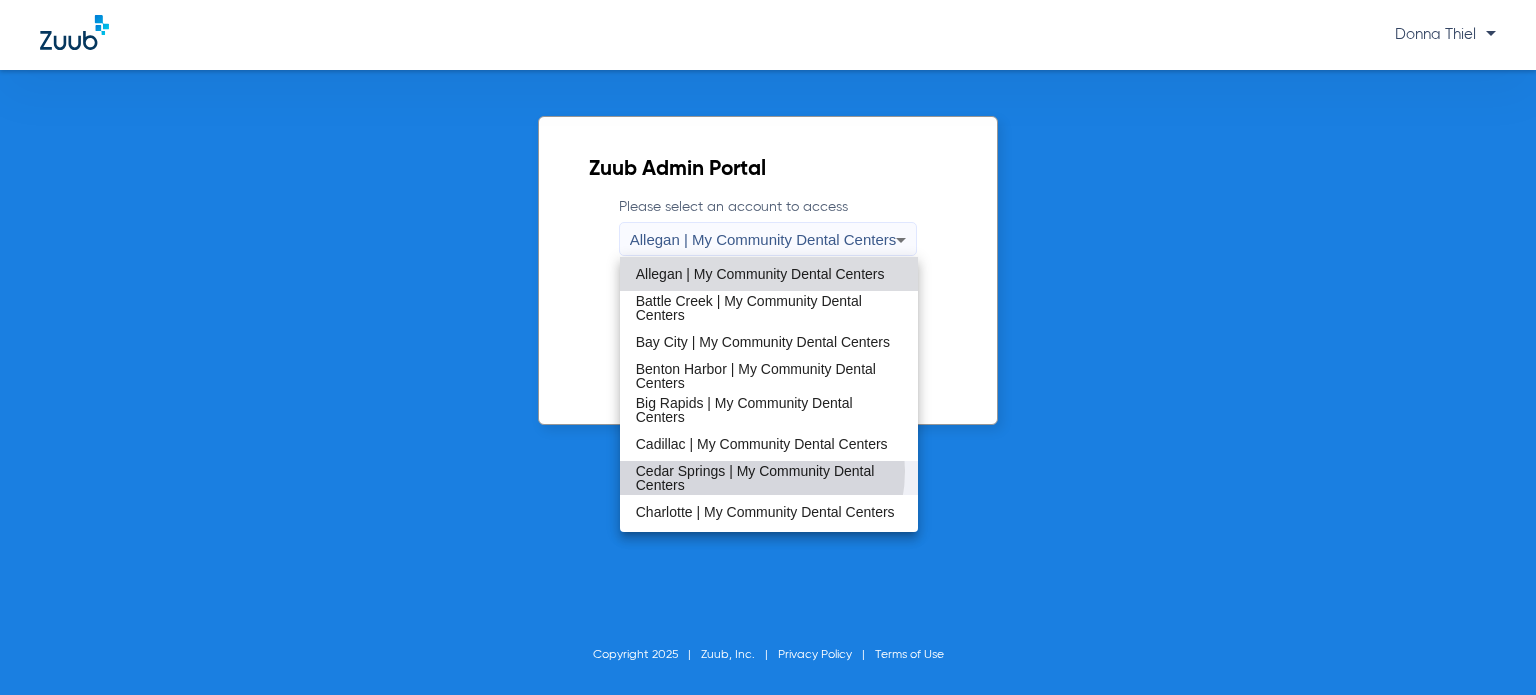 click on "Cedar Springs | My Community Dental Centers" at bounding box center [769, 478] 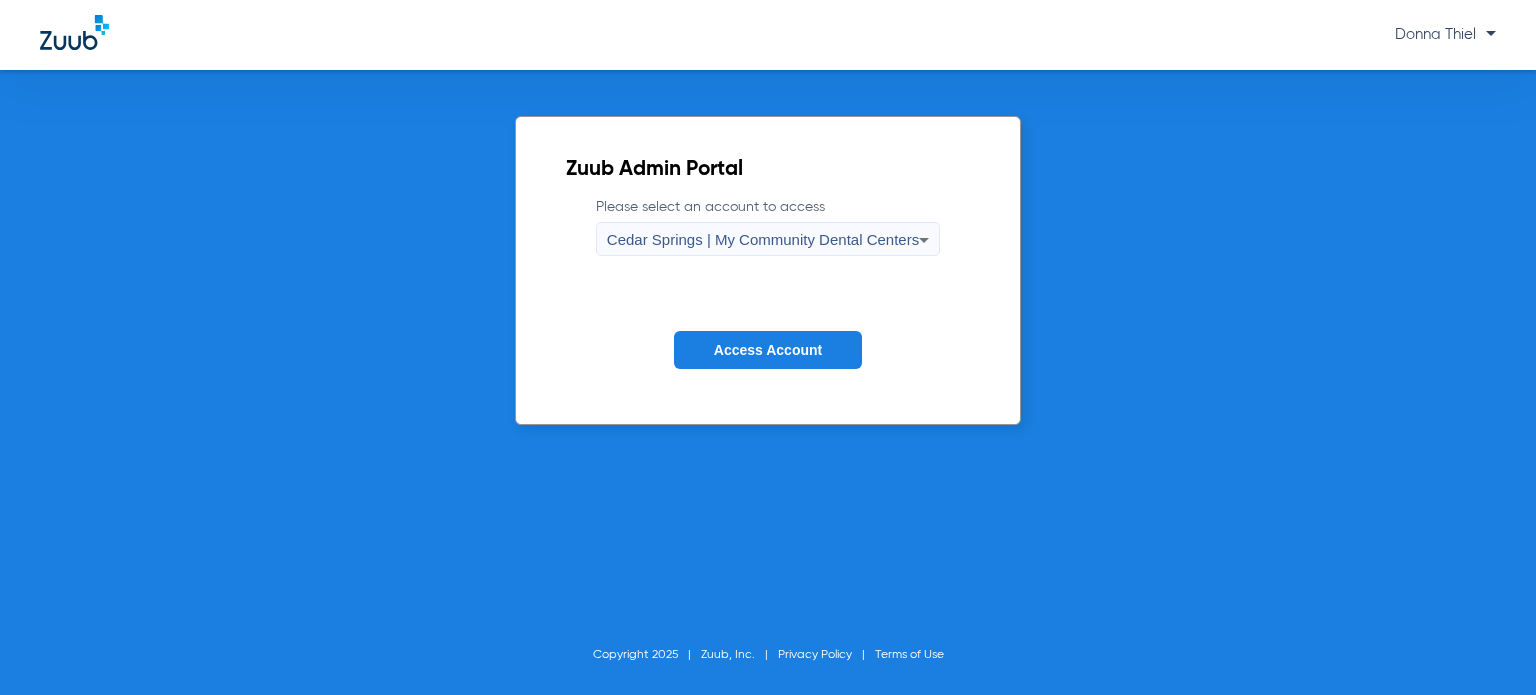 click on "Access Account" 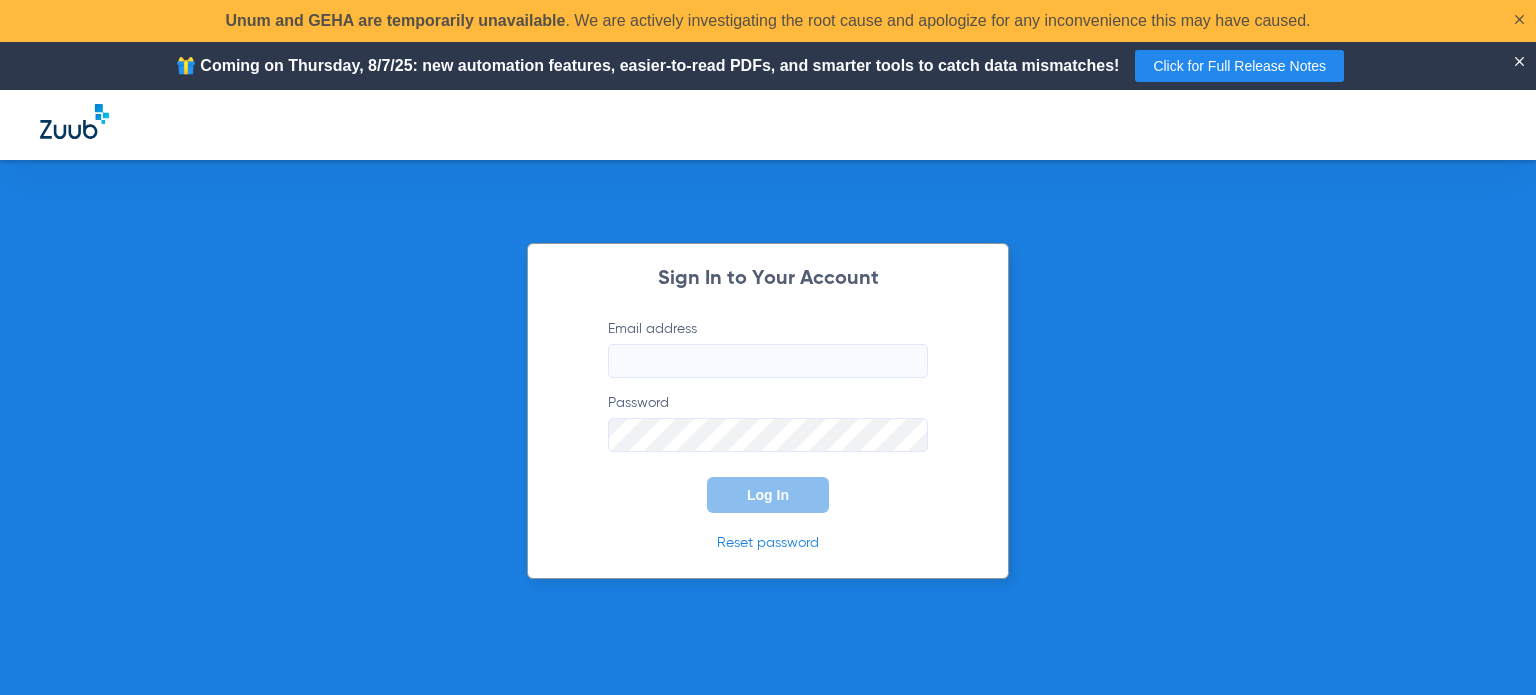 type on "[EMAIL]" 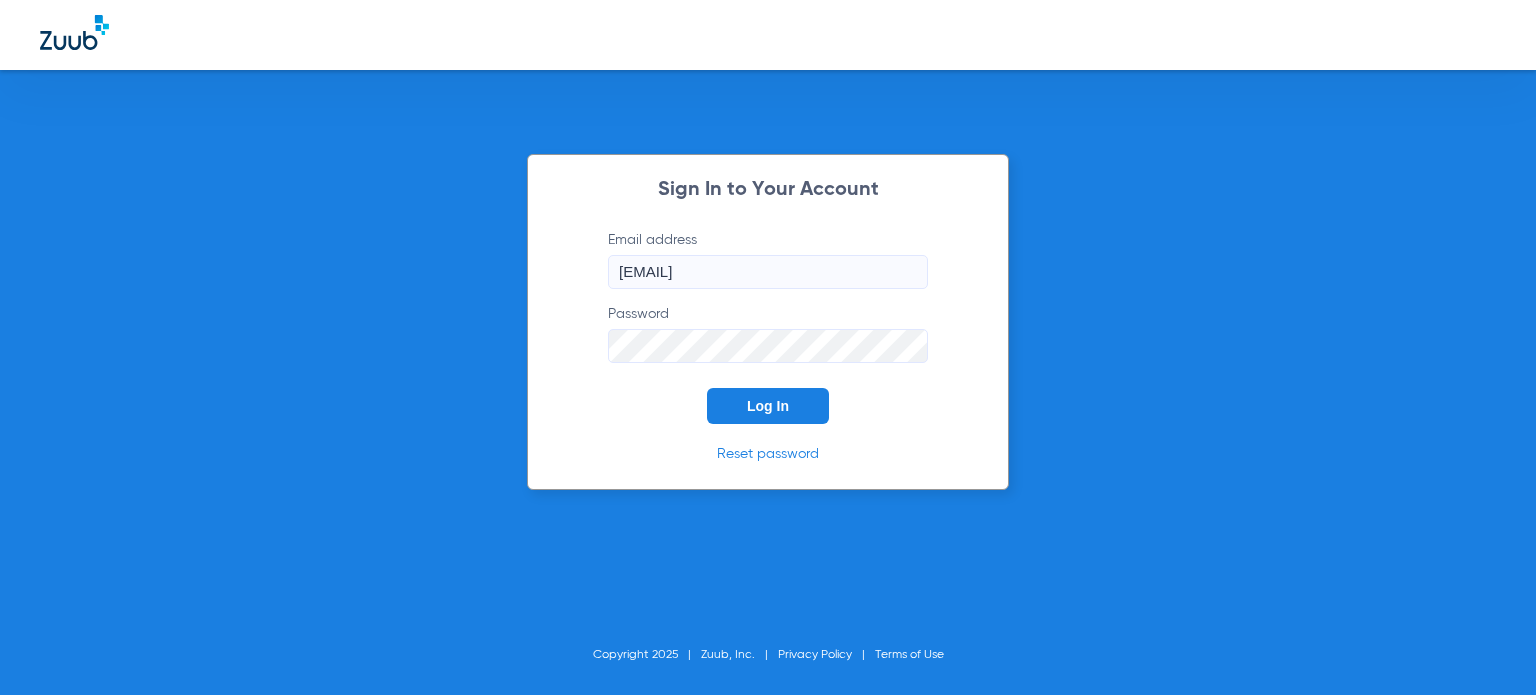 click on "Log In" 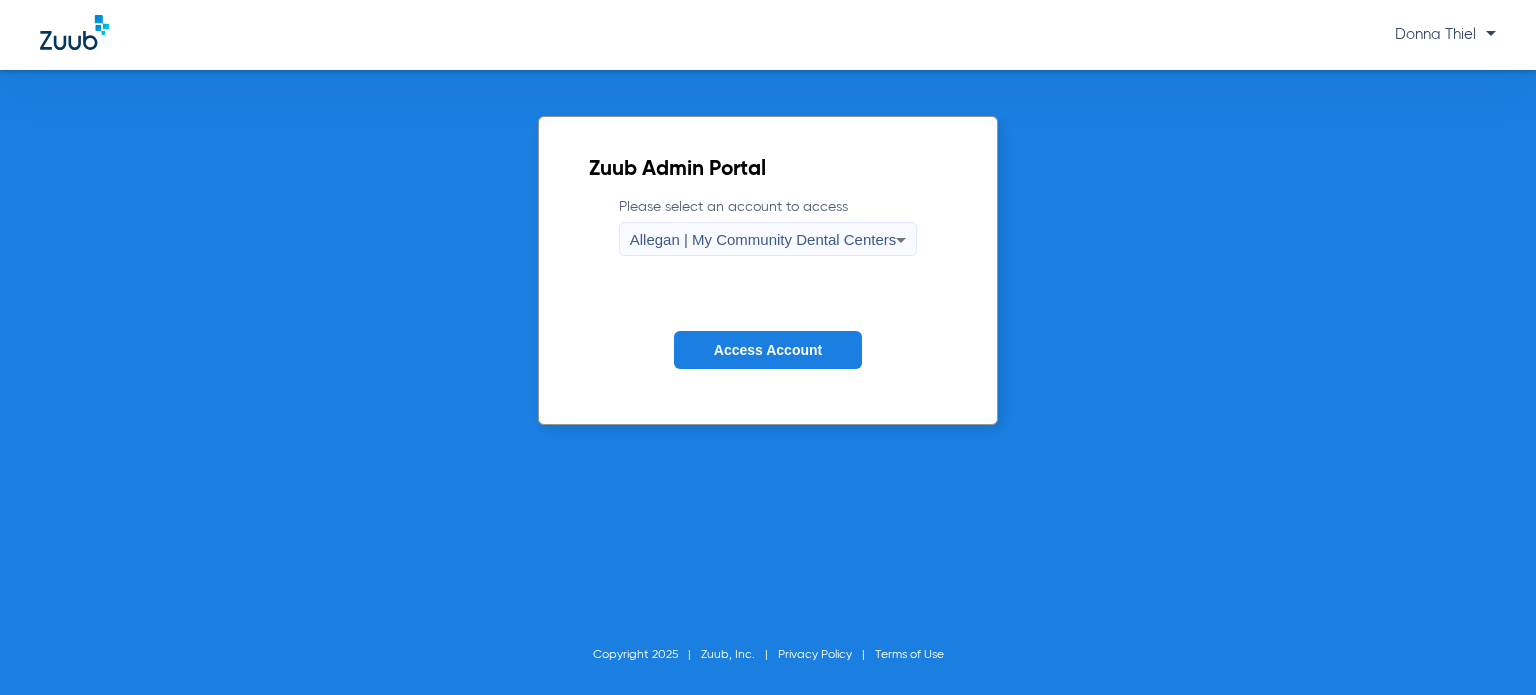click on "Allegan | My Community Dental Centers" at bounding box center (763, 239) 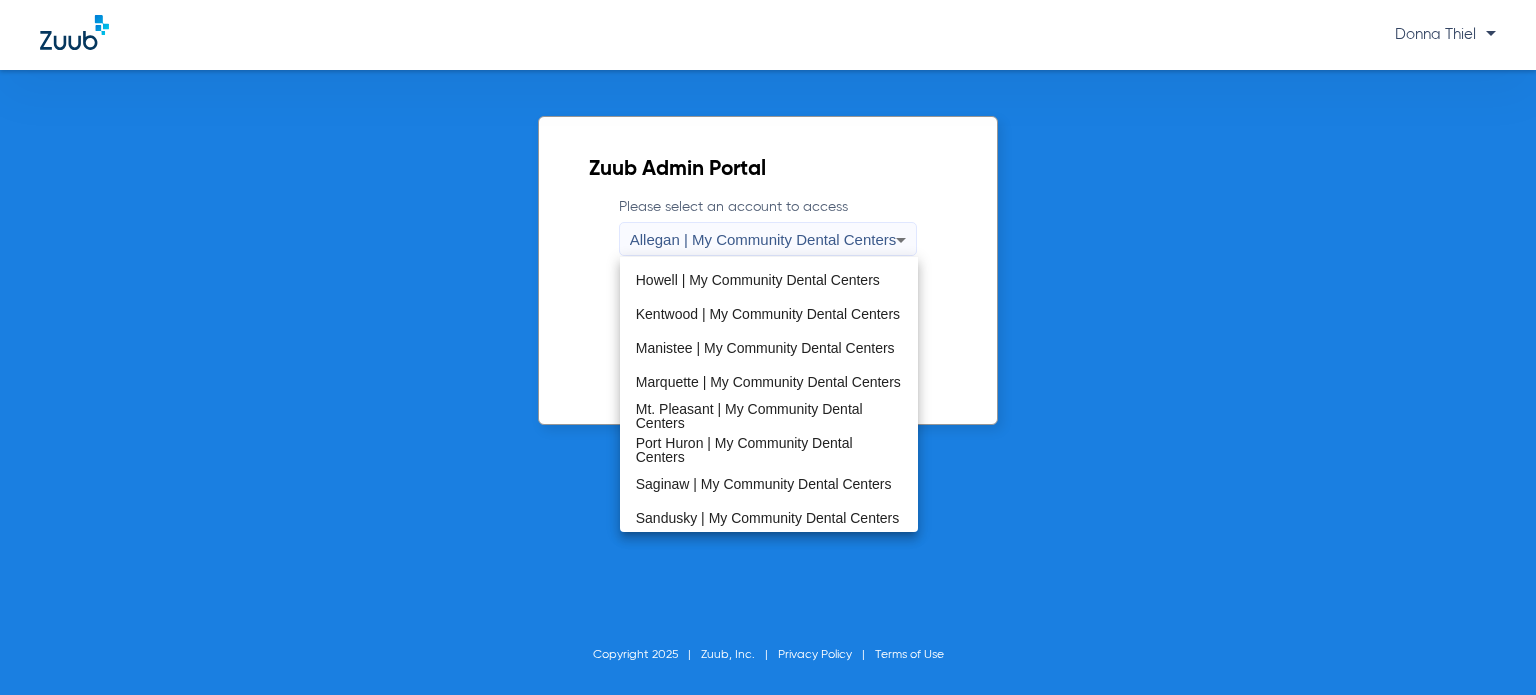 scroll, scrollTop: 600, scrollLeft: 0, axis: vertical 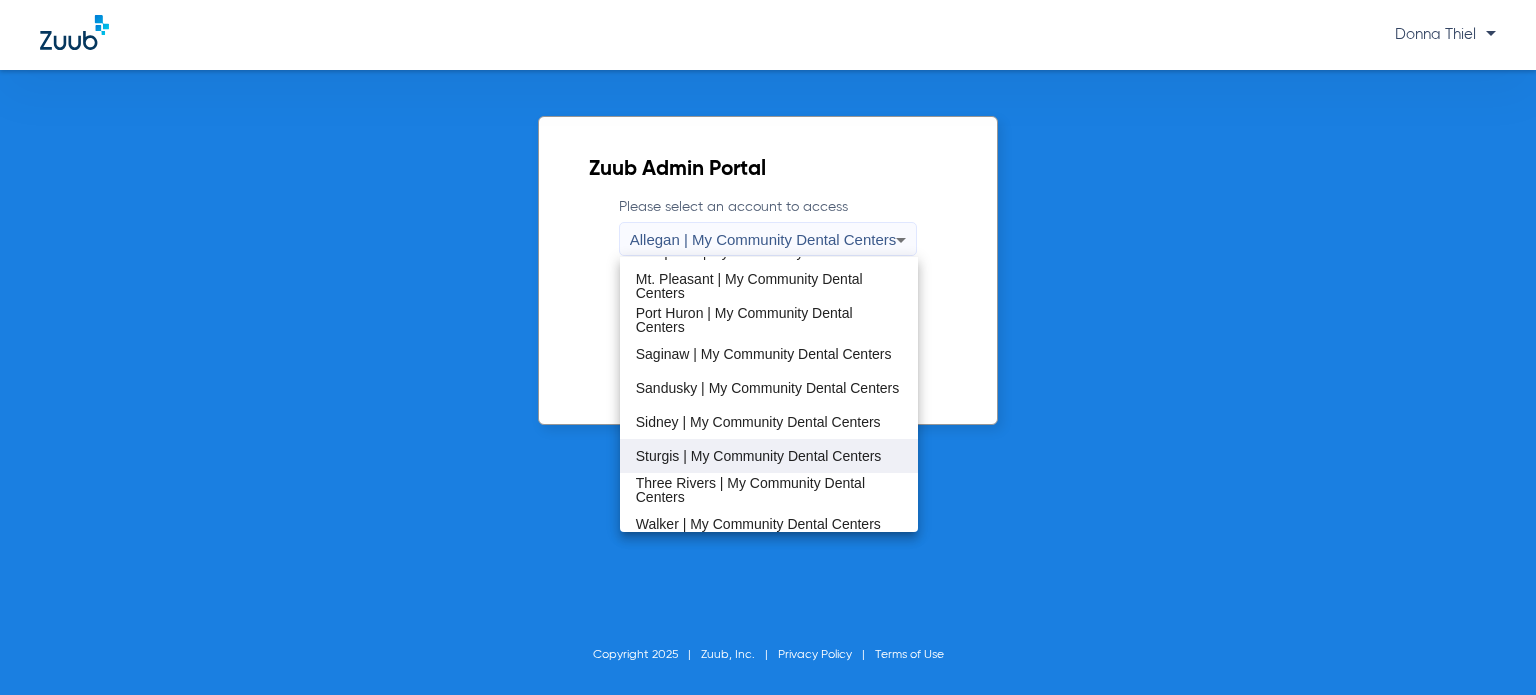 click on "Sturgis | My Community Dental Centers" at bounding box center (759, 456) 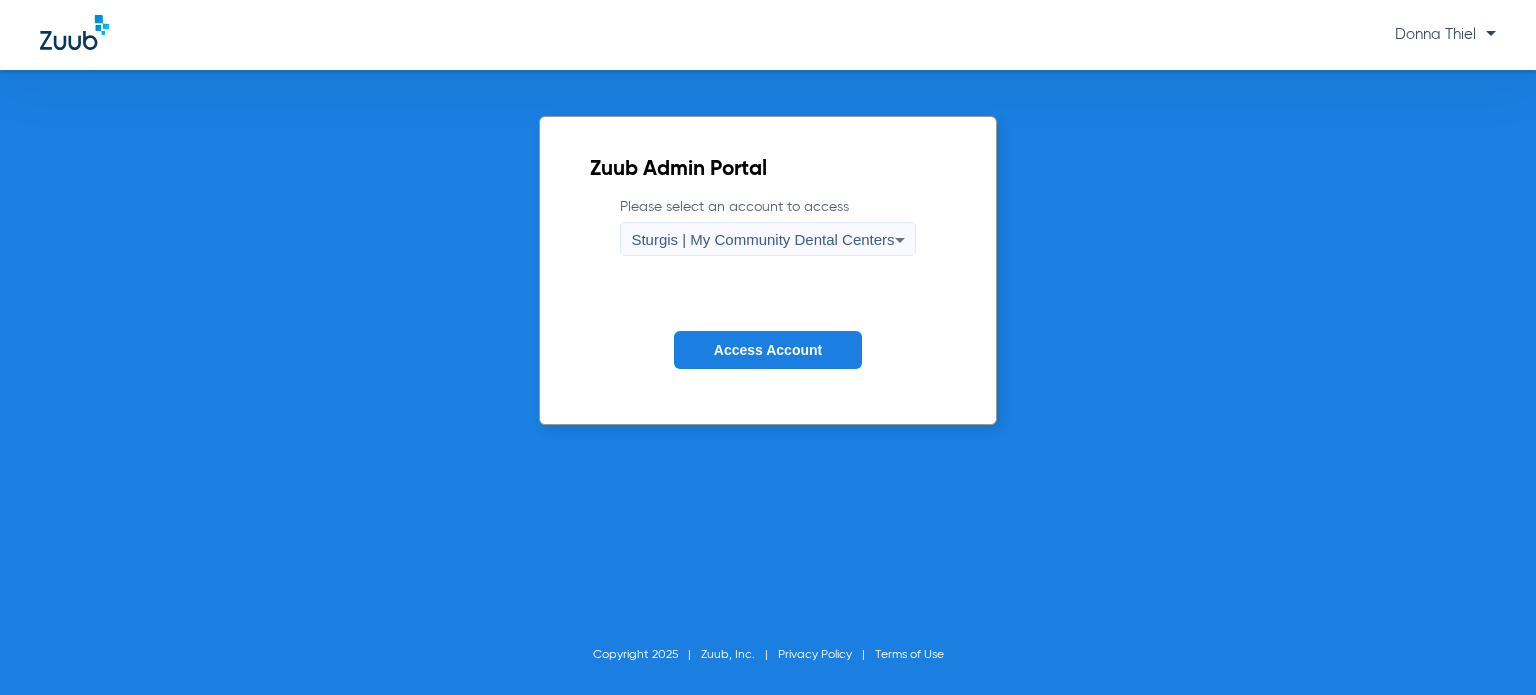click on "Access Account" 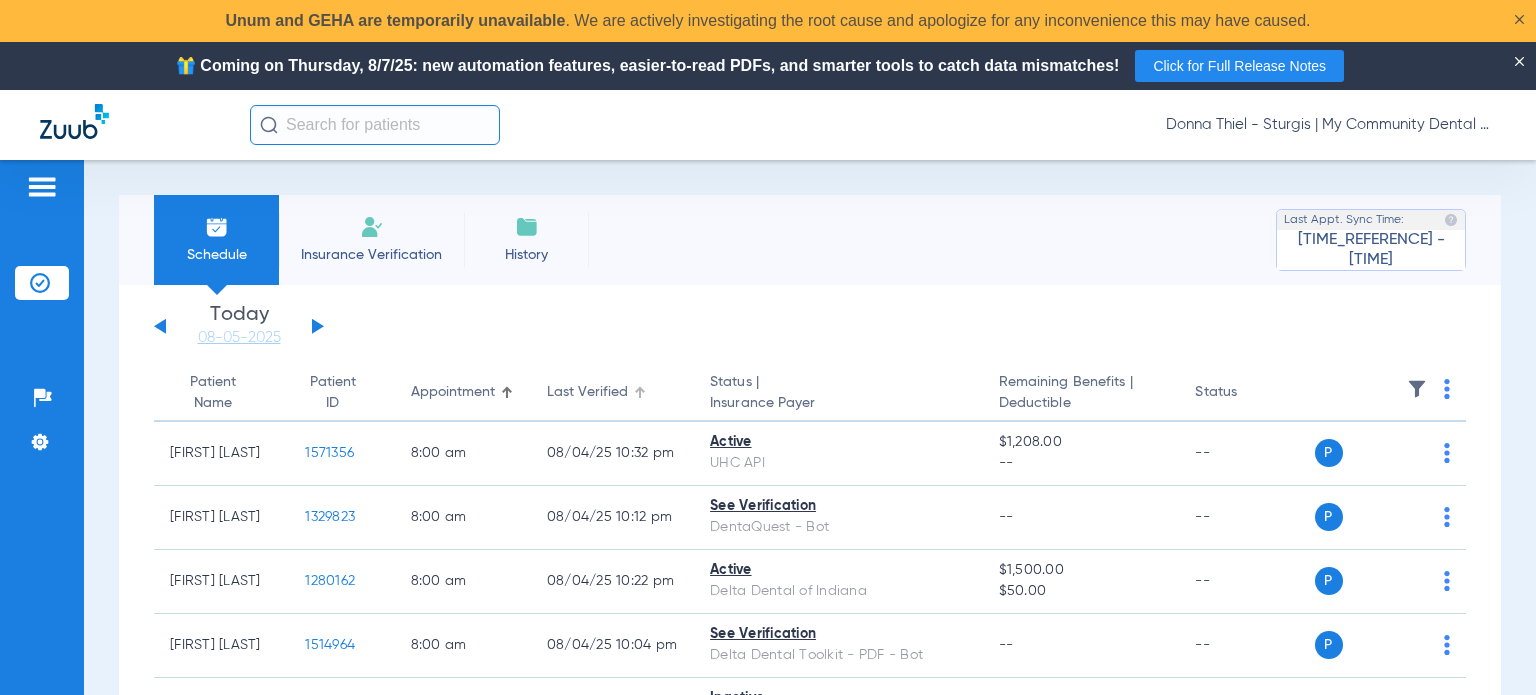 click on "Last Verified" 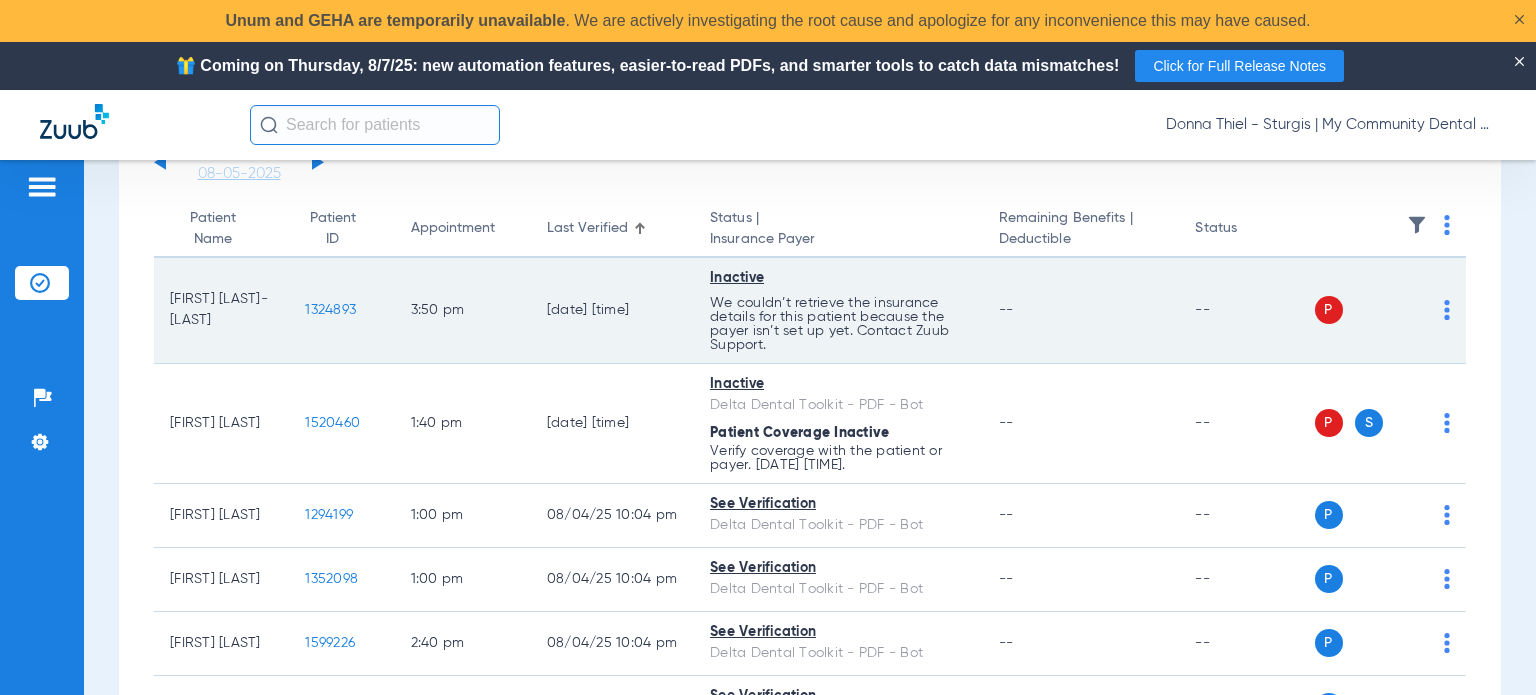 scroll, scrollTop: 200, scrollLeft: 0, axis: vertical 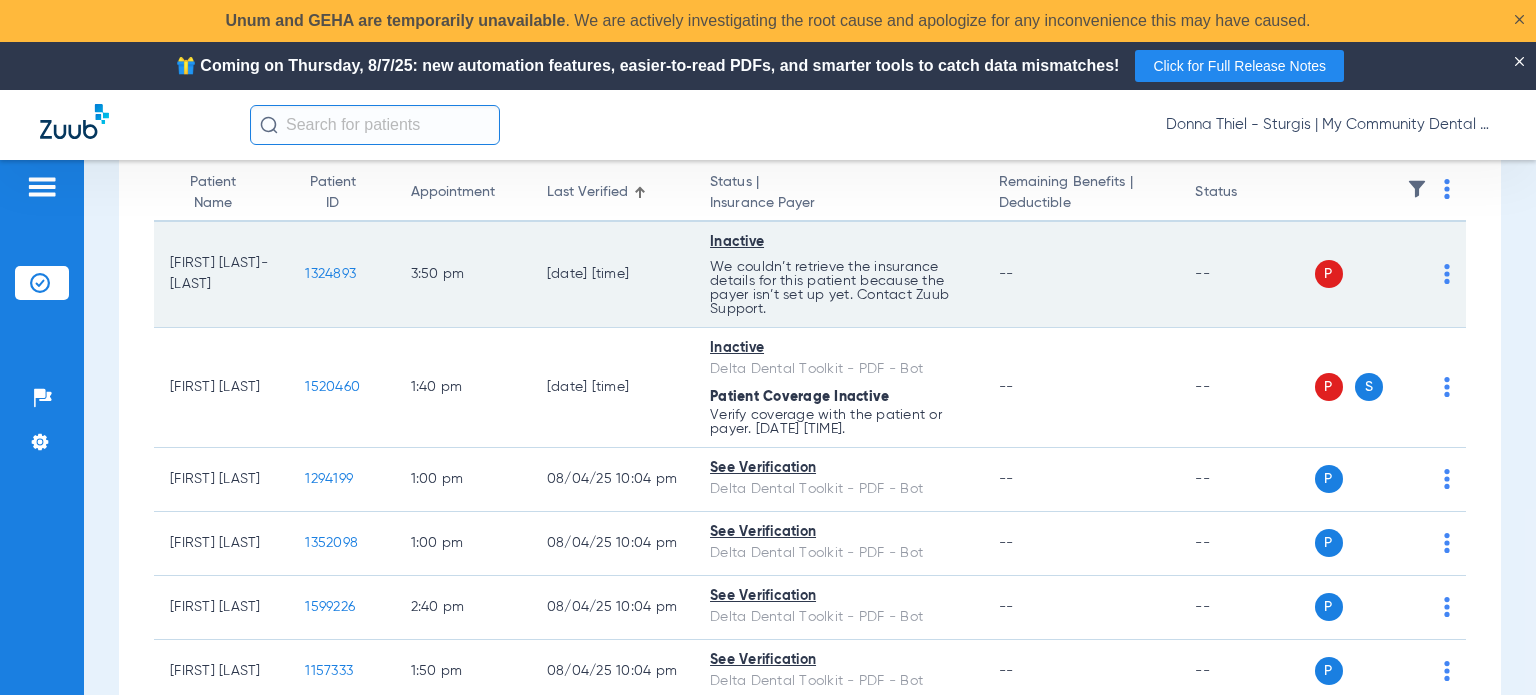 drag, startPoint x: 228, startPoint y: 286, endPoint x: 164, endPoint y: 260, distance: 69.079666 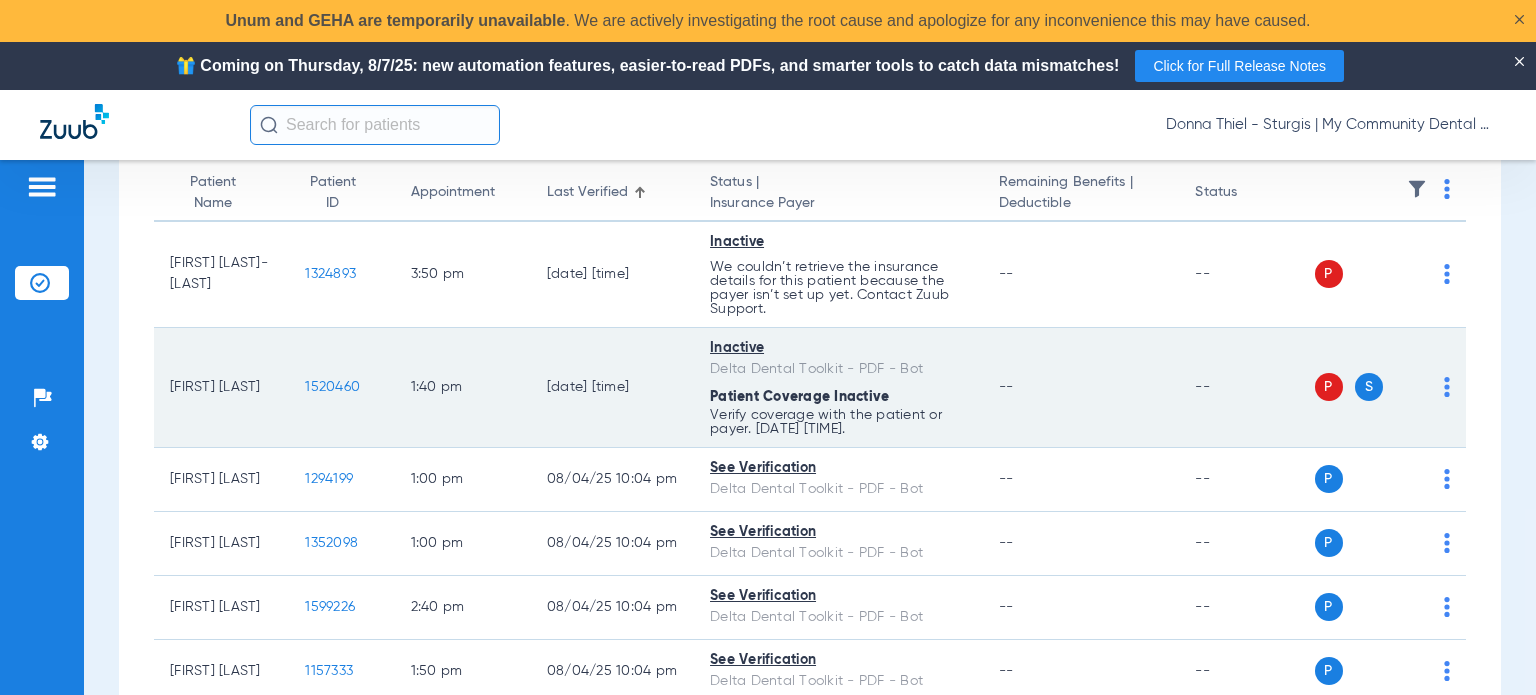 click on "Inactive" 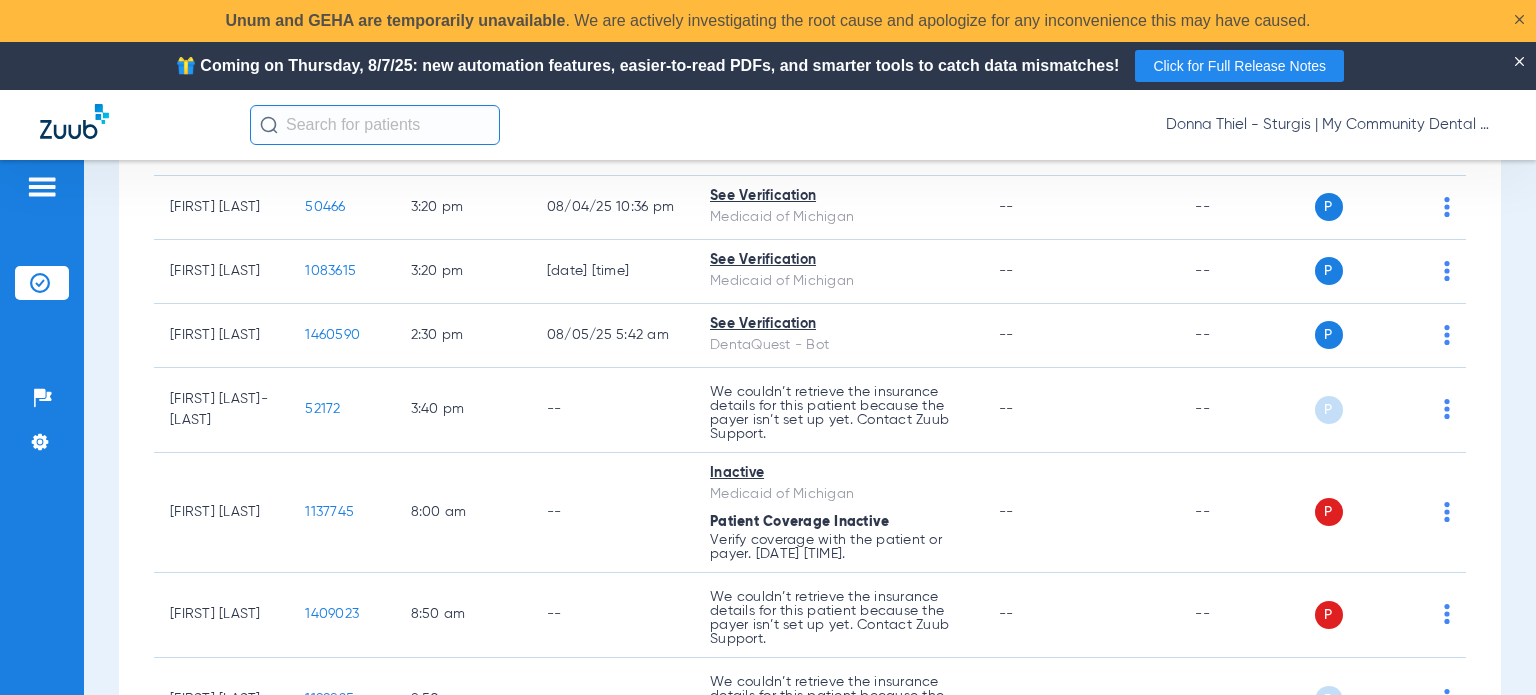 scroll, scrollTop: 2500, scrollLeft: 0, axis: vertical 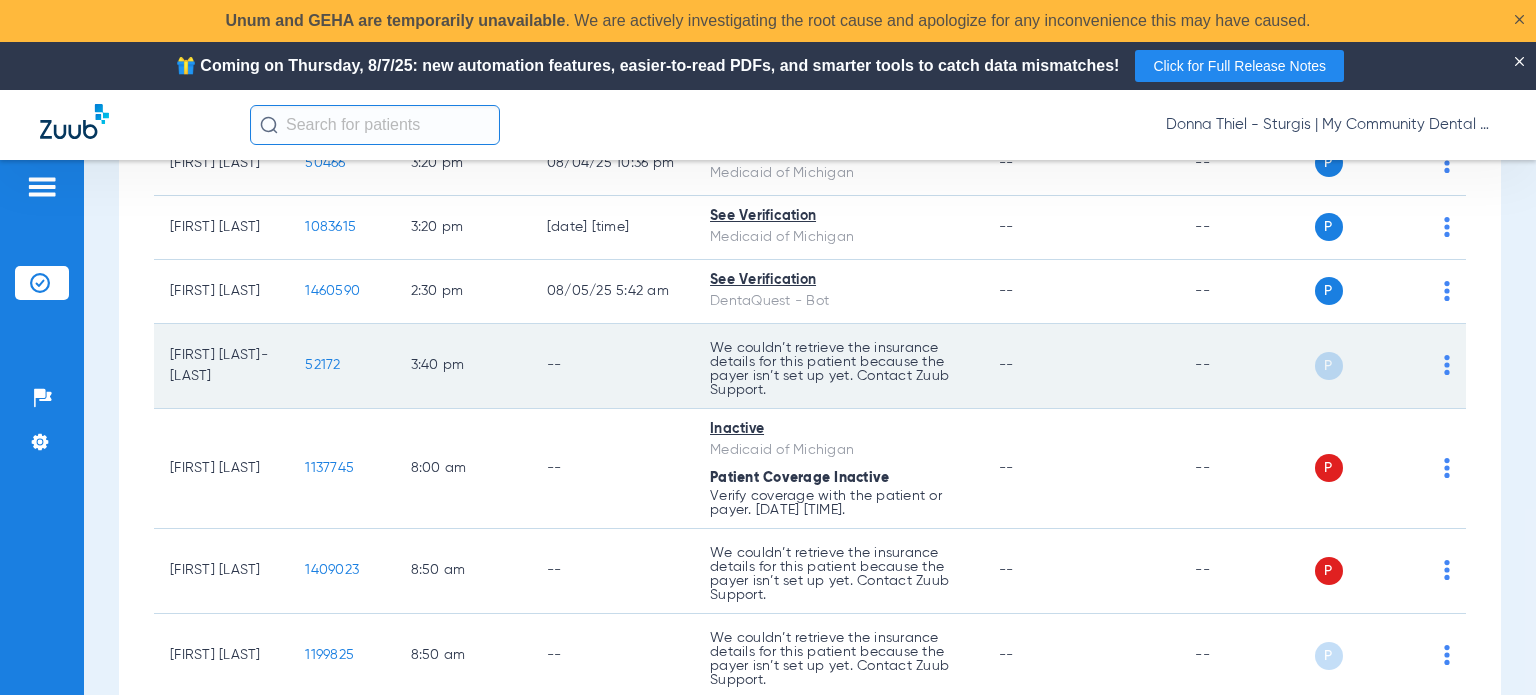 drag, startPoint x: 269, startPoint y: 374, endPoint x: 170, endPoint y: 348, distance: 102.357216 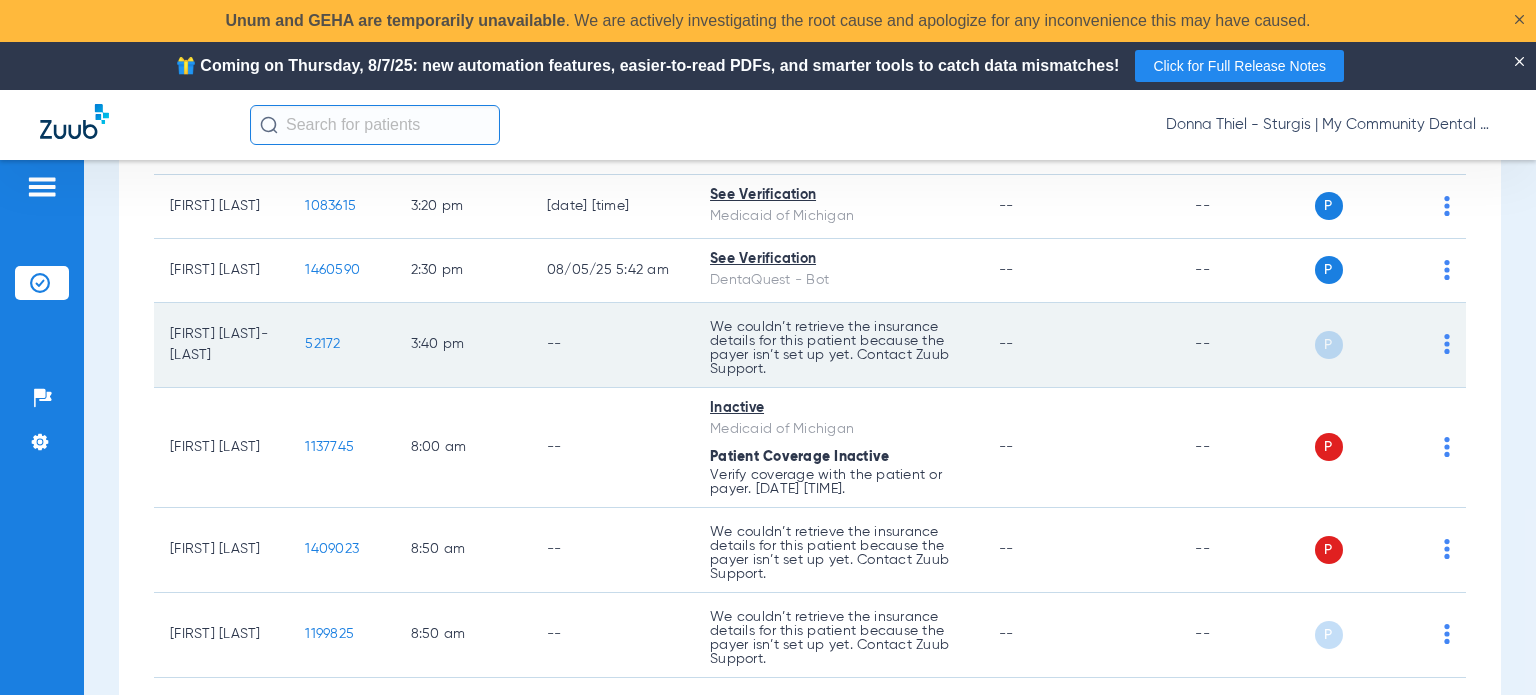 scroll, scrollTop: 2532, scrollLeft: 0, axis: vertical 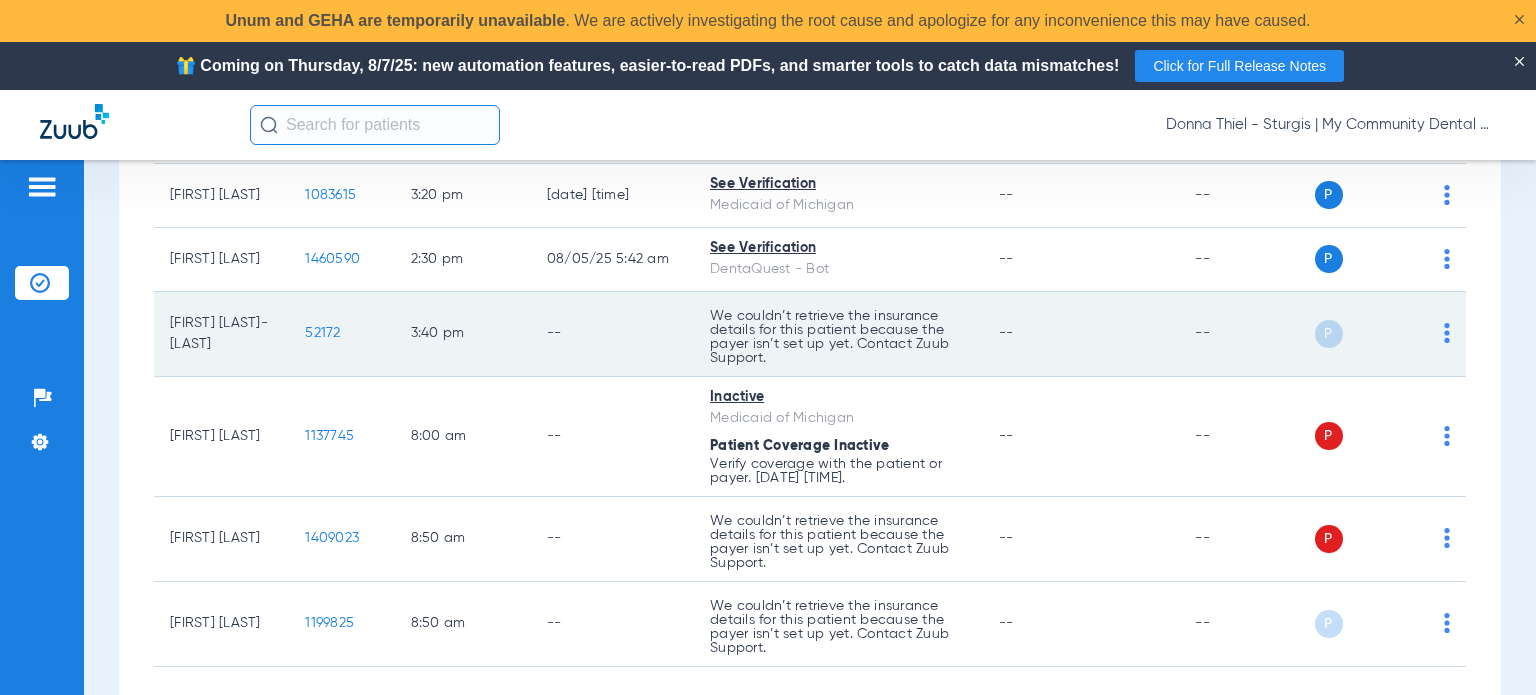 click on "We couldn’t retrieve the insurance details for this patient because the payer isn’t set up yet. Contact Zuub Support." 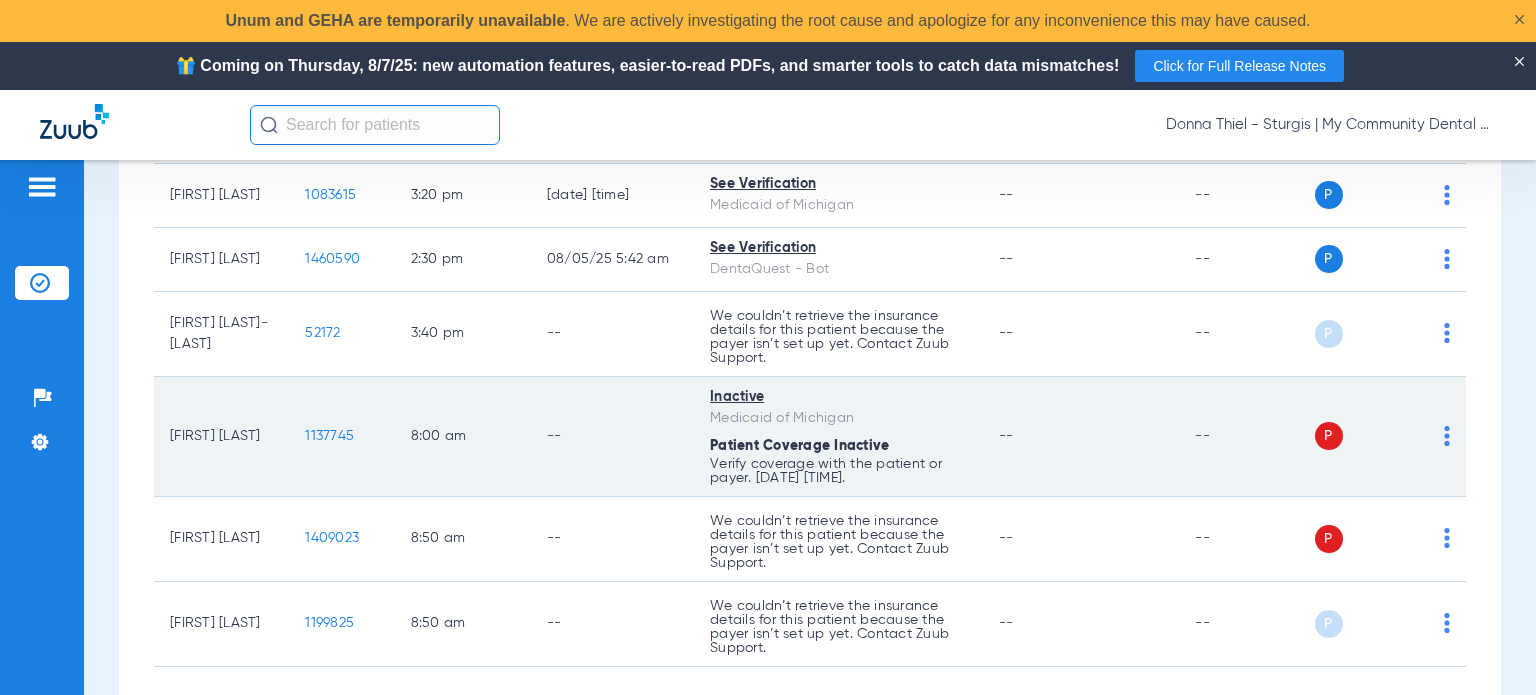 drag, startPoint x: 268, startPoint y: 428, endPoint x: 159, endPoint y: 427, distance: 109.004585 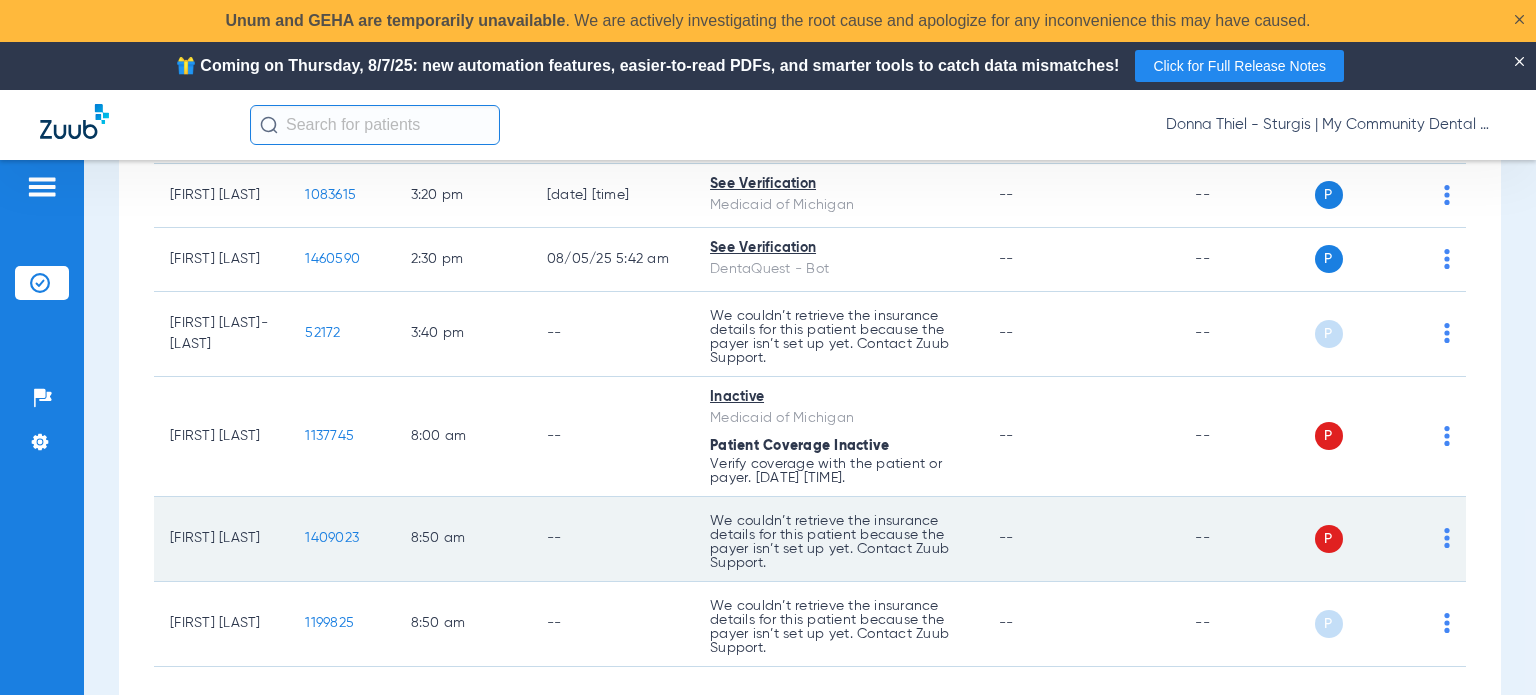 drag, startPoint x: 255, startPoint y: 531, endPoint x: 164, endPoint y: 531, distance: 91 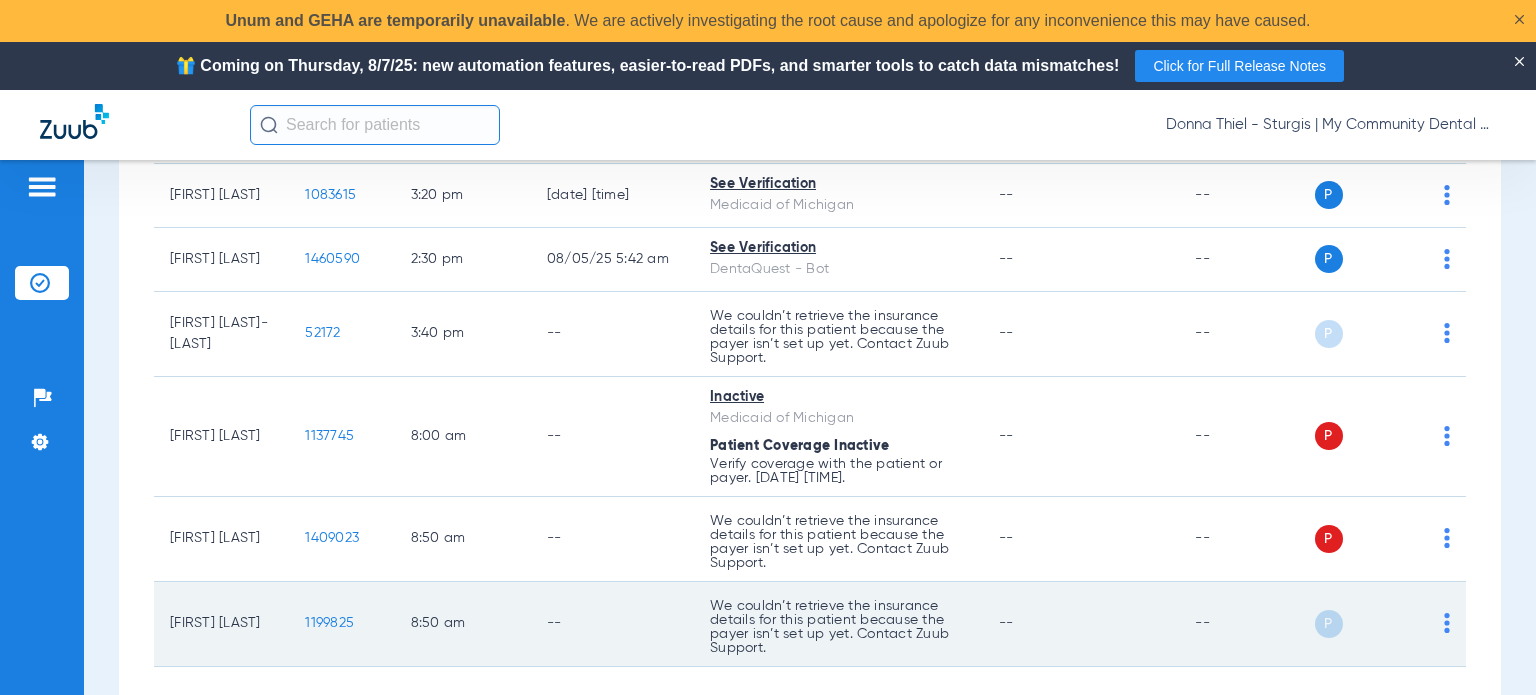 drag, startPoint x: 792, startPoint y: 638, endPoint x: 781, endPoint y: 636, distance: 11.18034 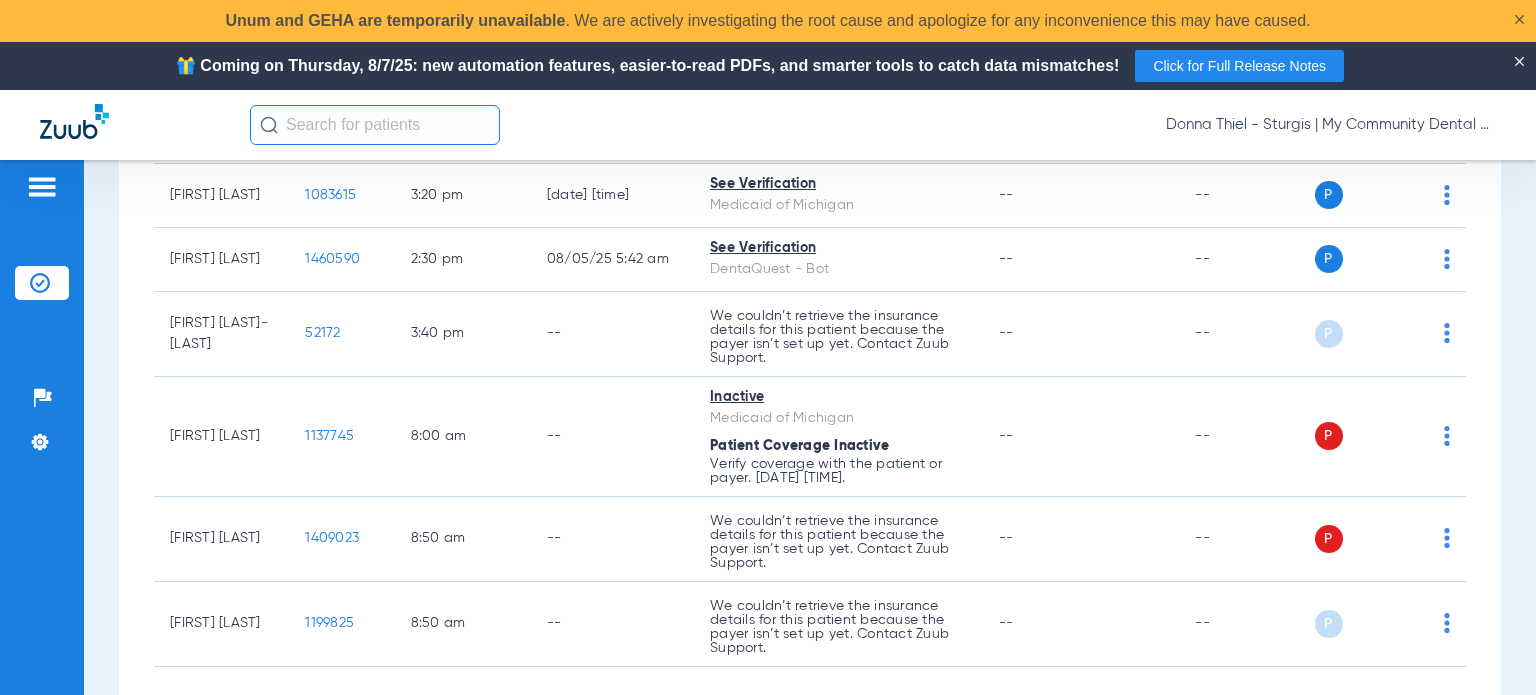 copy on "Paul Williams" 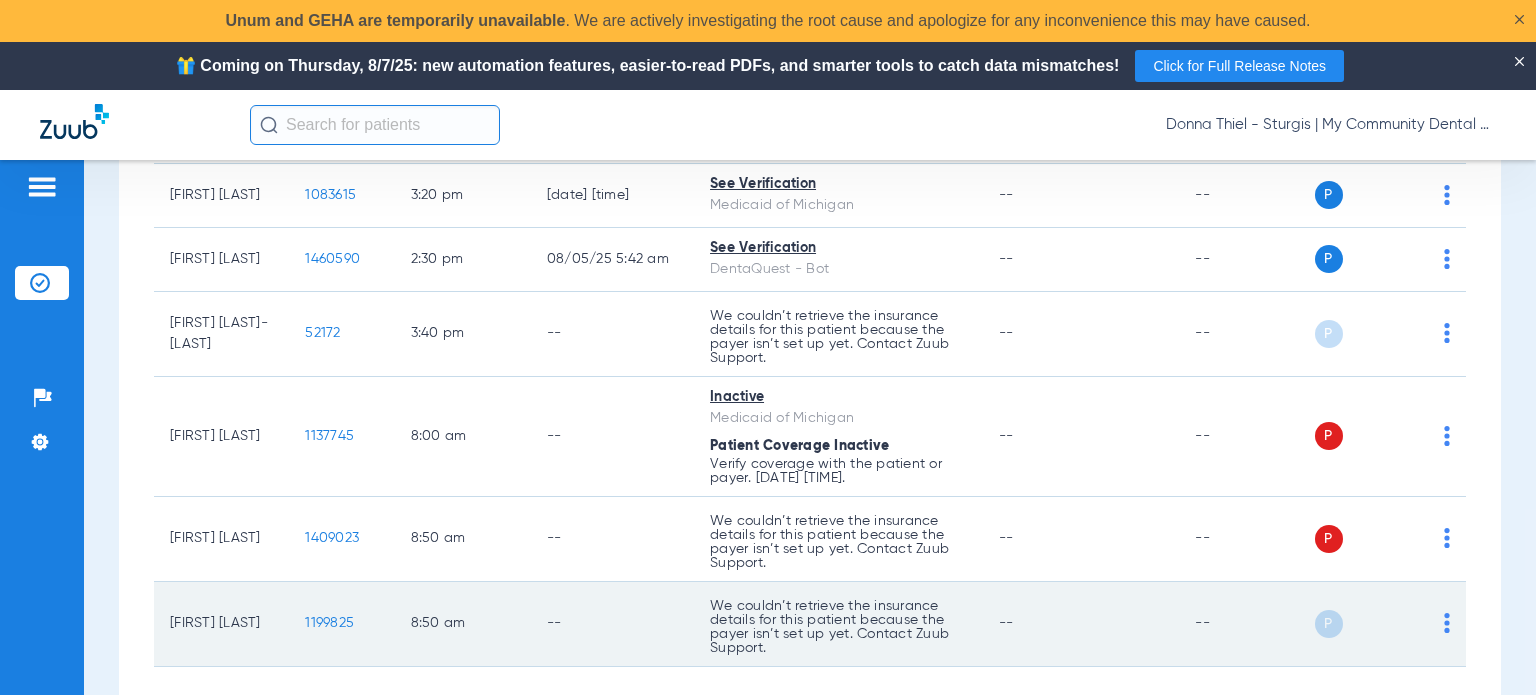 drag, startPoint x: 986, startPoint y: 631, endPoint x: 707, endPoint y: 649, distance: 279.58005 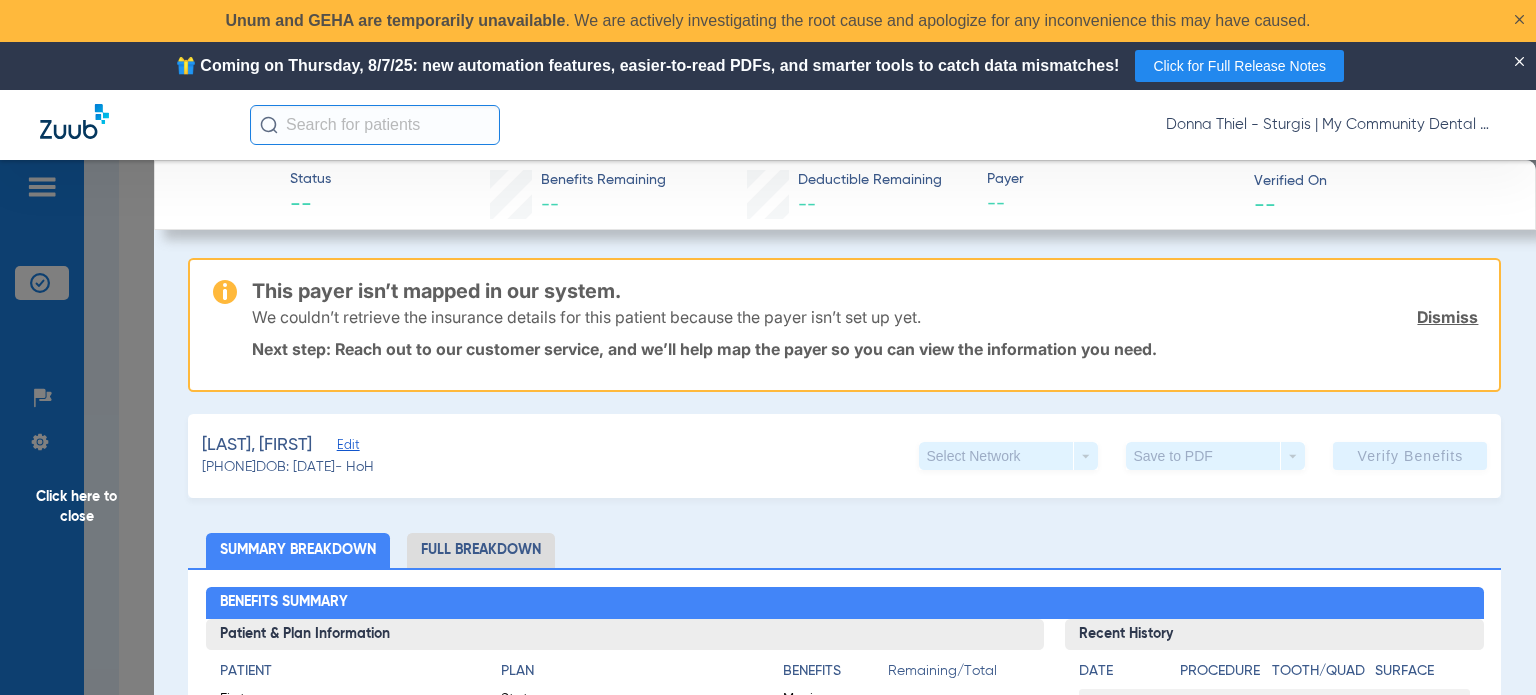 click on "Click here to close" 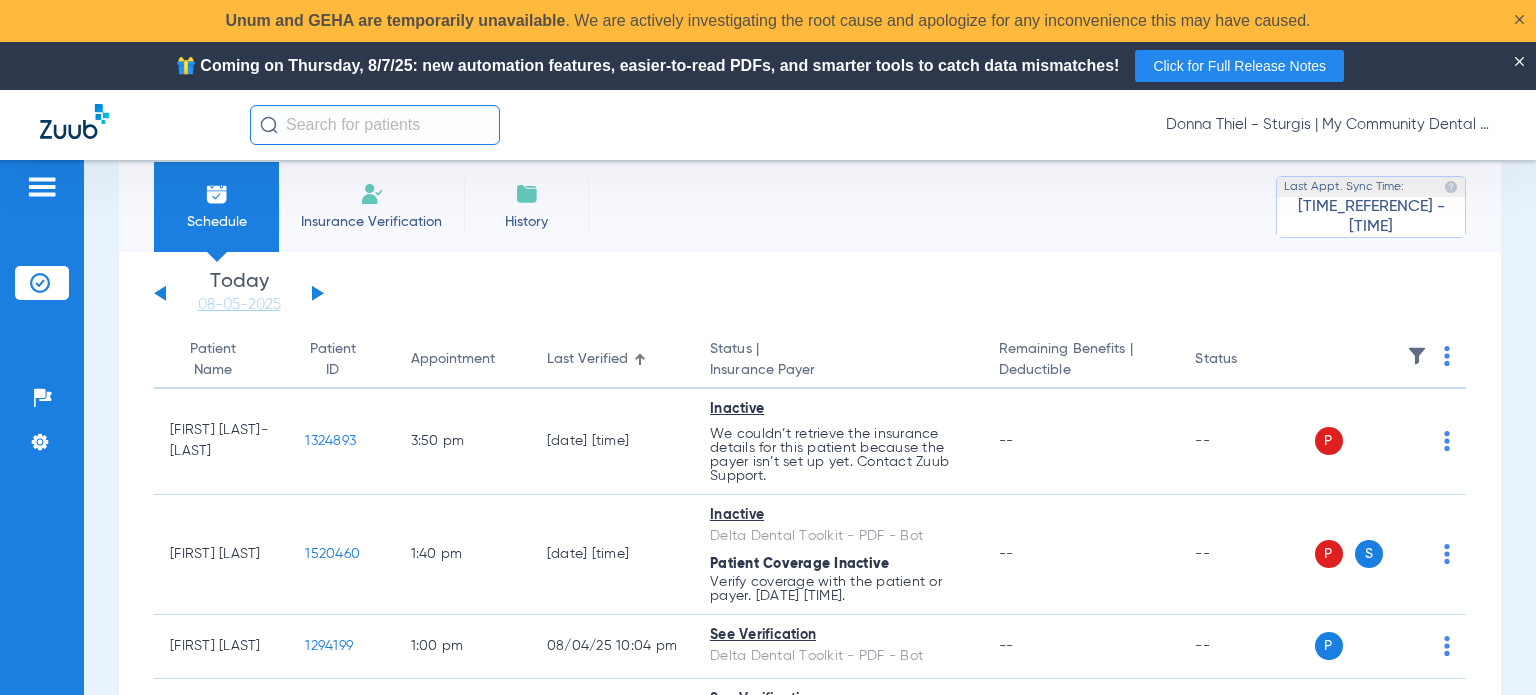scroll, scrollTop: 0, scrollLeft: 0, axis: both 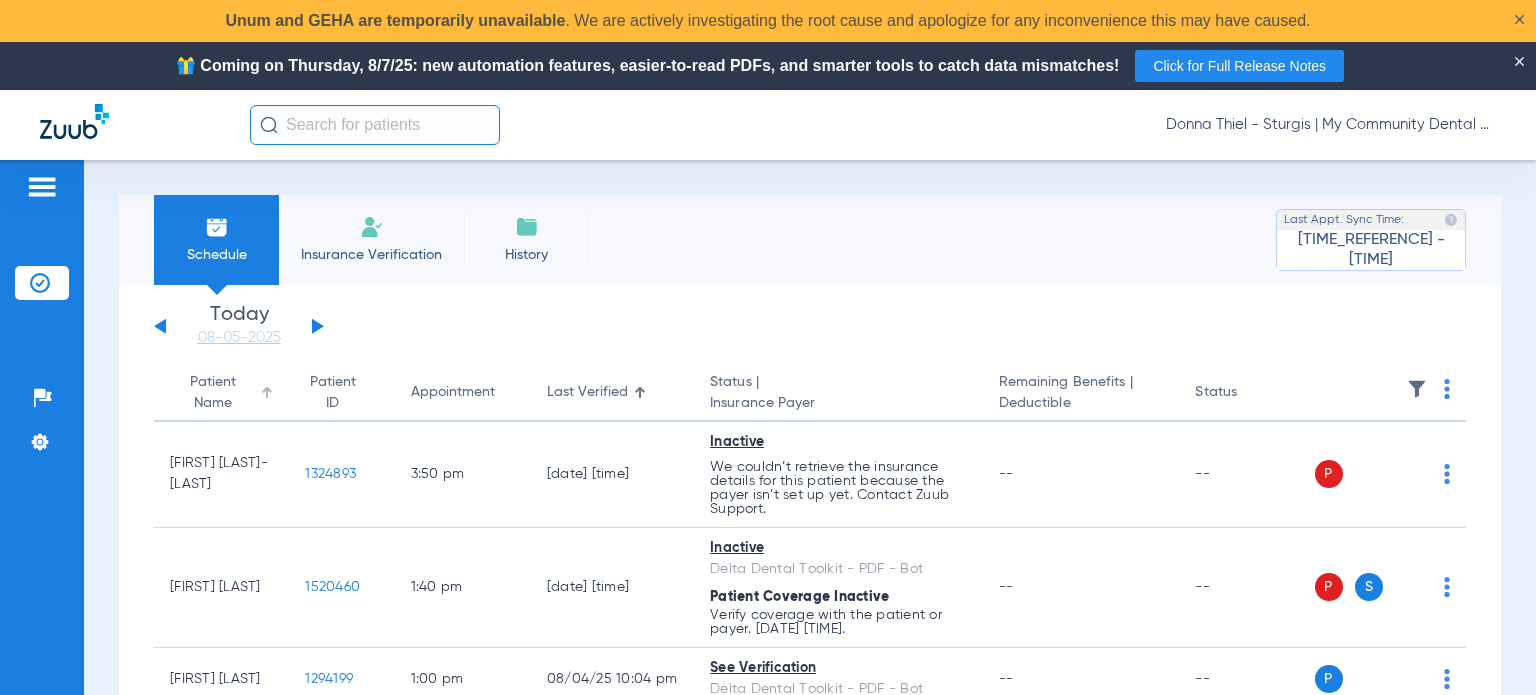 click on "Patient Name" 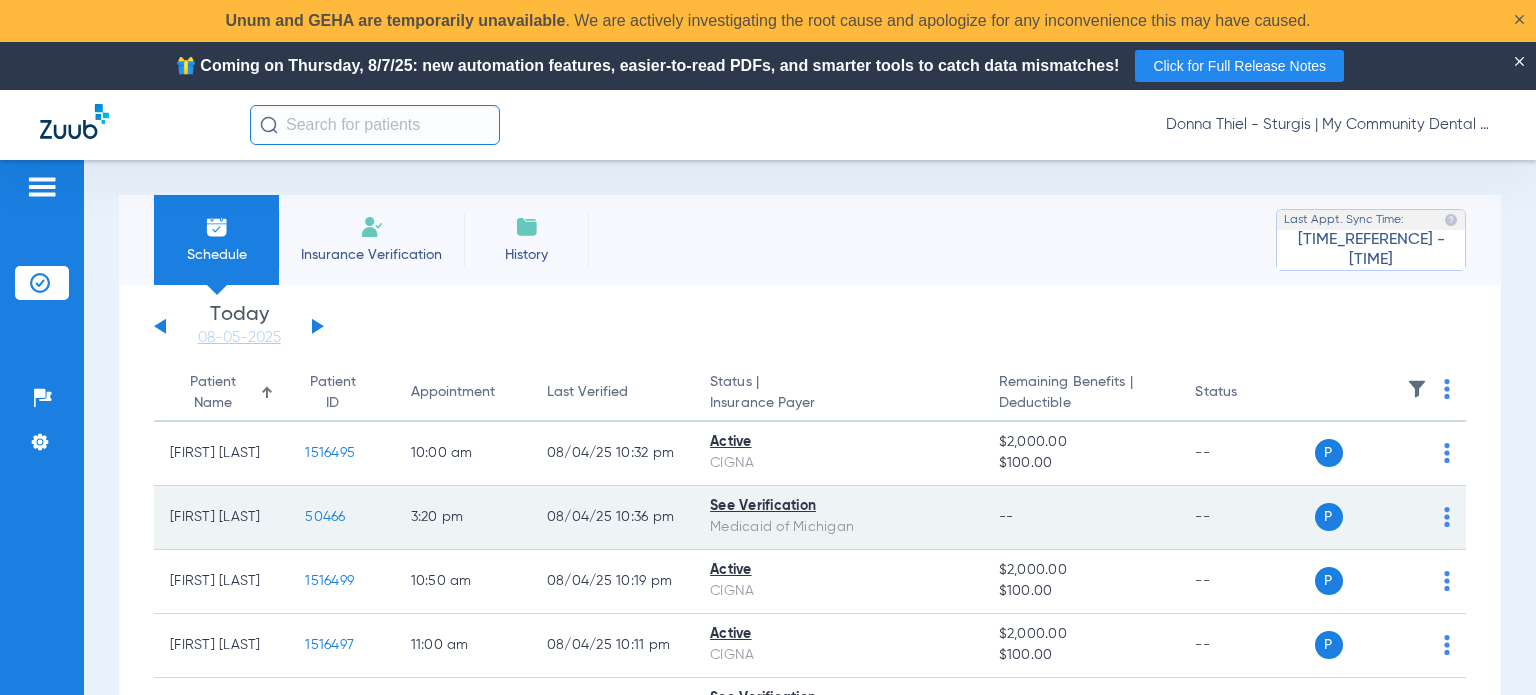 click on "50466" 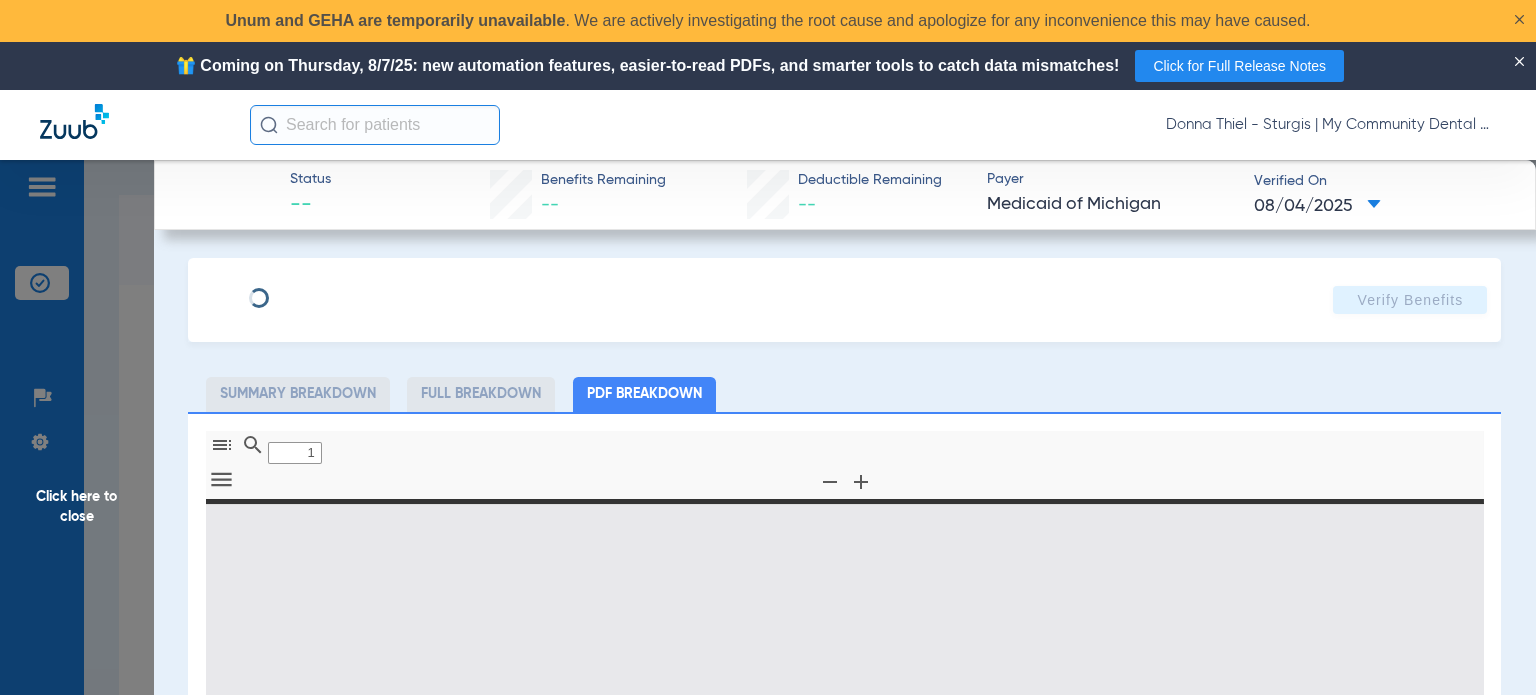type on "0" 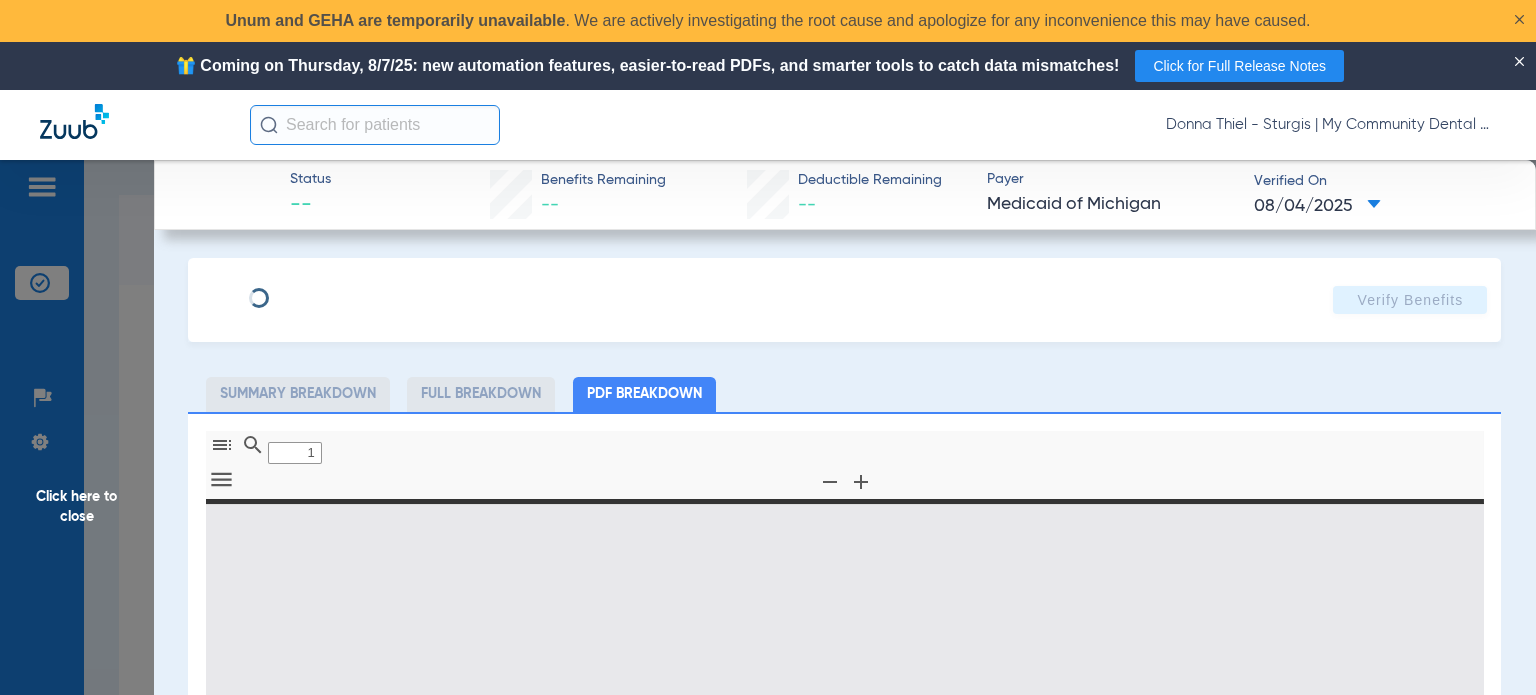 select on "page-width" 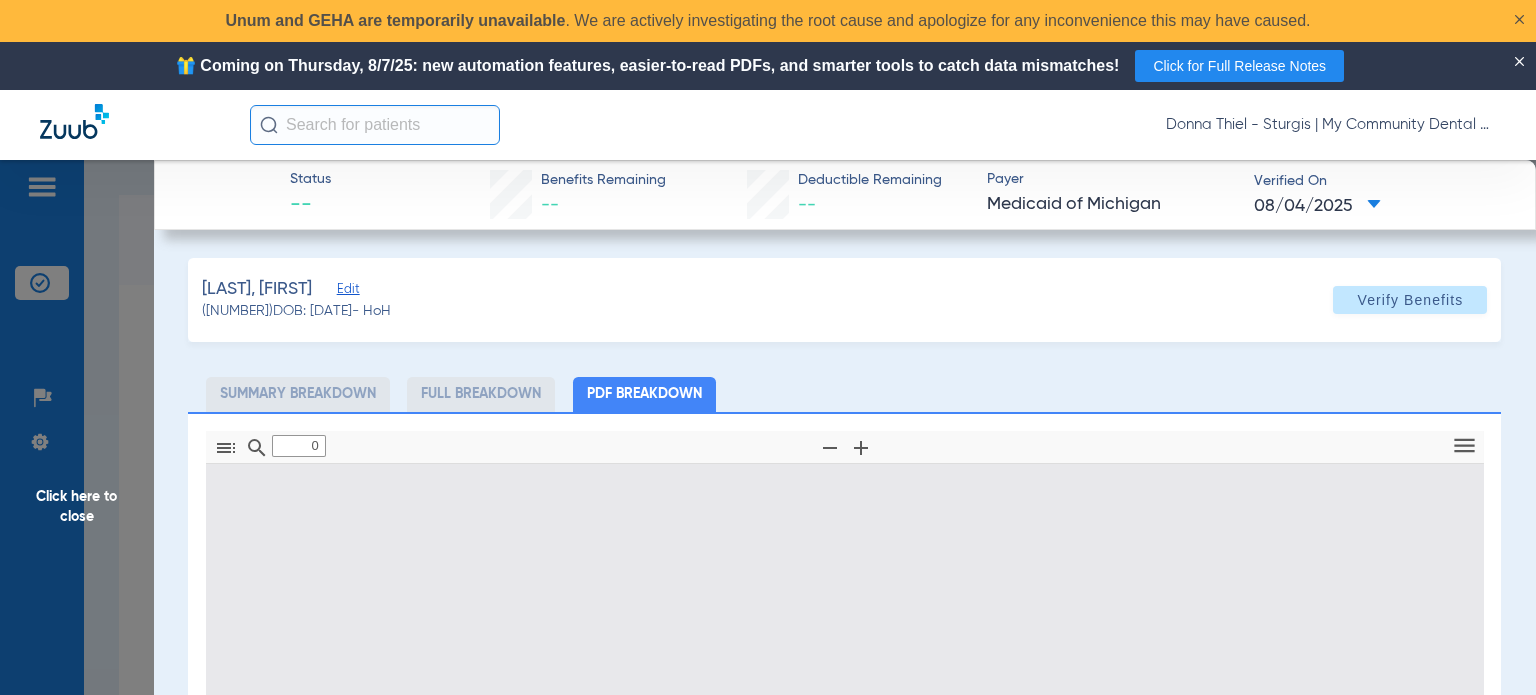 type on "1" 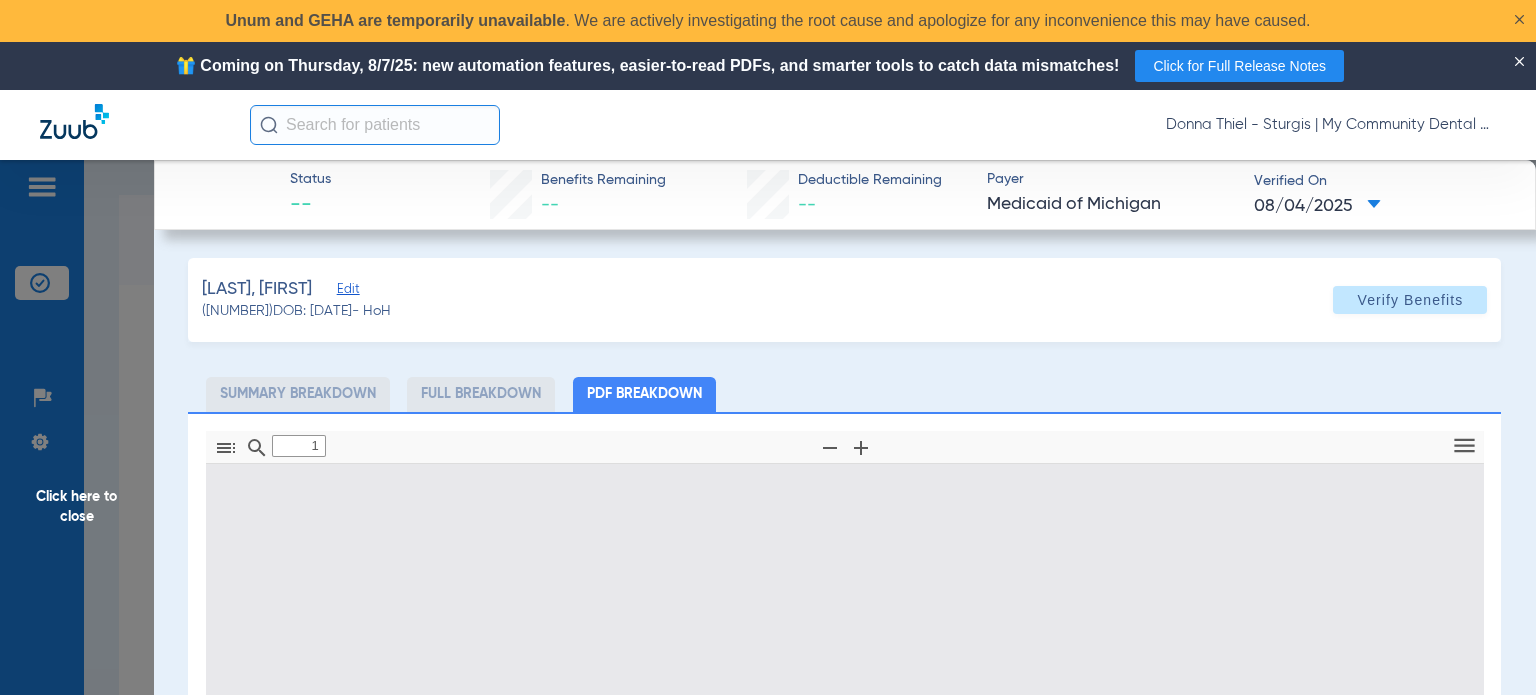 scroll, scrollTop: 10, scrollLeft: 0, axis: vertical 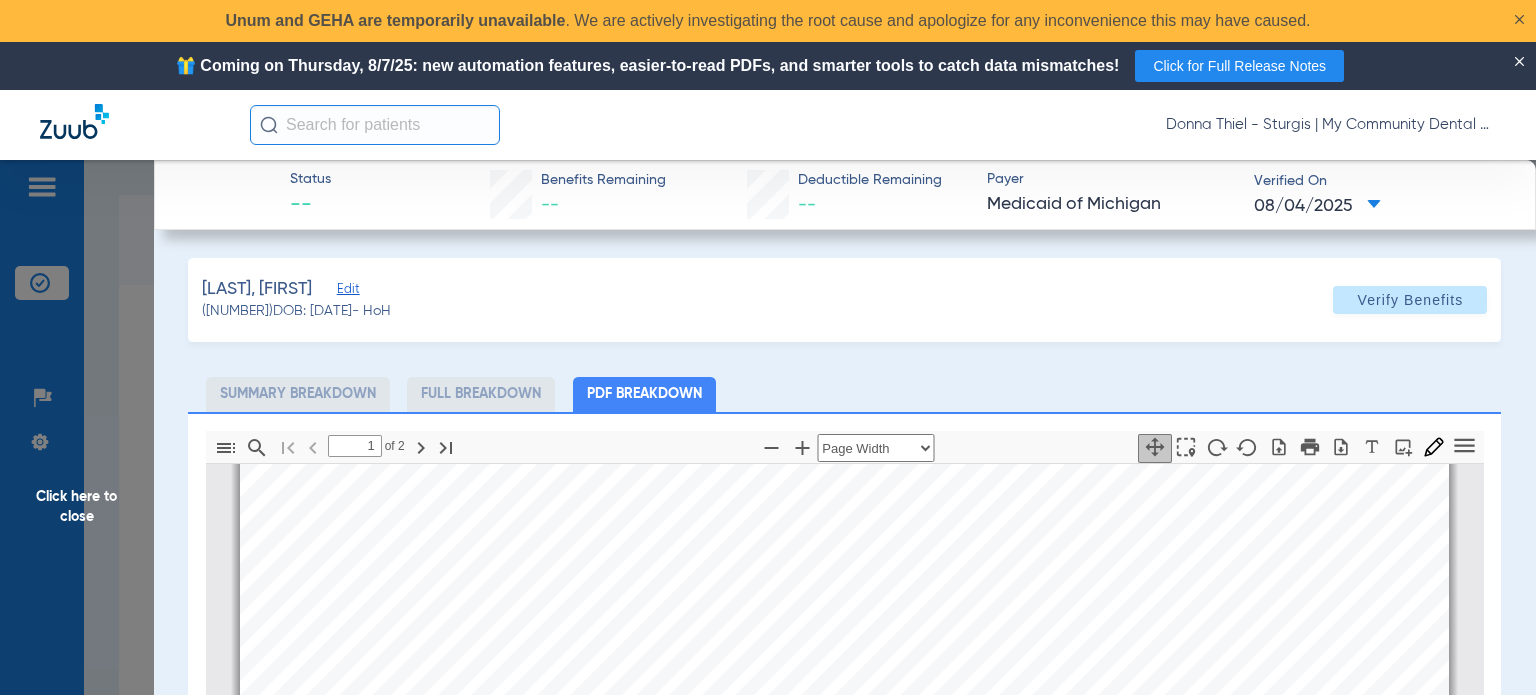 click on "Click here to close" 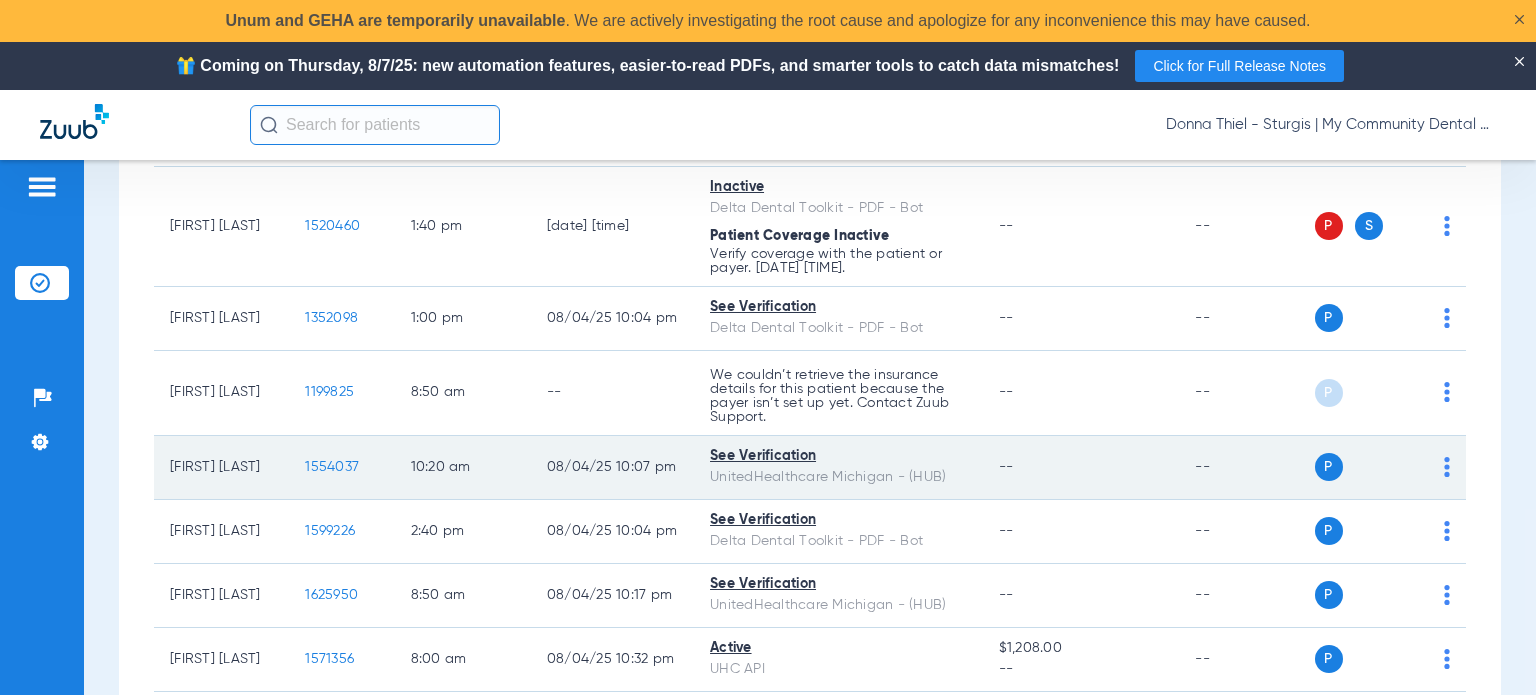 scroll, scrollTop: 2100, scrollLeft: 0, axis: vertical 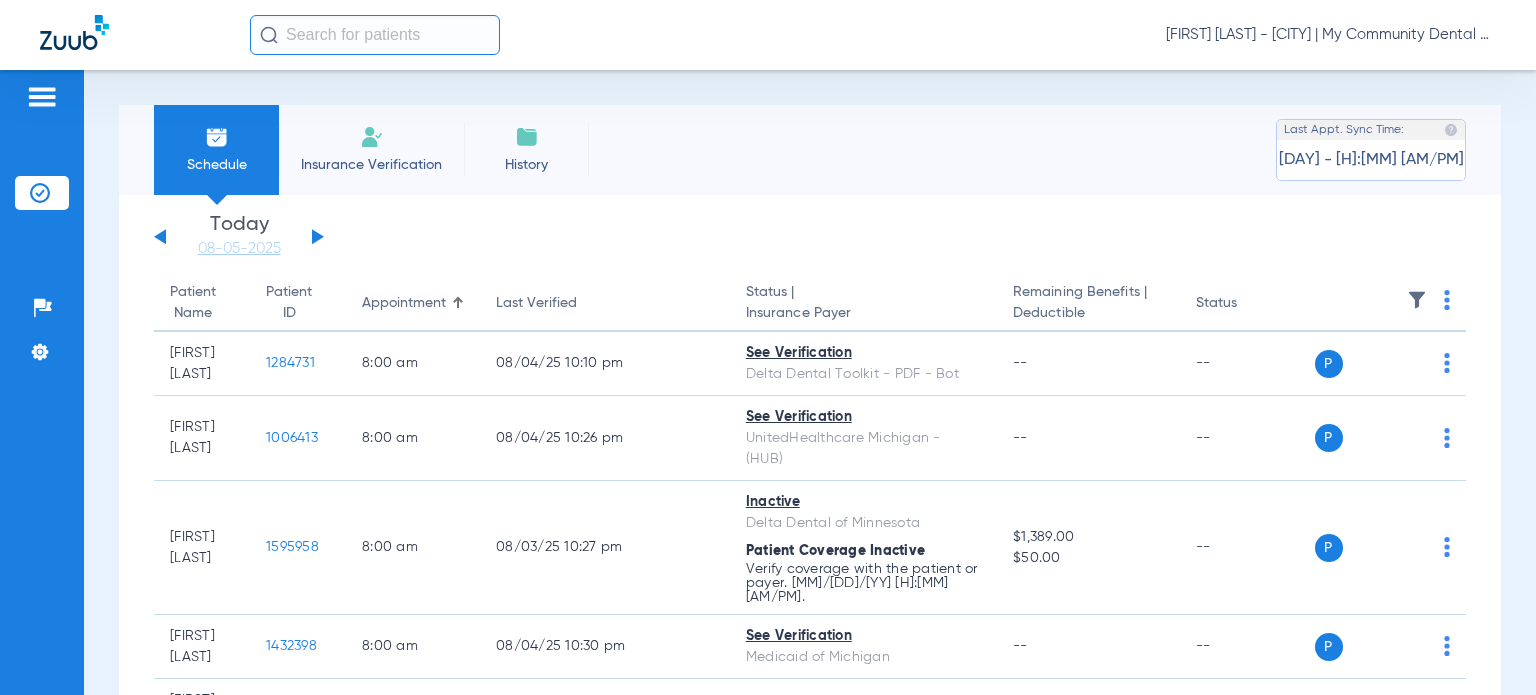 click on "[FIRST] [LAST] - [CITY] | My Community Dental Centers" 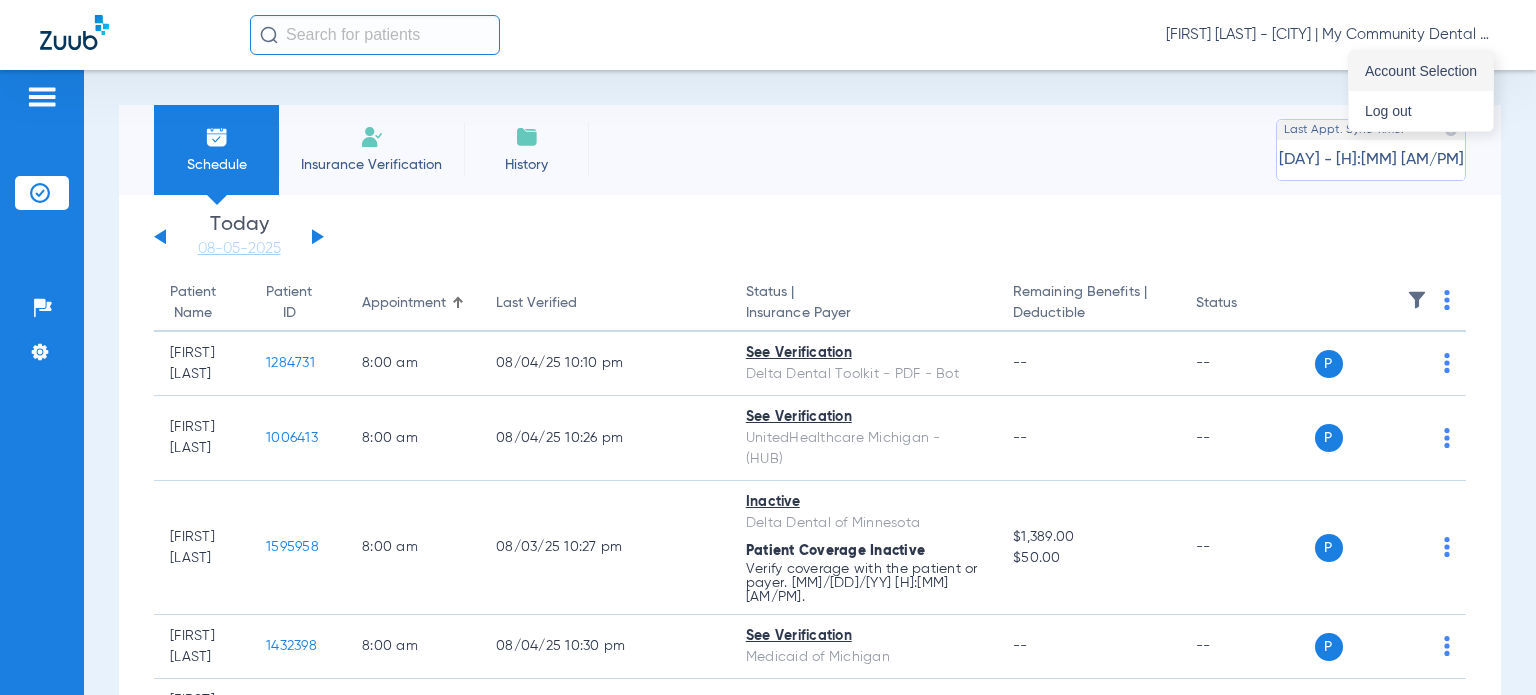 click on "Account Selection" at bounding box center [1421, 71] 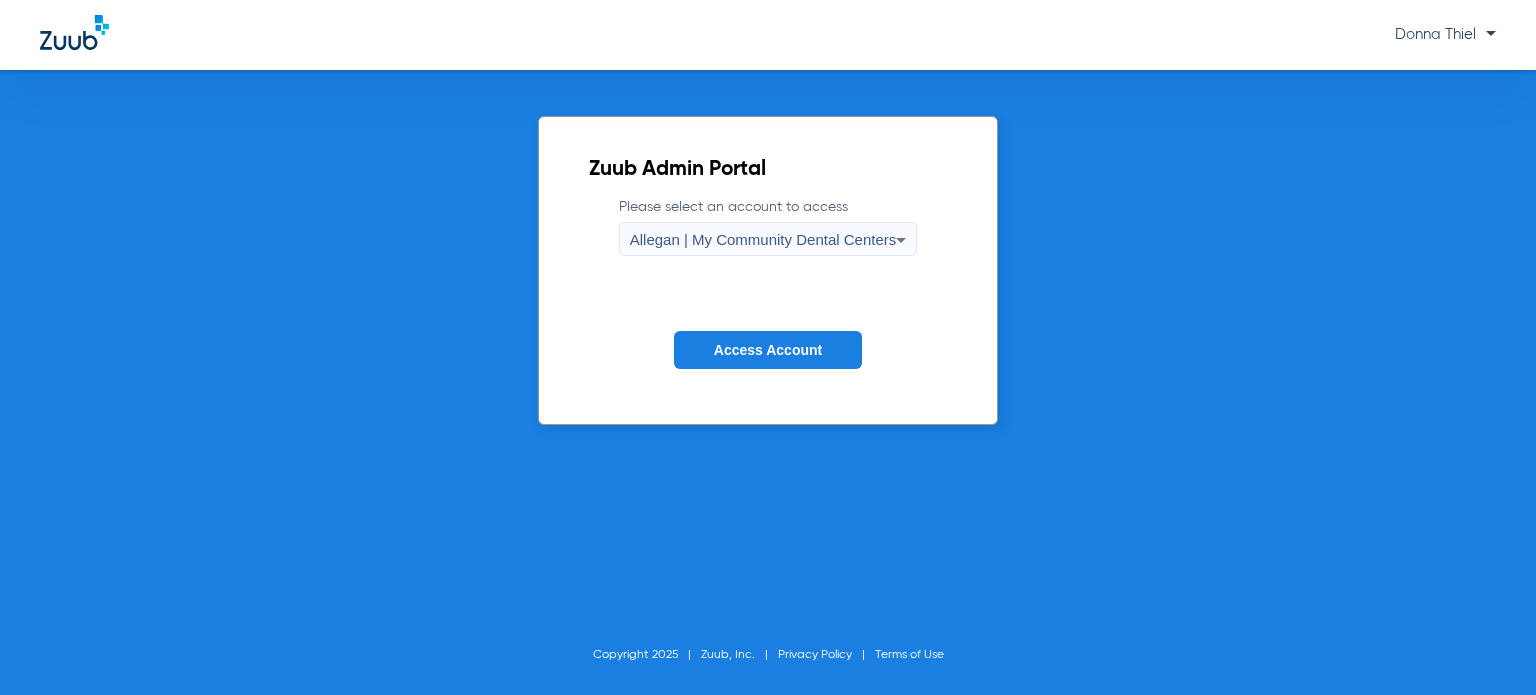 click on "Allegan | My Community Dental Centers" at bounding box center (763, 240) 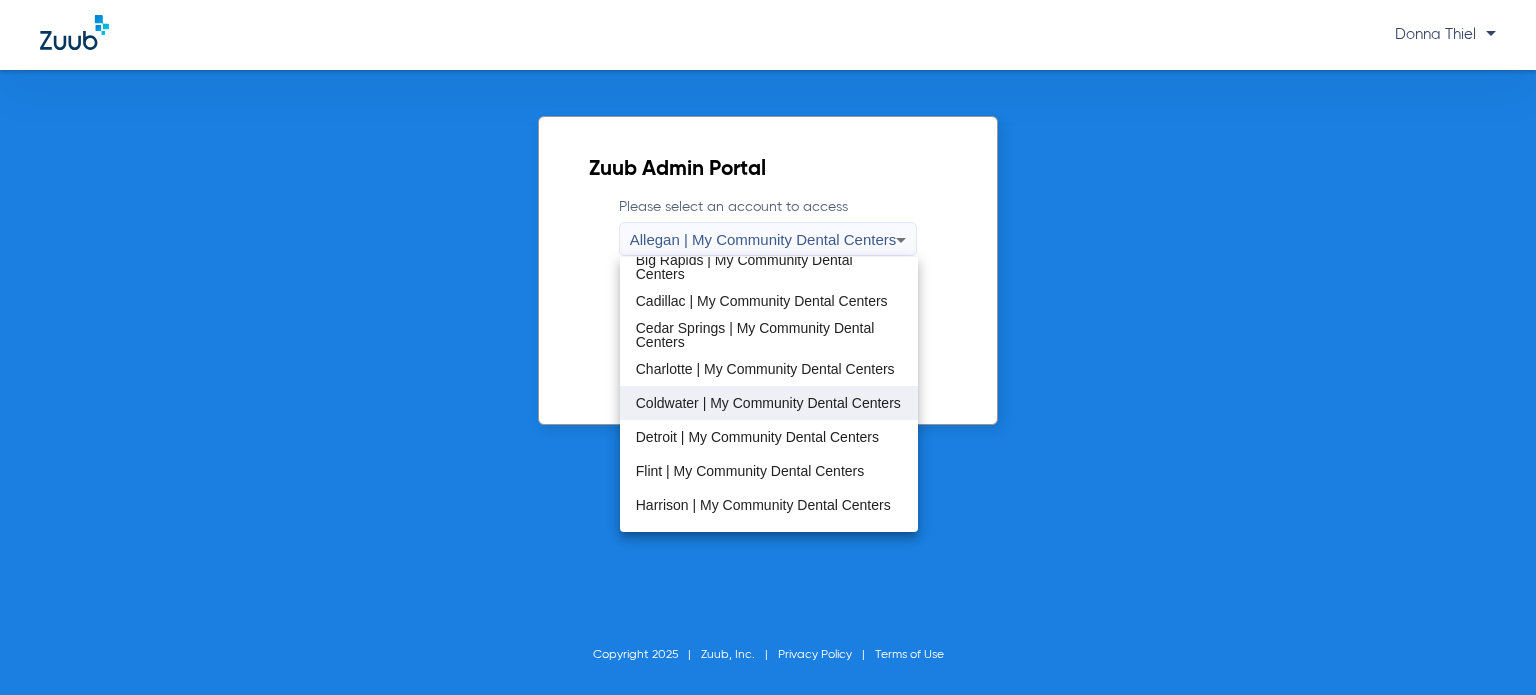 scroll, scrollTop: 100, scrollLeft: 0, axis: vertical 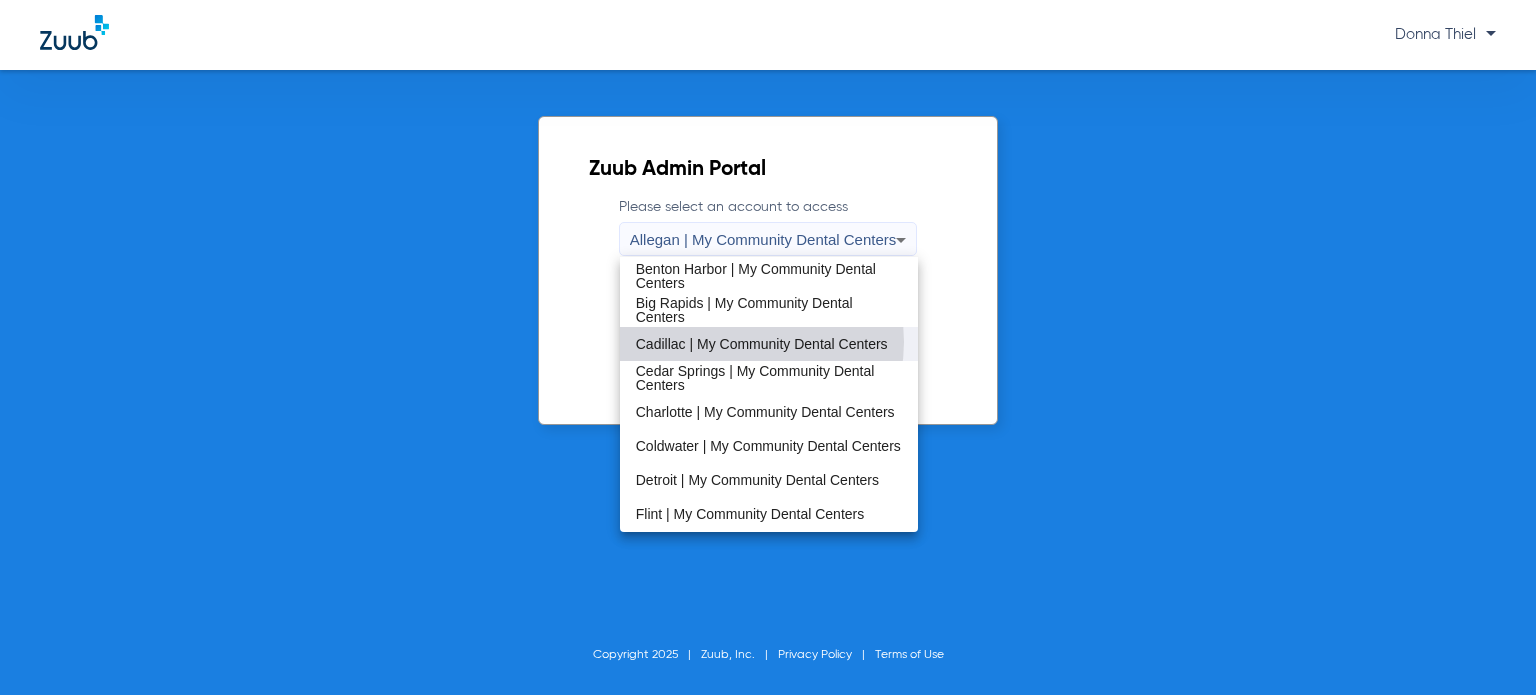 click on "Cadillac | My Community Dental Centers" at bounding box center [762, 344] 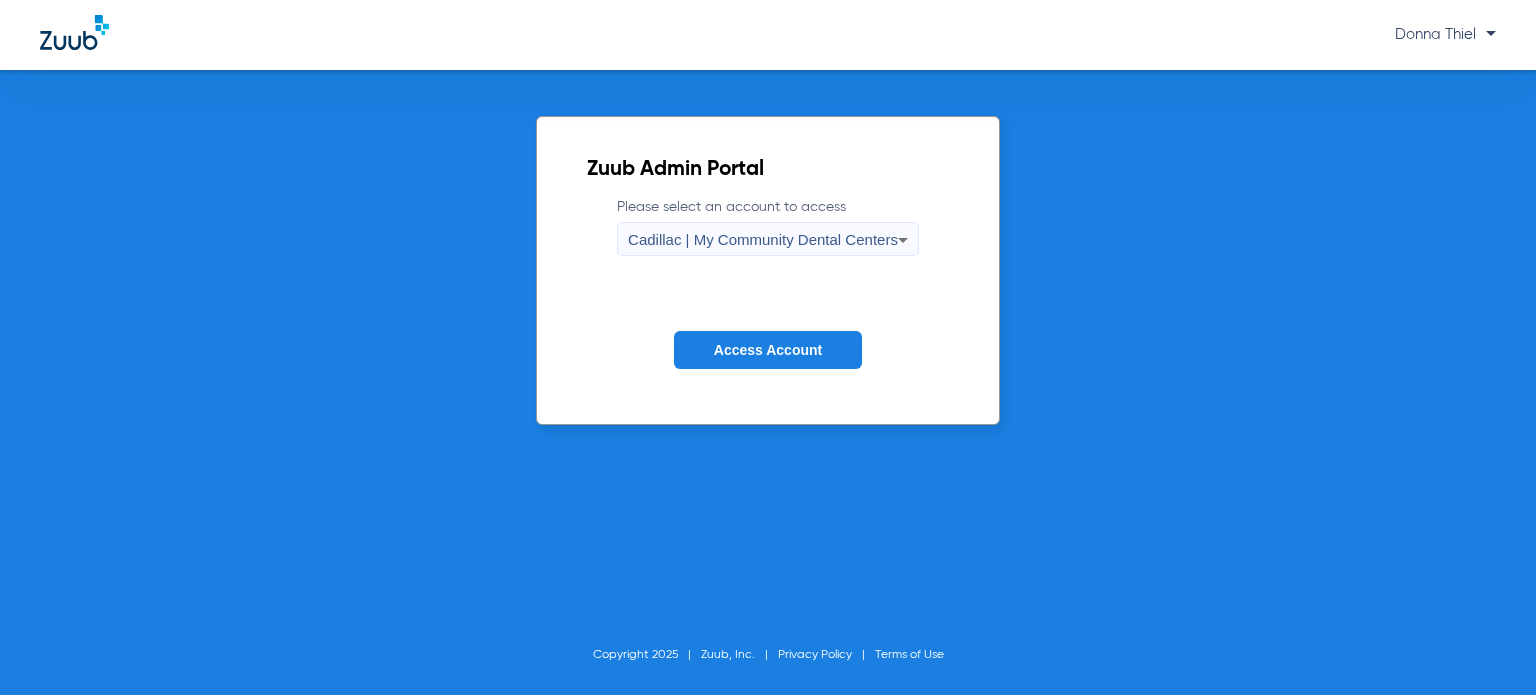 click on "Access Account" 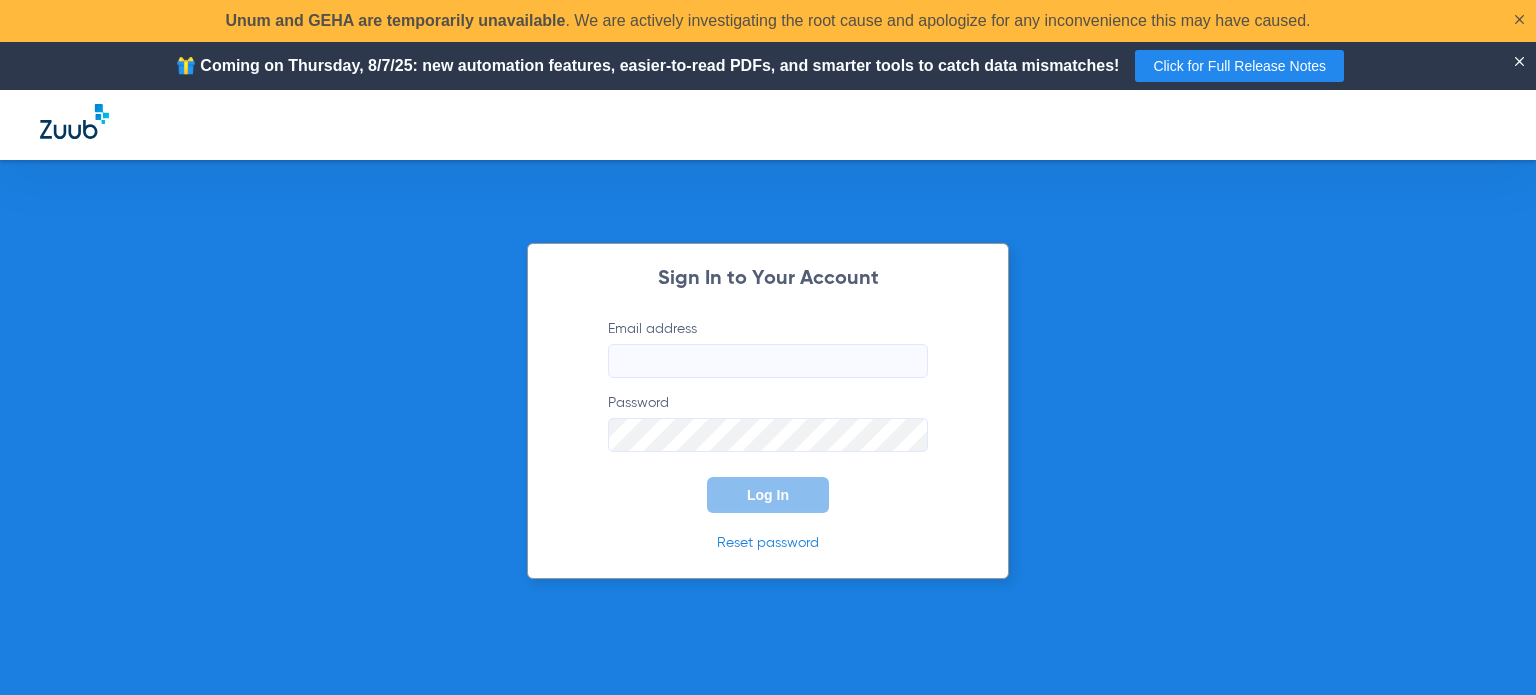 type on "[EMAIL]" 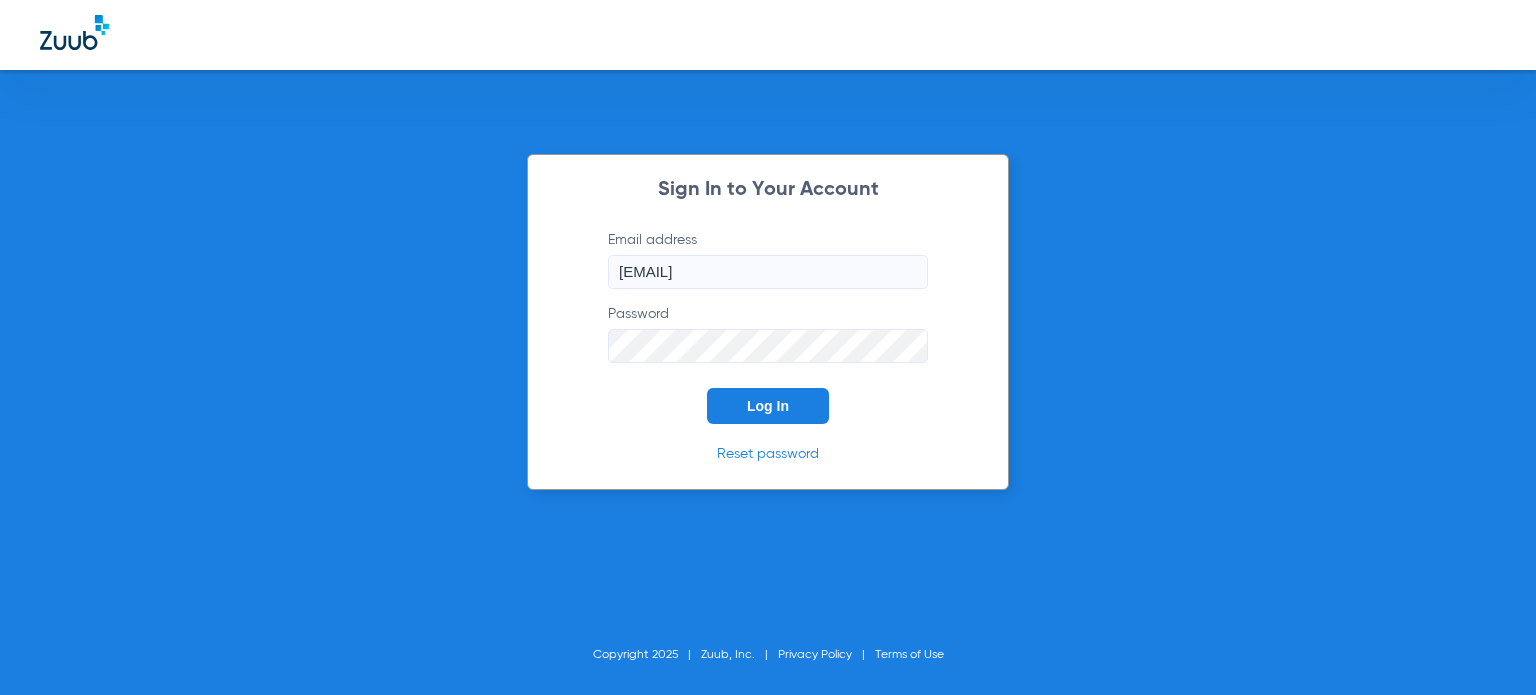 click on "Log In" 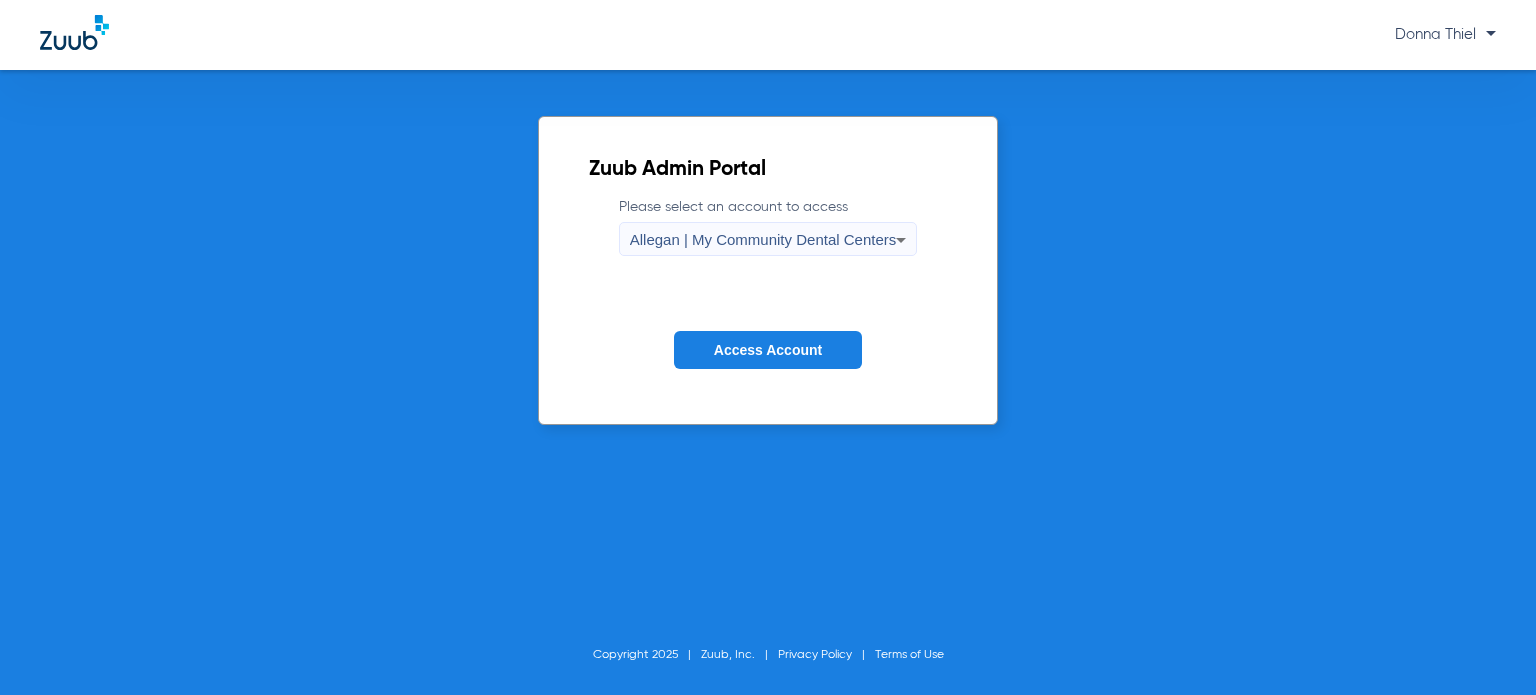 click on "Allegan | My Community Dental Centers" at bounding box center [763, 239] 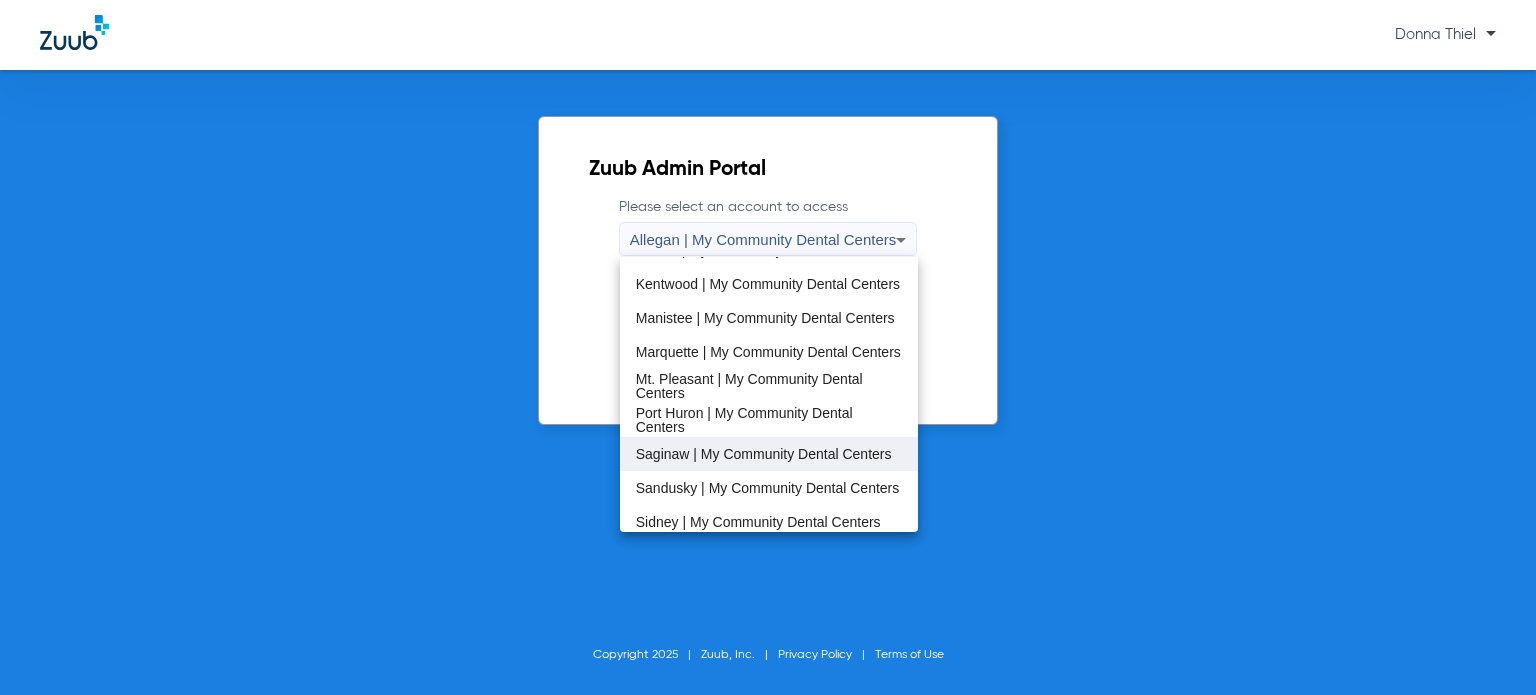 scroll, scrollTop: 600, scrollLeft: 0, axis: vertical 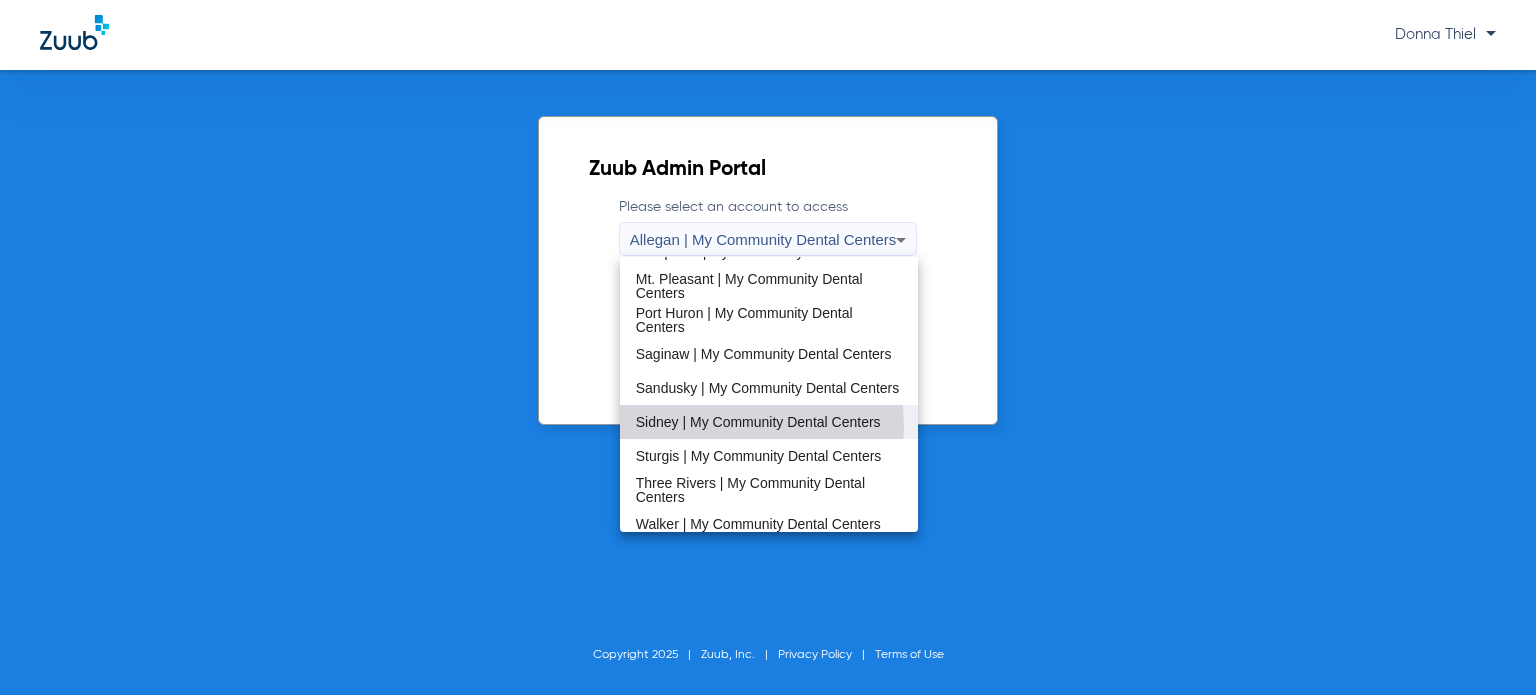 click on "Sidney | My Community Dental Centers" at bounding box center (758, 422) 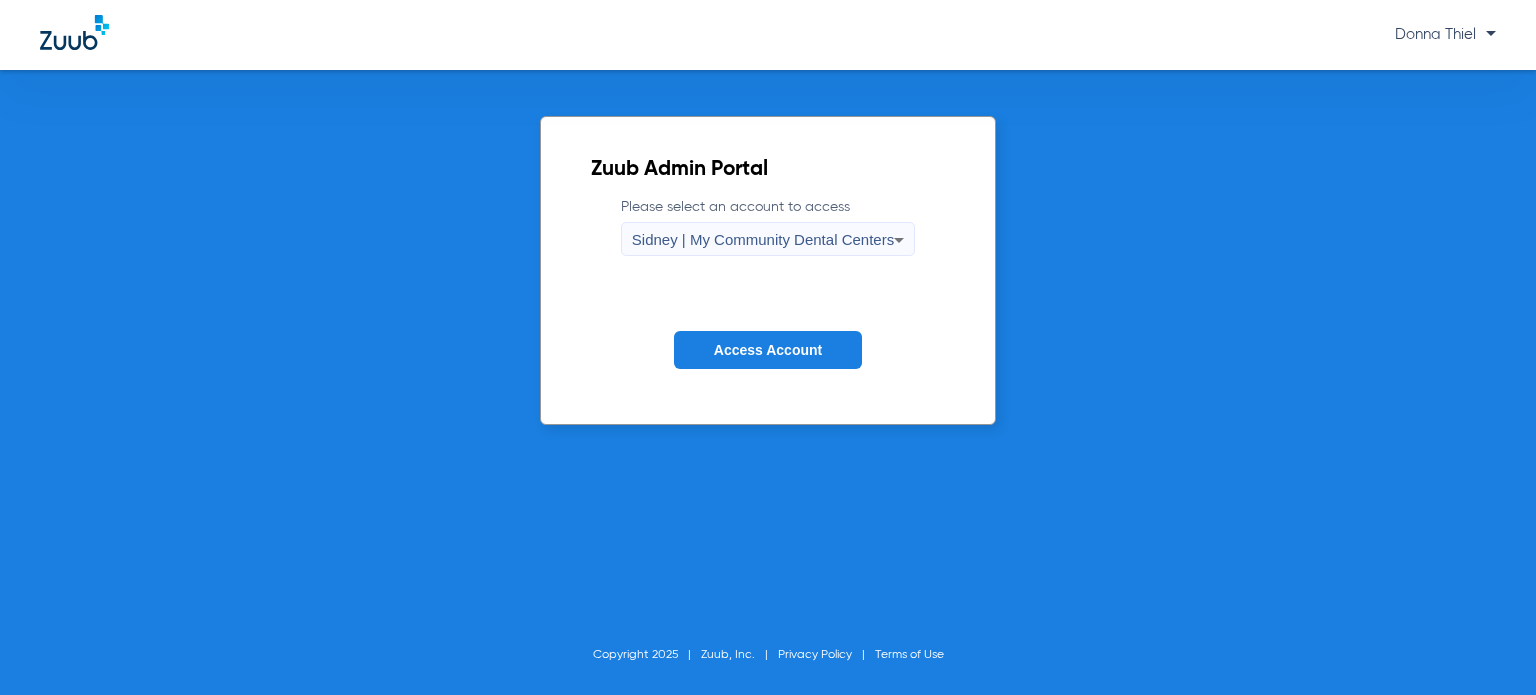 click on "Access Account" 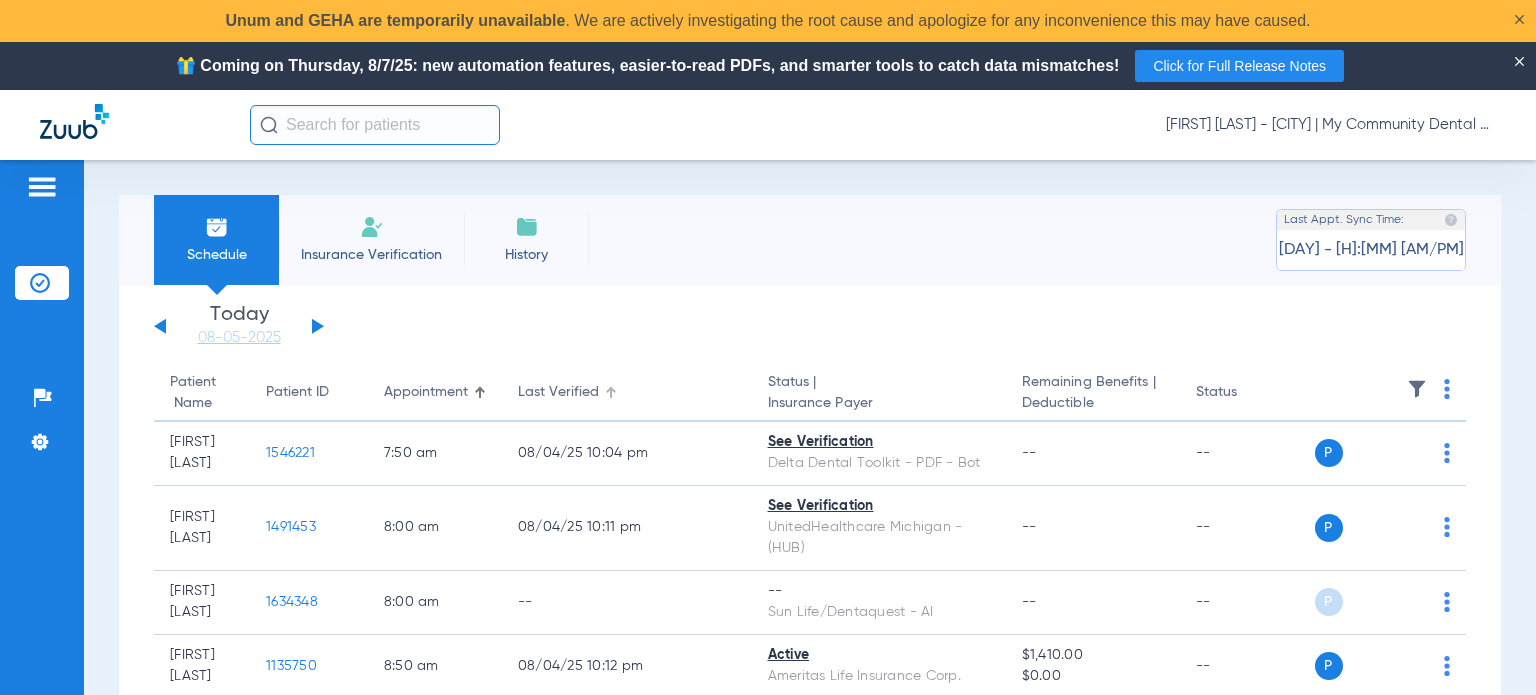 click on "Last Verified" 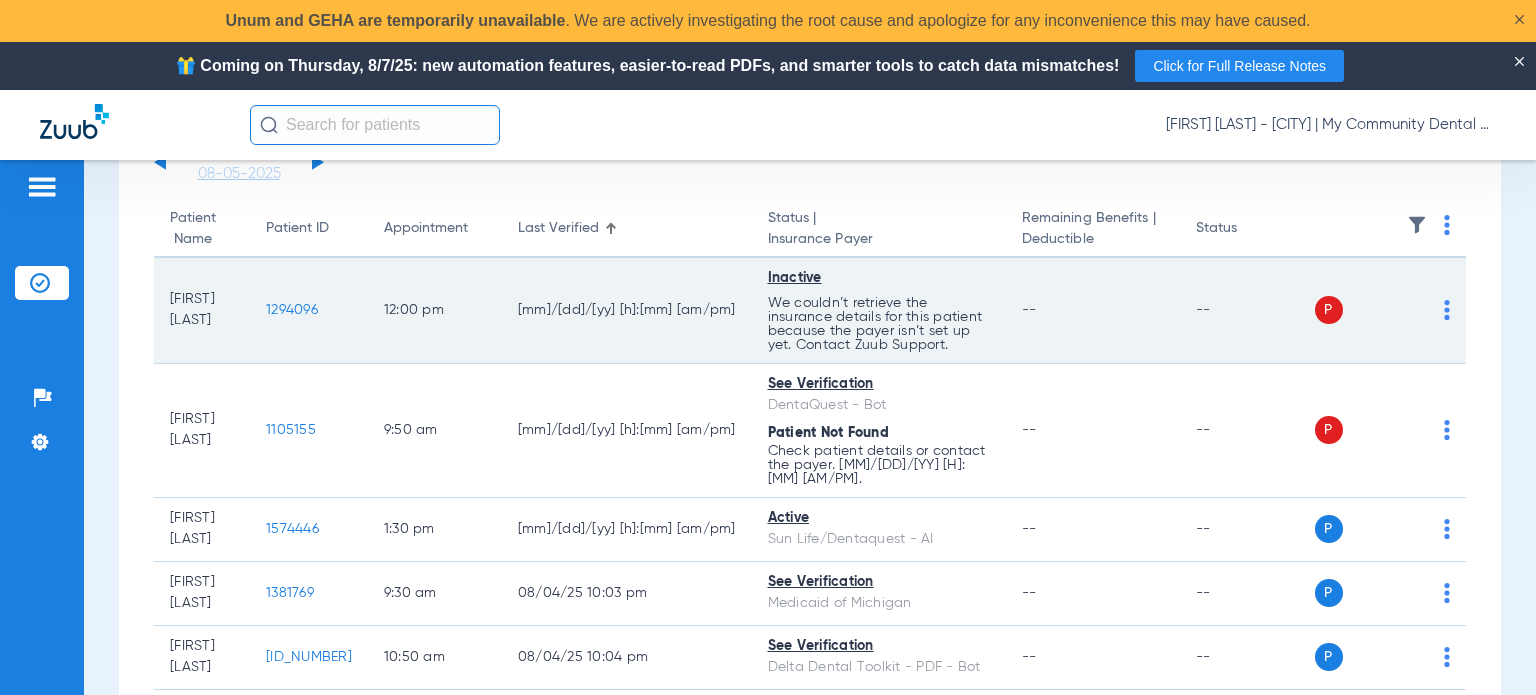 scroll, scrollTop: 200, scrollLeft: 0, axis: vertical 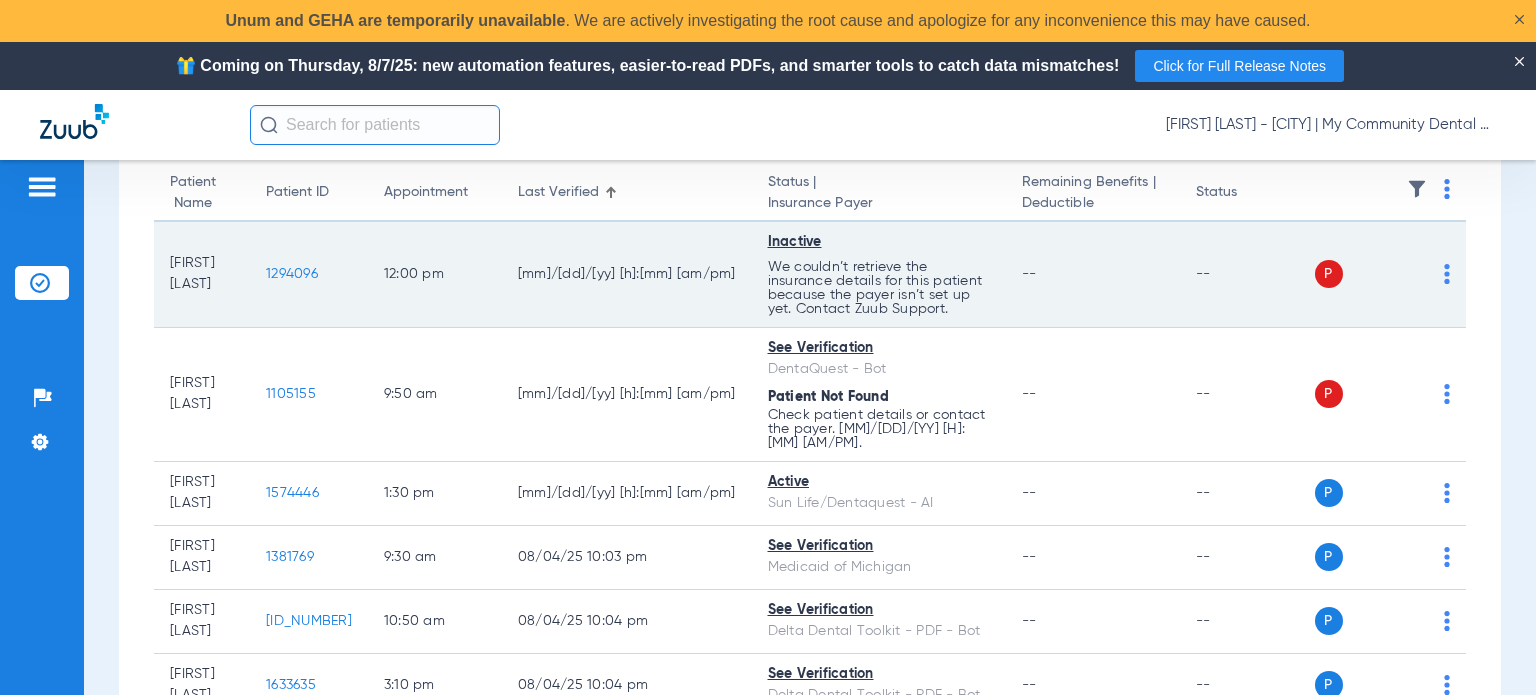 drag, startPoint x: 263, startPoint y: 276, endPoint x: 163, endPoint y: 275, distance: 100.005 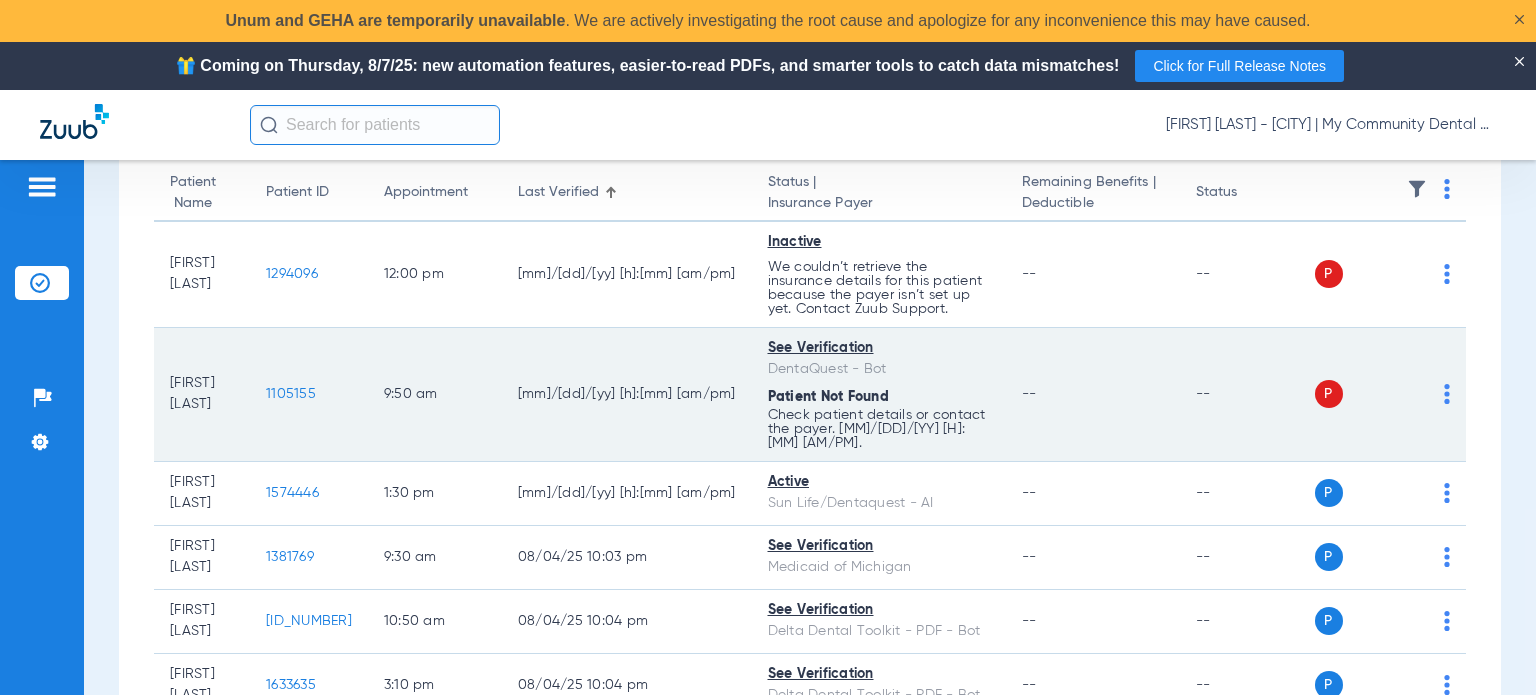 click on "See Verification   DentaQuest - Bot  Patient Not Found Check patient details or contact the payer. 08/04/25 10:02 PM." 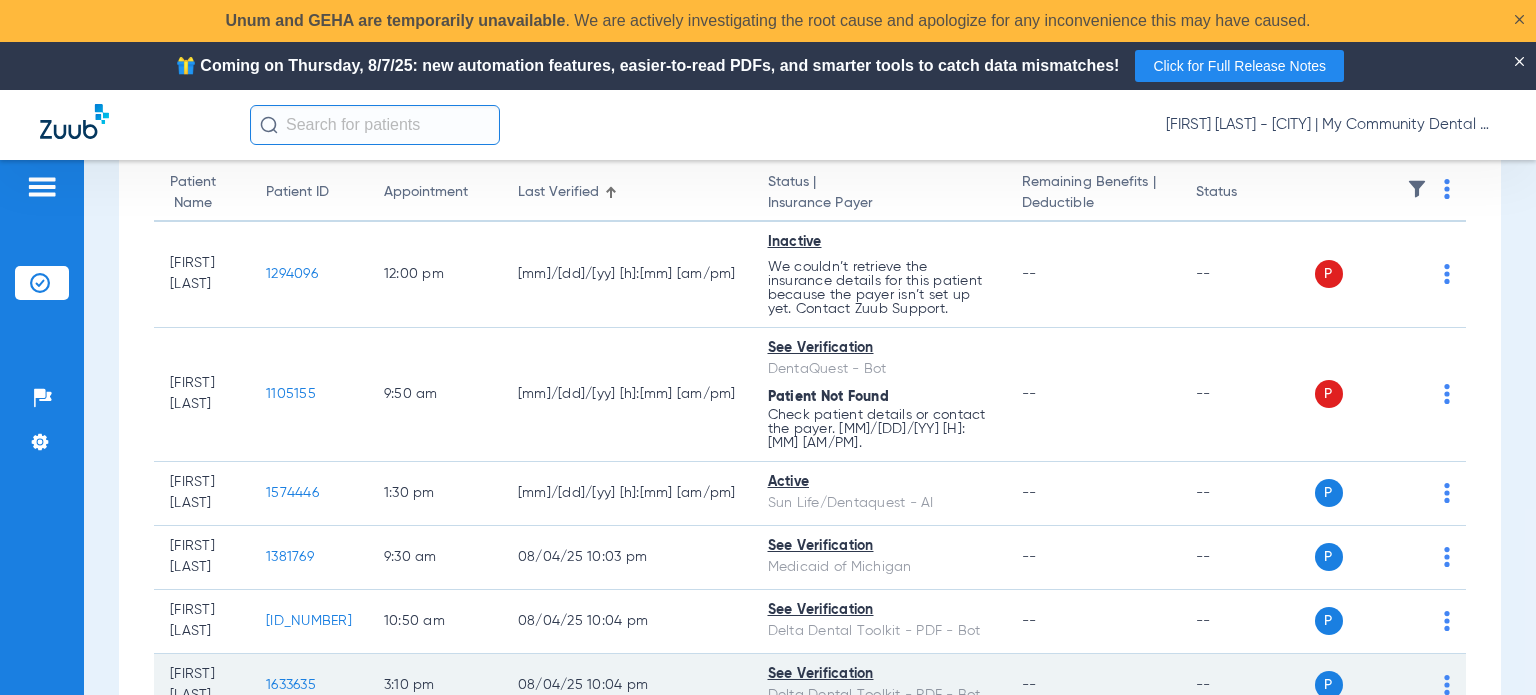 copy on "Devin Vanmeter" 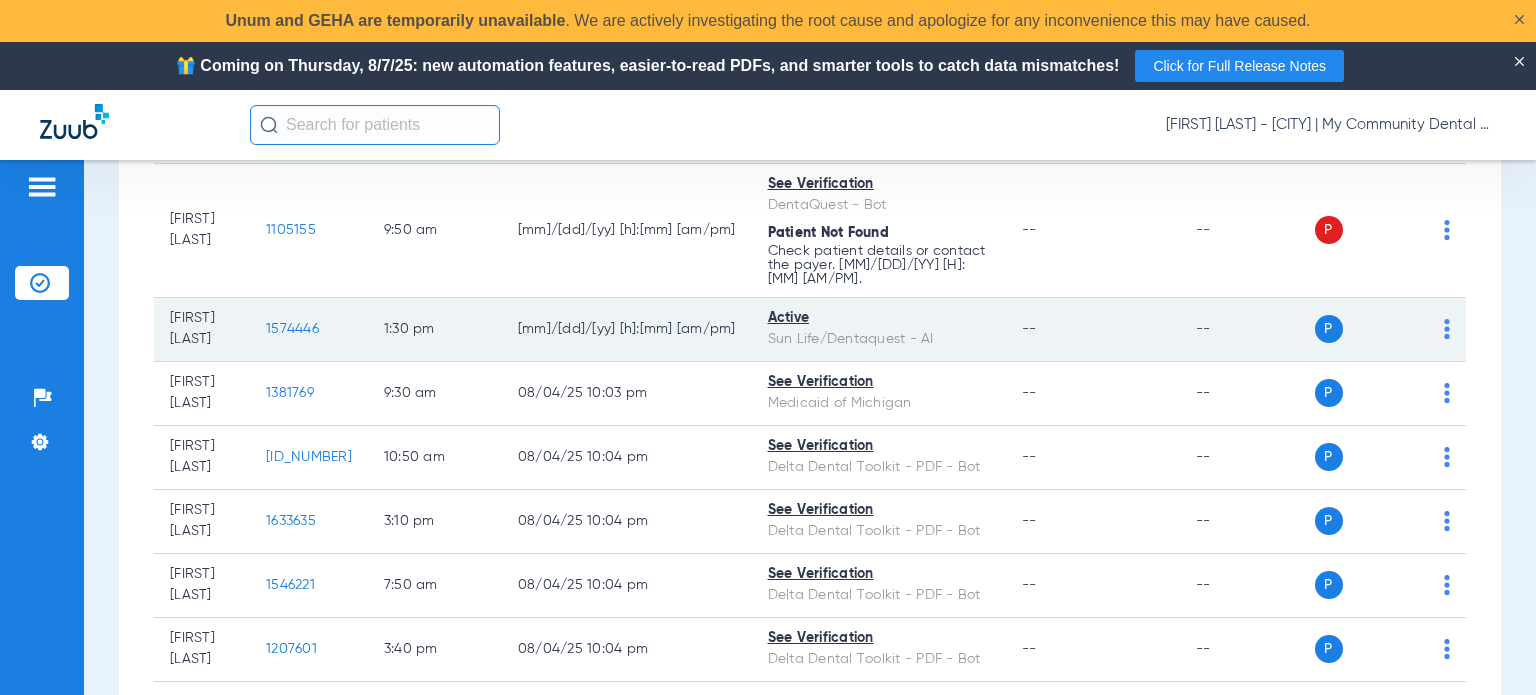 scroll, scrollTop: 400, scrollLeft: 0, axis: vertical 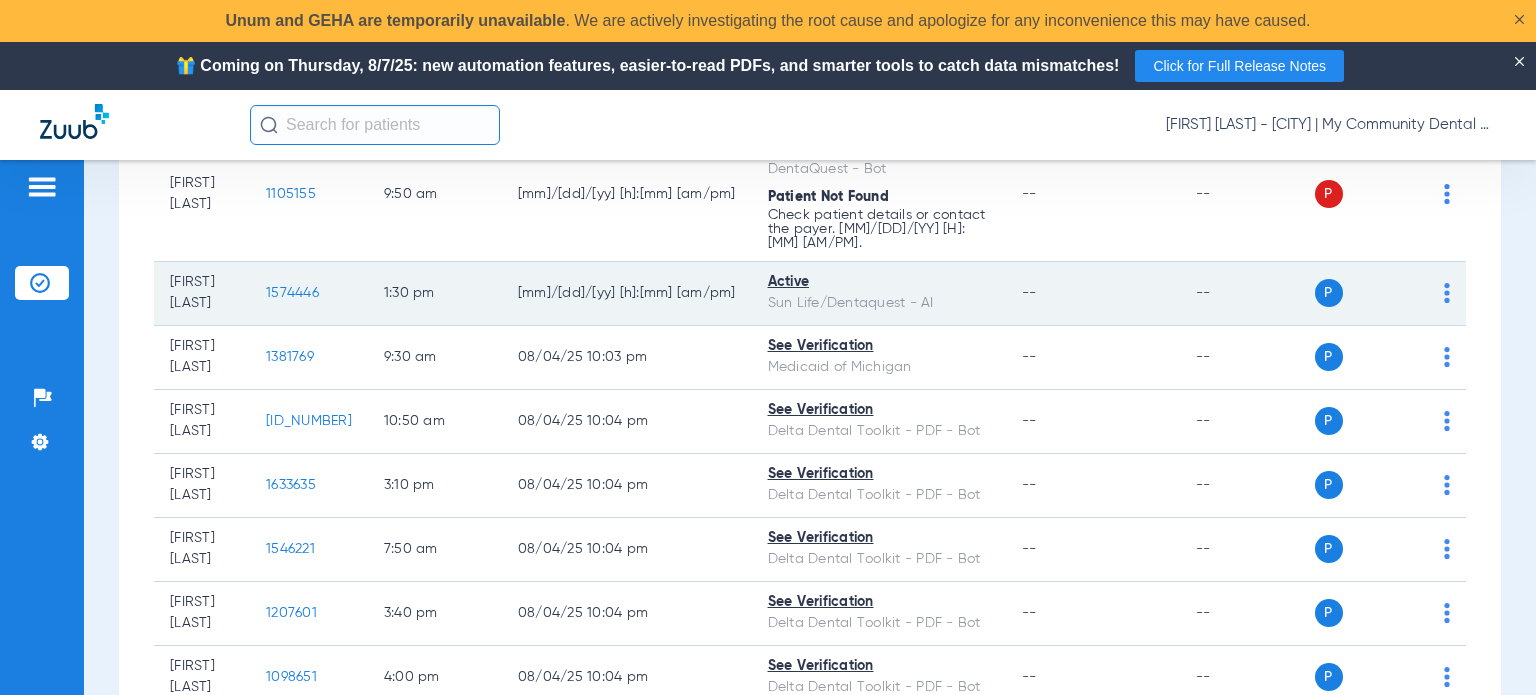 drag, startPoint x: 263, startPoint y: 279, endPoint x: 168, endPoint y: 271, distance: 95.33625 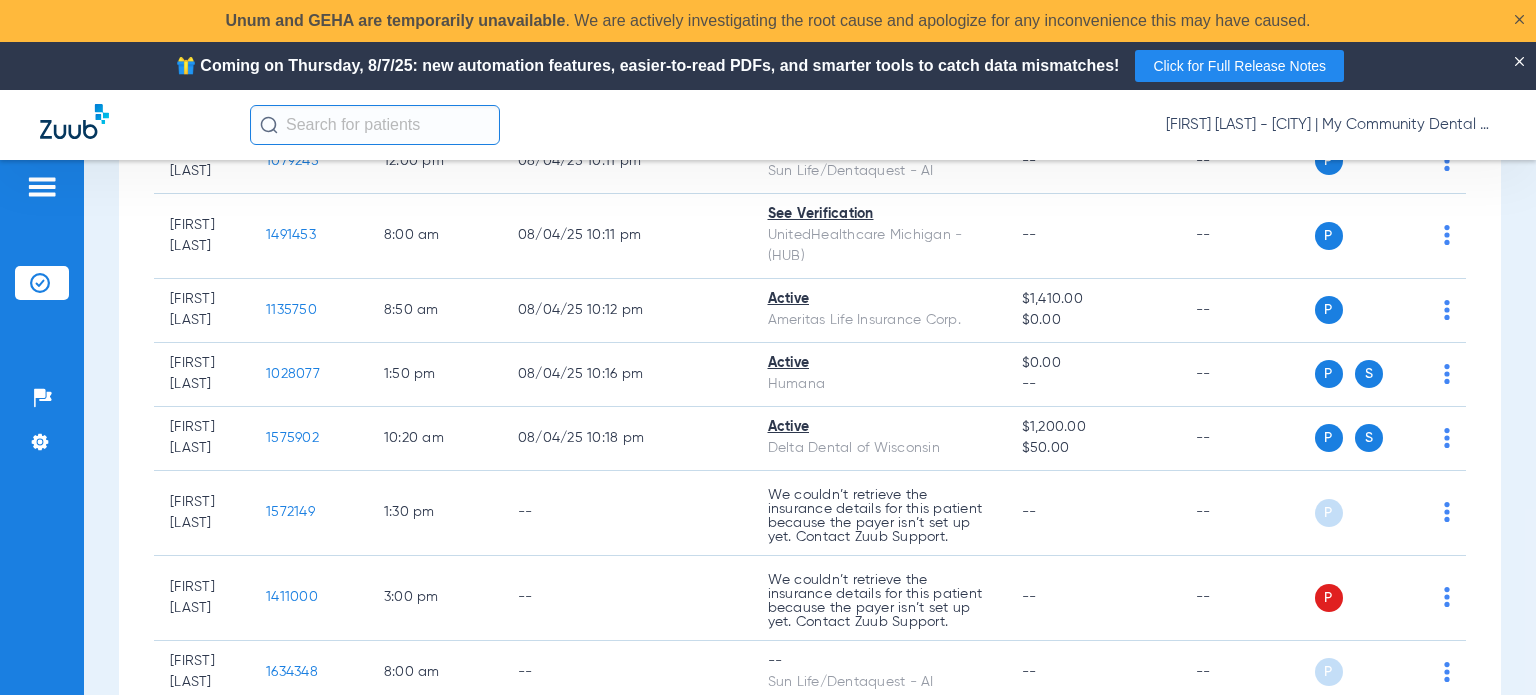 scroll, scrollTop: 1626, scrollLeft: 0, axis: vertical 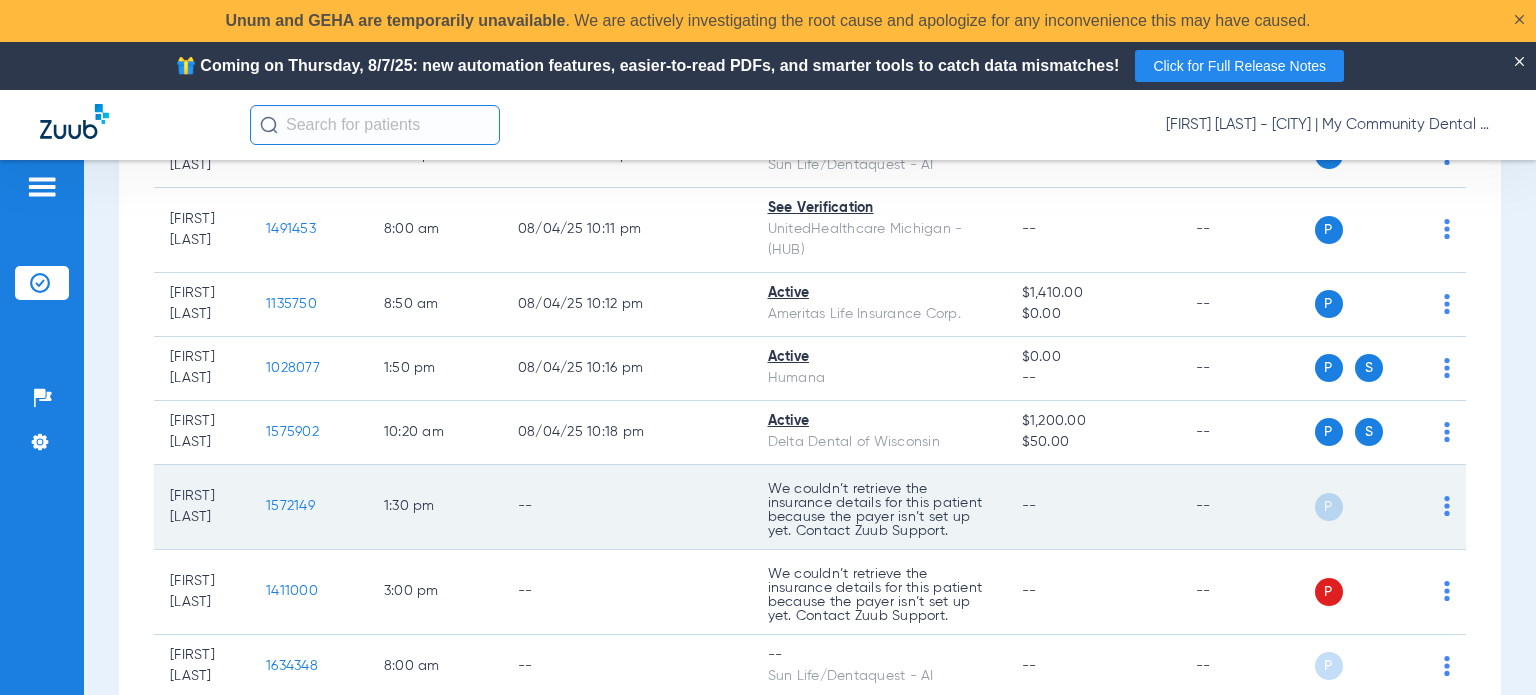 drag, startPoint x: 269, startPoint y: 466, endPoint x: 168, endPoint y: 458, distance: 101.31634 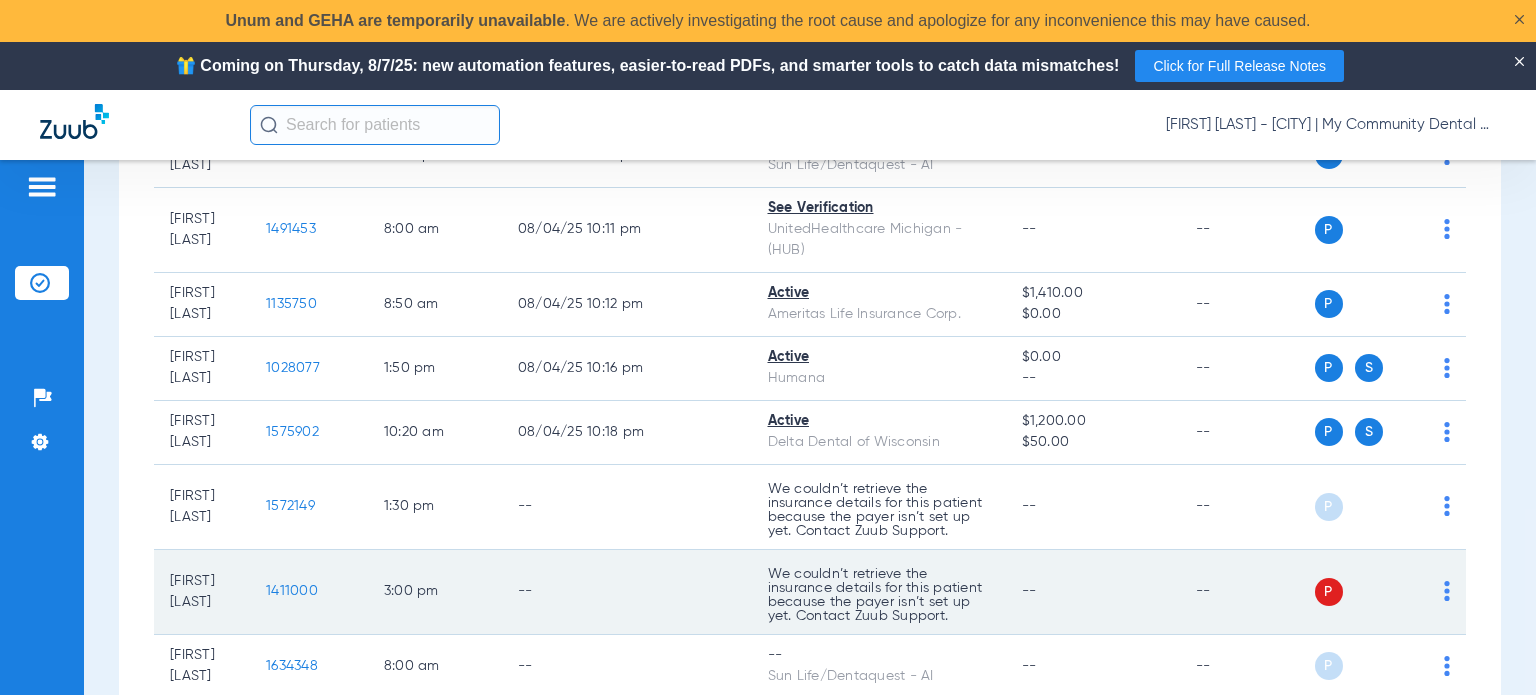drag, startPoint x: 240, startPoint y: 561, endPoint x: 164, endPoint y: 543, distance: 78.10249 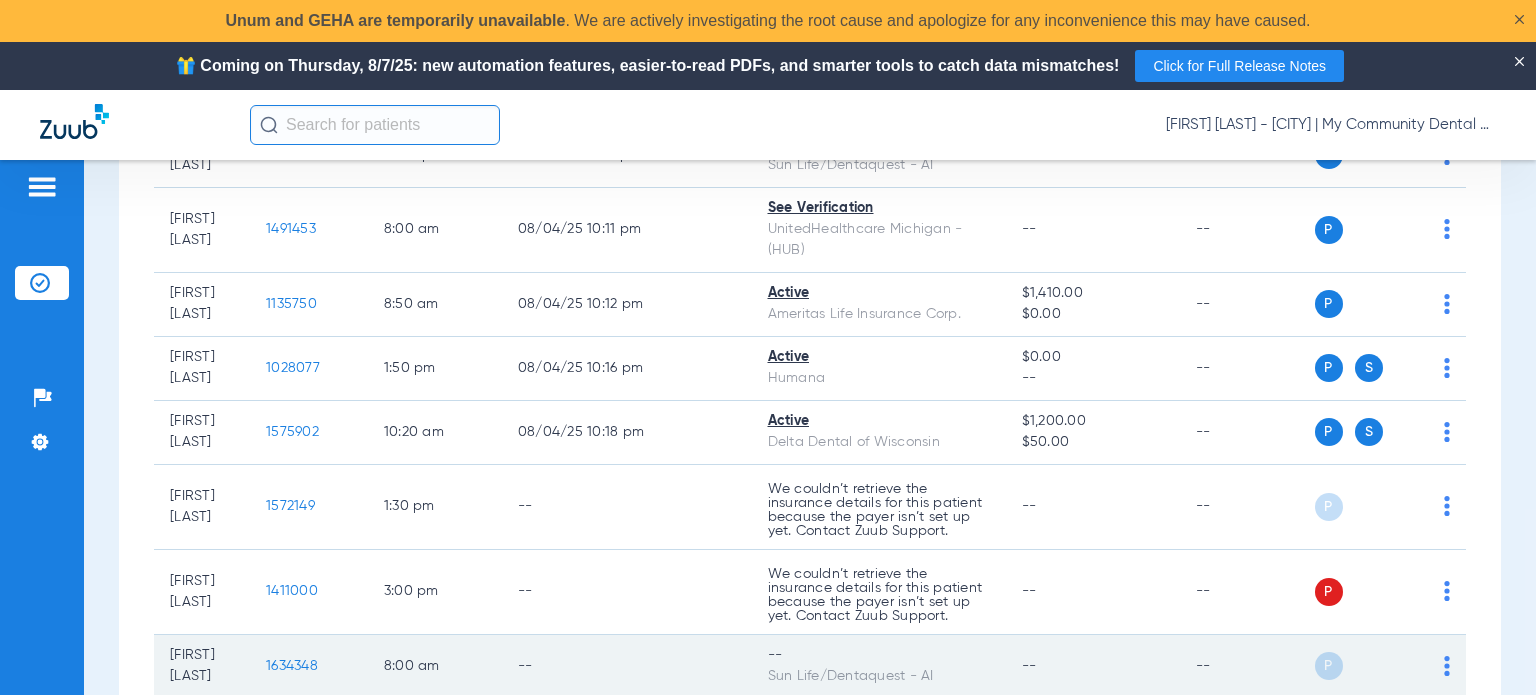 click on "Sun Life/Dentaquest - AI" 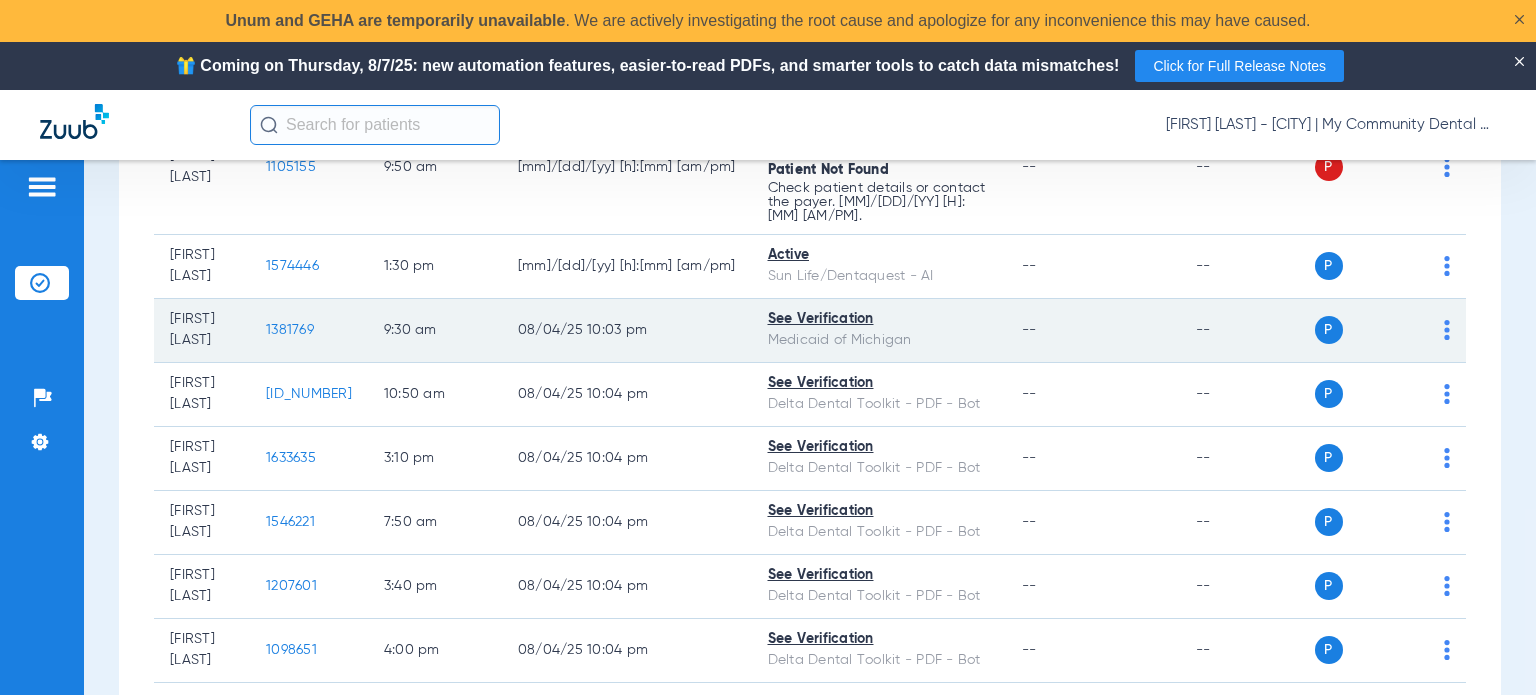 scroll, scrollTop: 0, scrollLeft: 0, axis: both 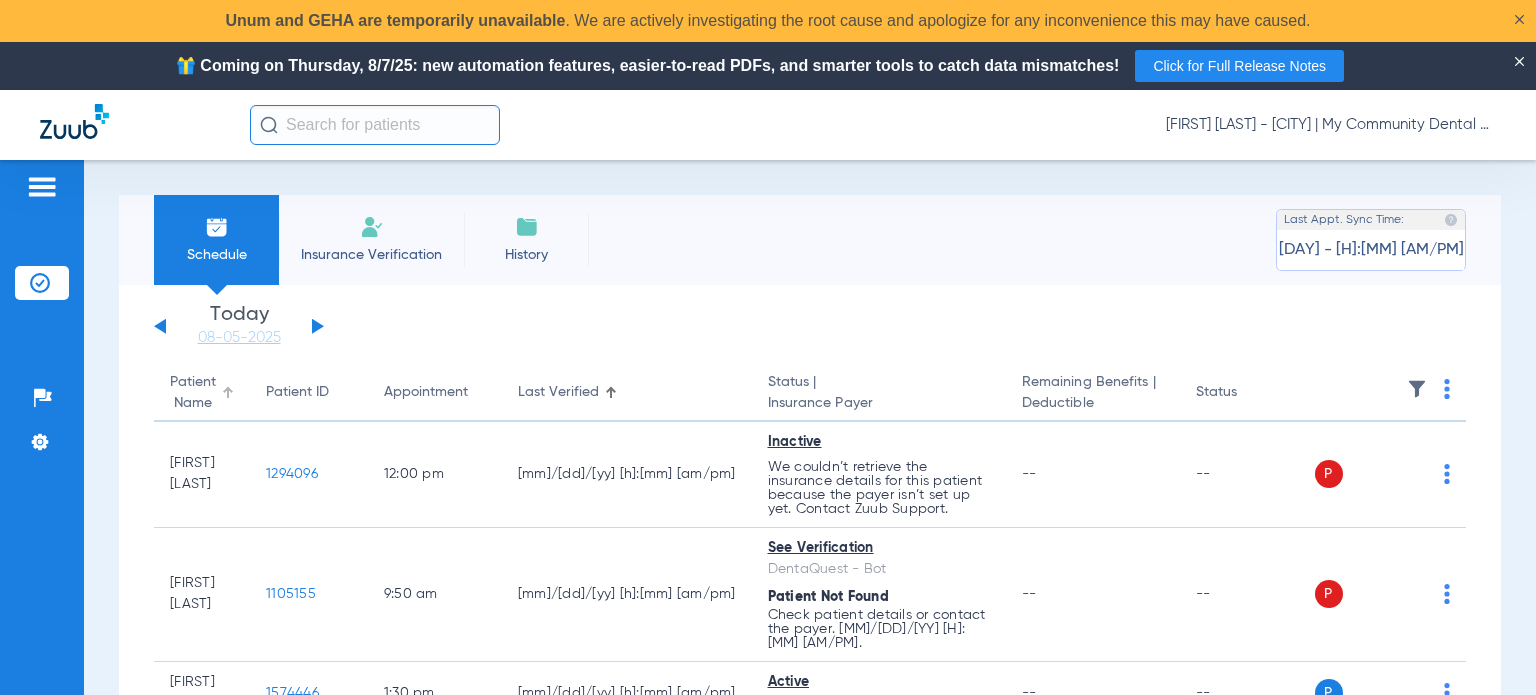 click on "Patient Name" 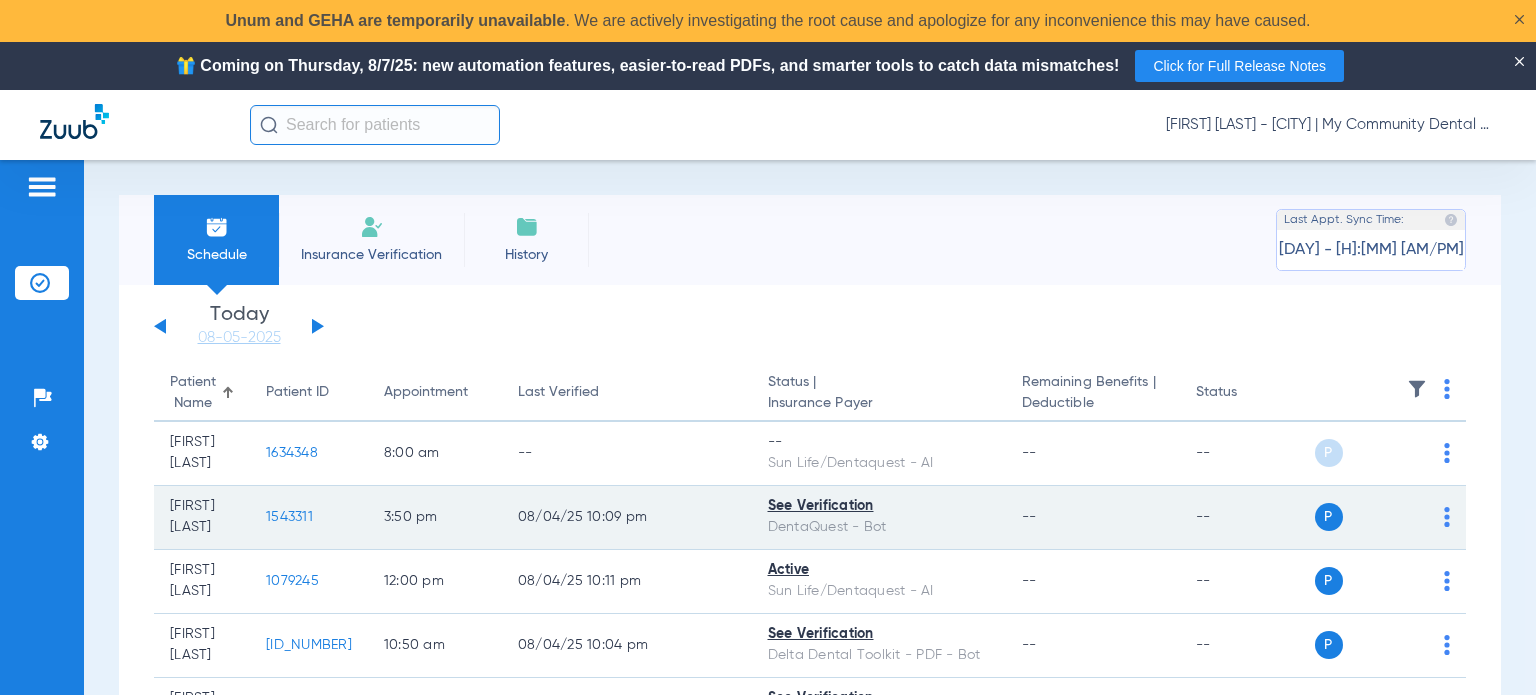 click on "1543311" 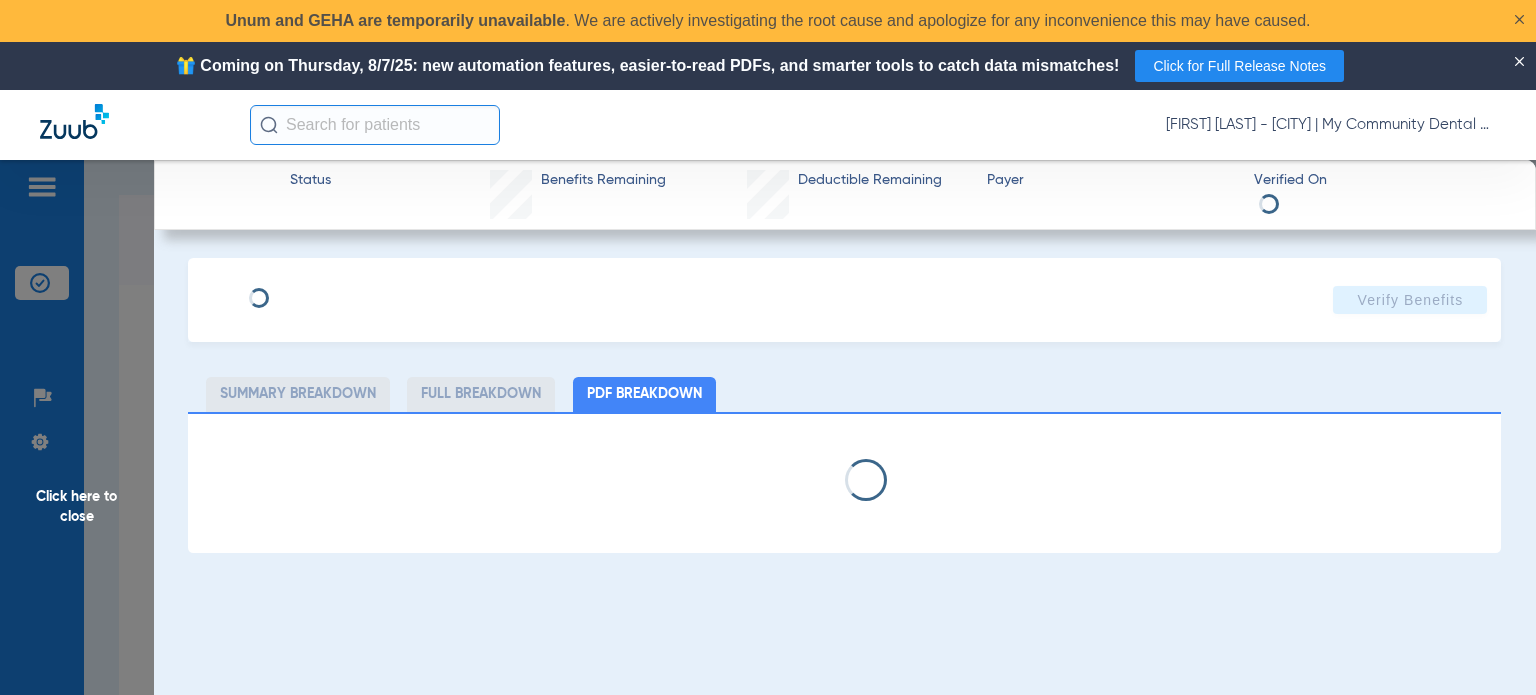 select on "page-width" 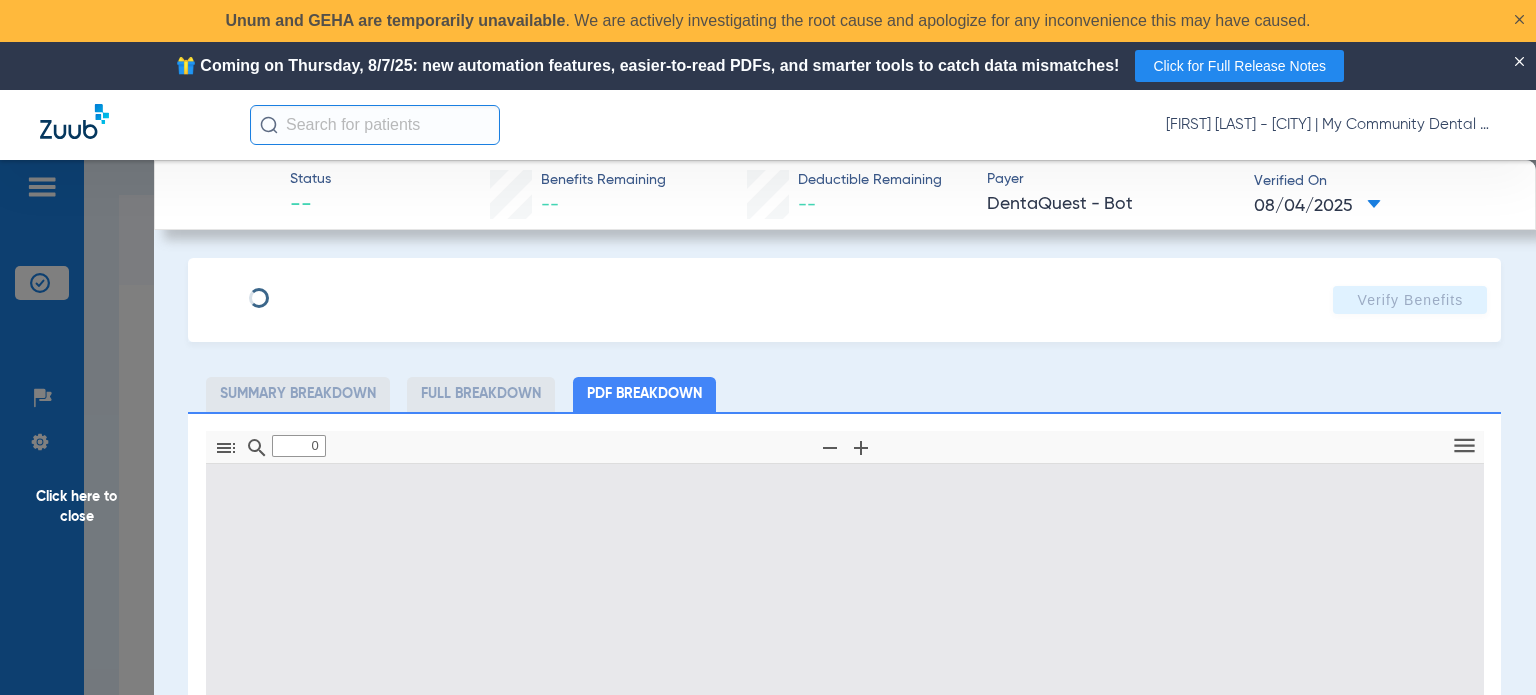 type on "1" 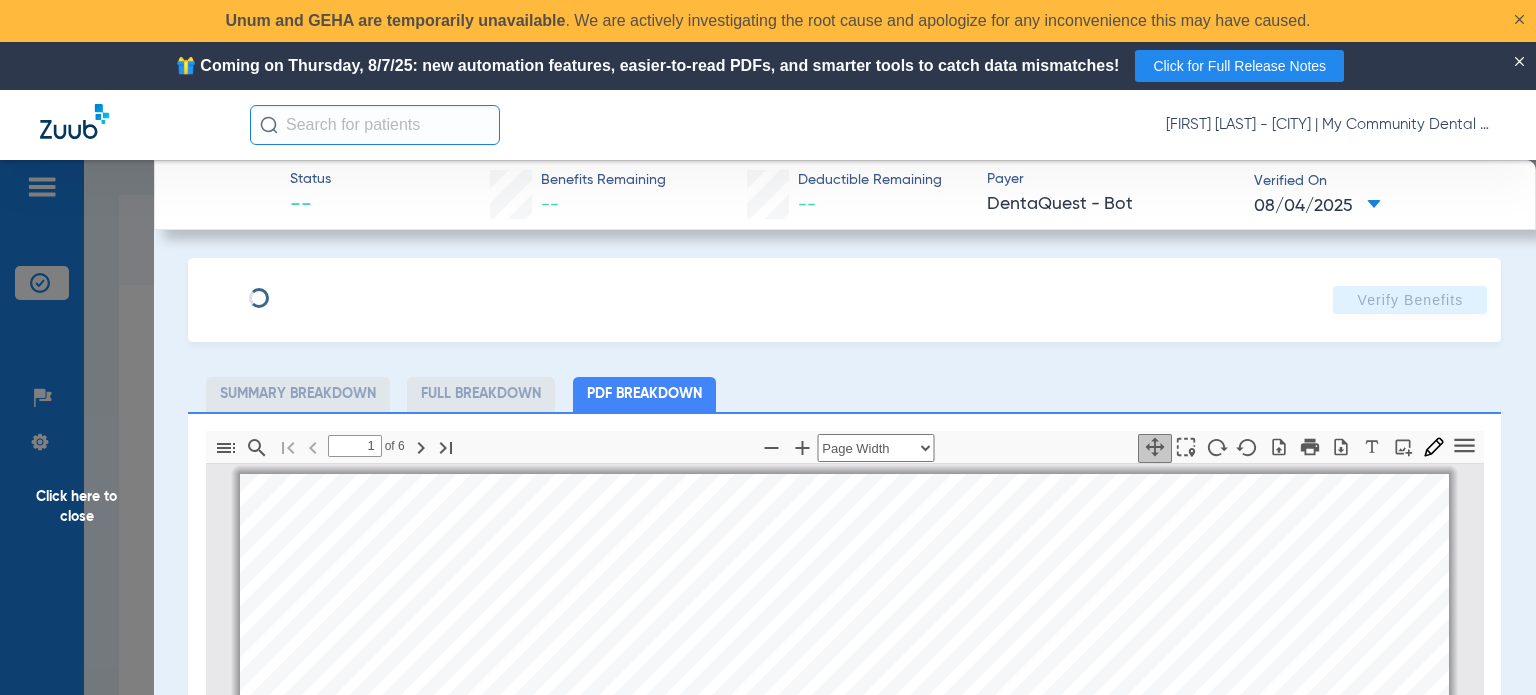 scroll, scrollTop: 10, scrollLeft: 0, axis: vertical 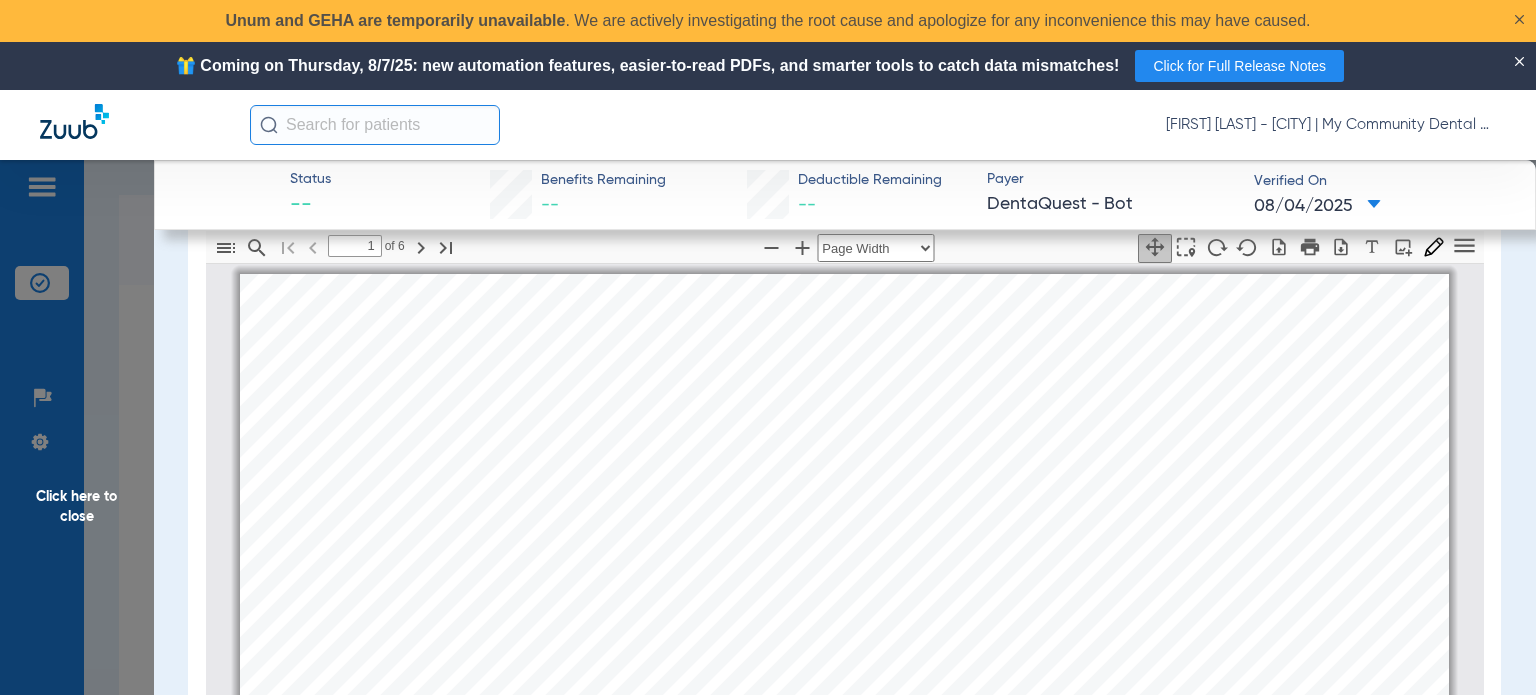 click on "AMORA   COUSINO Member is eligible:   My Community Dental Centers Inc   -   Ammar Houssein   -   My Community Dental Centers - 1550 W Sidney Rd - SIDNEY   -   08/05/2025 Healthy Kids Foster Care Name :   AMORA   COUSINO Relationship :   Subscriber DOB:   05/23/2021 Gender:   F Primary Address:   360 E TUTTLE RD , IONIA, MI 48846 Work Phone:   - Fax Number:   - Primary Home Phone:   - Medical Condition   :   -    Print Plan Healthy Kids Foster Care Issued ID   Coverage End Date 1261099938 Overview   Claim and   Authorization & Estimate   Service History   Eligibility History   Bene ﬁ t Summary Primary Care Provider Of ﬁ ce:   My Community Dental Centers Service Location:   1550 W Sidney Rd ,   SIDNEY ,   MI 48885 Provider Effective Date:   09/01/2024 Provider Termination Date:   - Other Coverage This member does not have other coverages." at bounding box center (844, 702) 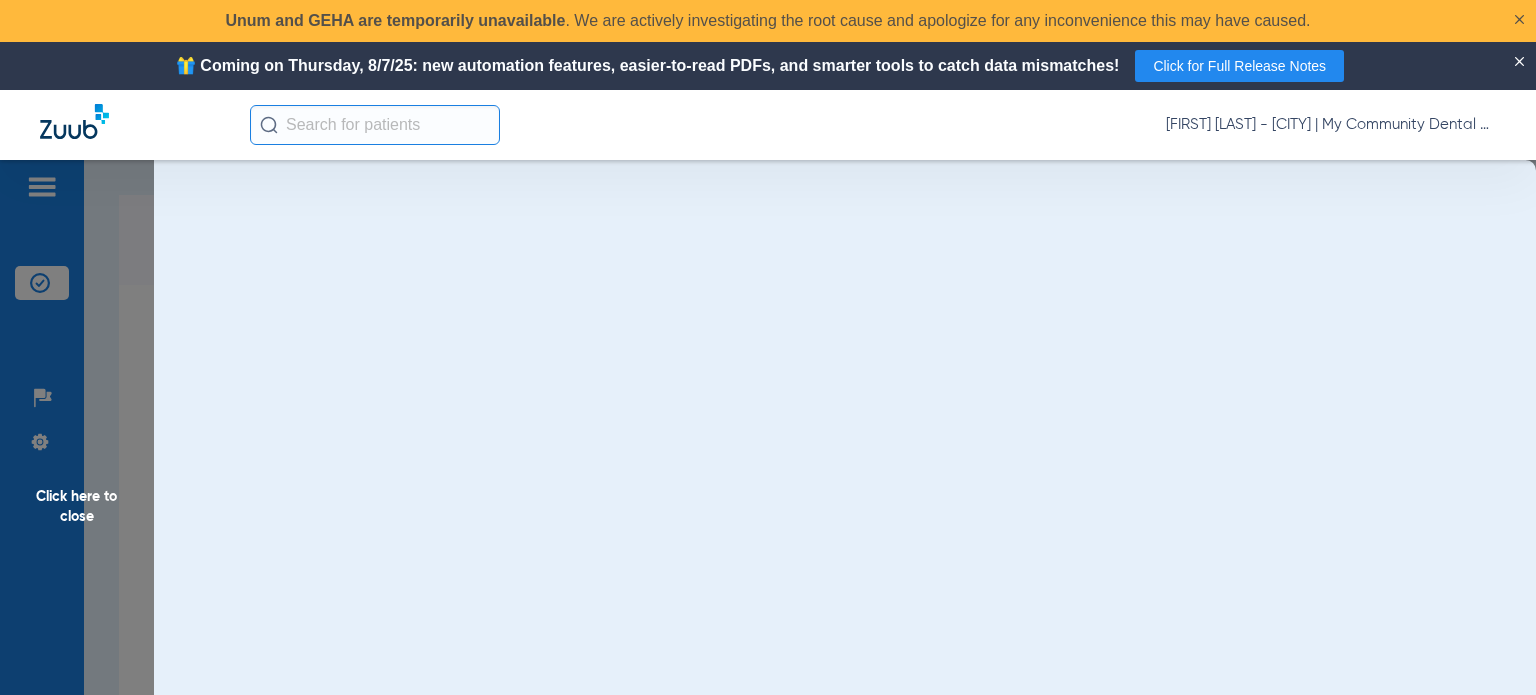 scroll, scrollTop: 0, scrollLeft: 0, axis: both 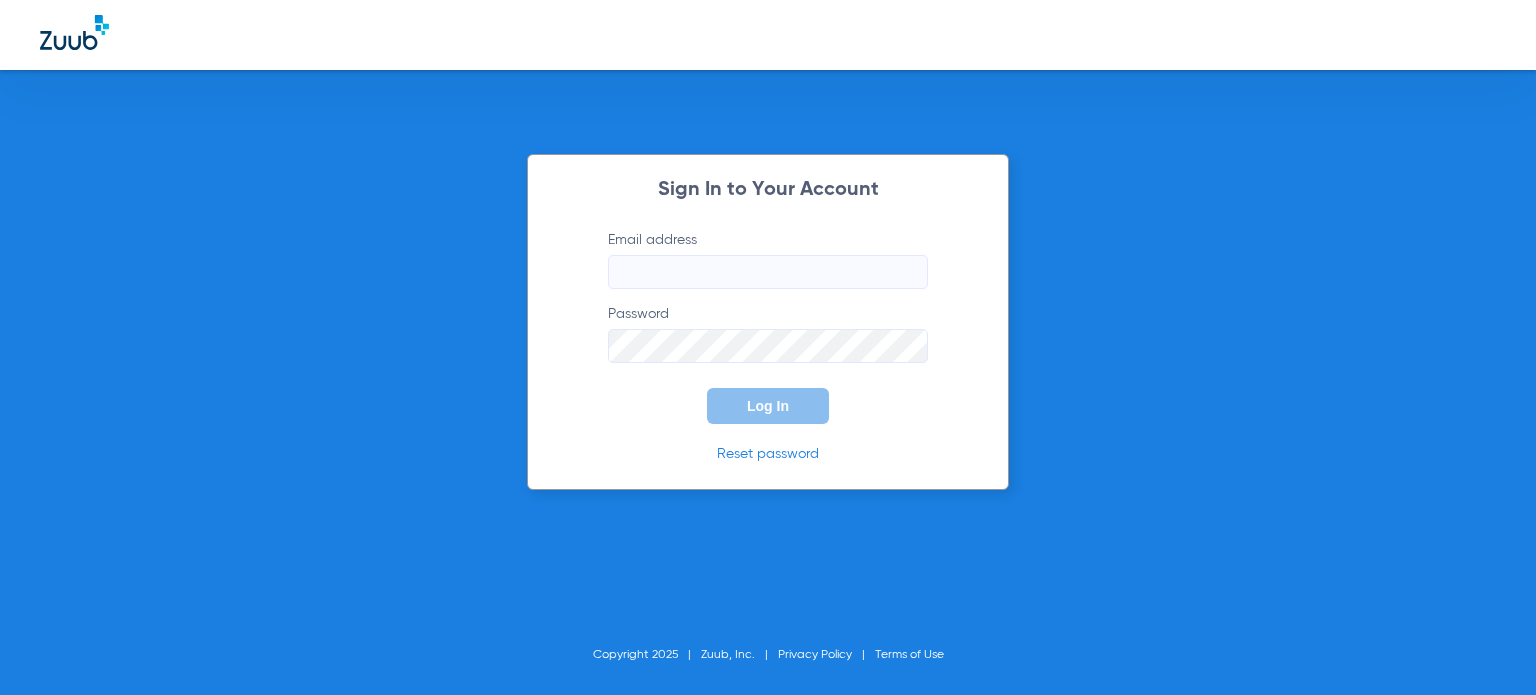 type on "[EMAIL]" 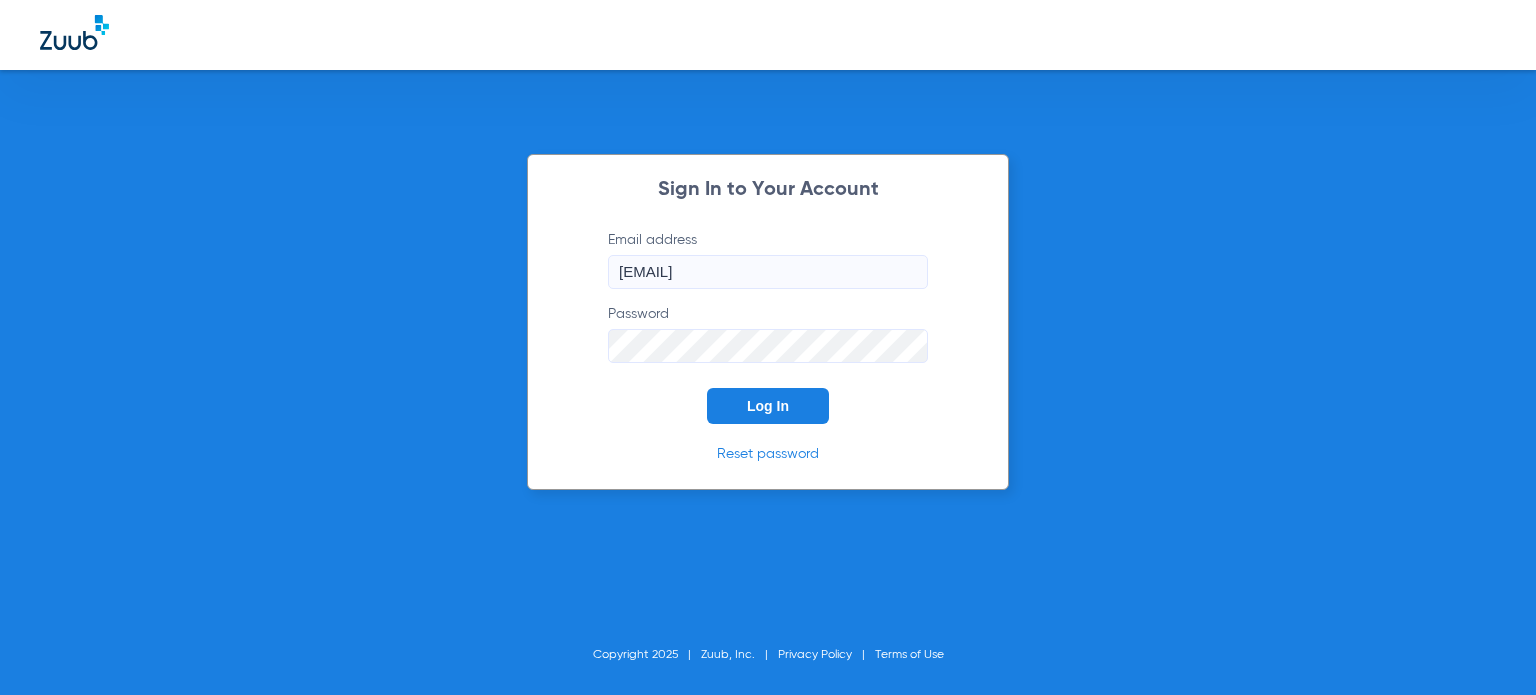drag, startPoint x: 811, startPoint y: 397, endPoint x: 1046, endPoint y: 11, distance: 451.90817 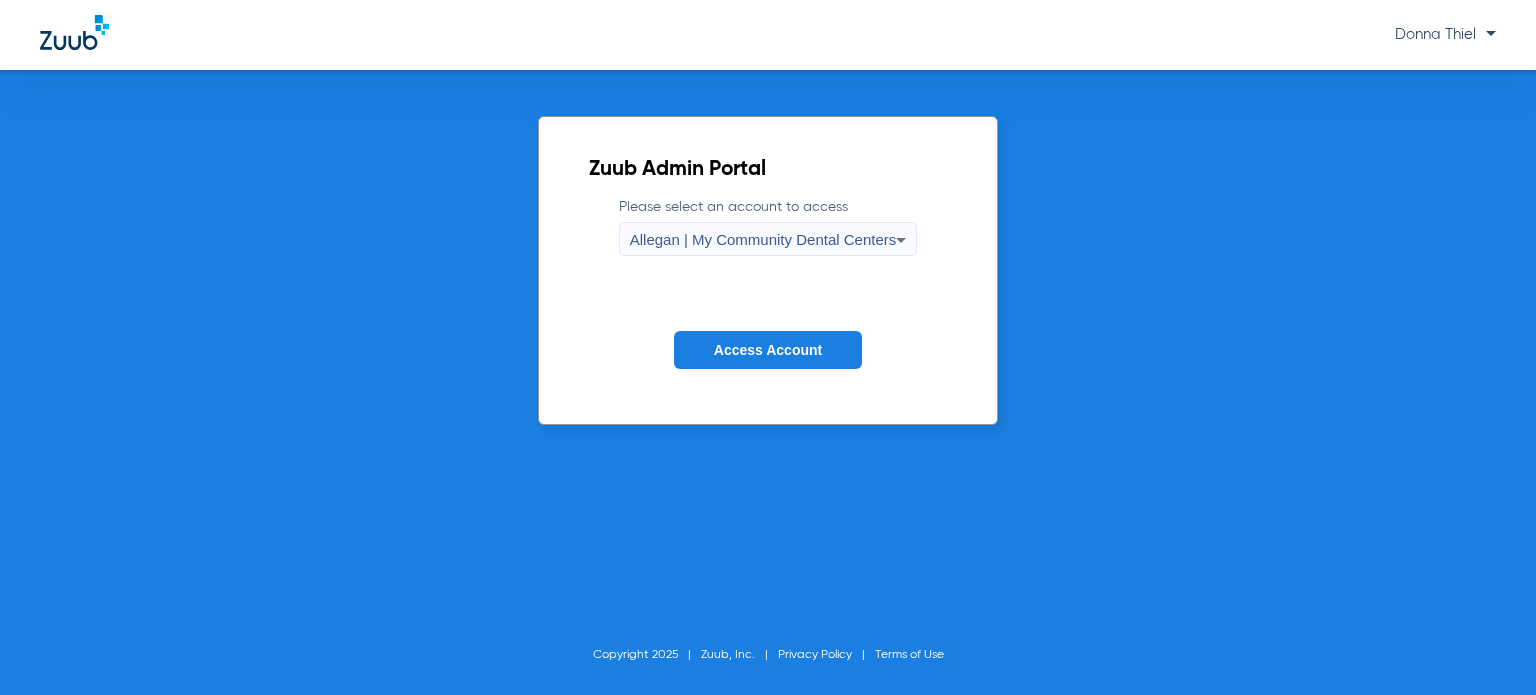 click on "Allegan | My Community Dental Centers" at bounding box center (763, 240) 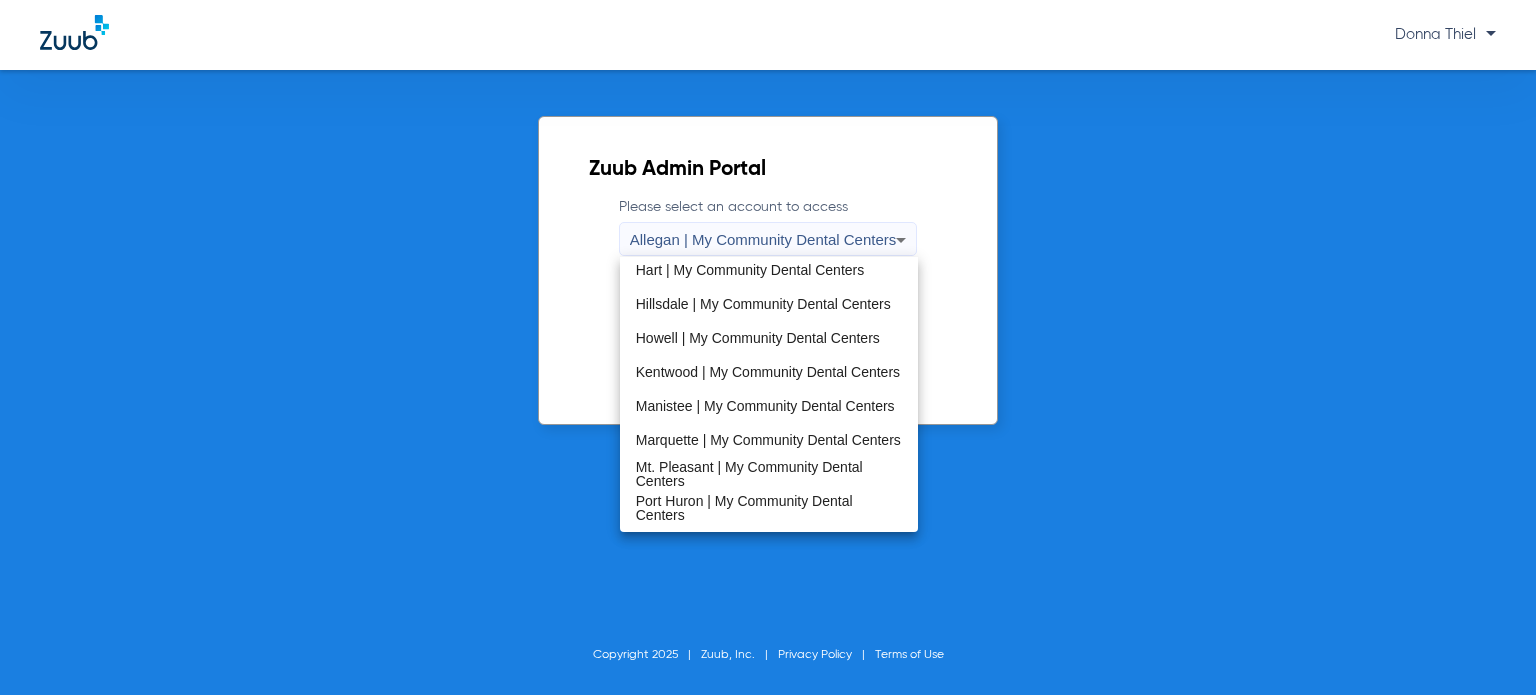 scroll, scrollTop: 643, scrollLeft: 0, axis: vertical 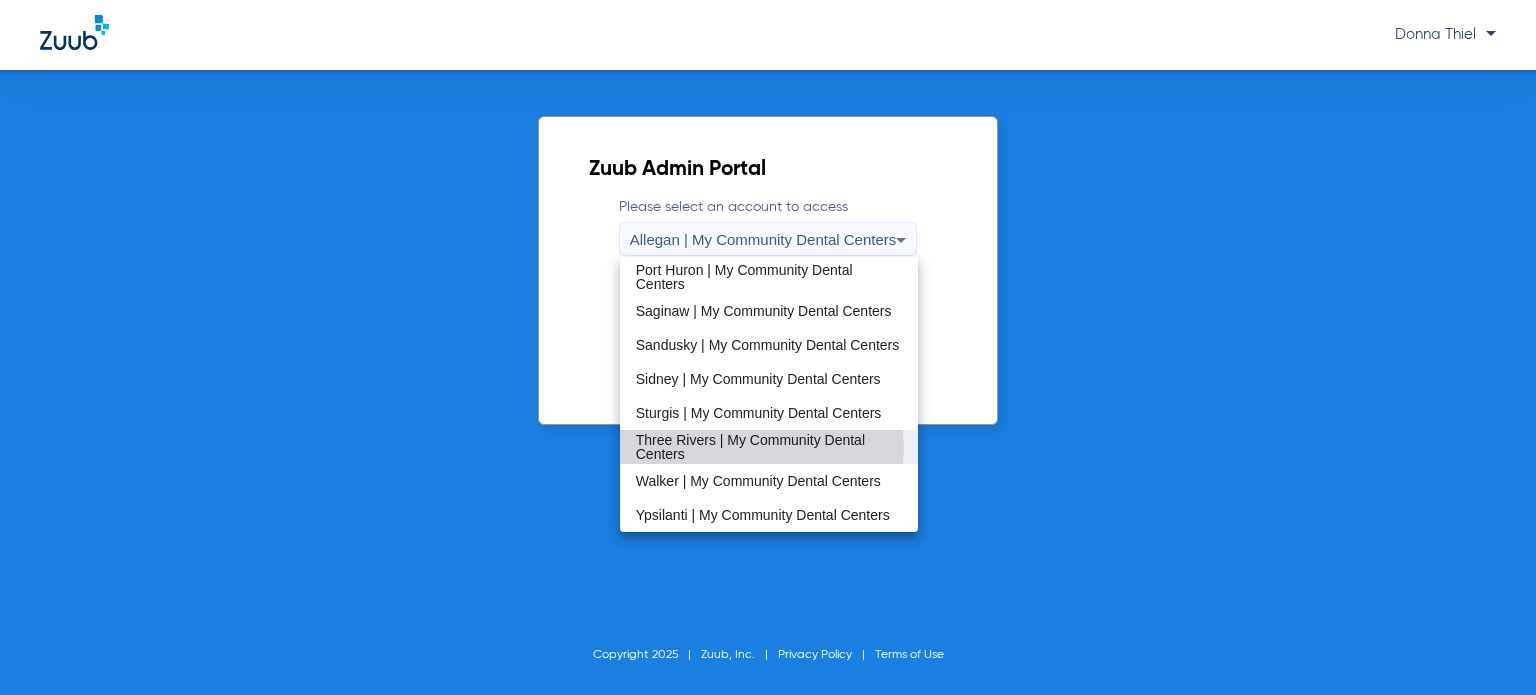 click on "Three Rivers | My Community Dental Centers" at bounding box center [769, 447] 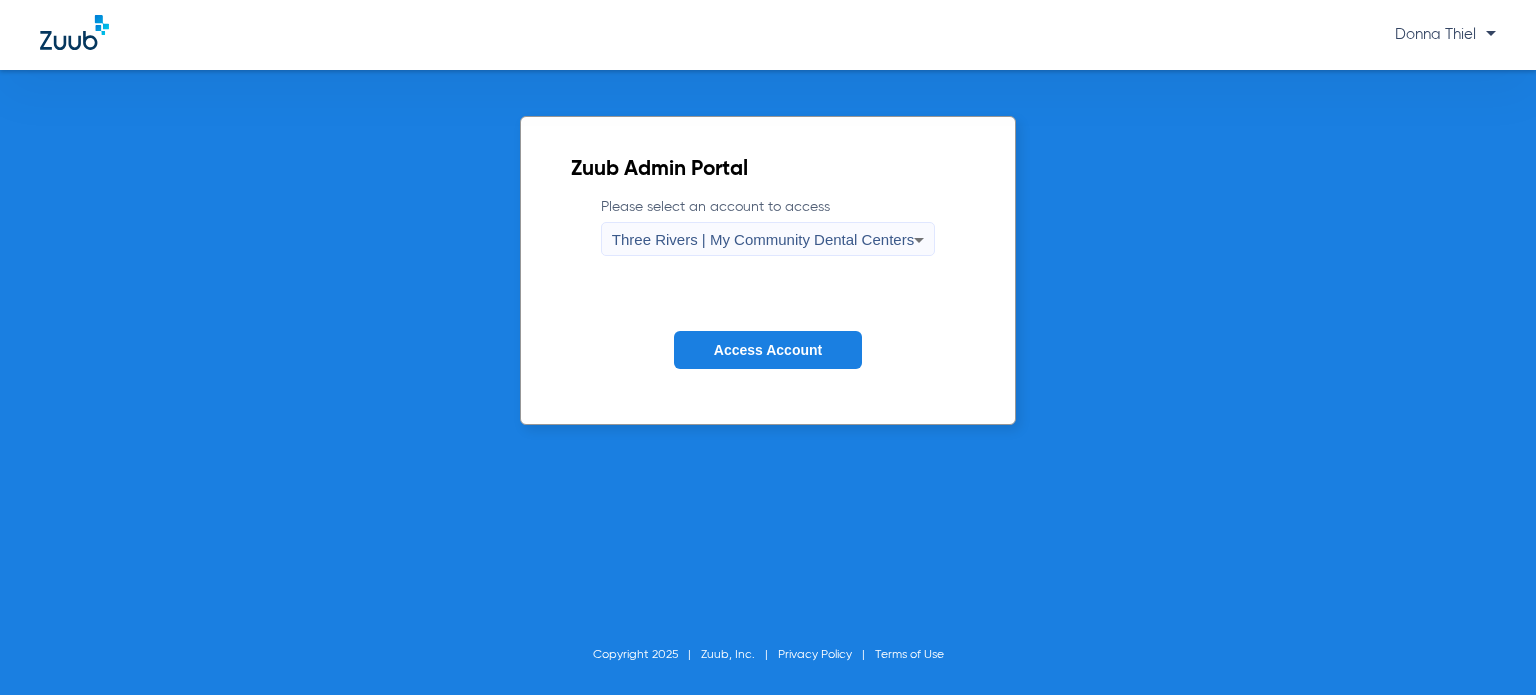 click on "Access Account" 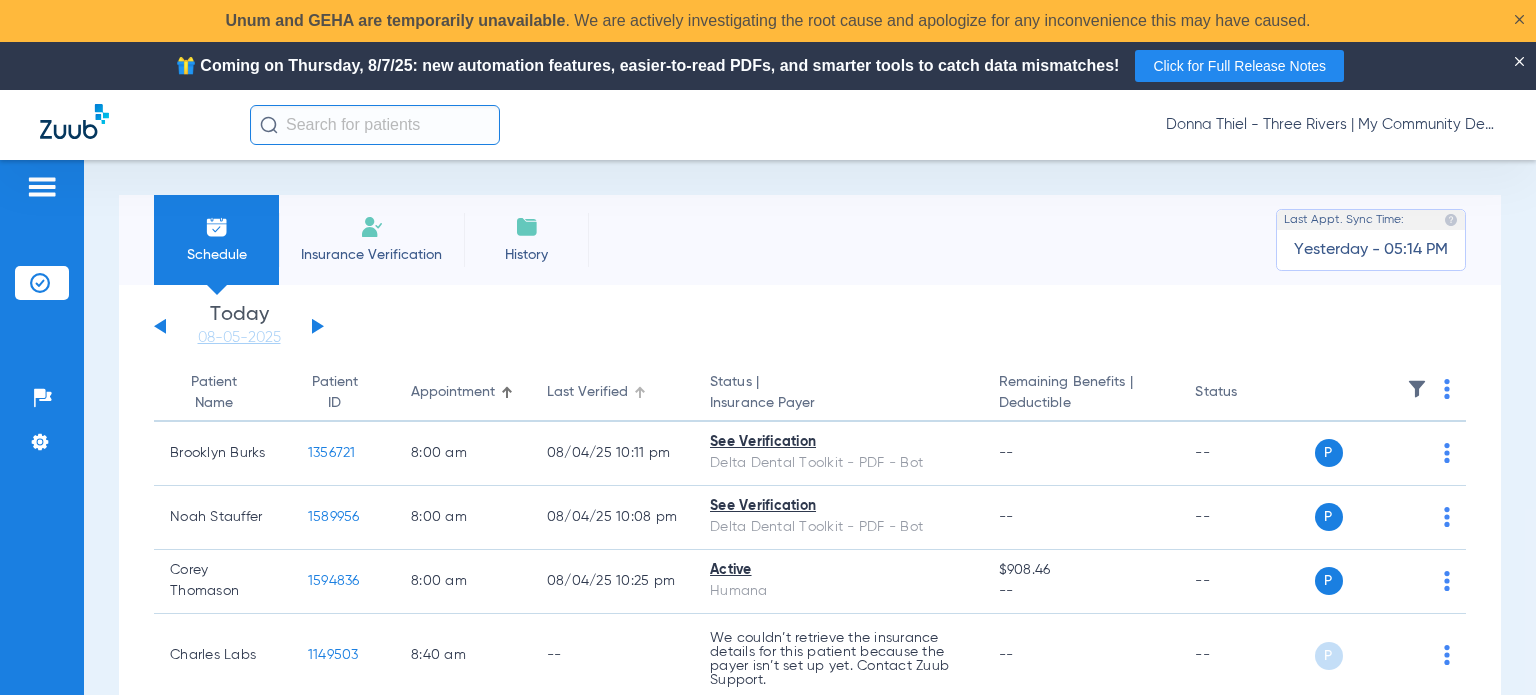 click on "Last Verified" 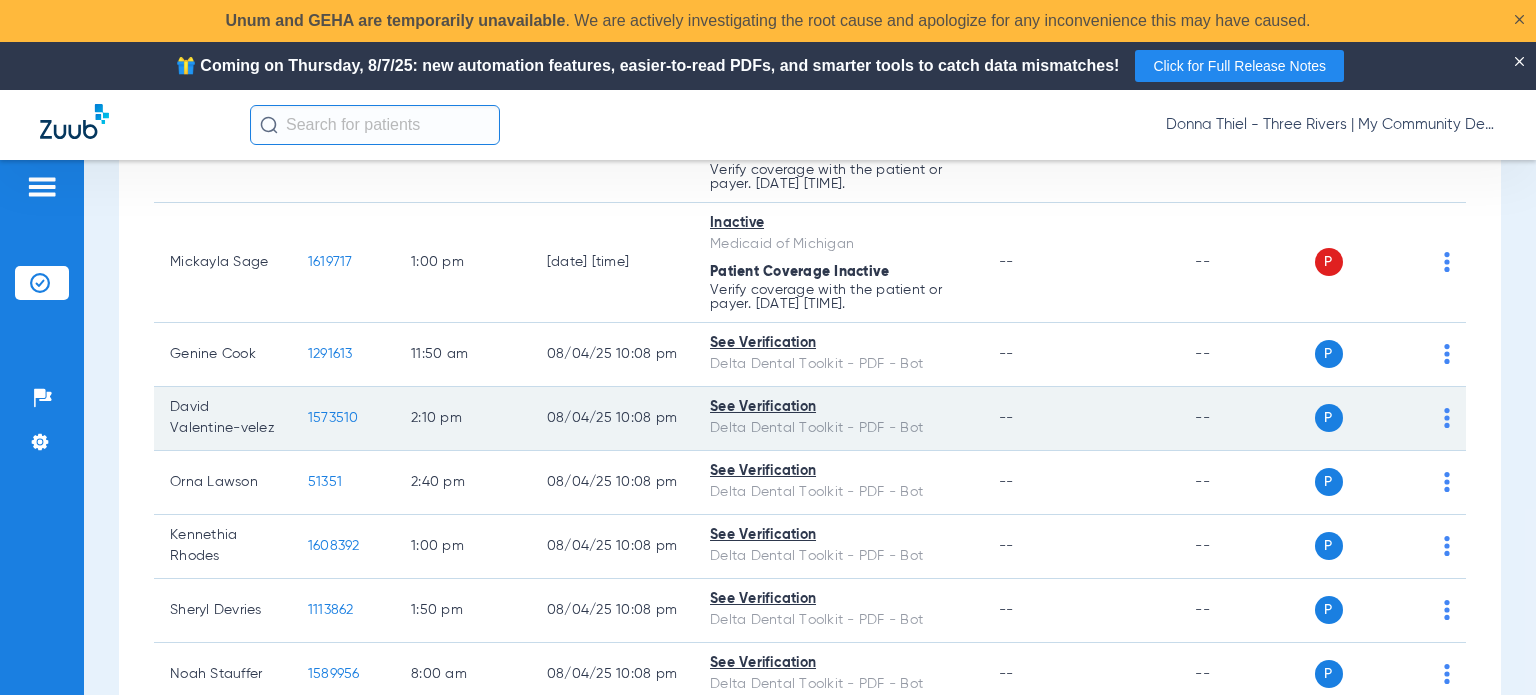 scroll, scrollTop: 600, scrollLeft: 0, axis: vertical 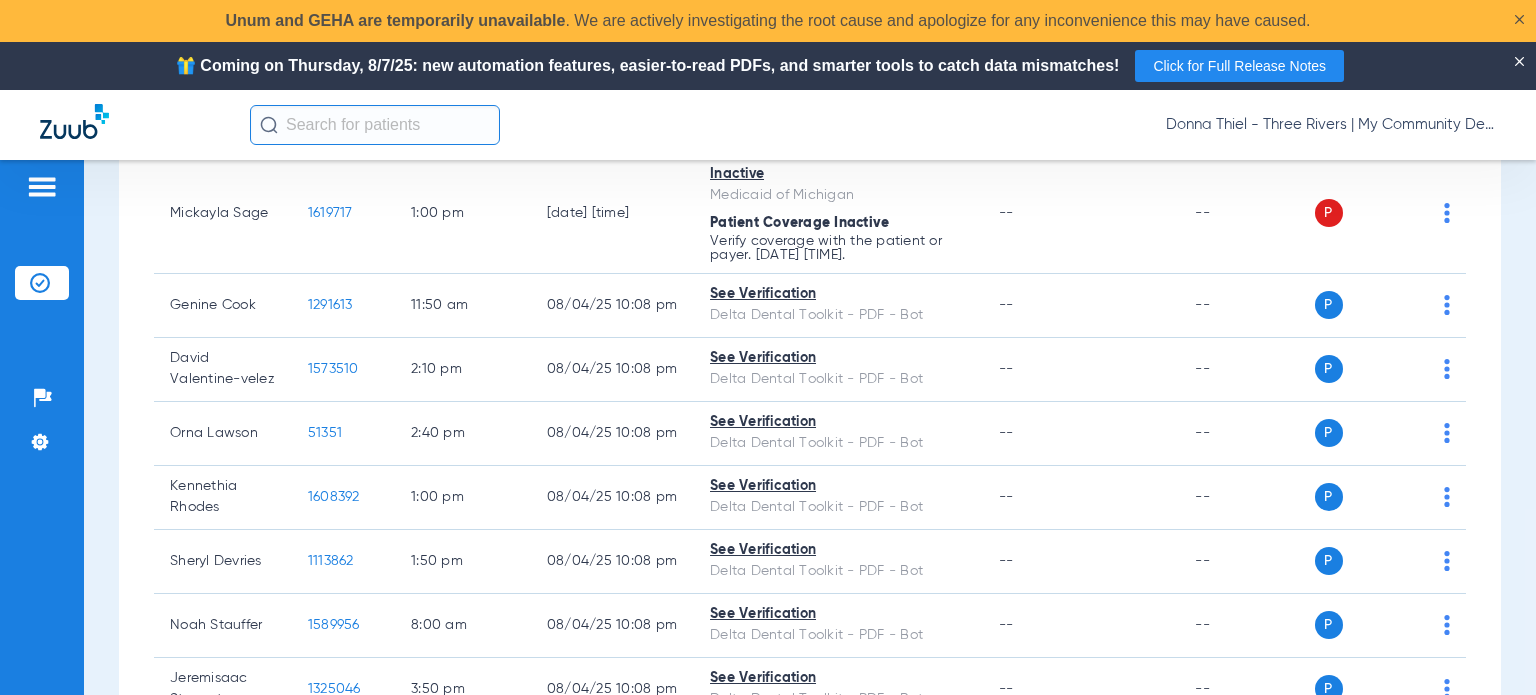 click on "Schedule Insurance Verification History  Last Appt. Sync Time:   Yesterday - 05:14 PM   Sunday   06-01-2025   Monday   06-02-2025   Tuesday   06-03-2025   Wednesday   06-04-2025   Thursday   06-05-2025   Friday   06-06-2025   Saturday   06-07-2025   Sunday   06-08-2025   Monday   06-09-2025   Tuesday   06-10-2025   Wednesday   06-11-2025   Thursday   06-12-2025   Friday   06-13-2025   Saturday   06-14-2025   Sunday   06-15-2025   Monday   06-16-2025   Tuesday   06-17-2025   Wednesday   06-18-2025   Thursday   06-19-2025   Friday   06-20-2025   Saturday   06-21-2025   Sunday   06-22-2025   Monday   06-23-2025   Tuesday   06-24-2025   Wednesday   06-25-2025   Thursday   06-26-2025   Friday   06-27-2025   Saturday   06-28-2025   Sunday   06-29-2025   Monday   06-30-2025   Tuesday   07-01-2025   Wednesday   07-02-2025   Thursday   07-03-2025   Friday   07-04-2025   Saturday   07-05-2025   Sunday   07-06-2025   Monday   07-07-2025   Tuesday   07-08-2025   Wednesday   07-09-2025   Thursday   07-10-2025   Friday  Su" at bounding box center [810, 472] 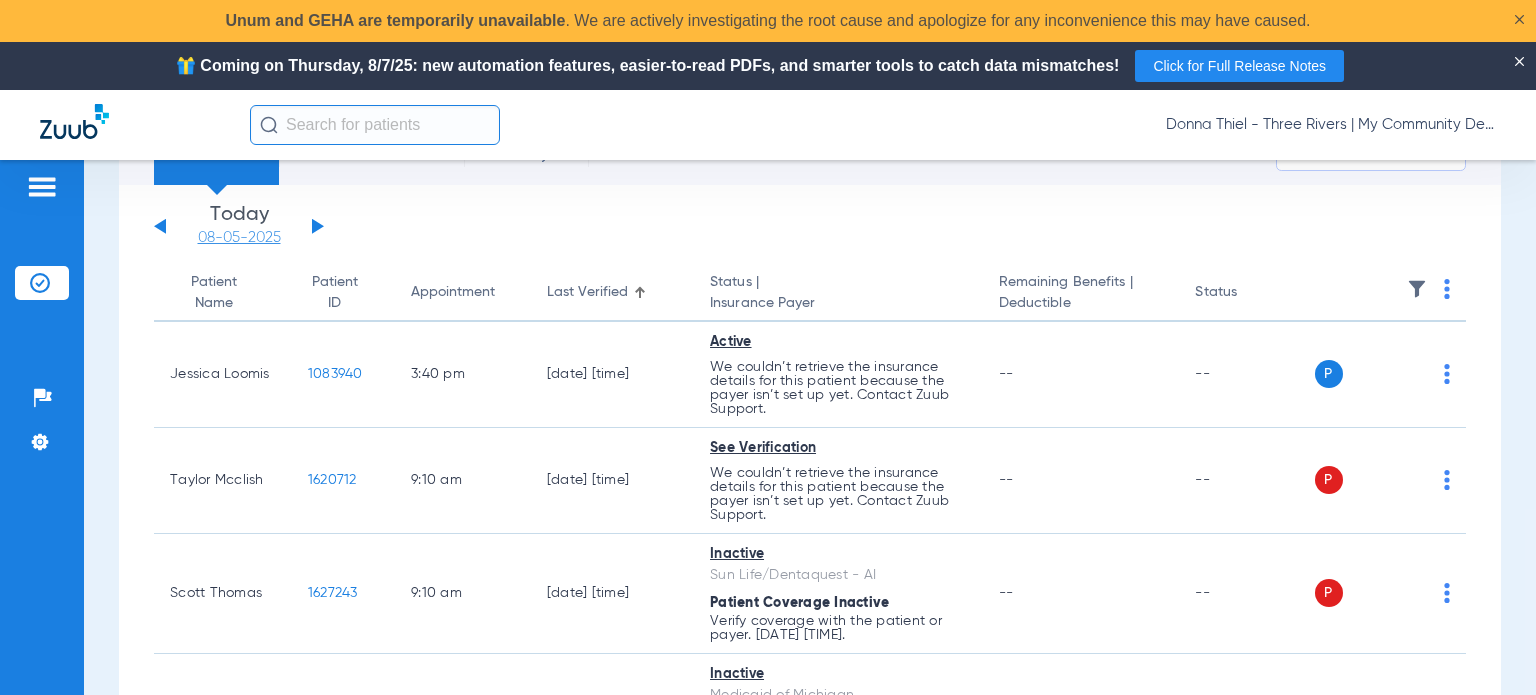 scroll, scrollTop: 200, scrollLeft: 0, axis: vertical 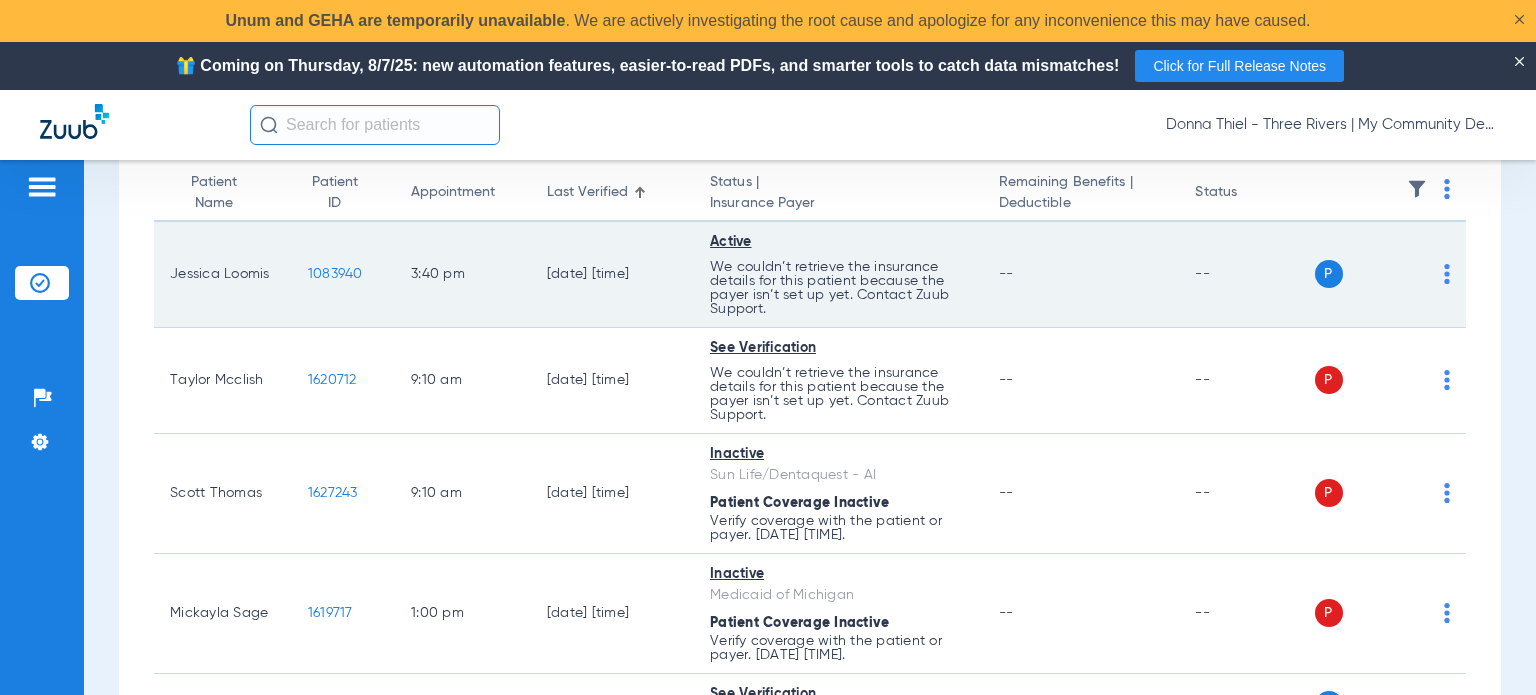 drag, startPoint x: 220, startPoint y: 287, endPoint x: 165, endPoint y: 264, distance: 59.615433 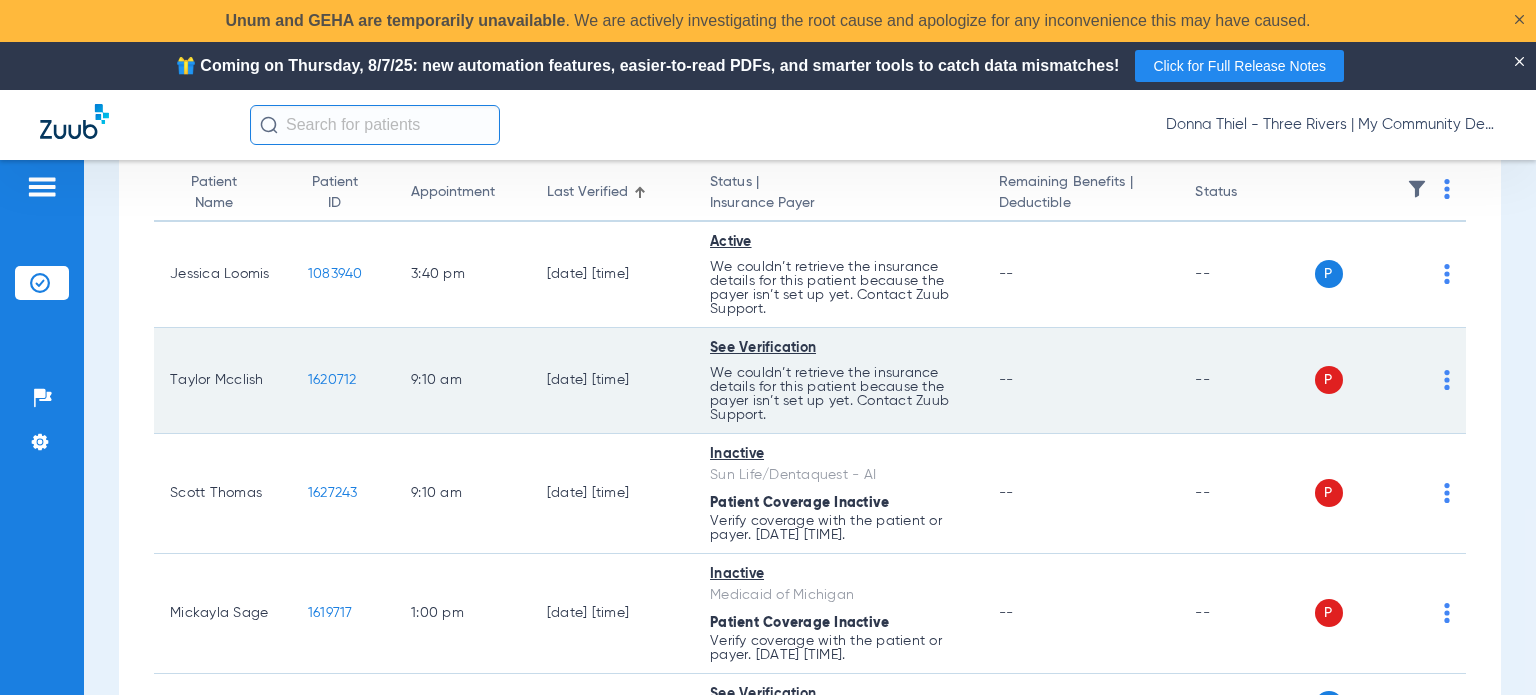 drag, startPoint x: 264, startPoint y: 377, endPoint x: 165, endPoint y: 378, distance: 99.00505 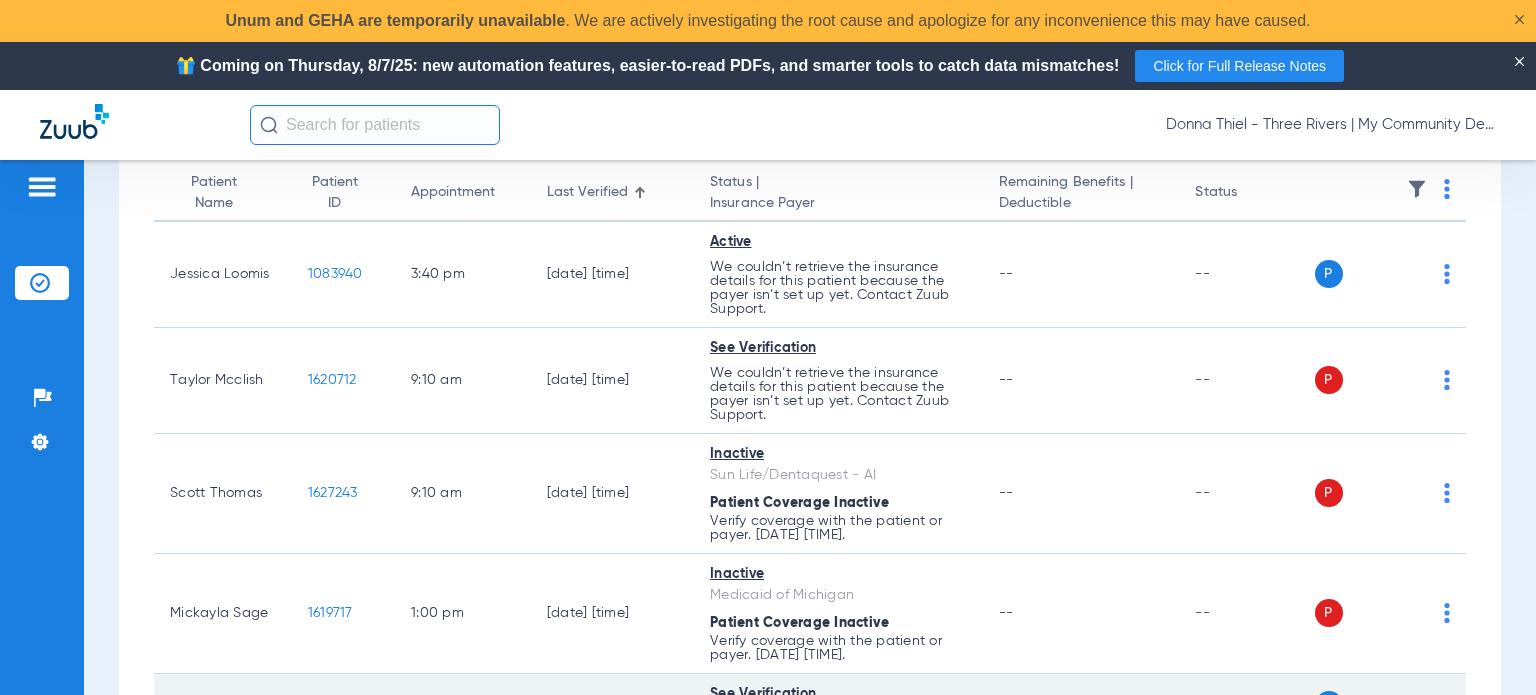 copy on "Taylor Mcclish" 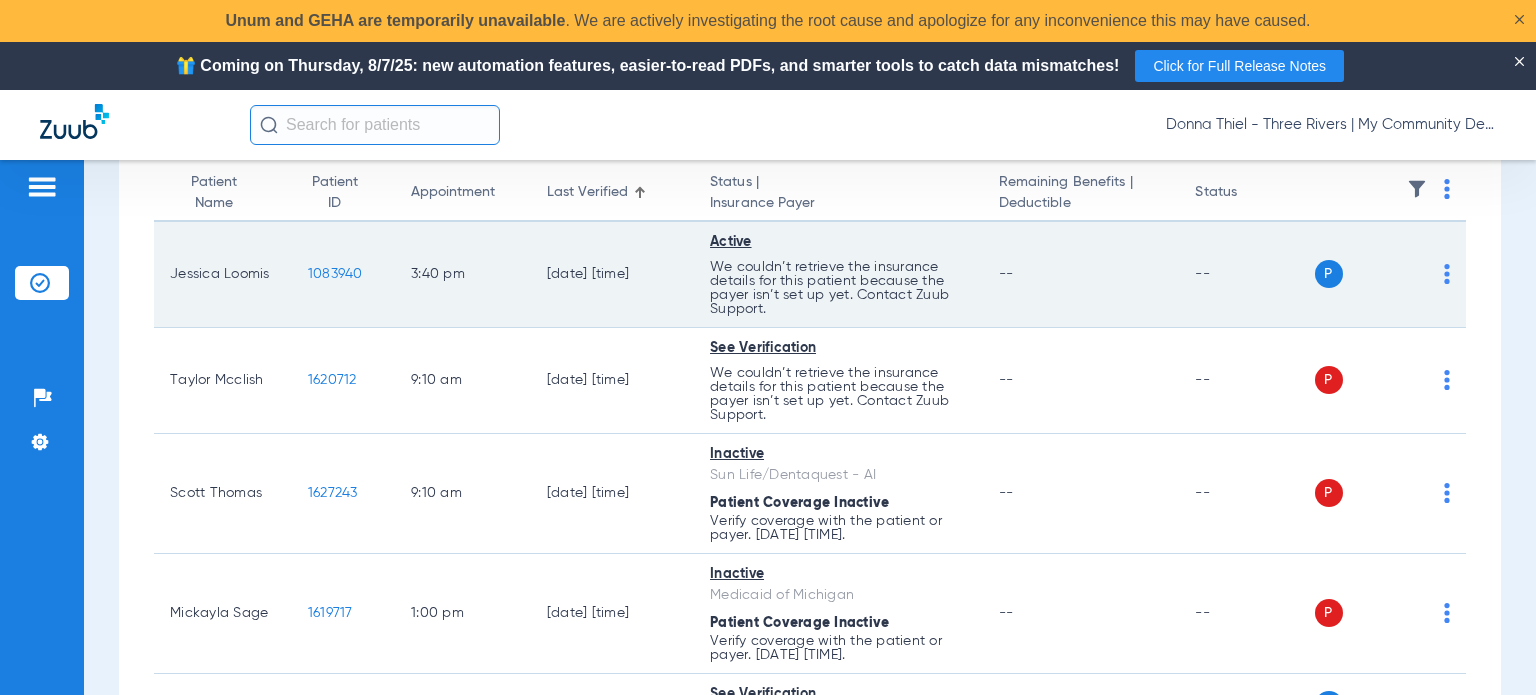 click on "--" 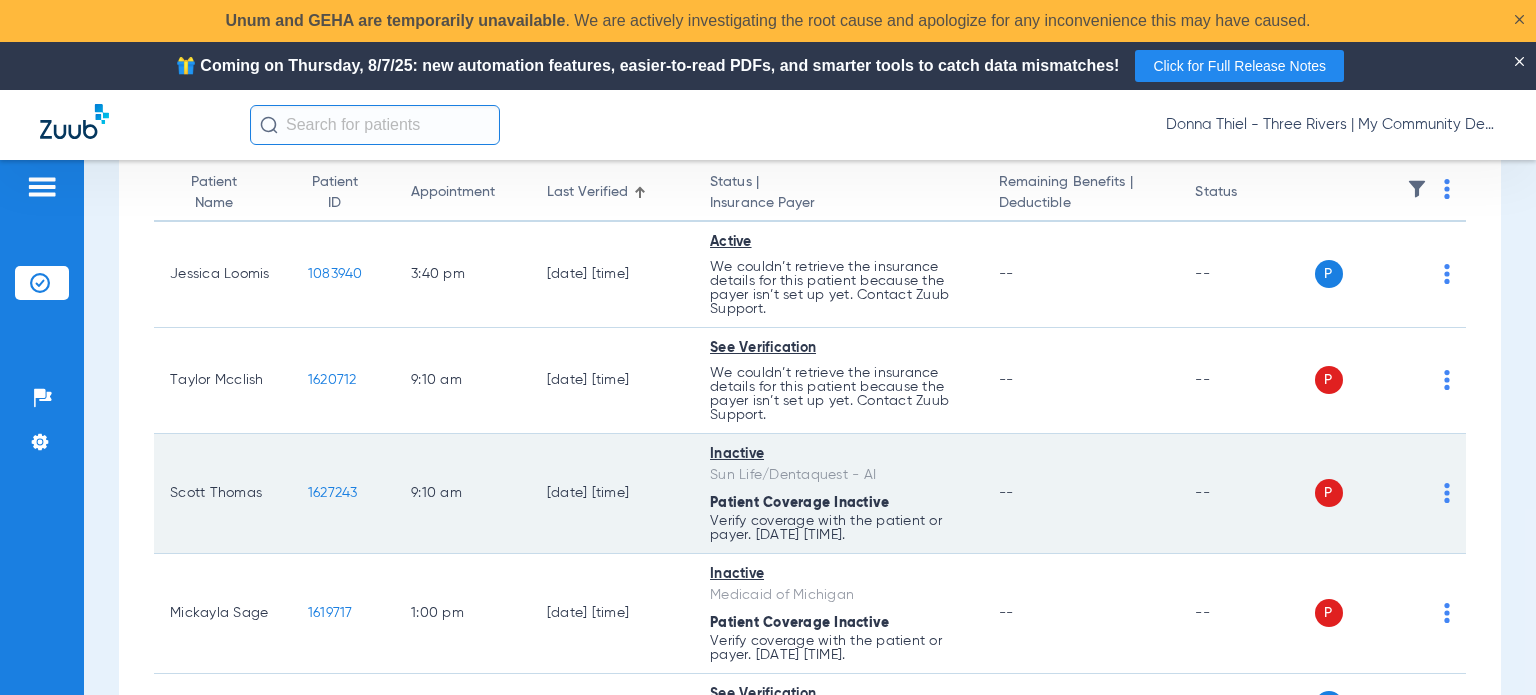 drag, startPoint x: 273, startPoint y: 498, endPoint x: 170, endPoint y: 494, distance: 103.077644 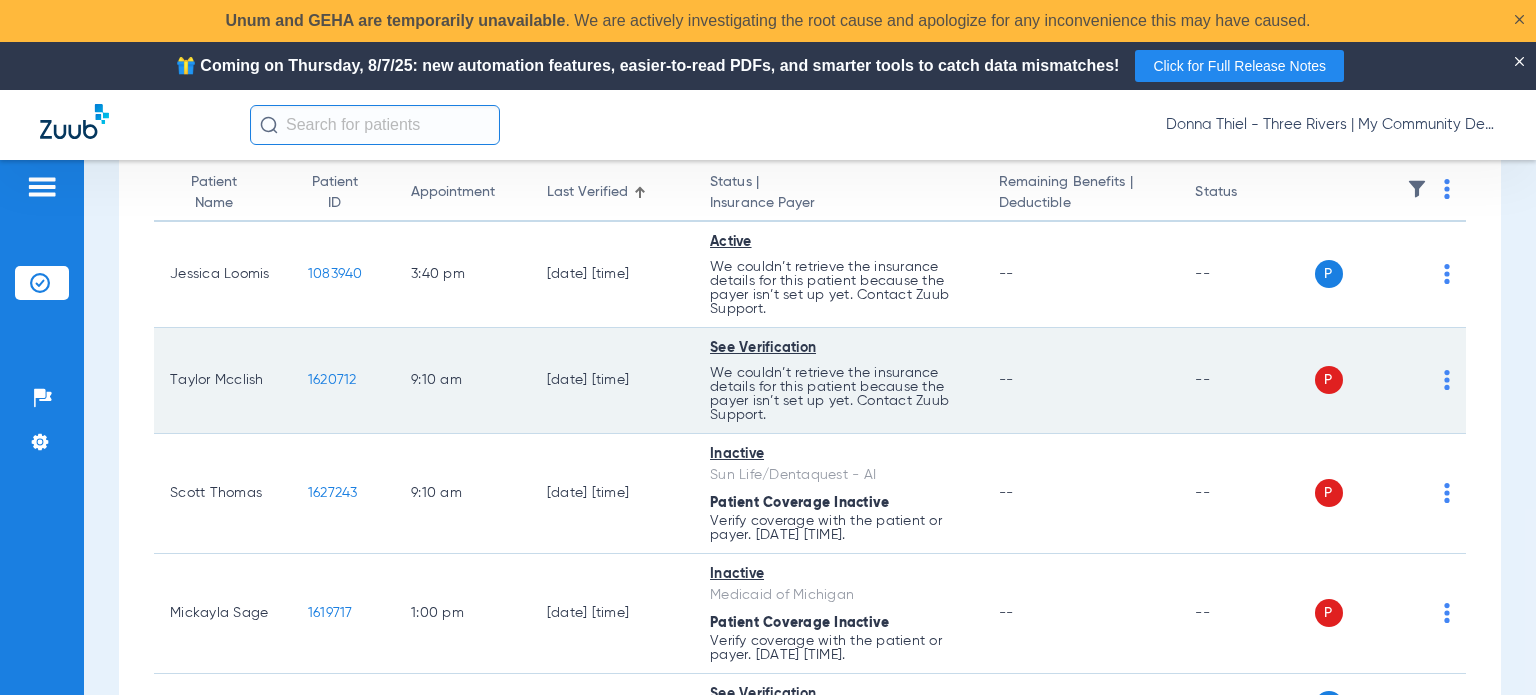 copy on "Scott Thomas" 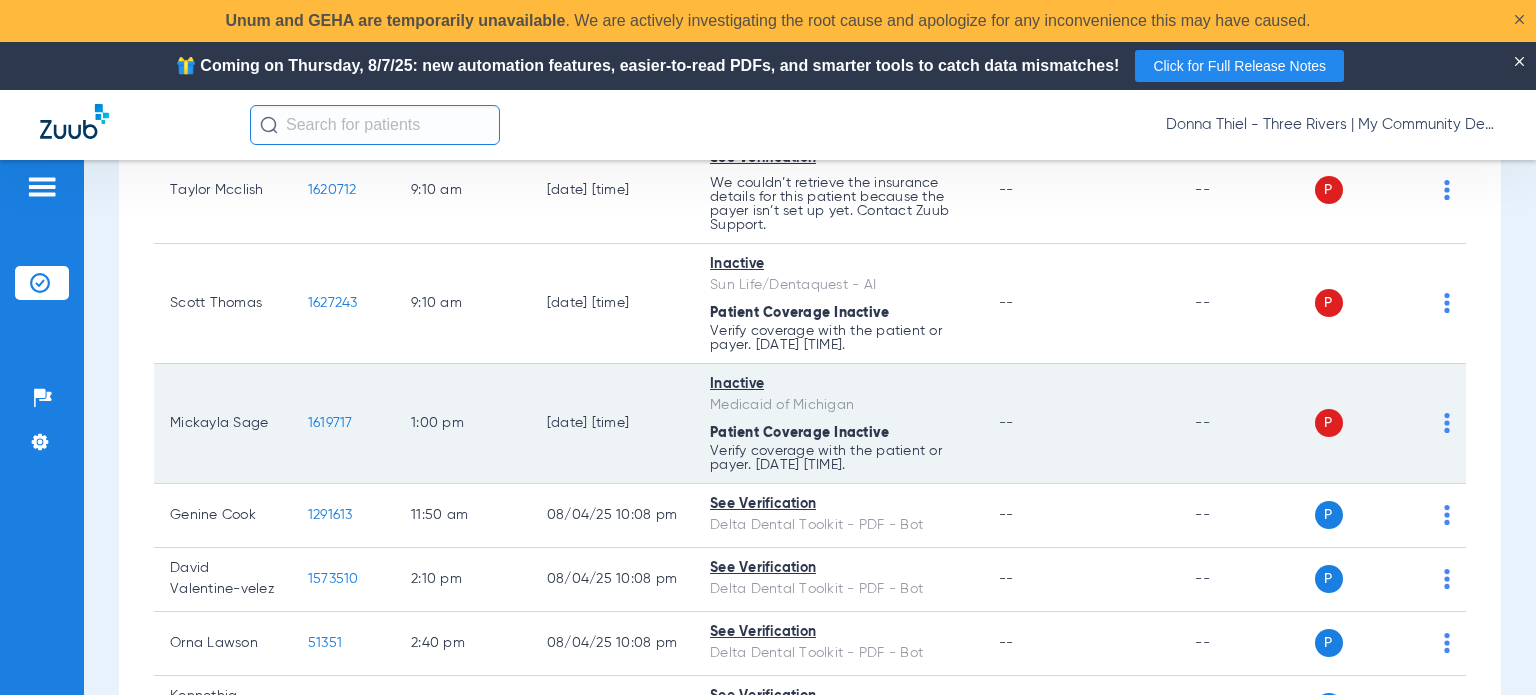 scroll, scrollTop: 400, scrollLeft: 0, axis: vertical 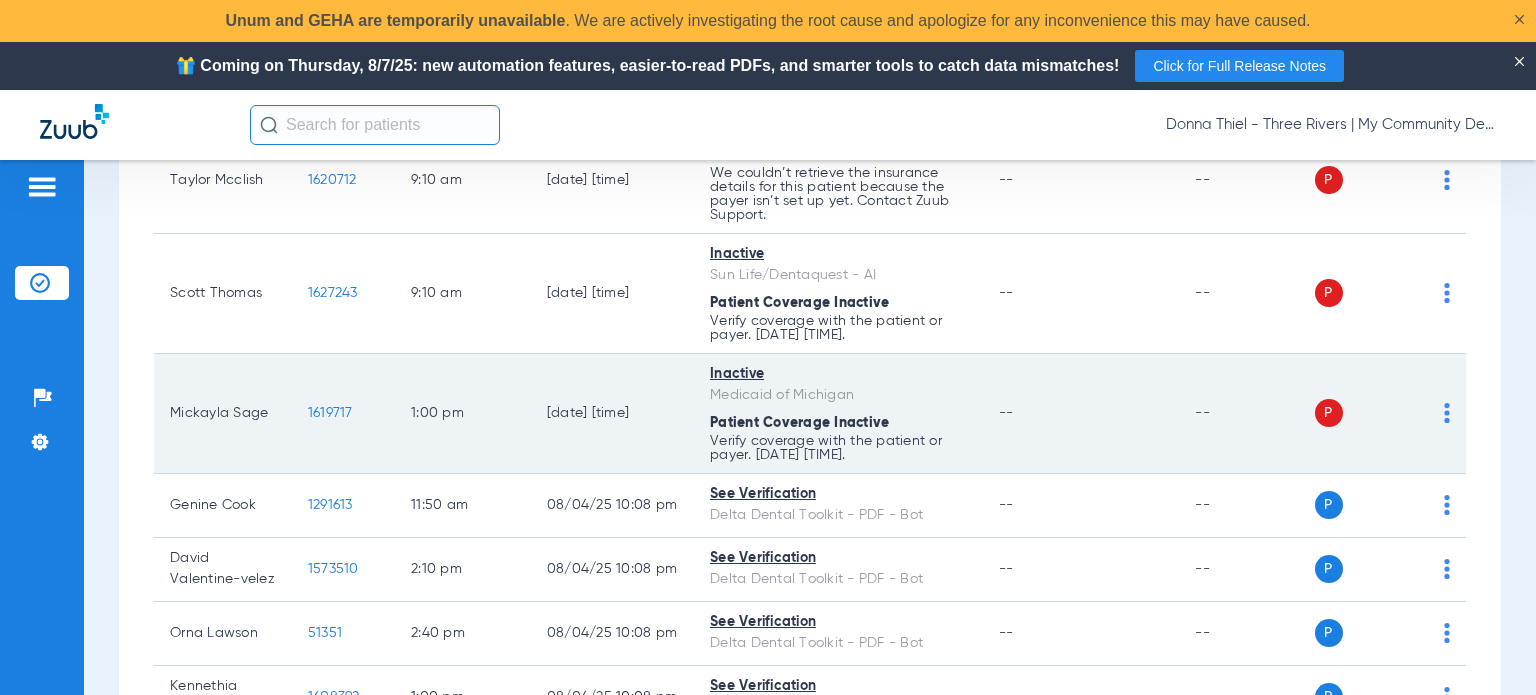 drag, startPoint x: 262, startPoint y: 416, endPoint x: 170, endPoint y: 405, distance: 92.65527 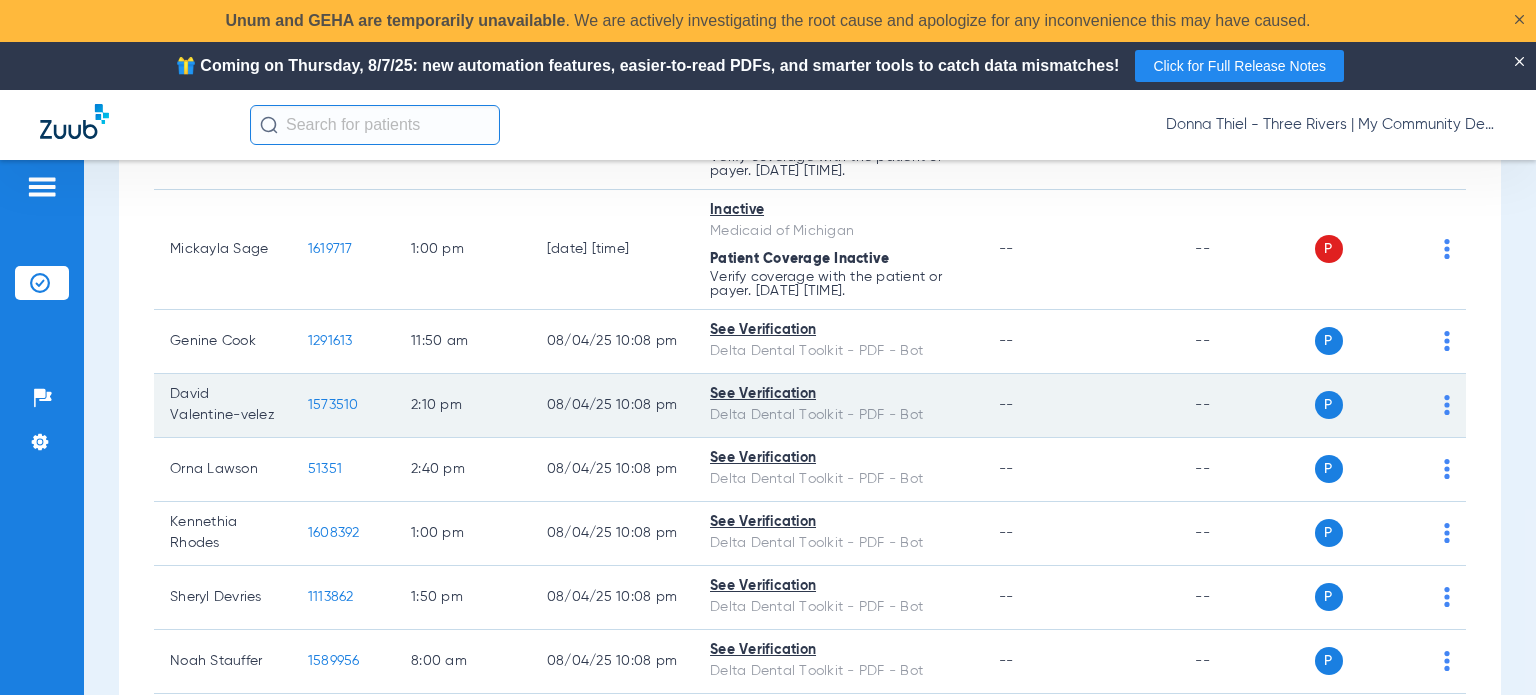 scroll, scrollTop: 600, scrollLeft: 0, axis: vertical 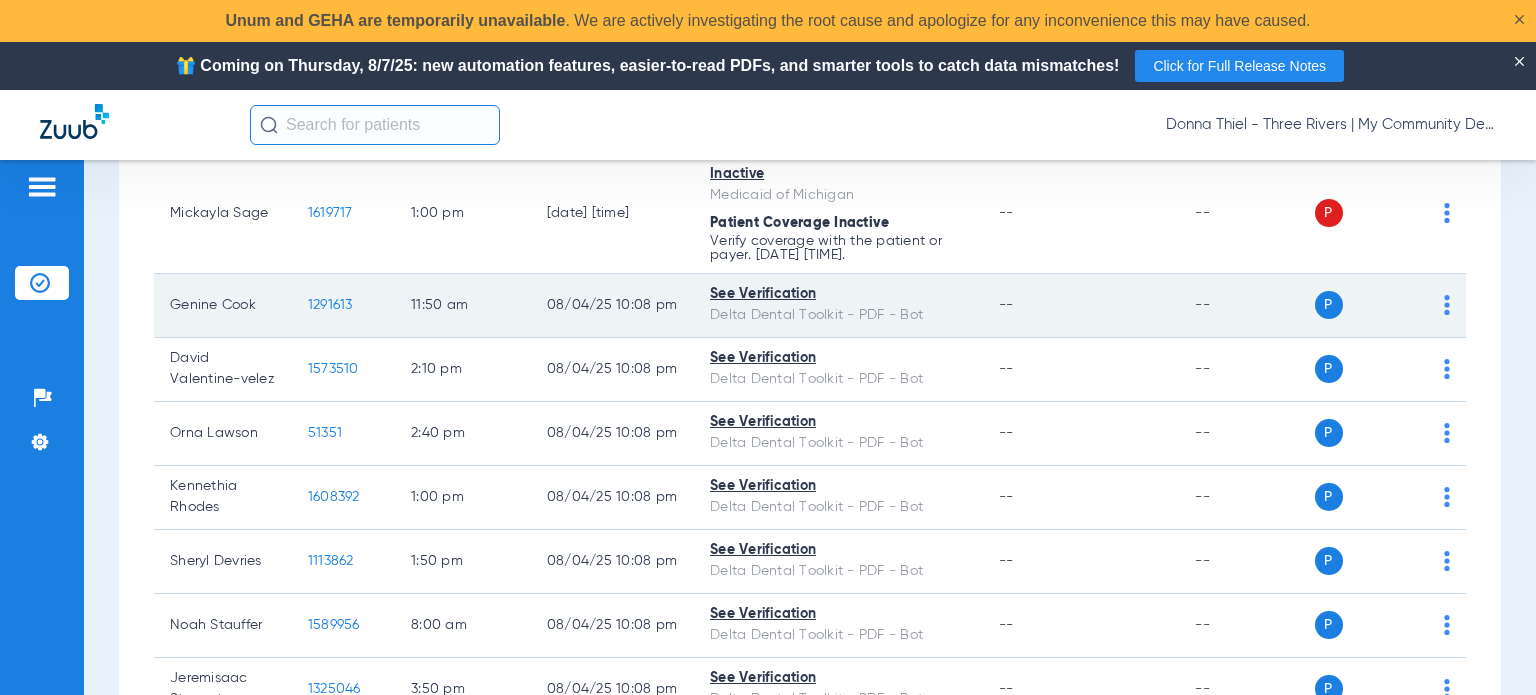 drag, startPoint x: 259, startPoint y: 301, endPoint x: 168, endPoint y: 303, distance: 91.02197 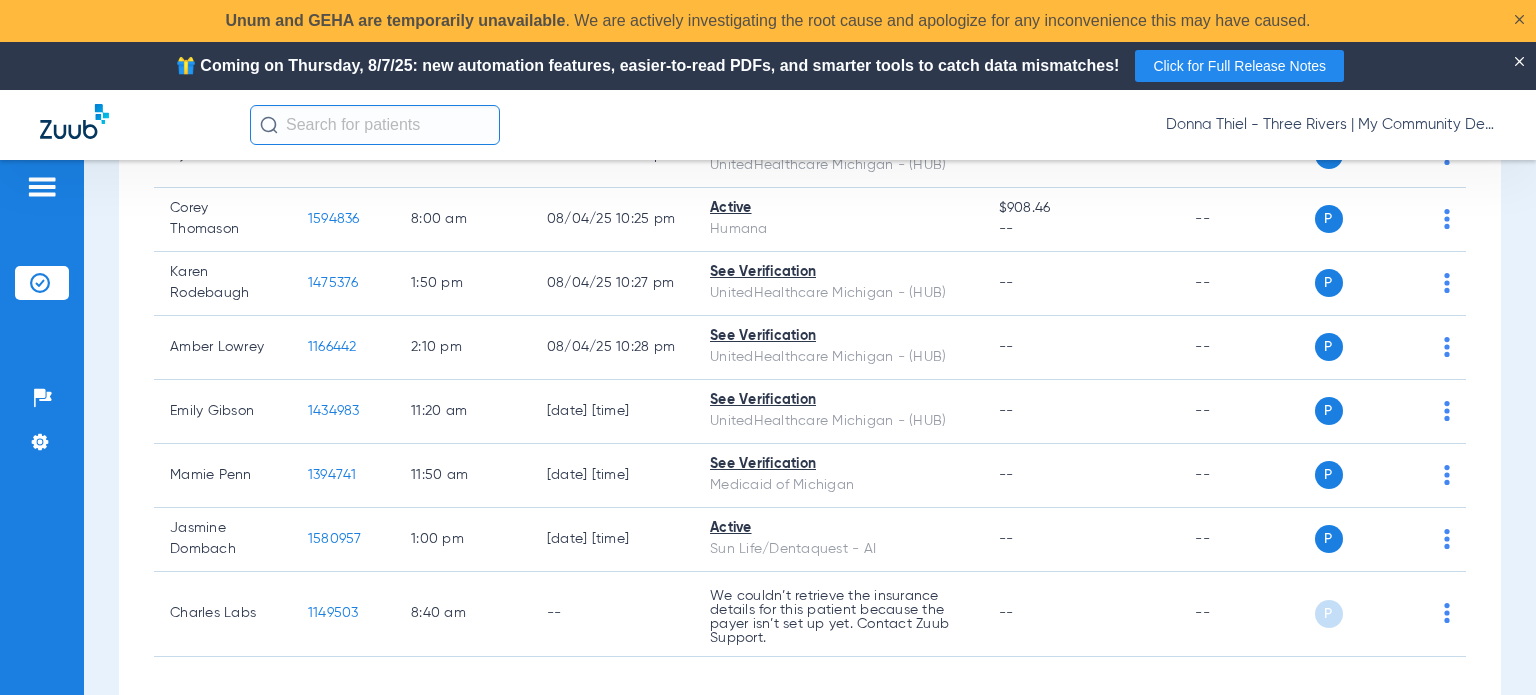 scroll, scrollTop: 2107, scrollLeft: 0, axis: vertical 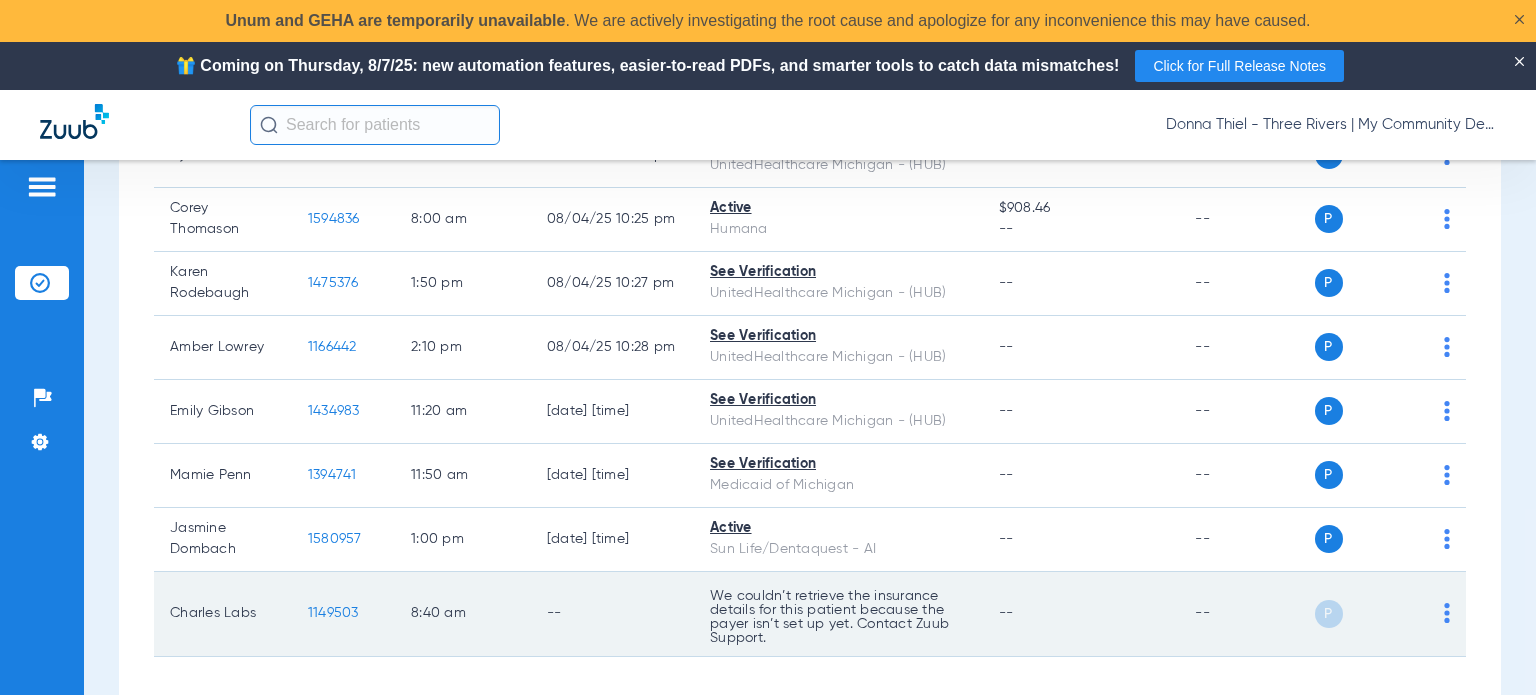 drag, startPoint x: 257, startPoint y: 617, endPoint x: 166, endPoint y: 607, distance: 91.5478 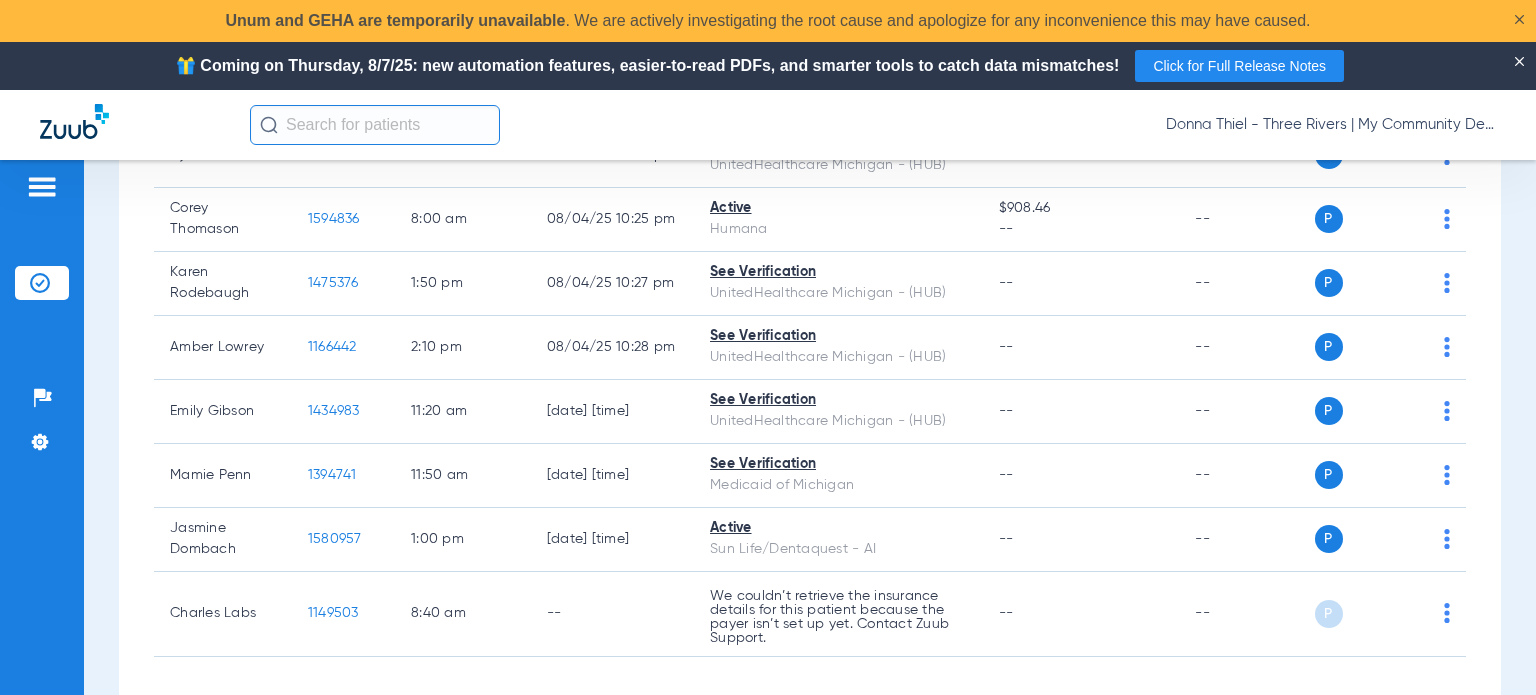 copy on "Charles Labs" 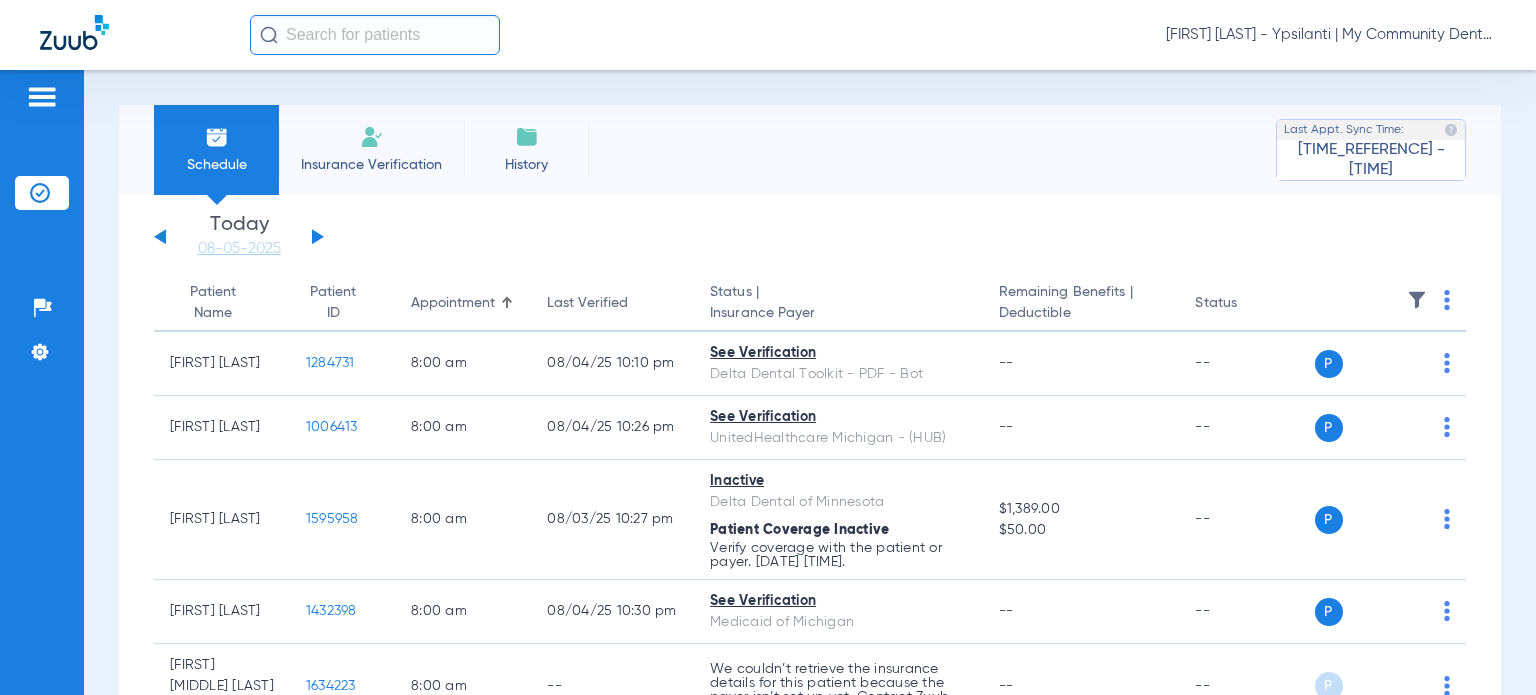 scroll, scrollTop: 0, scrollLeft: 0, axis: both 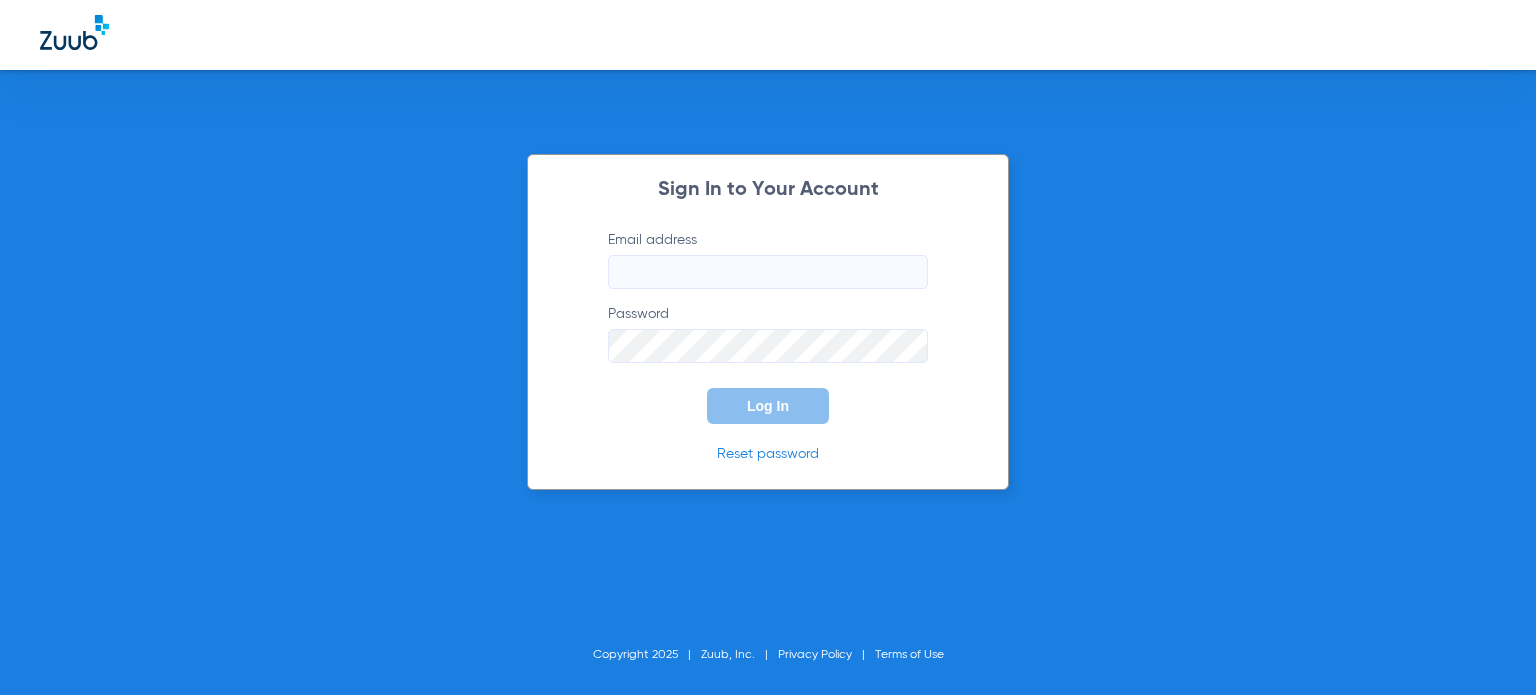 type on "[EMAIL]" 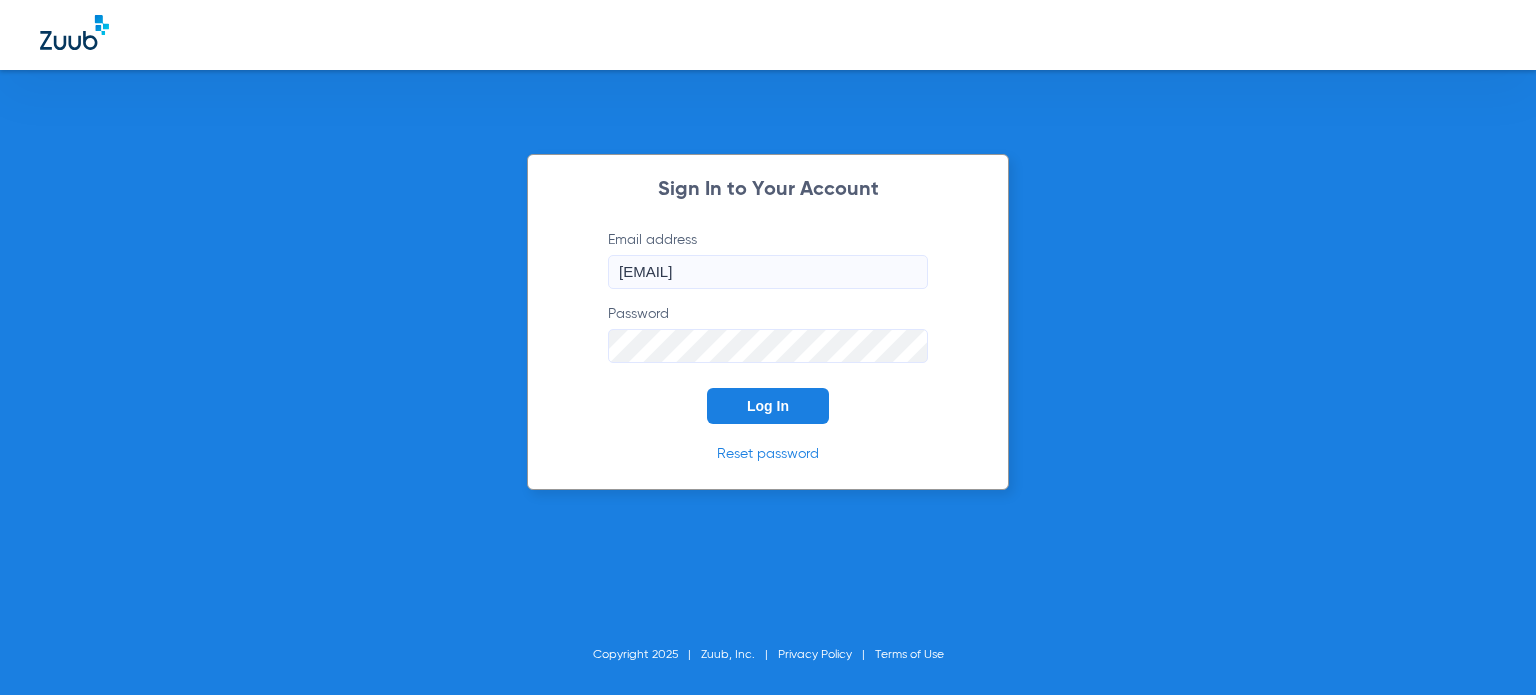click on "Log In" 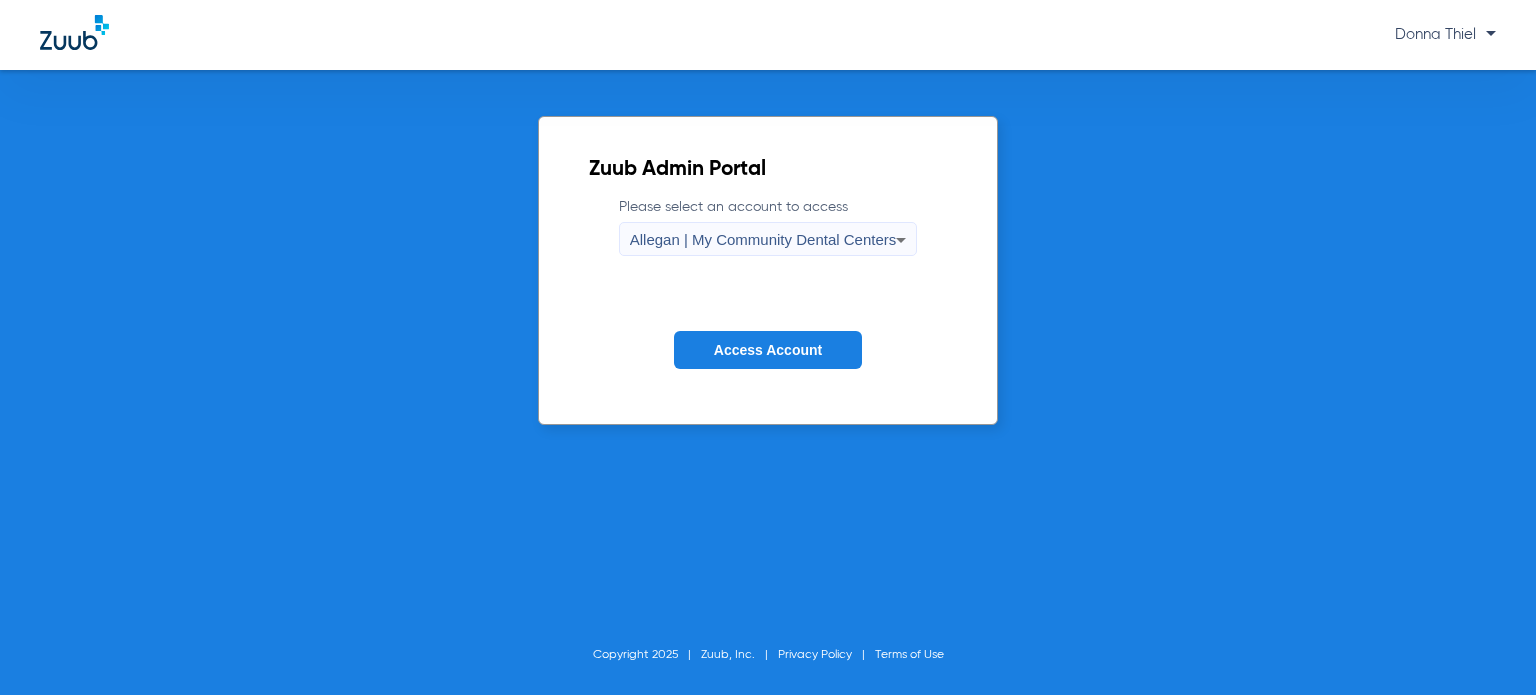 click on "Allegan | My Community Dental Centers" at bounding box center (763, 239) 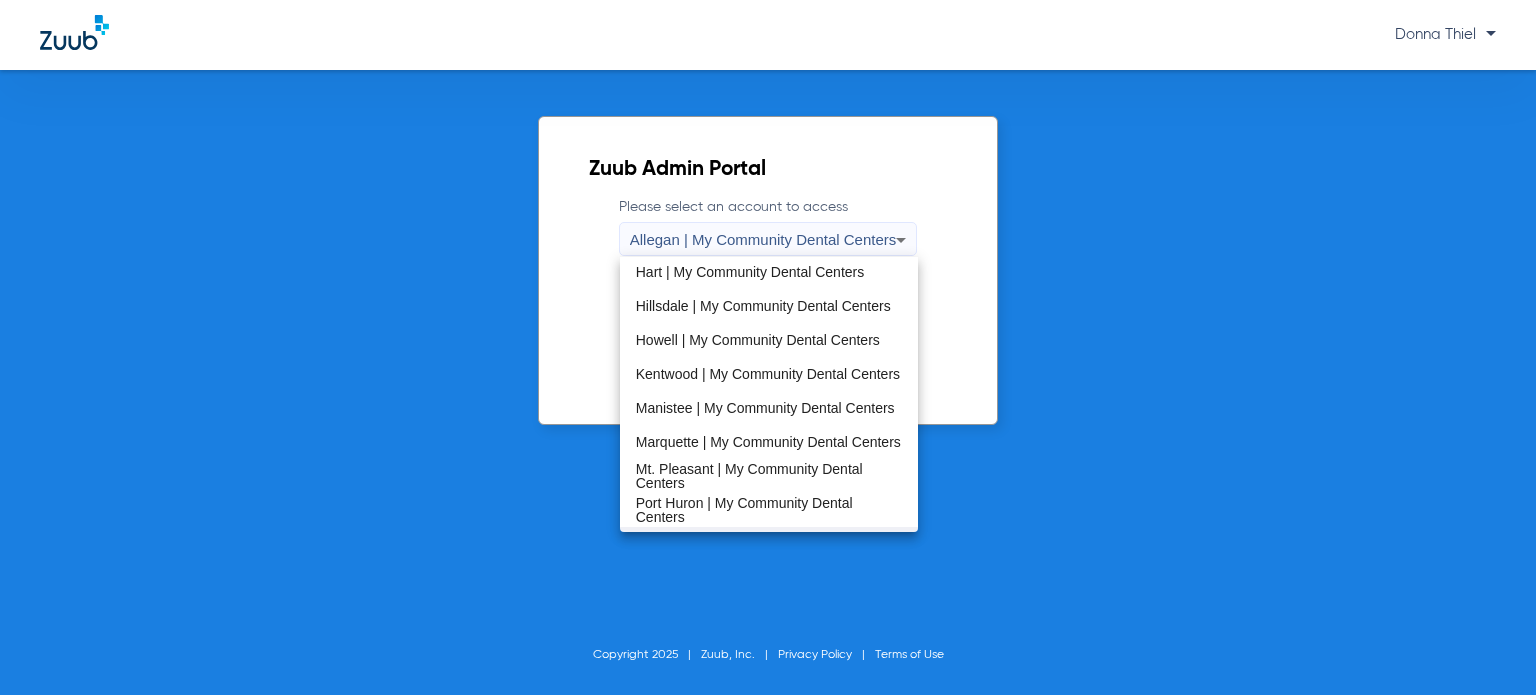 scroll, scrollTop: 643, scrollLeft: 0, axis: vertical 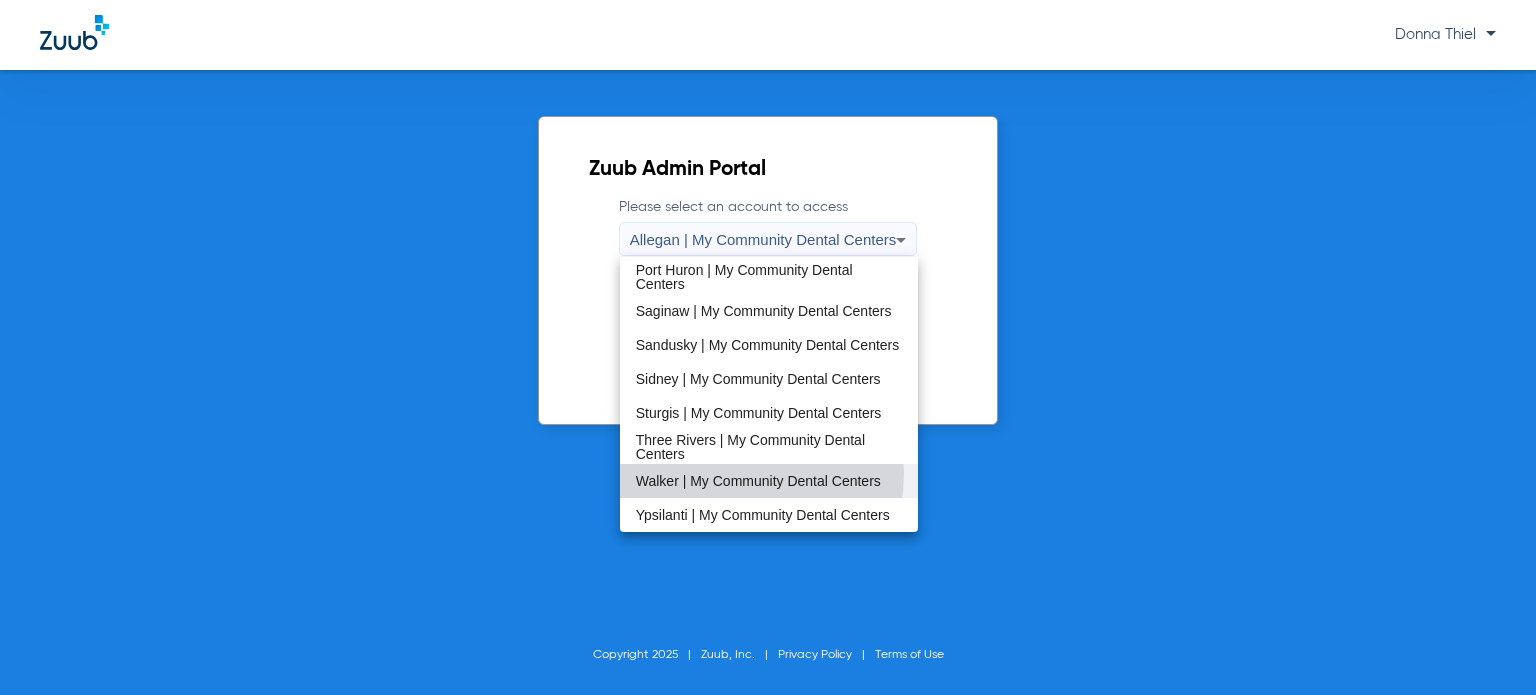 click on "Walker | My Community Dental Centers" at bounding box center (758, 481) 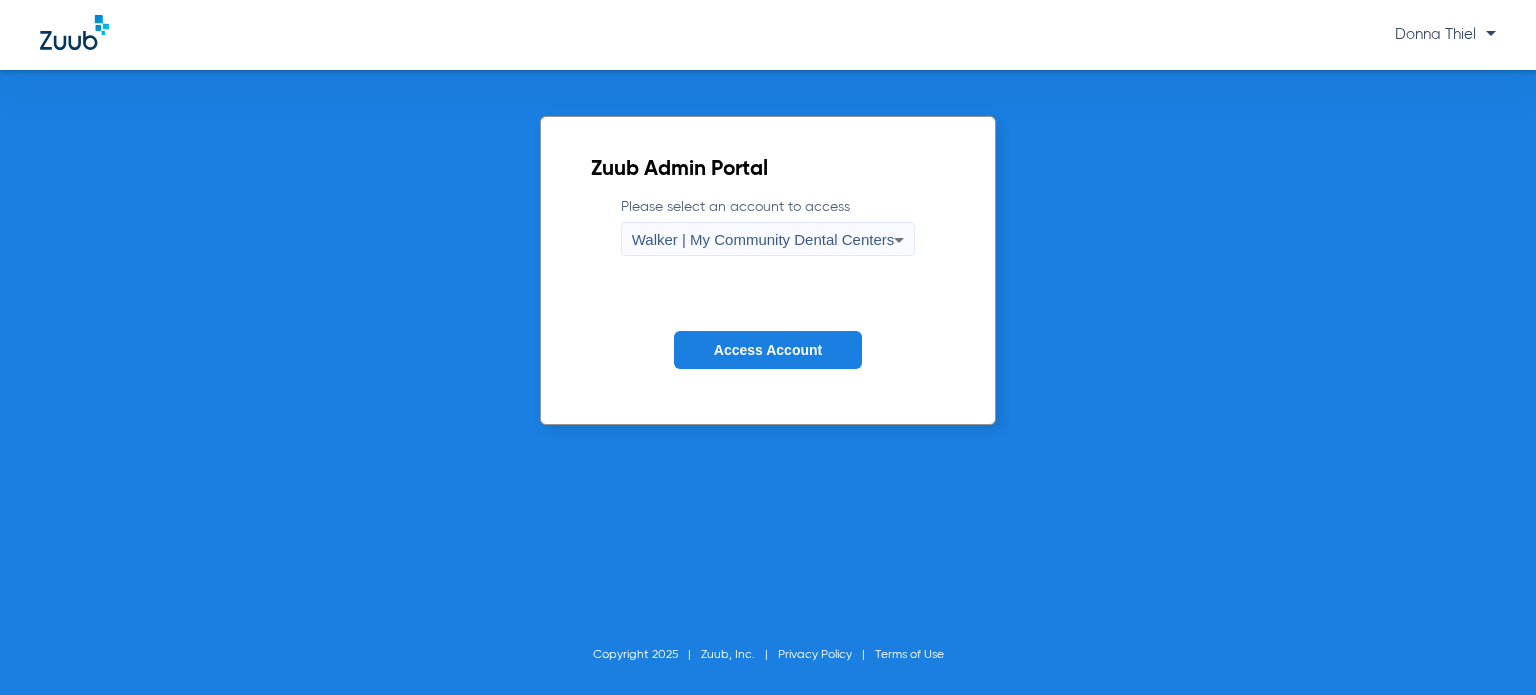click on "Access Account" 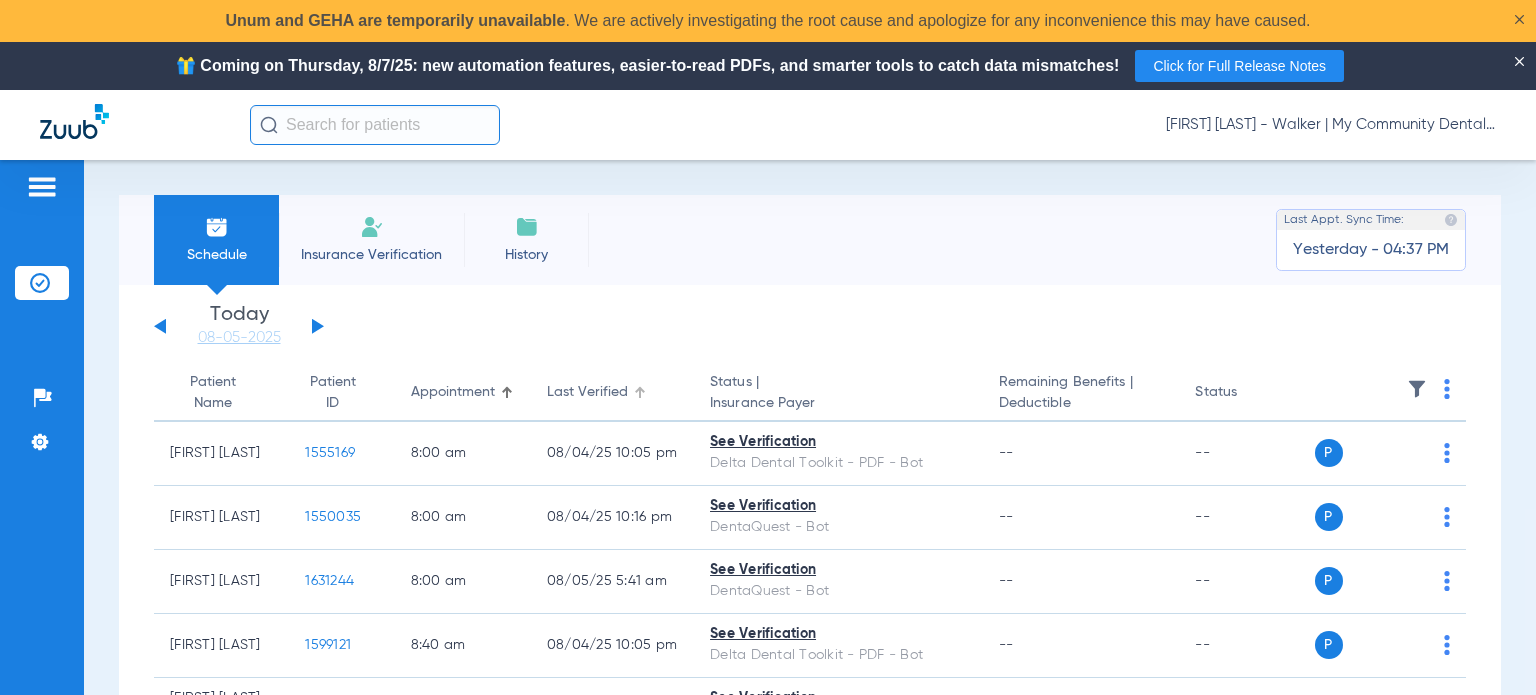 click on "Last Verified" 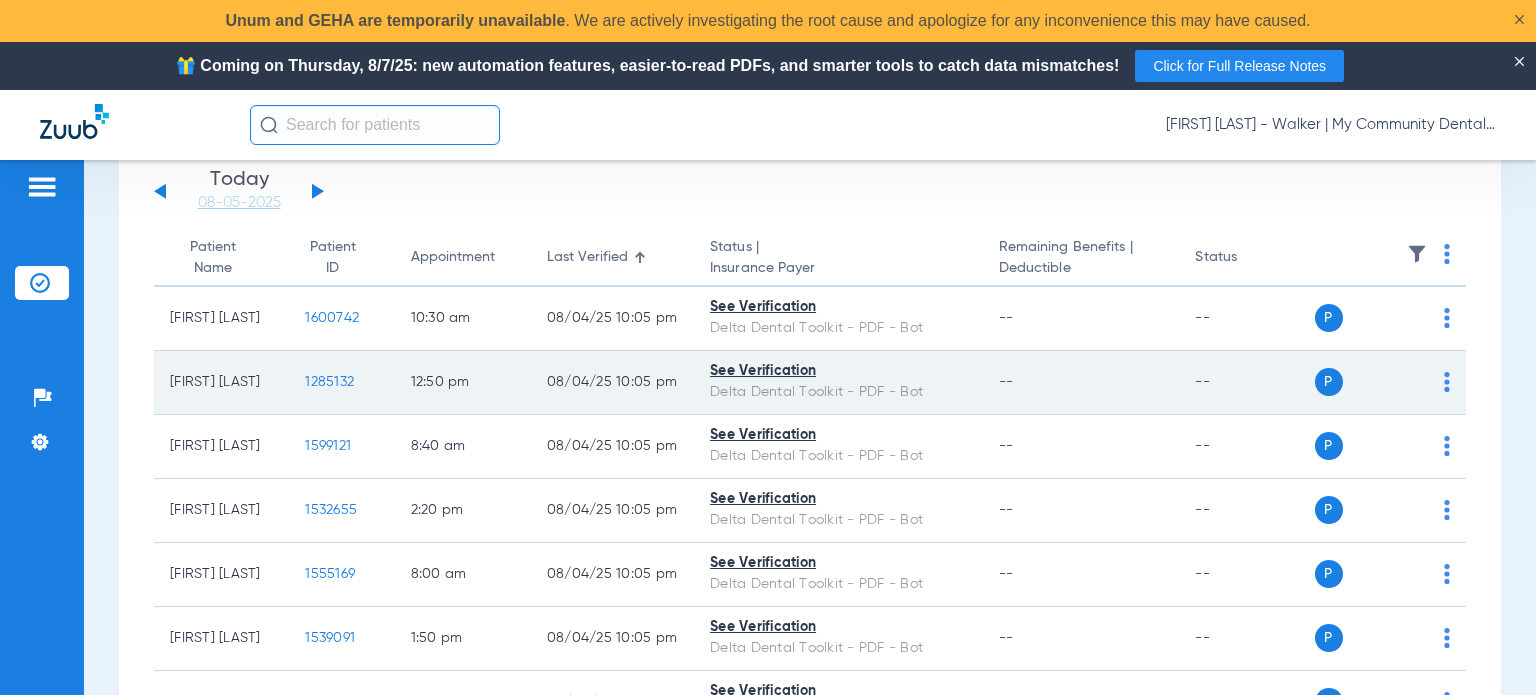 scroll, scrollTop: 0, scrollLeft: 0, axis: both 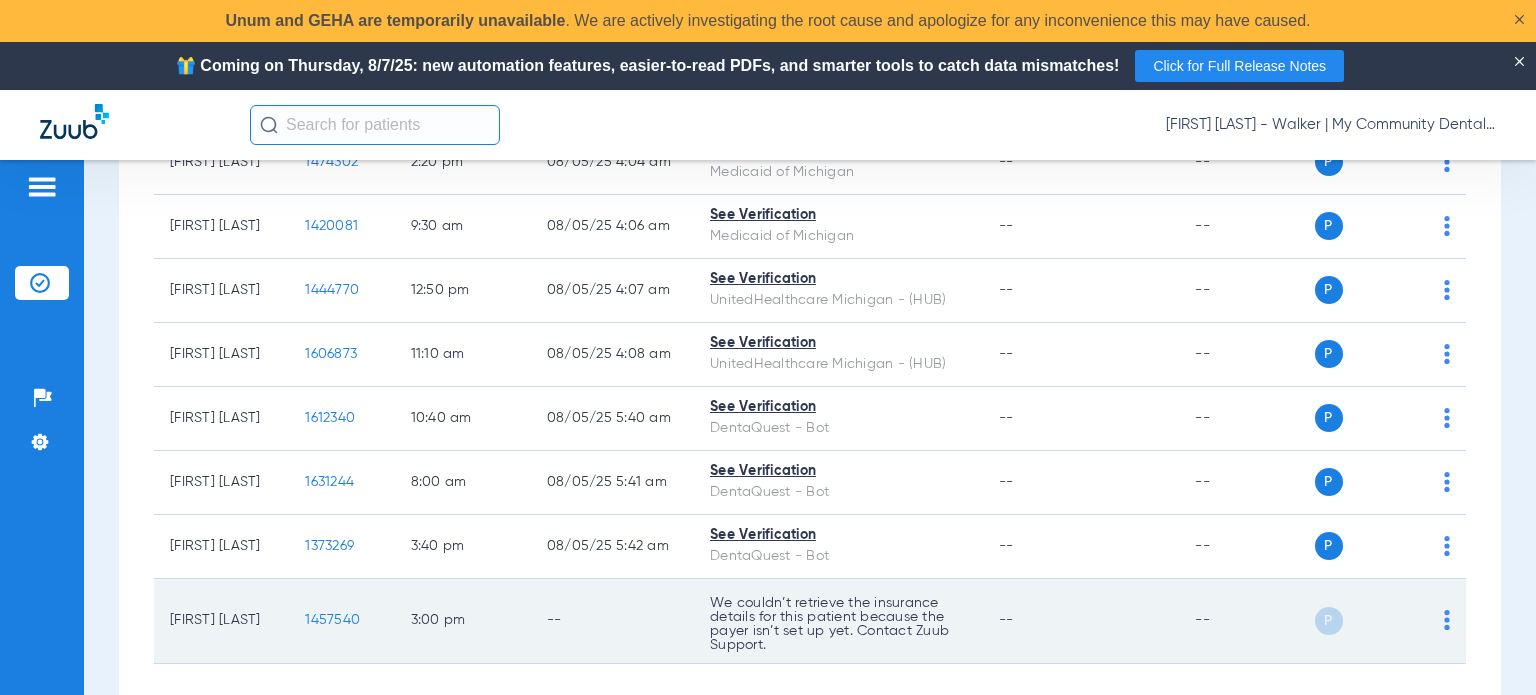 drag, startPoint x: 254, startPoint y: 623, endPoint x: 160, endPoint y: 604, distance: 95.90099 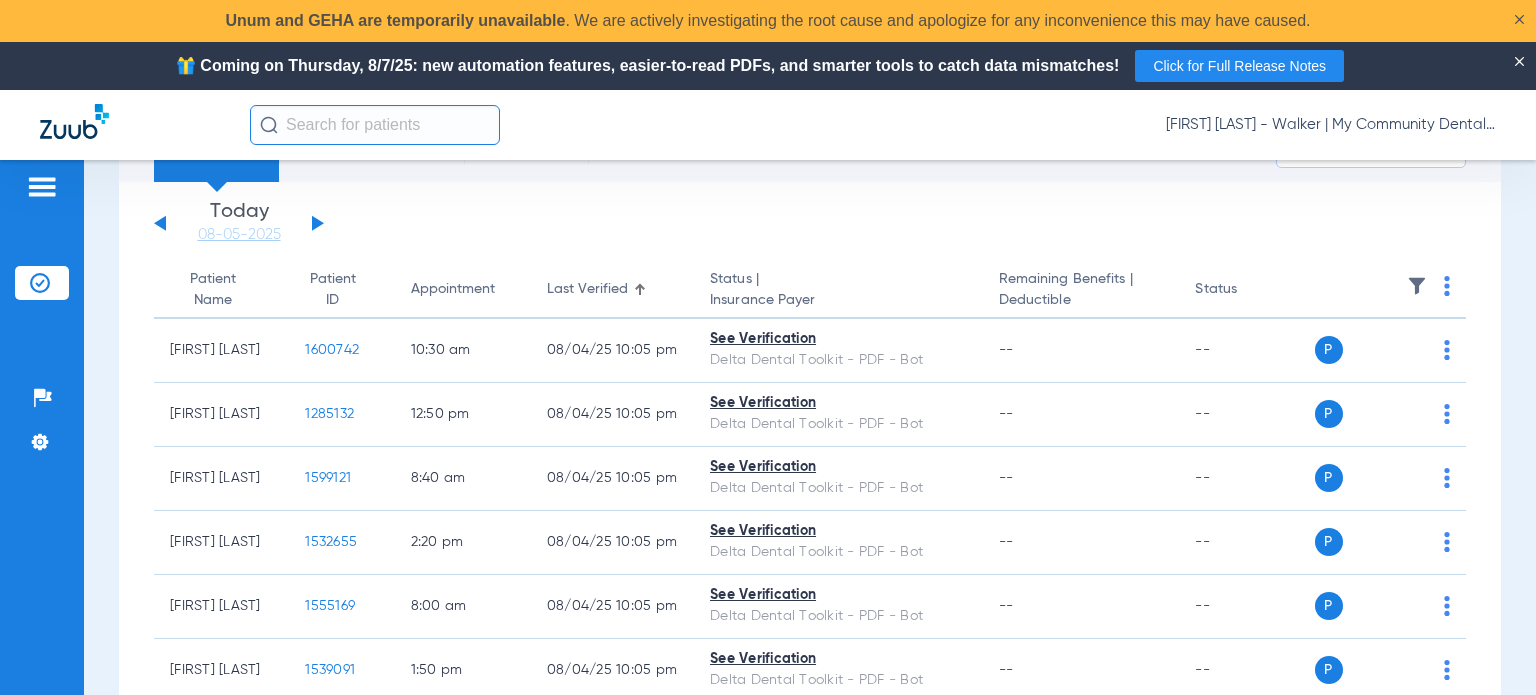 scroll, scrollTop: 0, scrollLeft: 0, axis: both 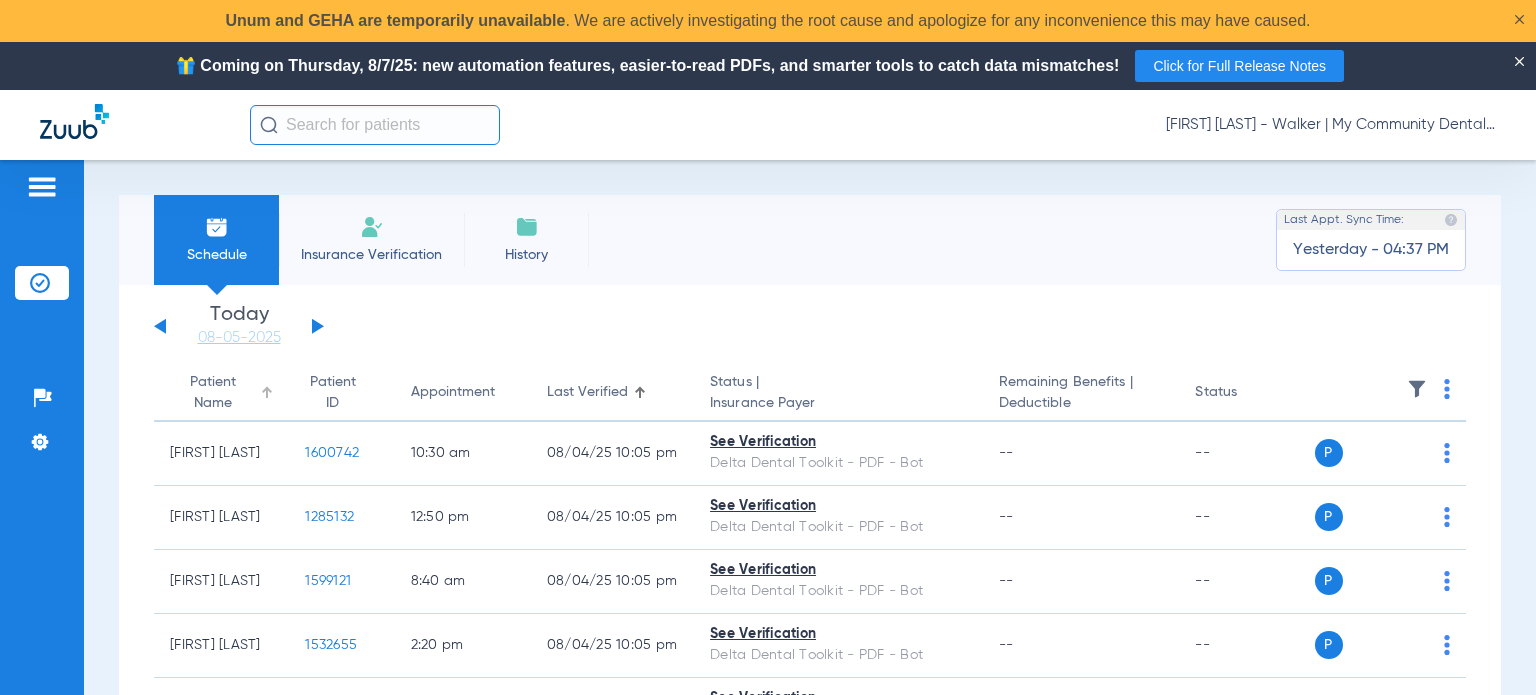 click on "Patient Name" 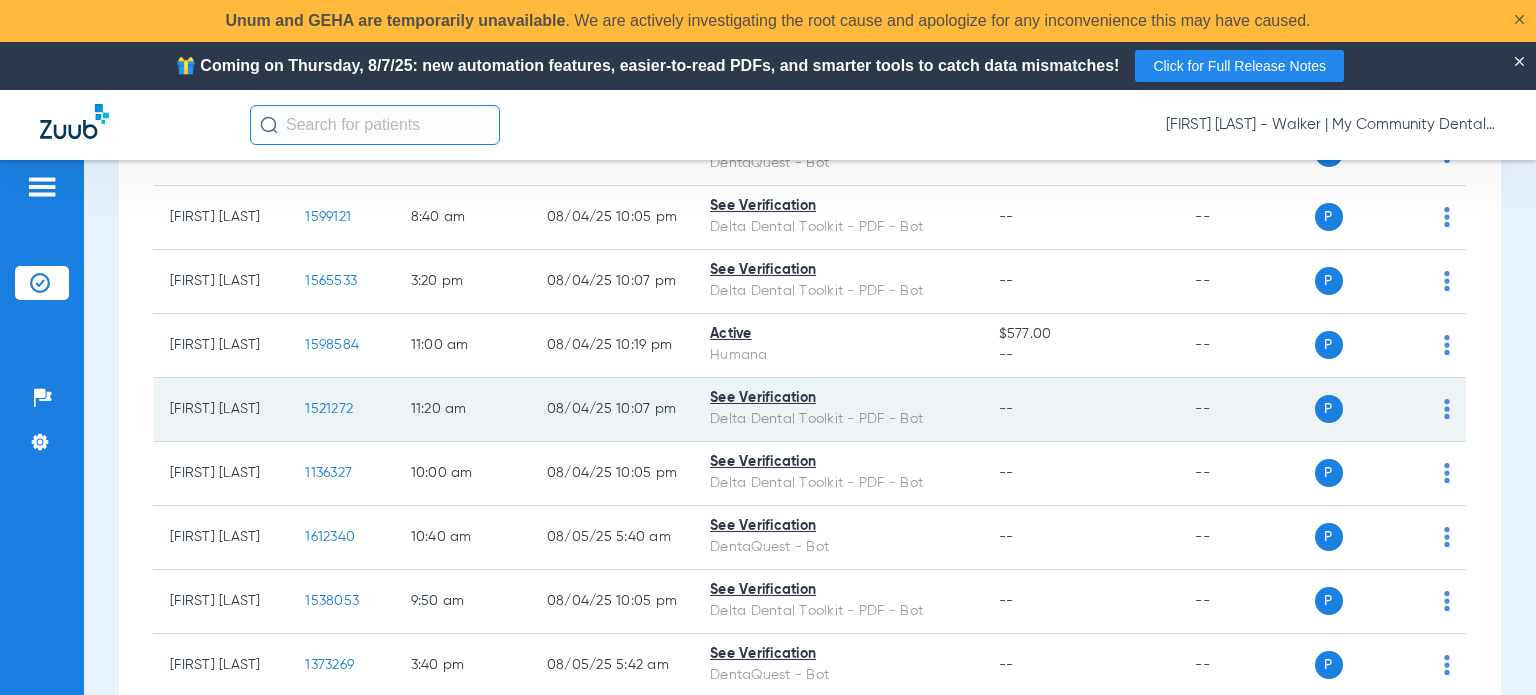 scroll, scrollTop: 400, scrollLeft: 0, axis: vertical 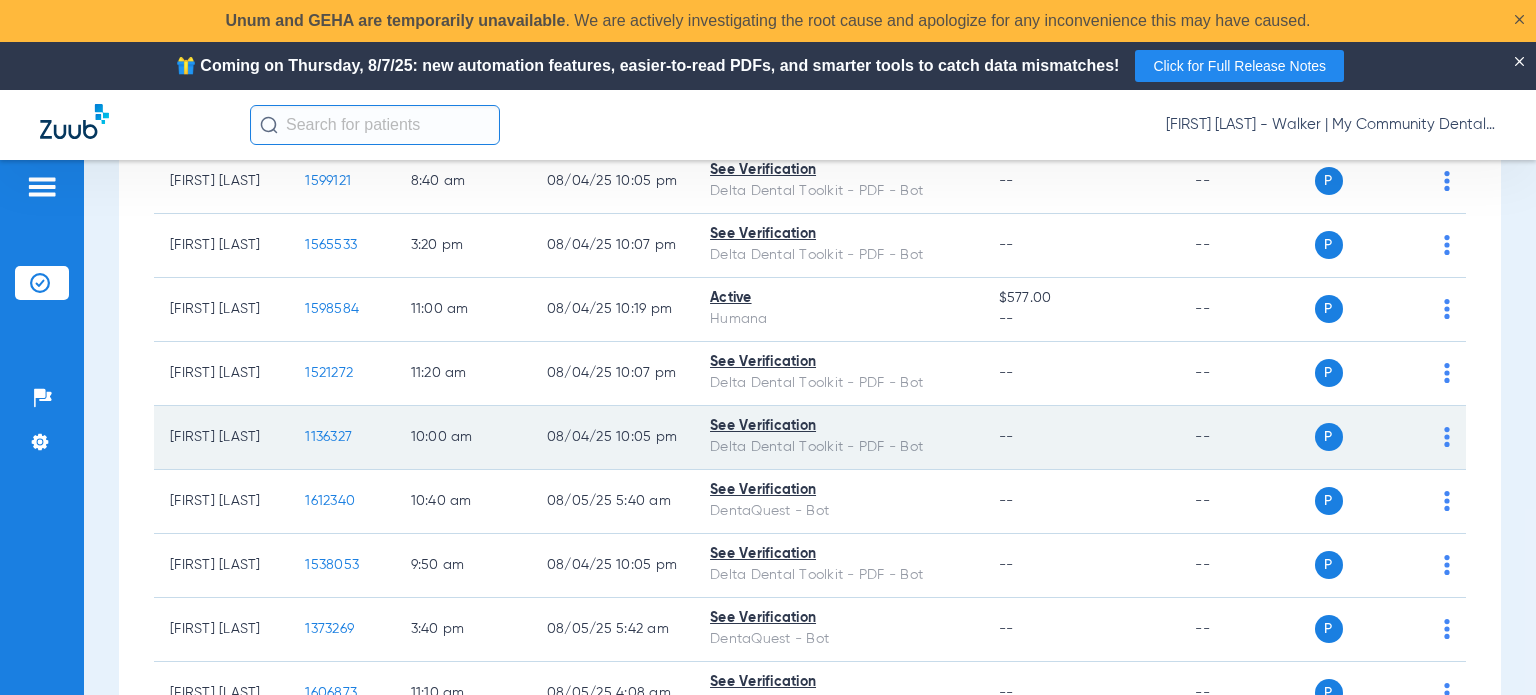 click on "1136327" 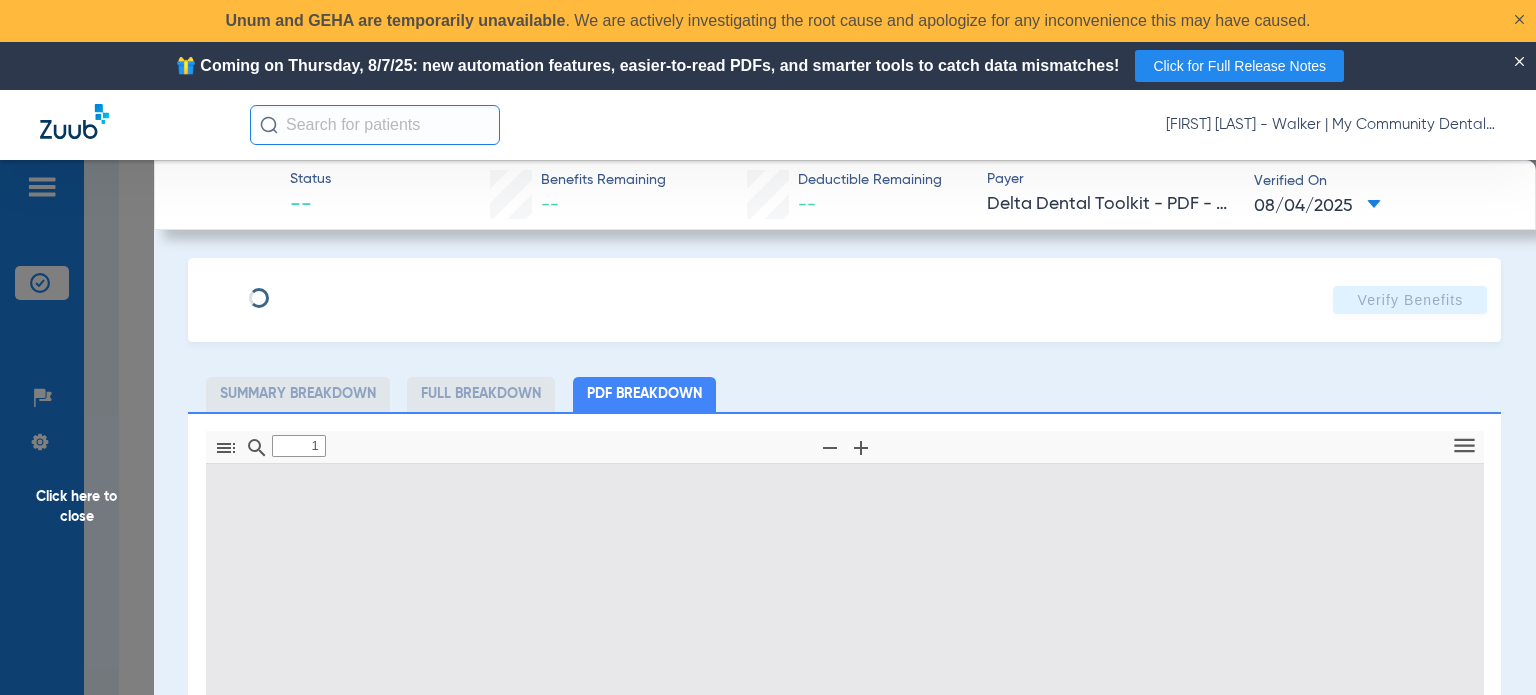type on "0" 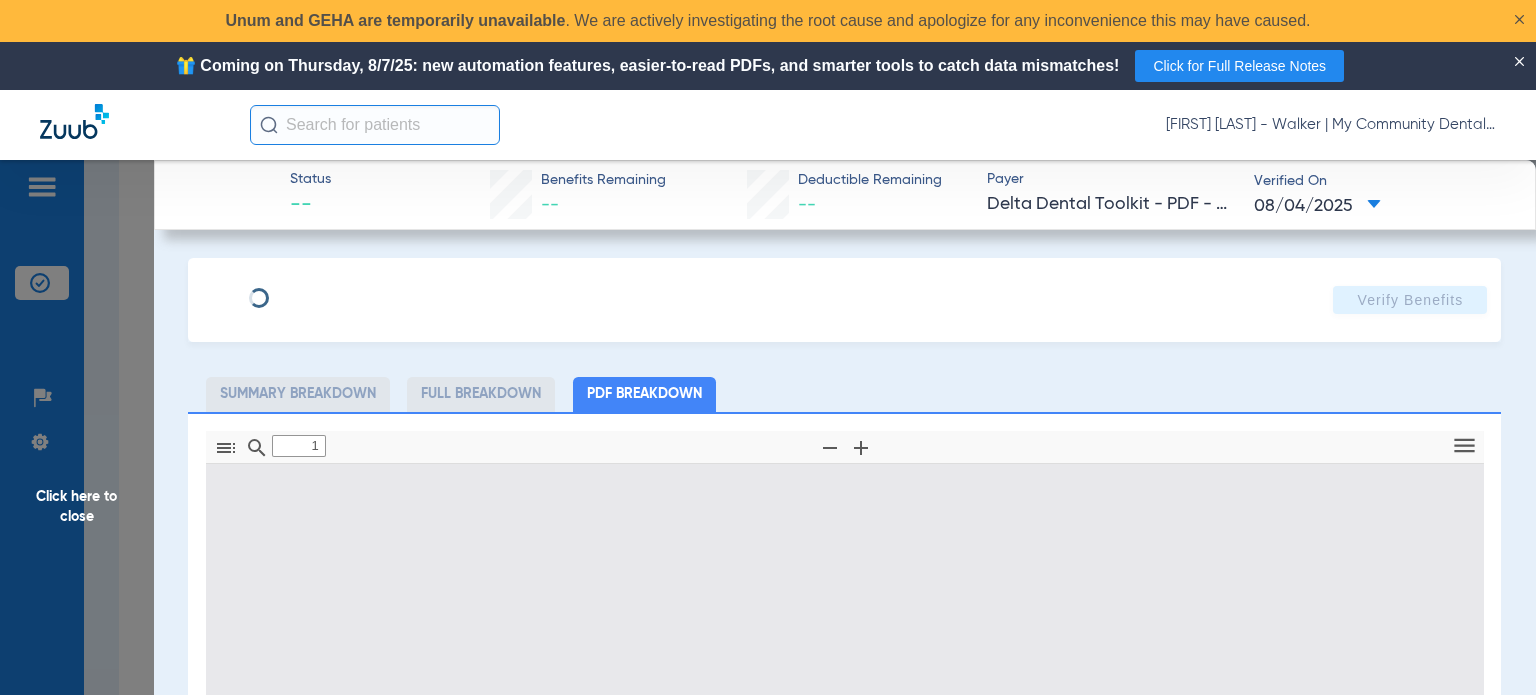 select on "page-width" 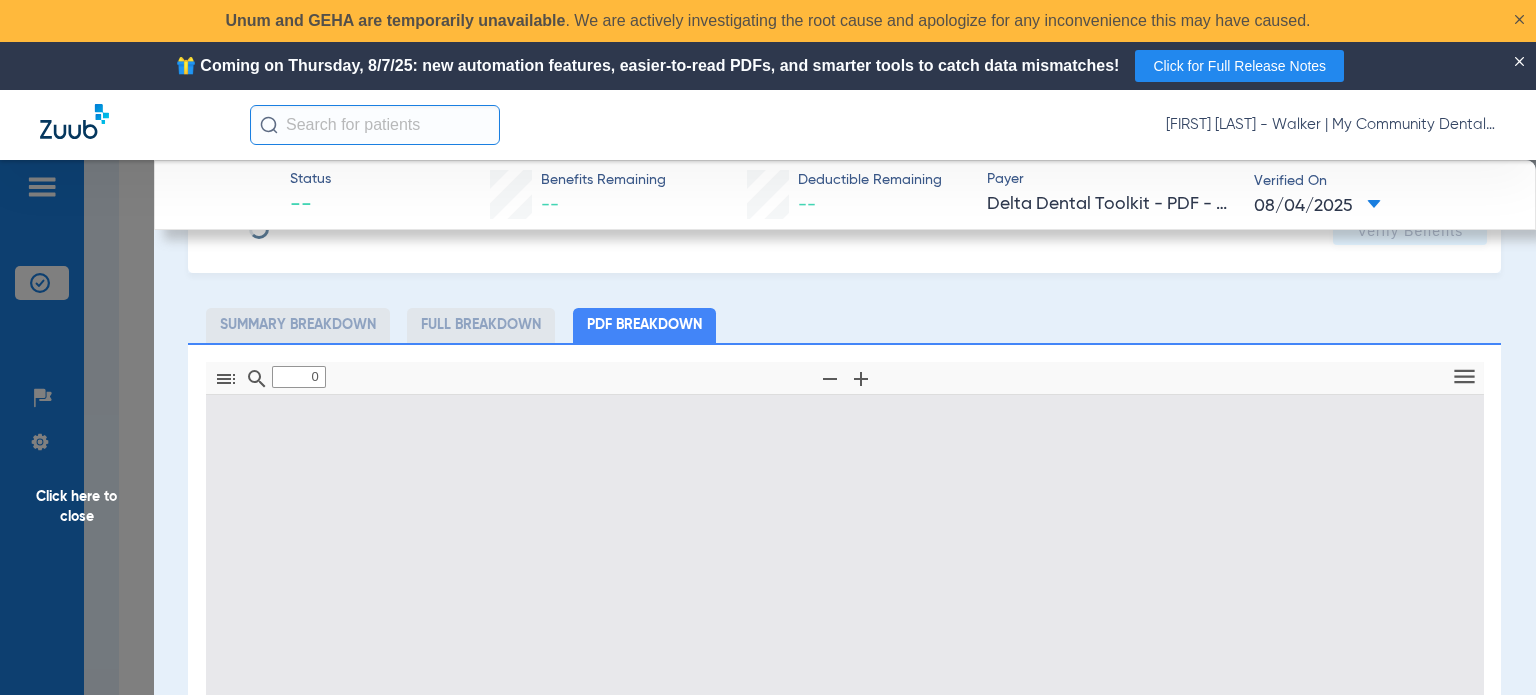 type on "1" 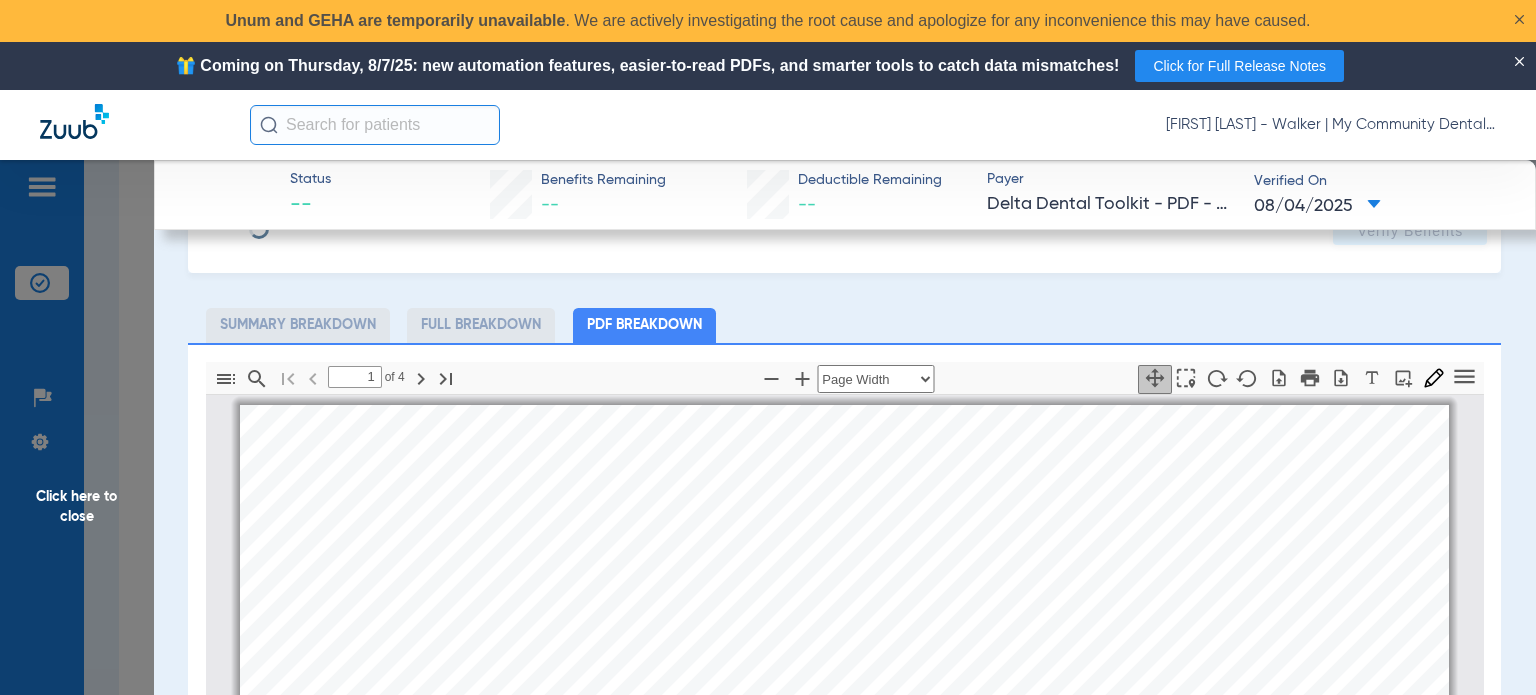 scroll, scrollTop: 180, scrollLeft: 0, axis: vertical 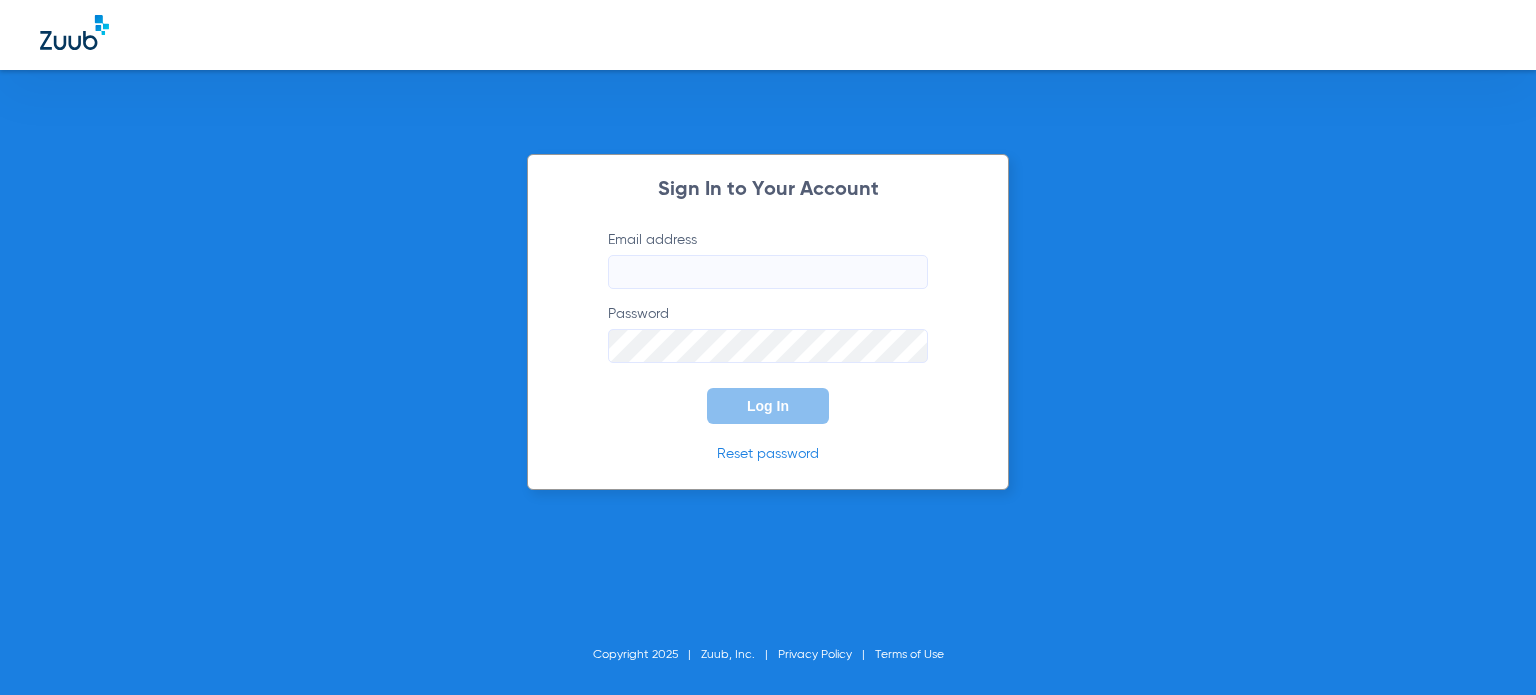 type on "[EMAIL]" 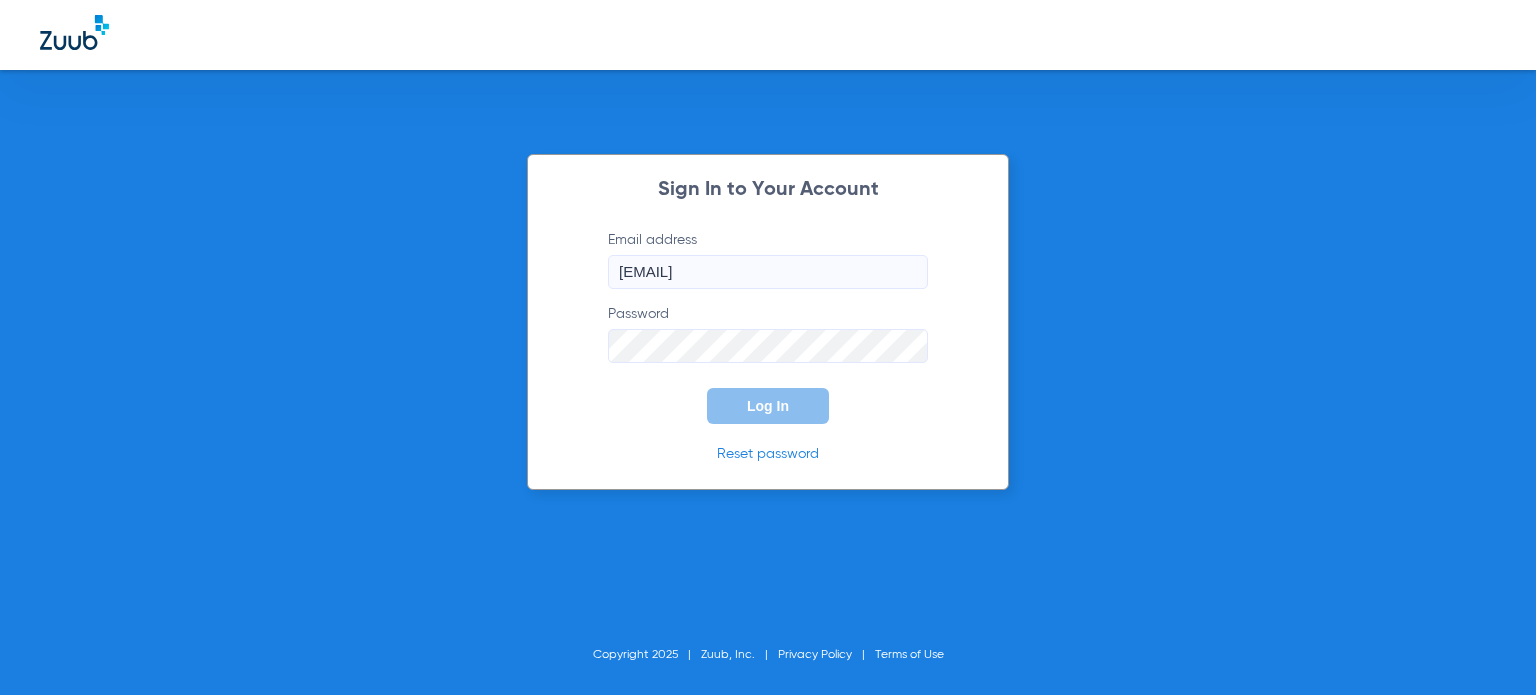 click on "Log In" 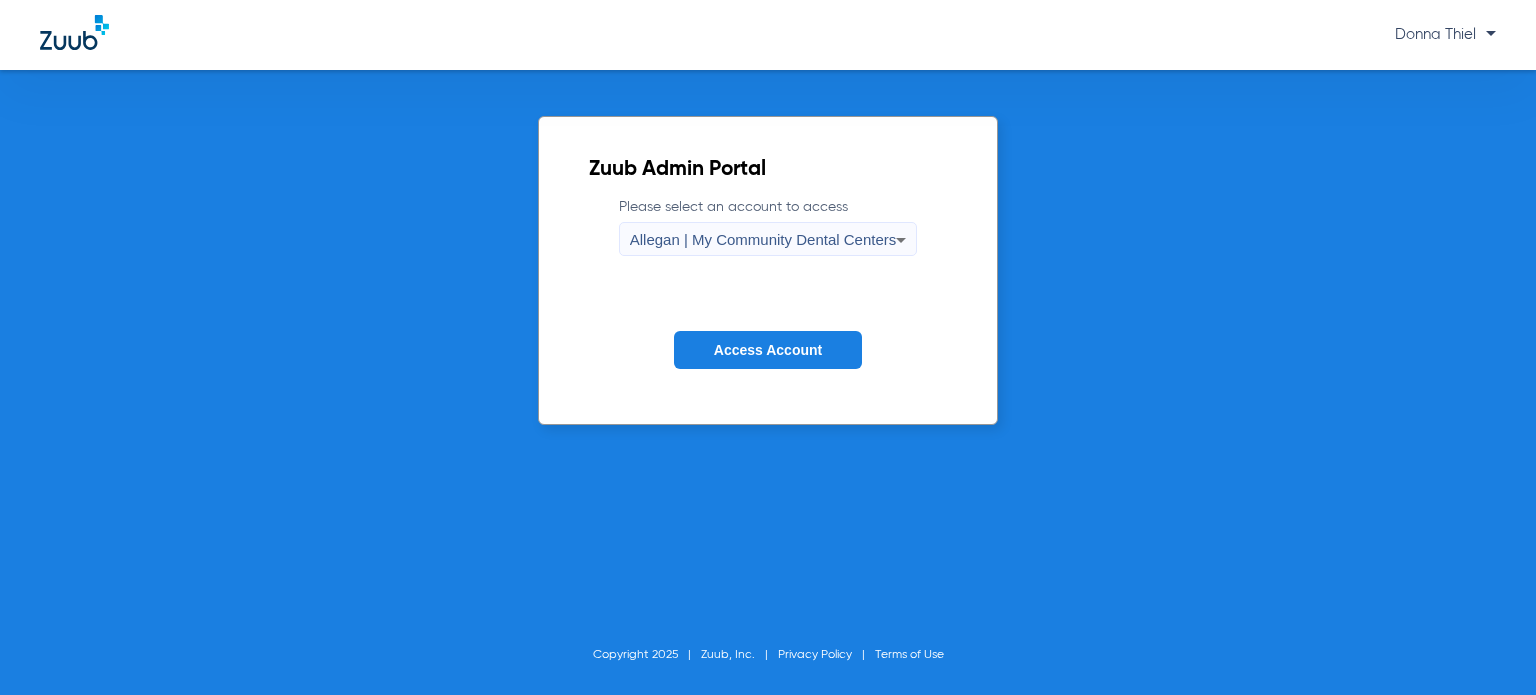click on "Allegan | My Community Dental Centers" at bounding box center (763, 239) 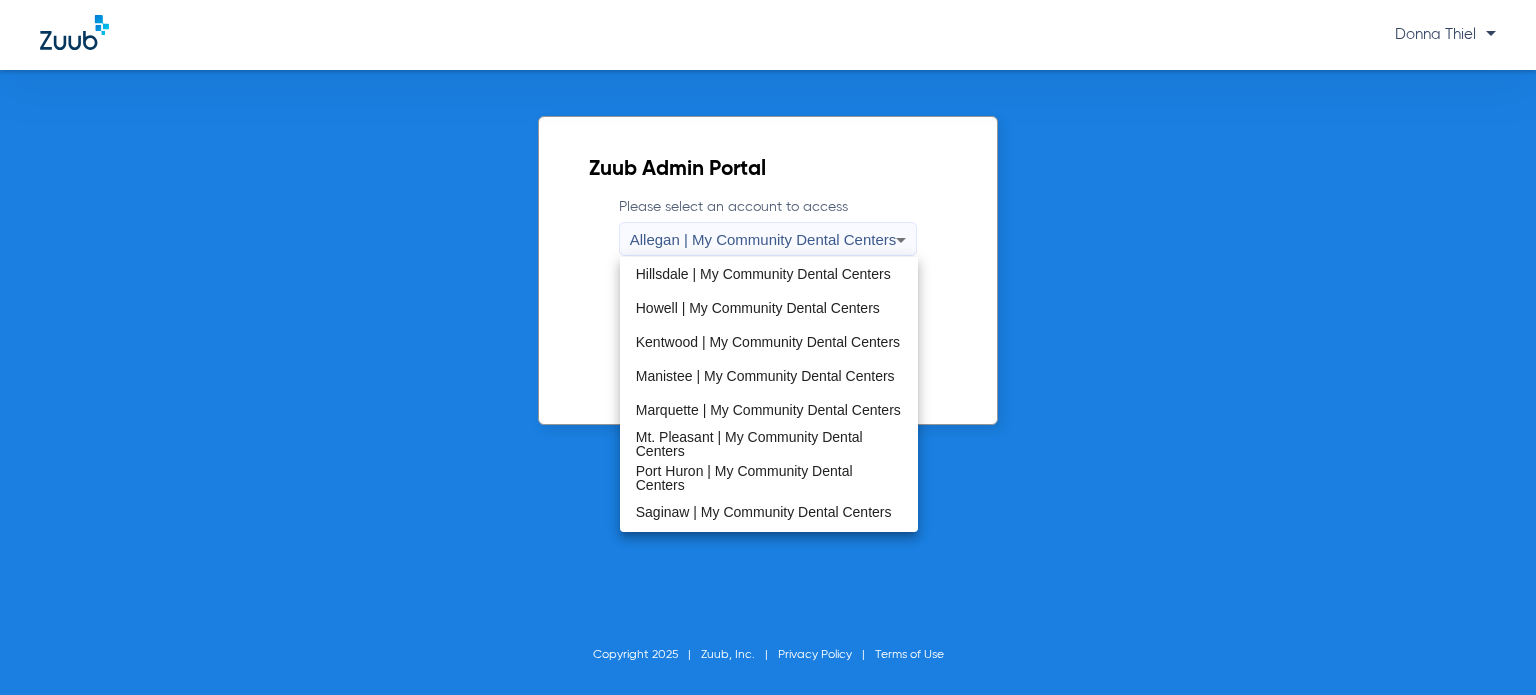 scroll, scrollTop: 643, scrollLeft: 0, axis: vertical 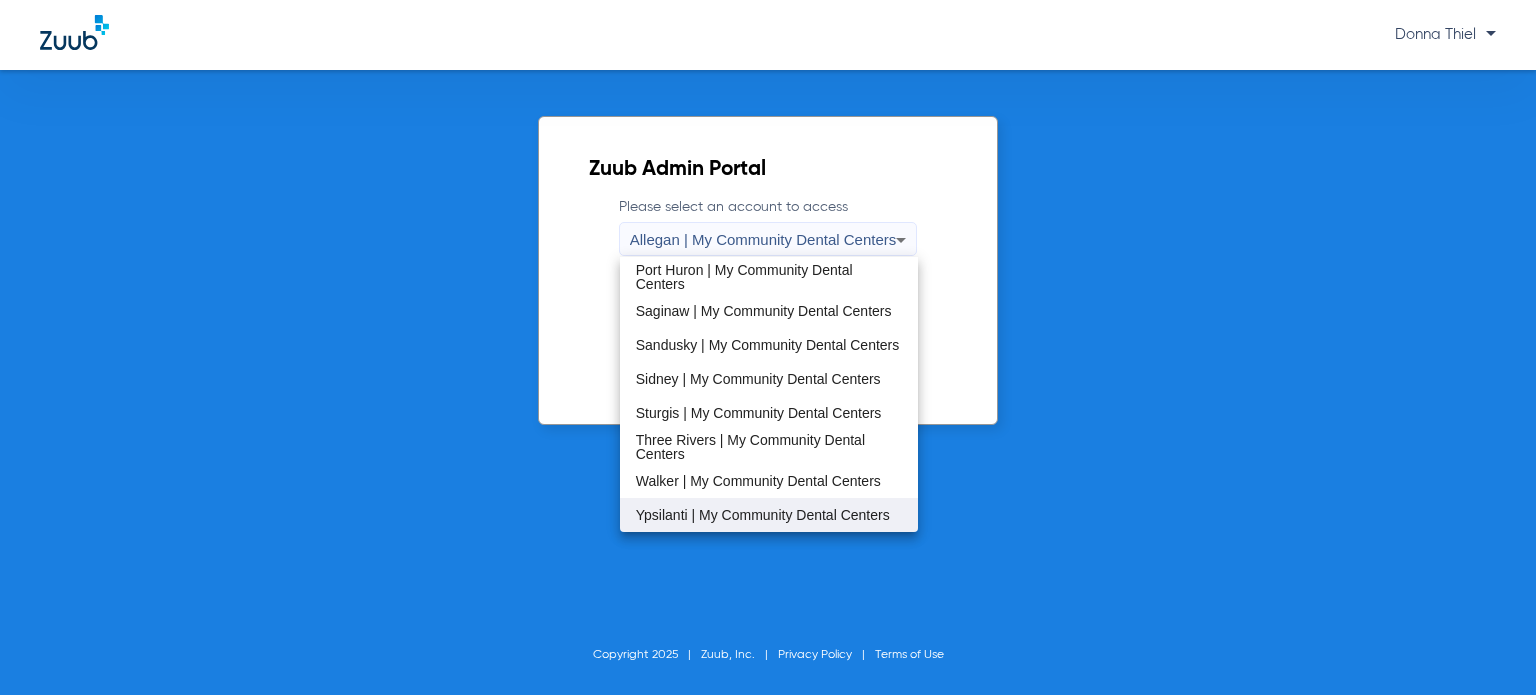 click on "Ypsilanti | My Community Dental Centers" at bounding box center (763, 515) 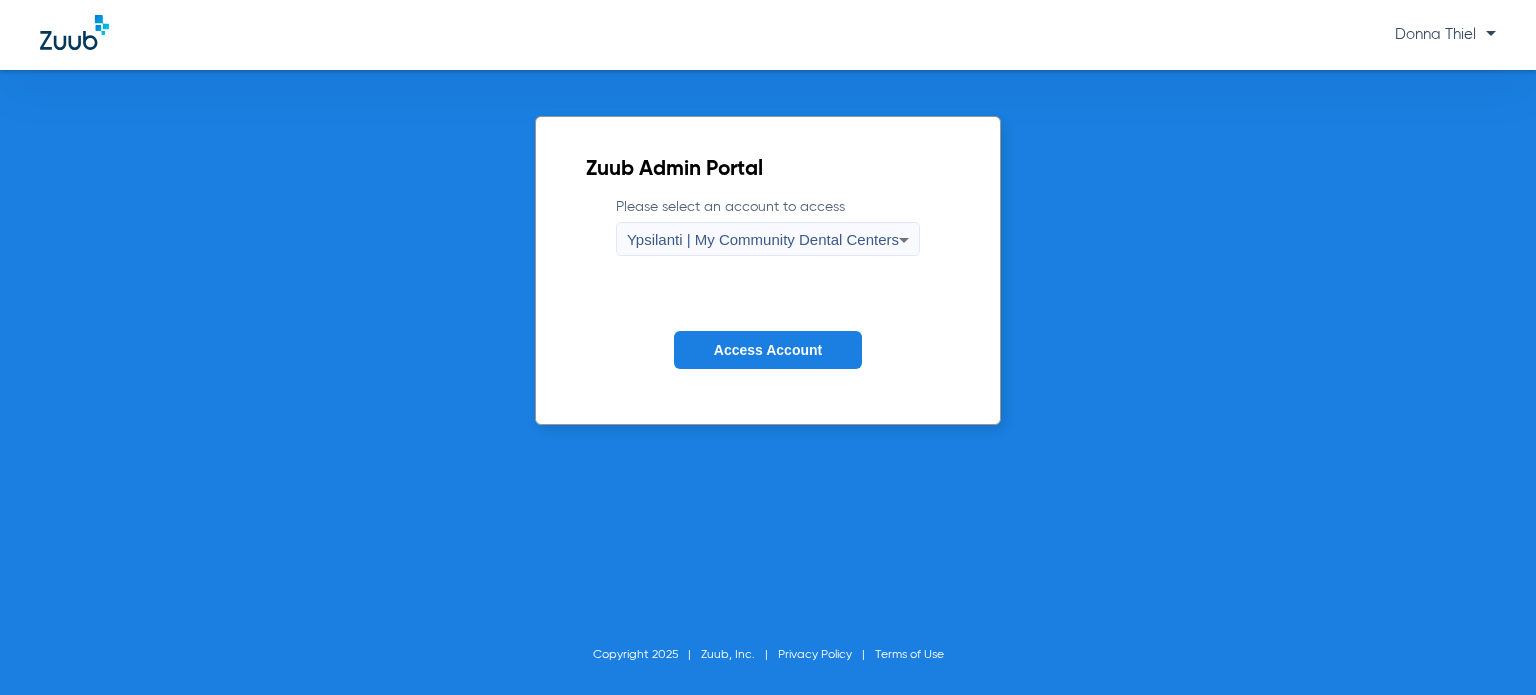 click on "Access Account" 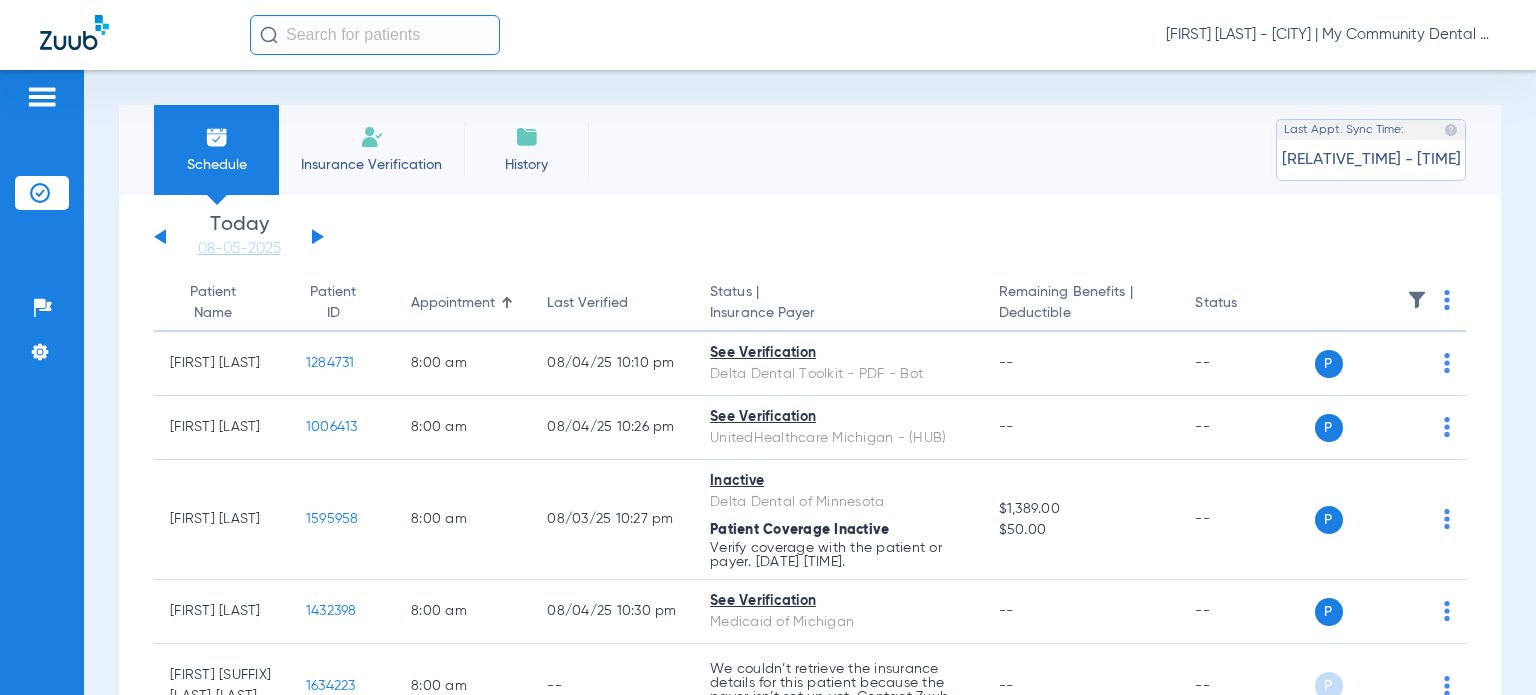 click on "Last Verified" 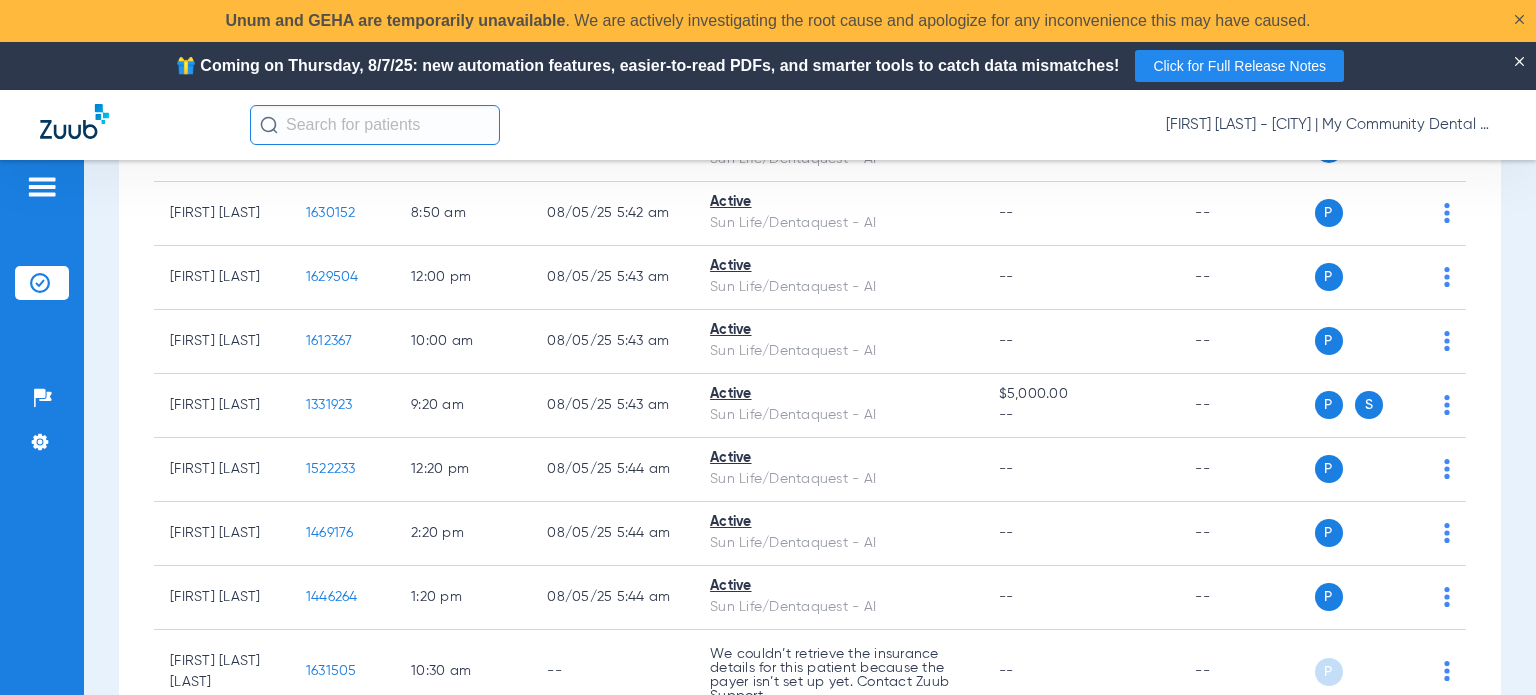 scroll, scrollTop: 1903, scrollLeft: 0, axis: vertical 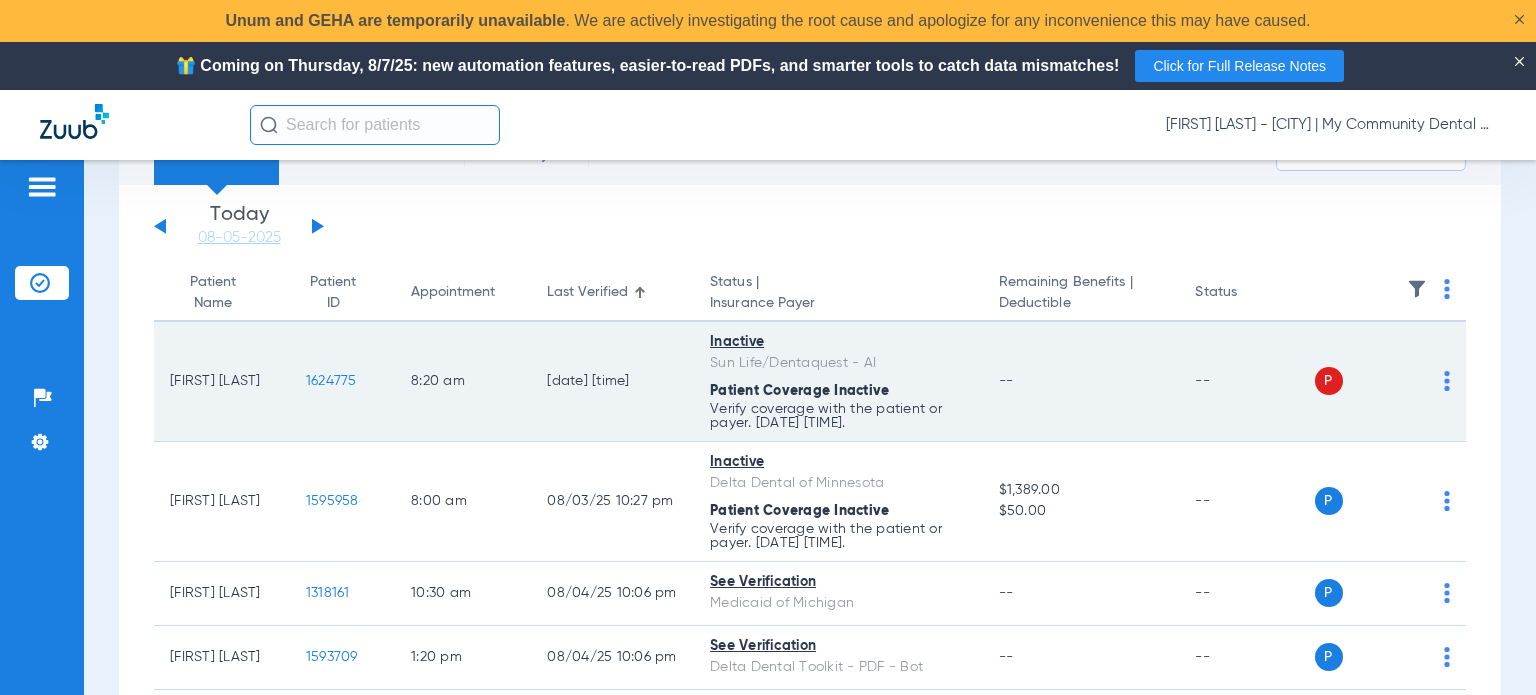 drag, startPoint x: 272, startPoint y: 385, endPoint x: 170, endPoint y: 381, distance: 102.0784 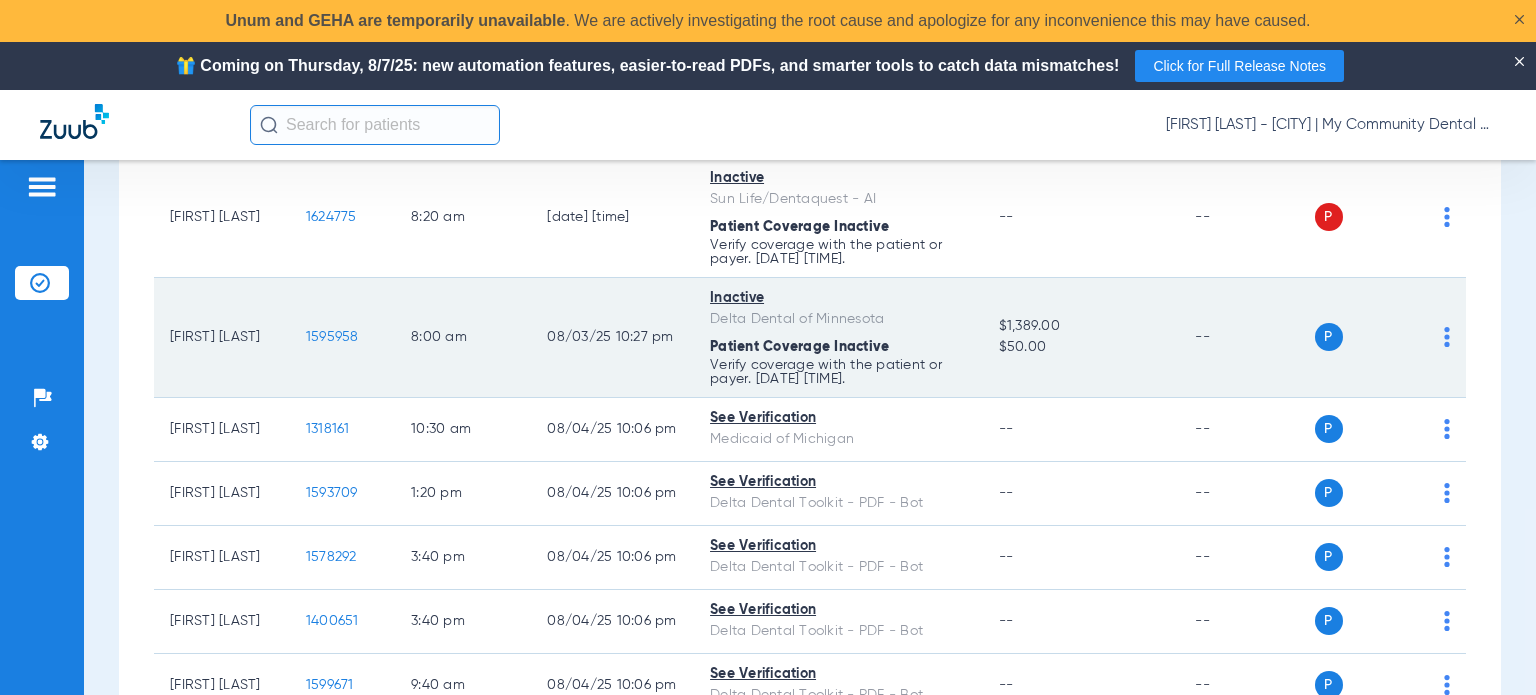 scroll, scrollTop: 300, scrollLeft: 0, axis: vertical 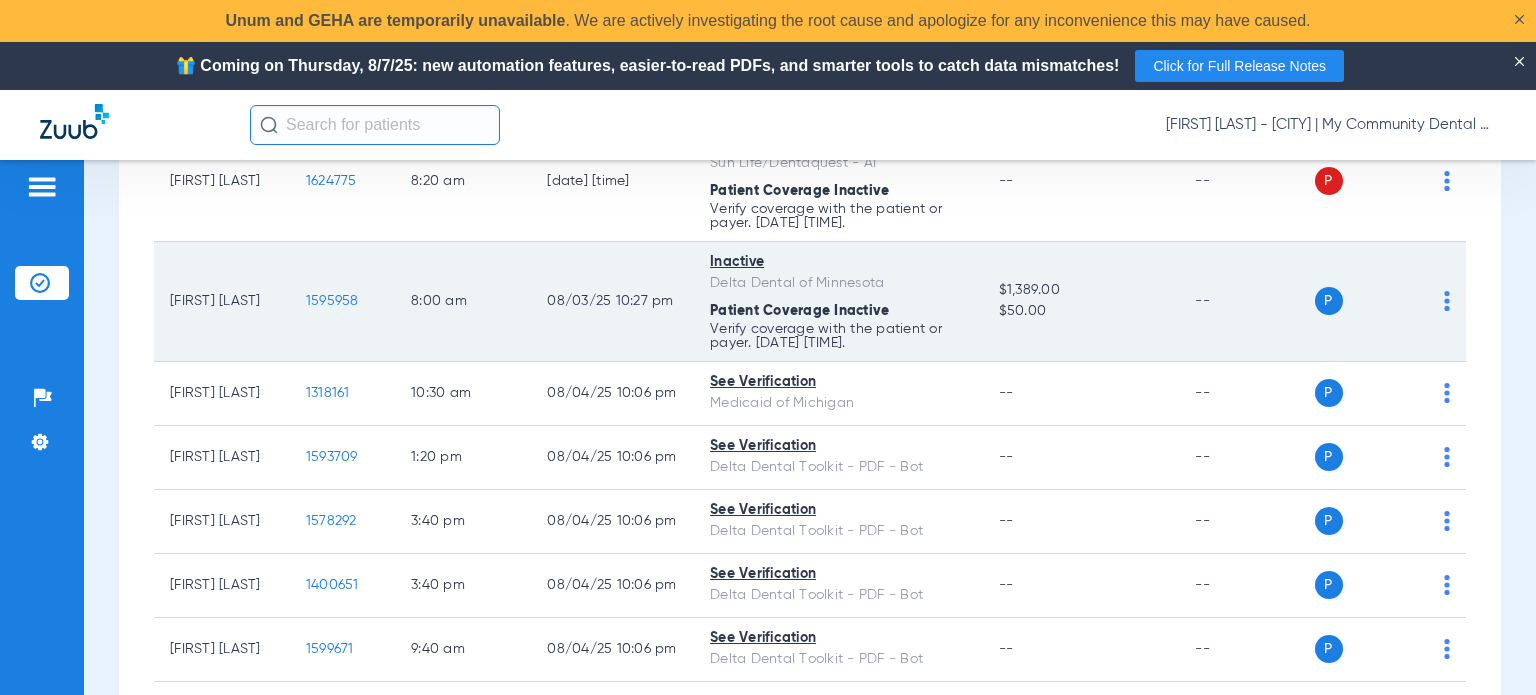 drag, startPoint x: 256, startPoint y: 302, endPoint x: 173, endPoint y: 299, distance: 83.0542 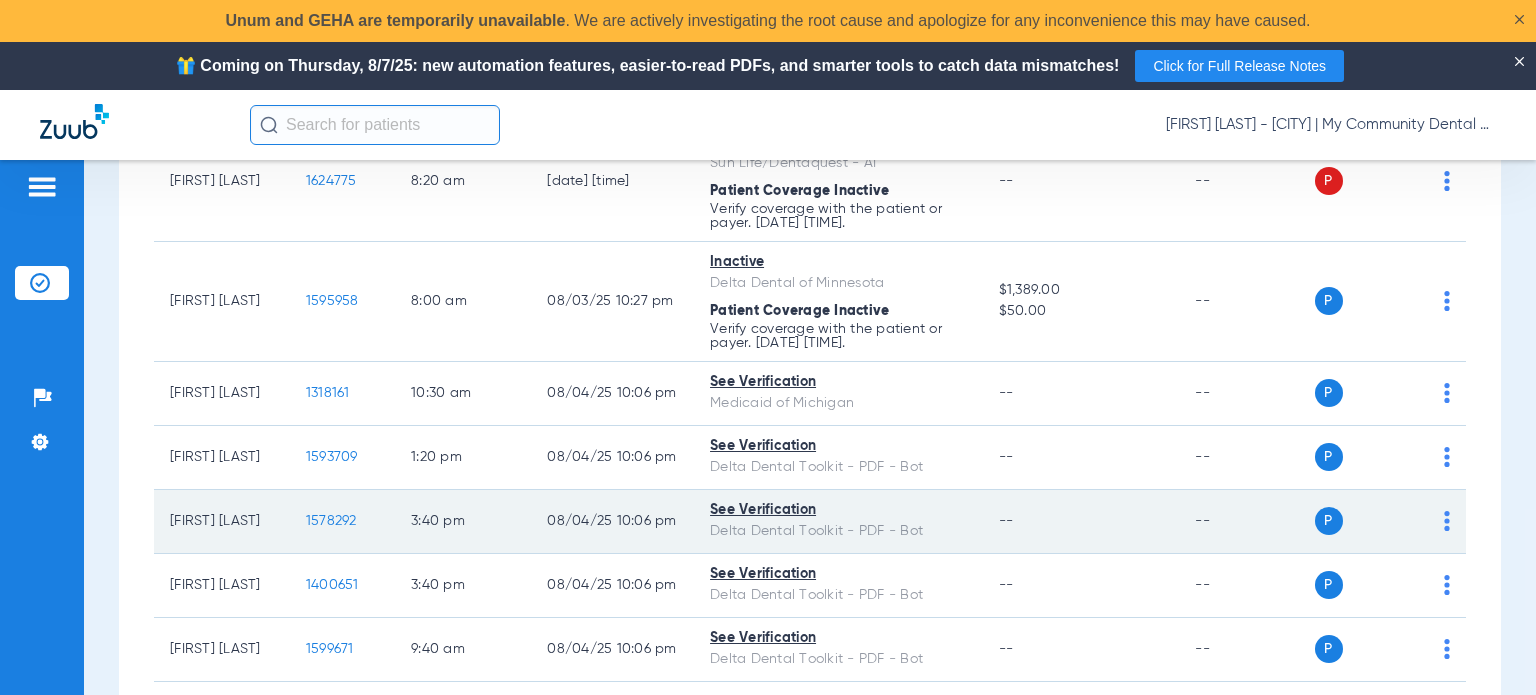 copy on "[FIRST] [LAST]" 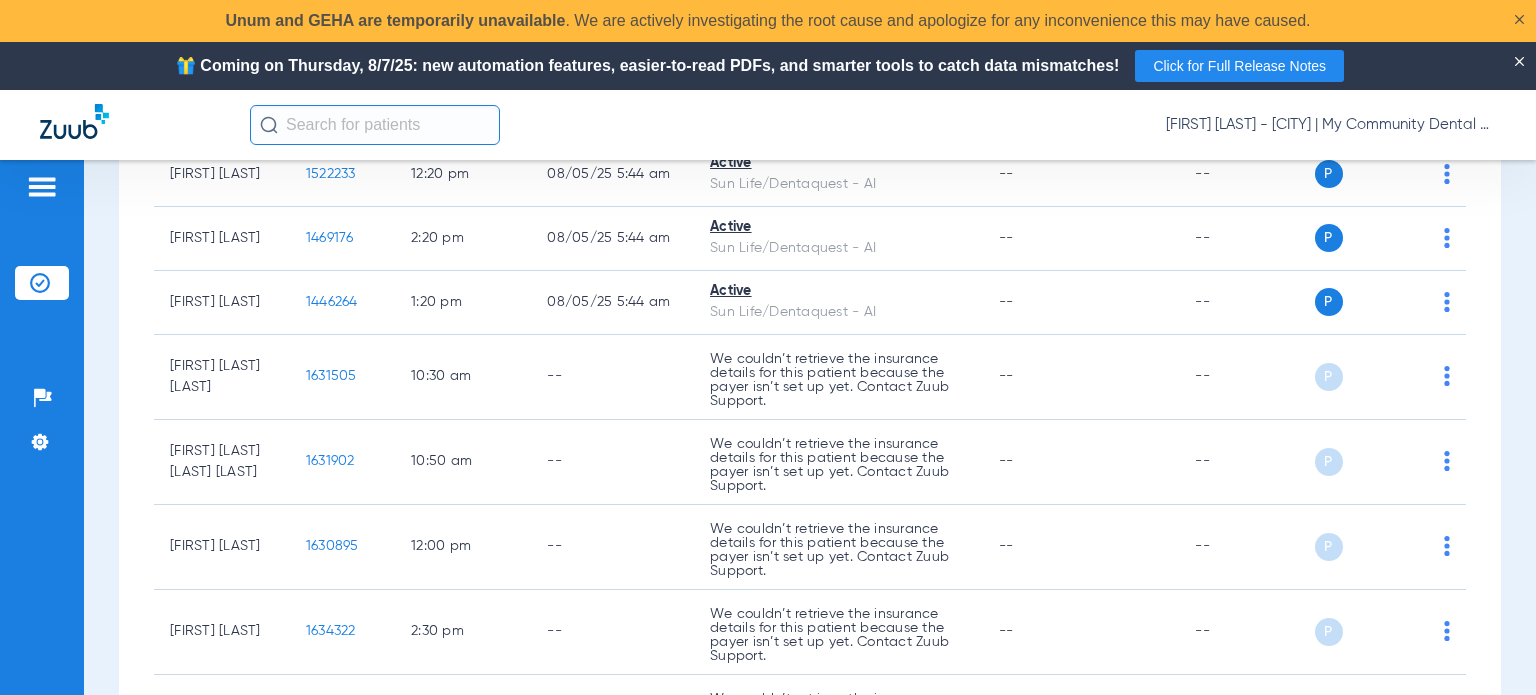 scroll, scrollTop: 2500, scrollLeft: 0, axis: vertical 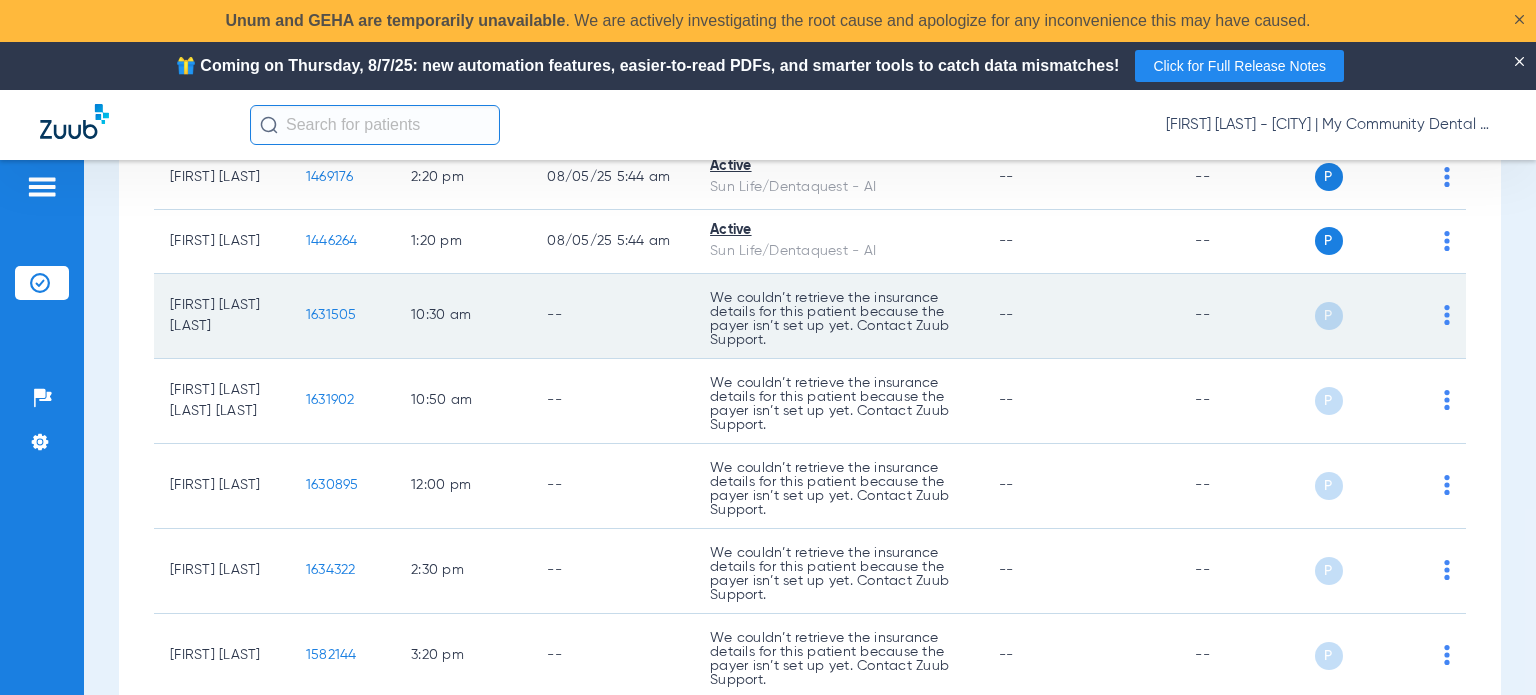 drag, startPoint x: 239, startPoint y: 315, endPoint x: 170, endPoint y: 294, distance: 72.12489 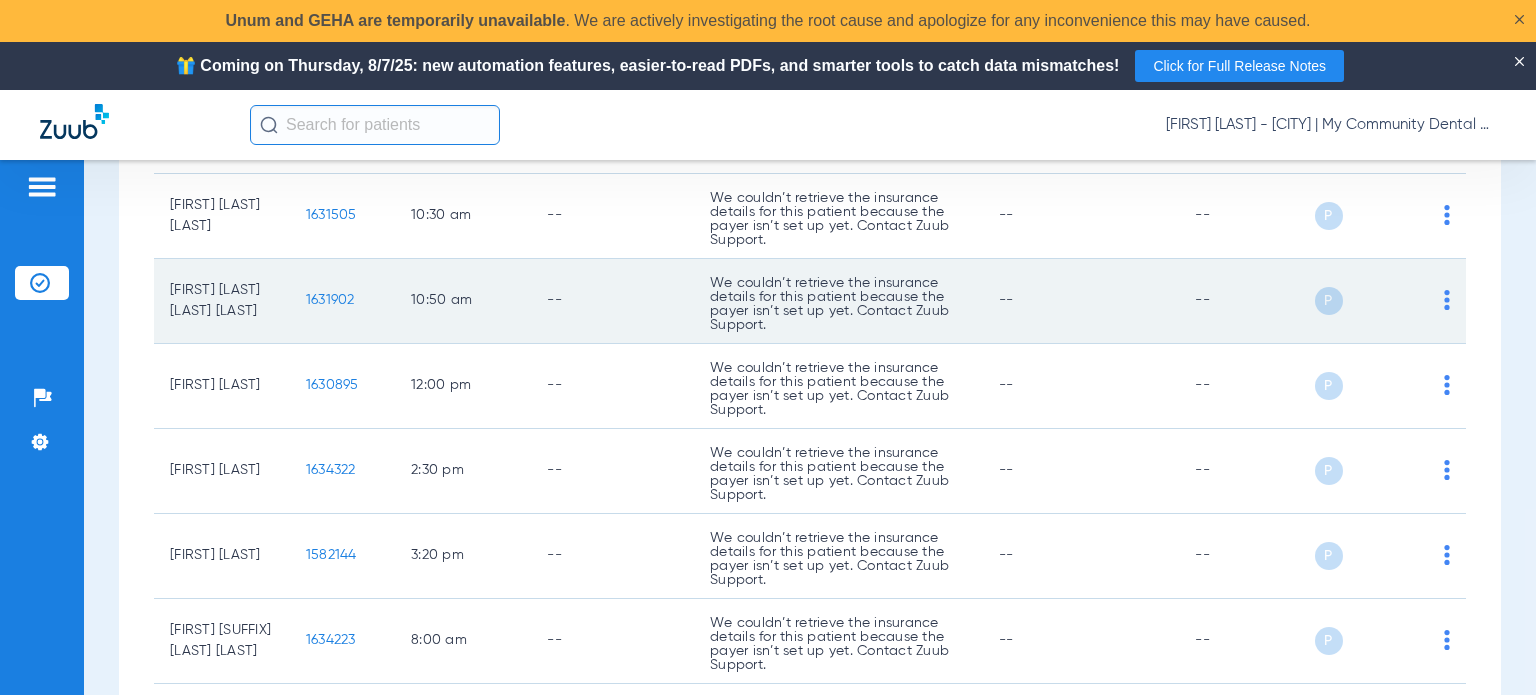 drag, startPoint x: 973, startPoint y: 283, endPoint x: 963, endPoint y: 285, distance: 10.198039 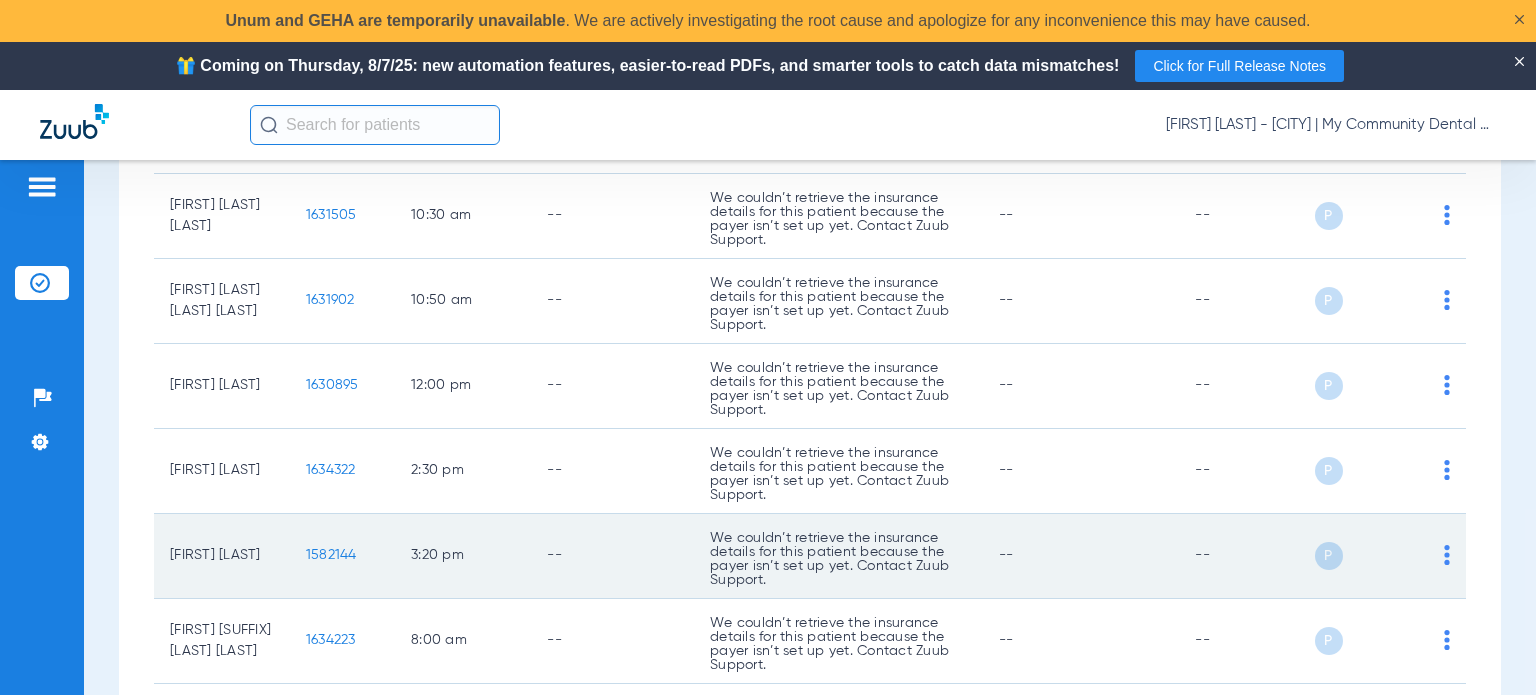 copy on "[FIRST] [LAST] [LAST] [LAST]" 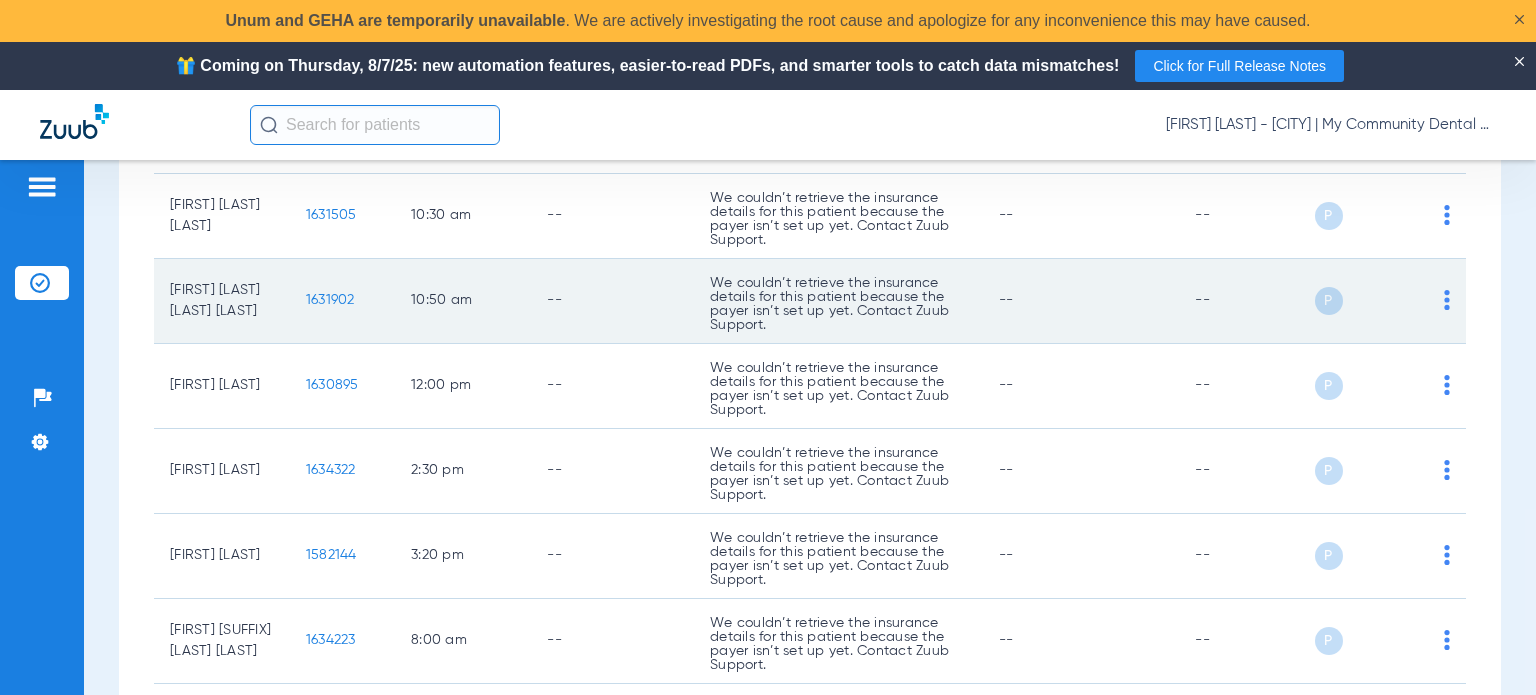 click on "We couldn’t retrieve the insurance details for this patient because the payer isn’t set up yet. Contact Zuub Support." at bounding box center (838, -2084) 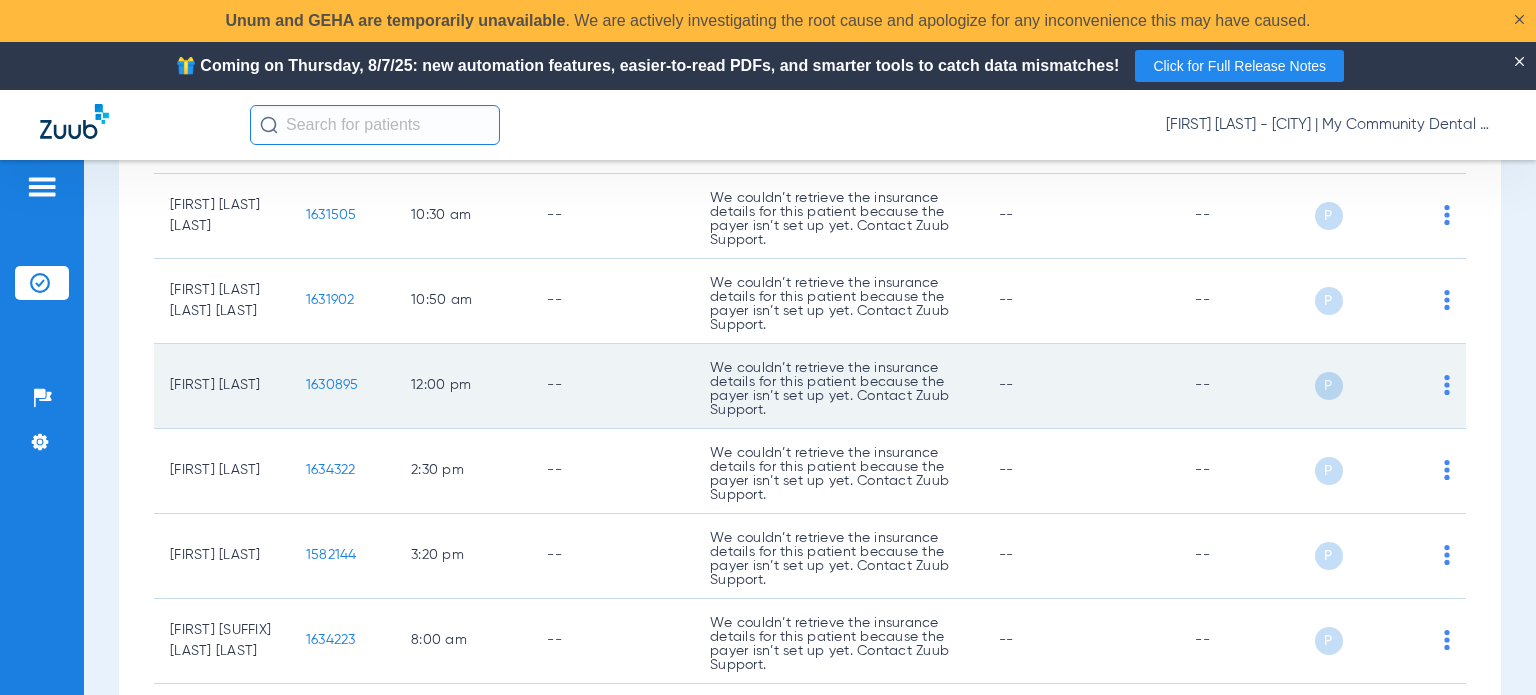 drag, startPoint x: 260, startPoint y: 379, endPoint x: 170, endPoint y: 379, distance: 90 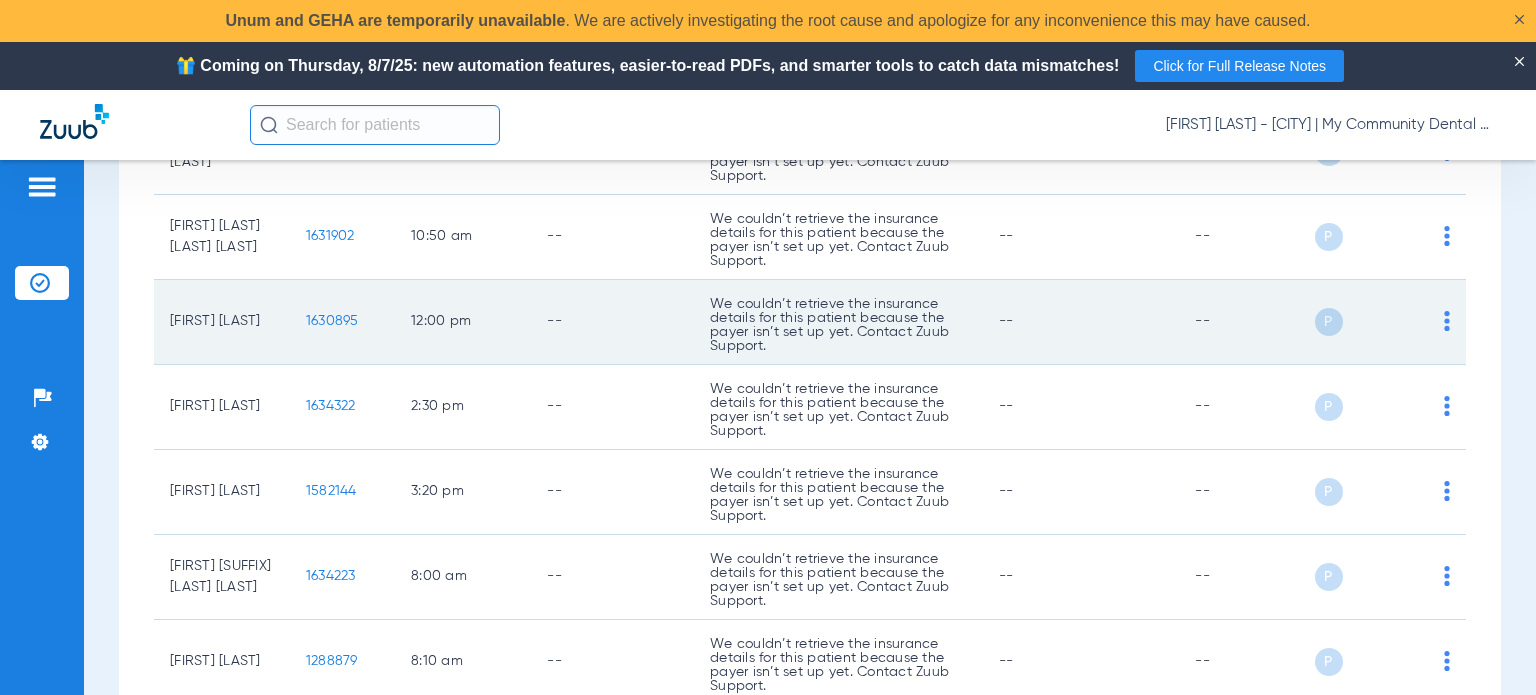scroll, scrollTop: 2700, scrollLeft: 0, axis: vertical 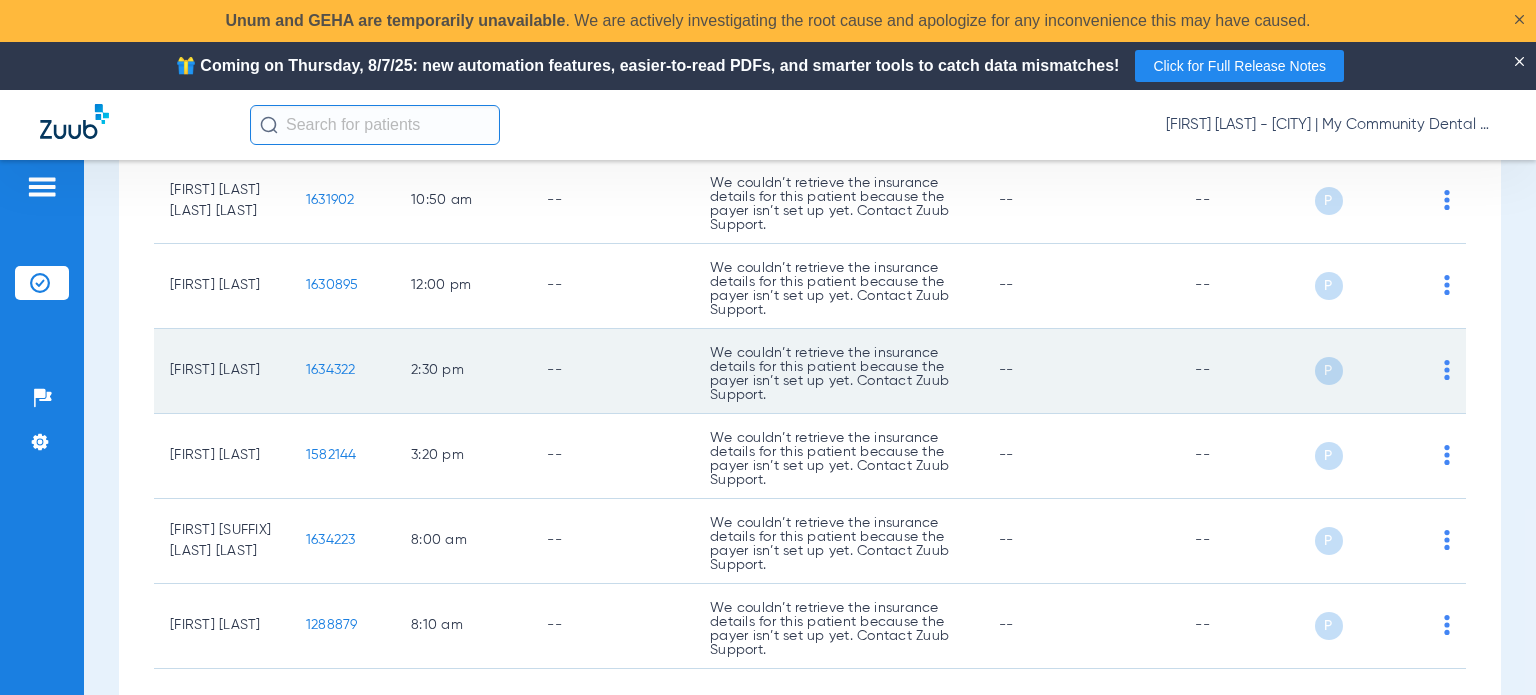 drag, startPoint x: 236, startPoint y: 362, endPoint x: 163, endPoint y: 363, distance: 73.00685 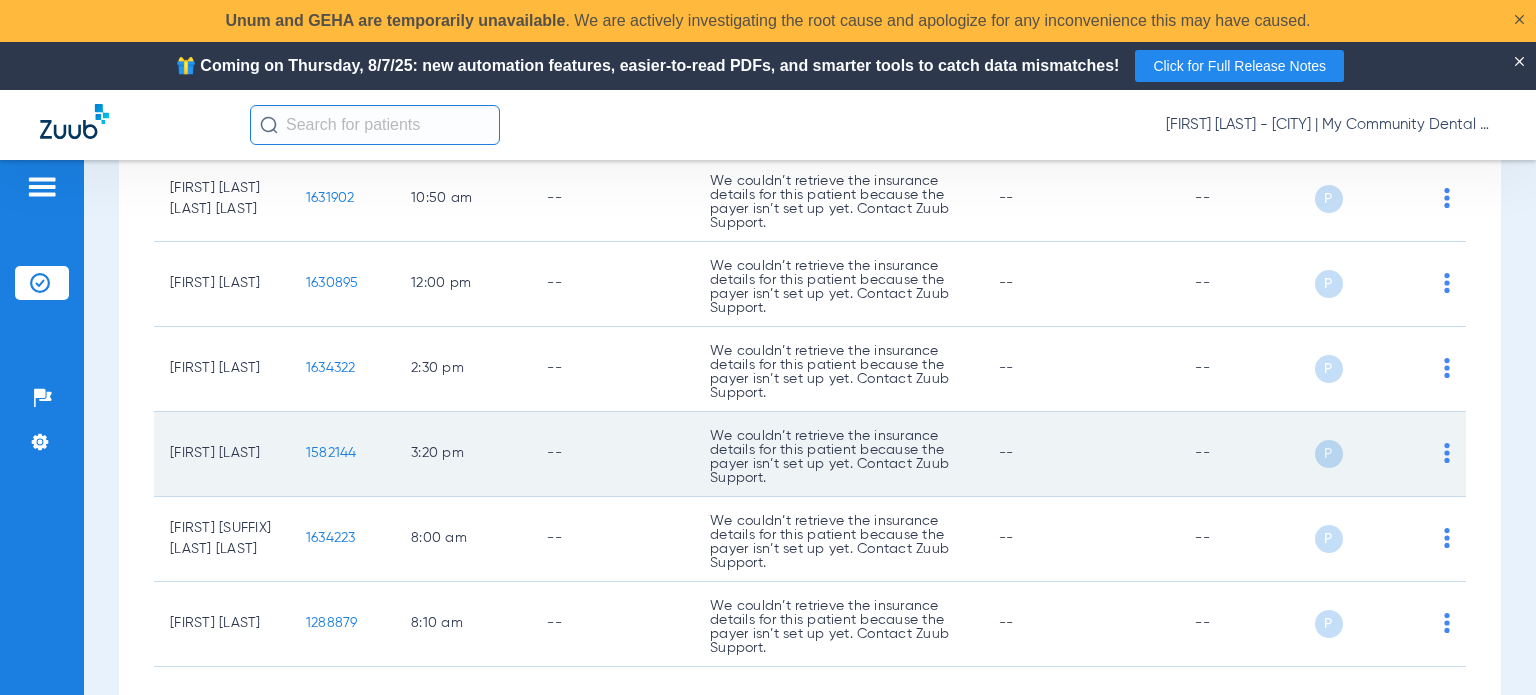 click on "We couldn’t retrieve the insurance details for this patient because the payer isn’t set up yet. Contact Zuub Support." at bounding box center (838, -2186) 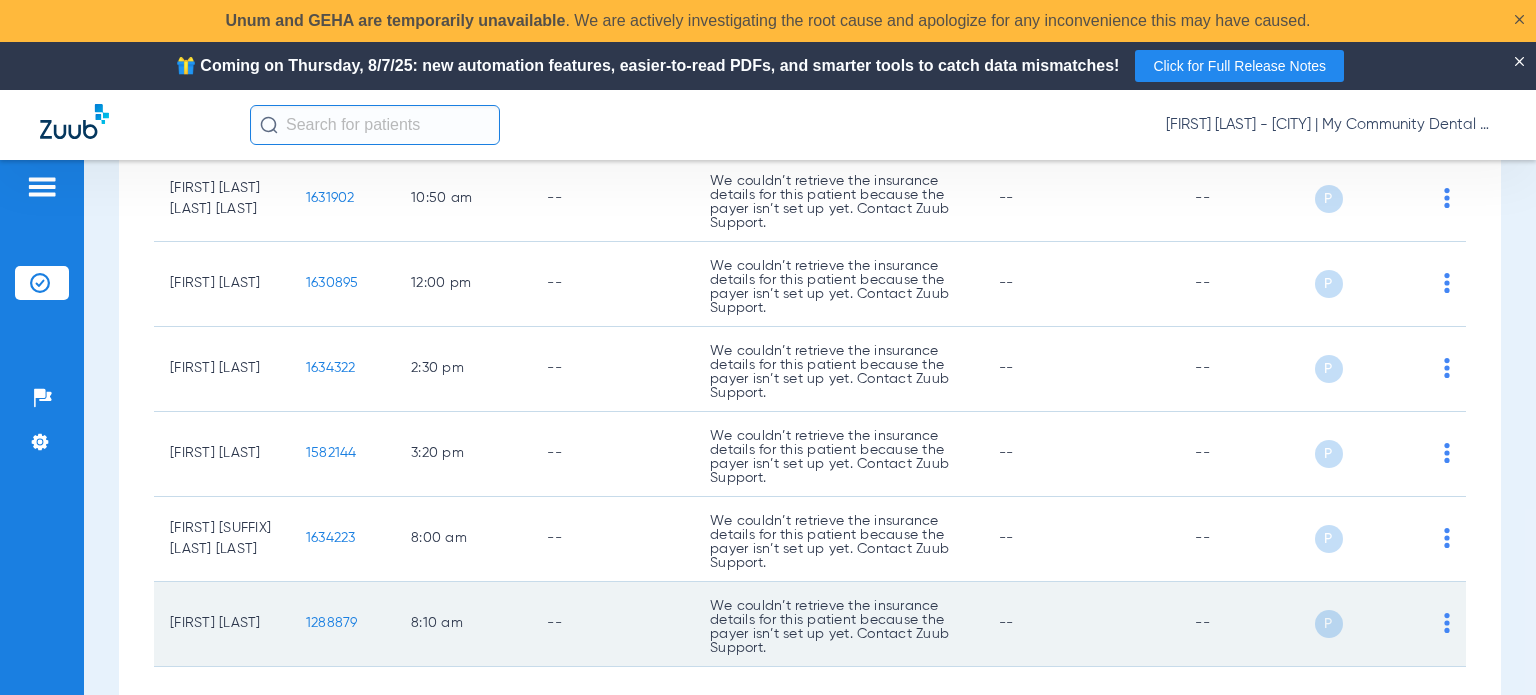 copy on "[FIRST] [LAST]" 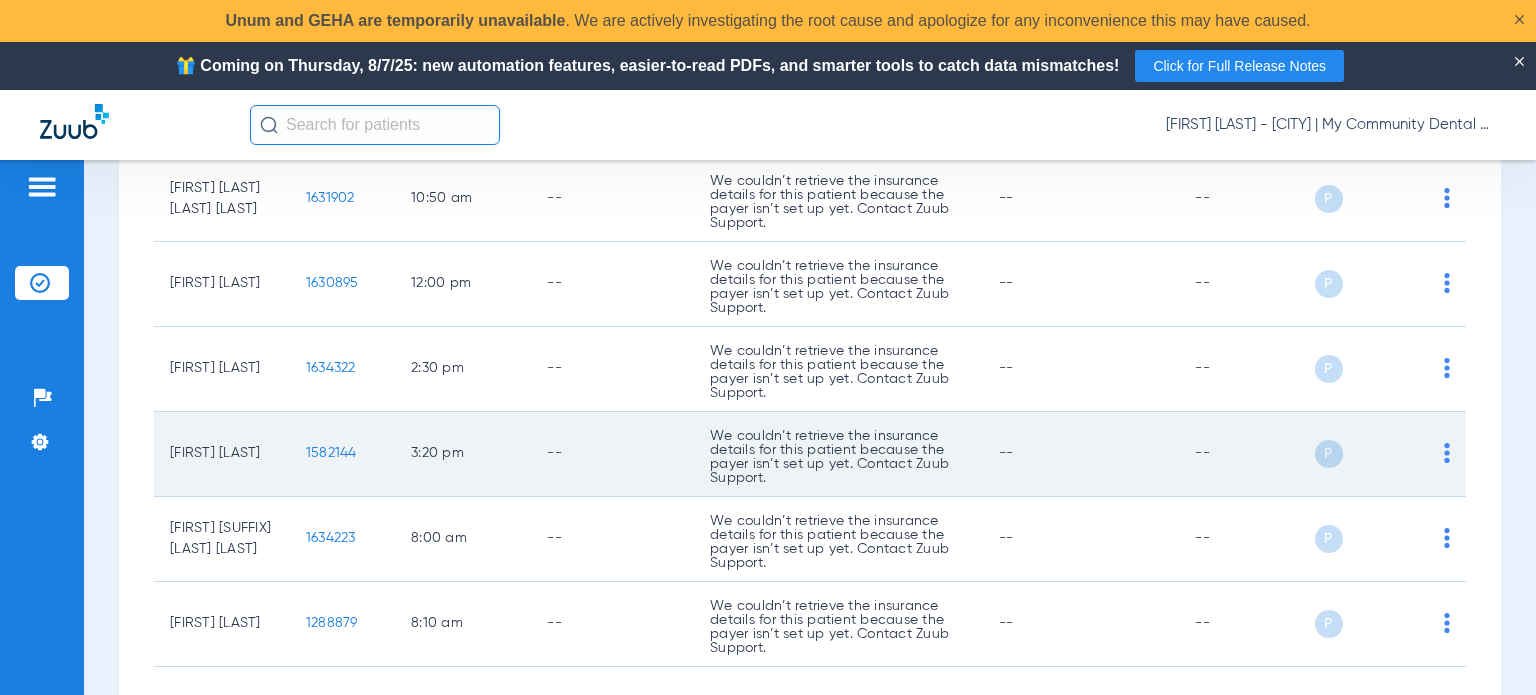 click on "We couldn’t retrieve the insurance details for this patient because the payer isn’t set up yet. Contact Zuub Support." 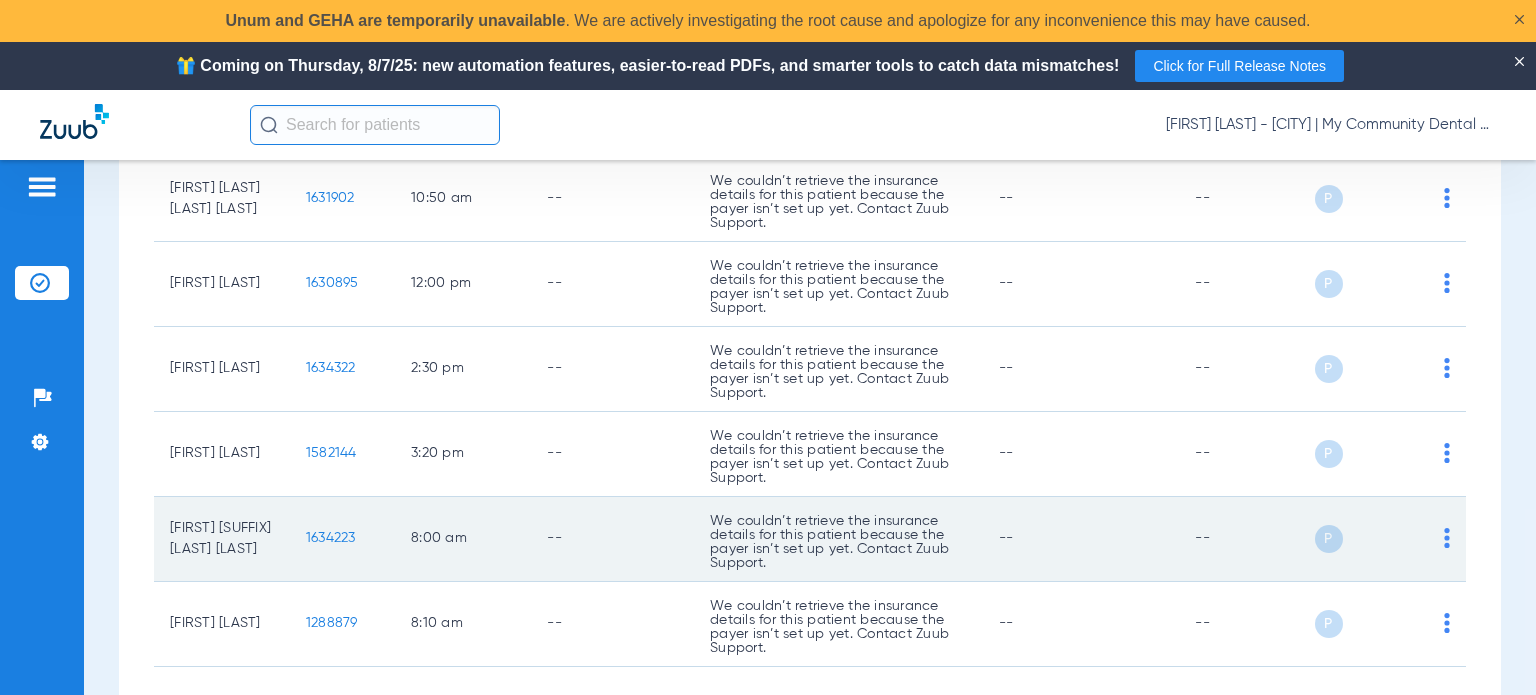 drag, startPoint x: 232, startPoint y: 551, endPoint x: 165, endPoint y: 512, distance: 77.52419 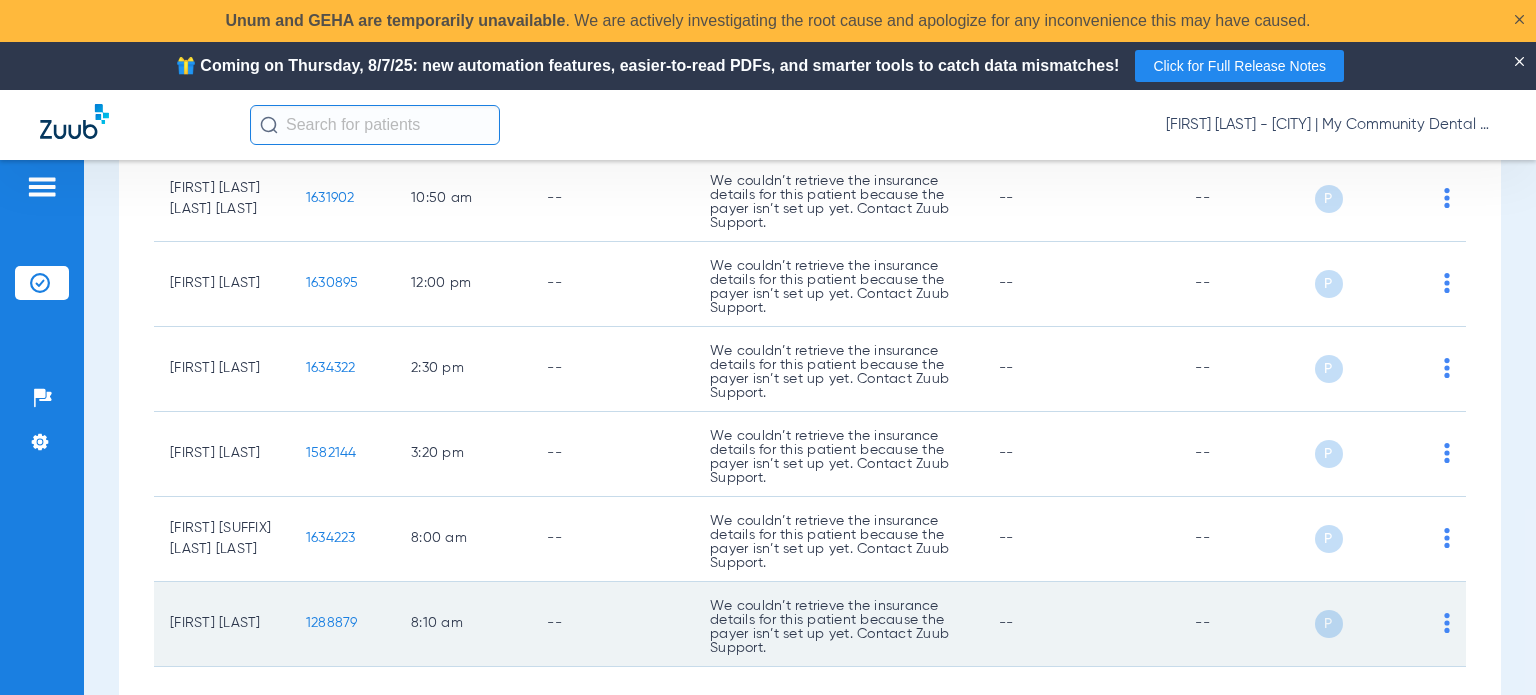 copy on "[FIRST] [SUFFIX] [LAST] [LAST]" 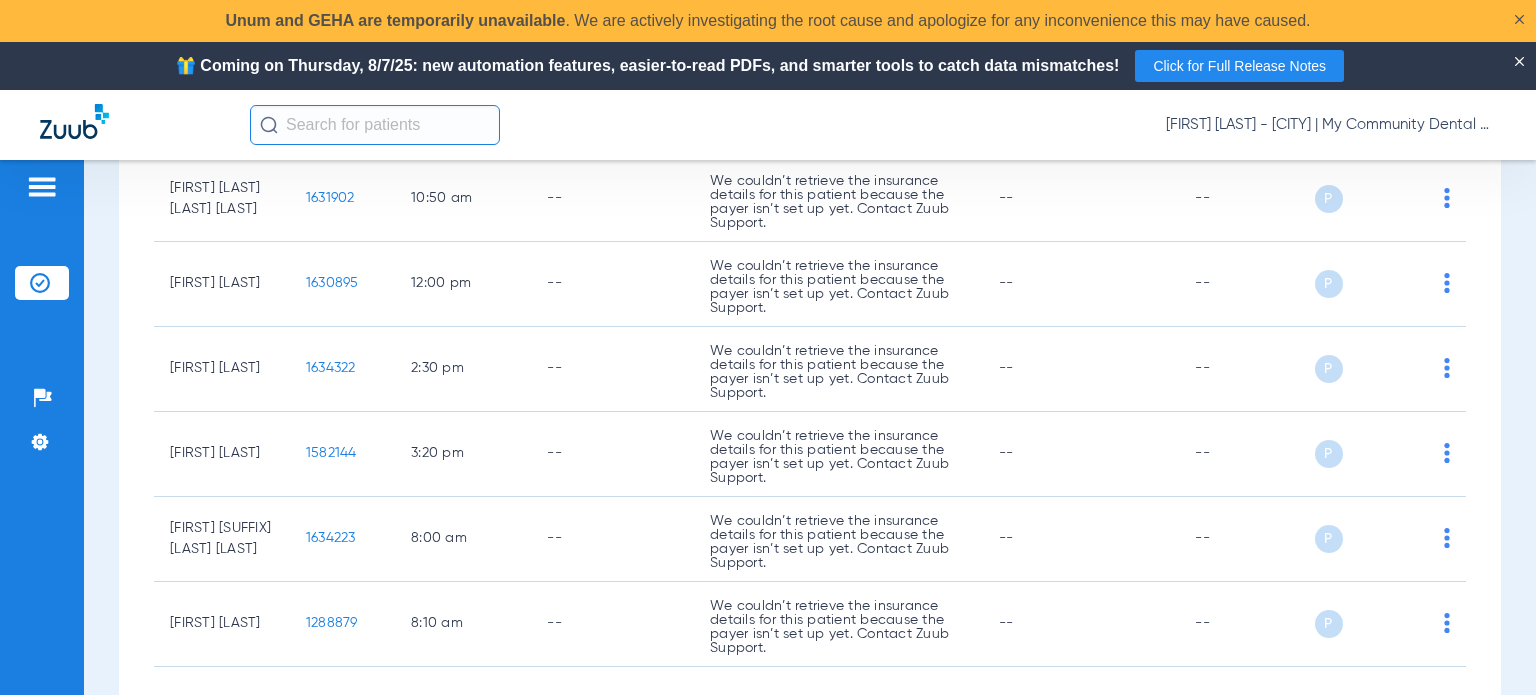 copy on "[FIRST] [LAST]" 